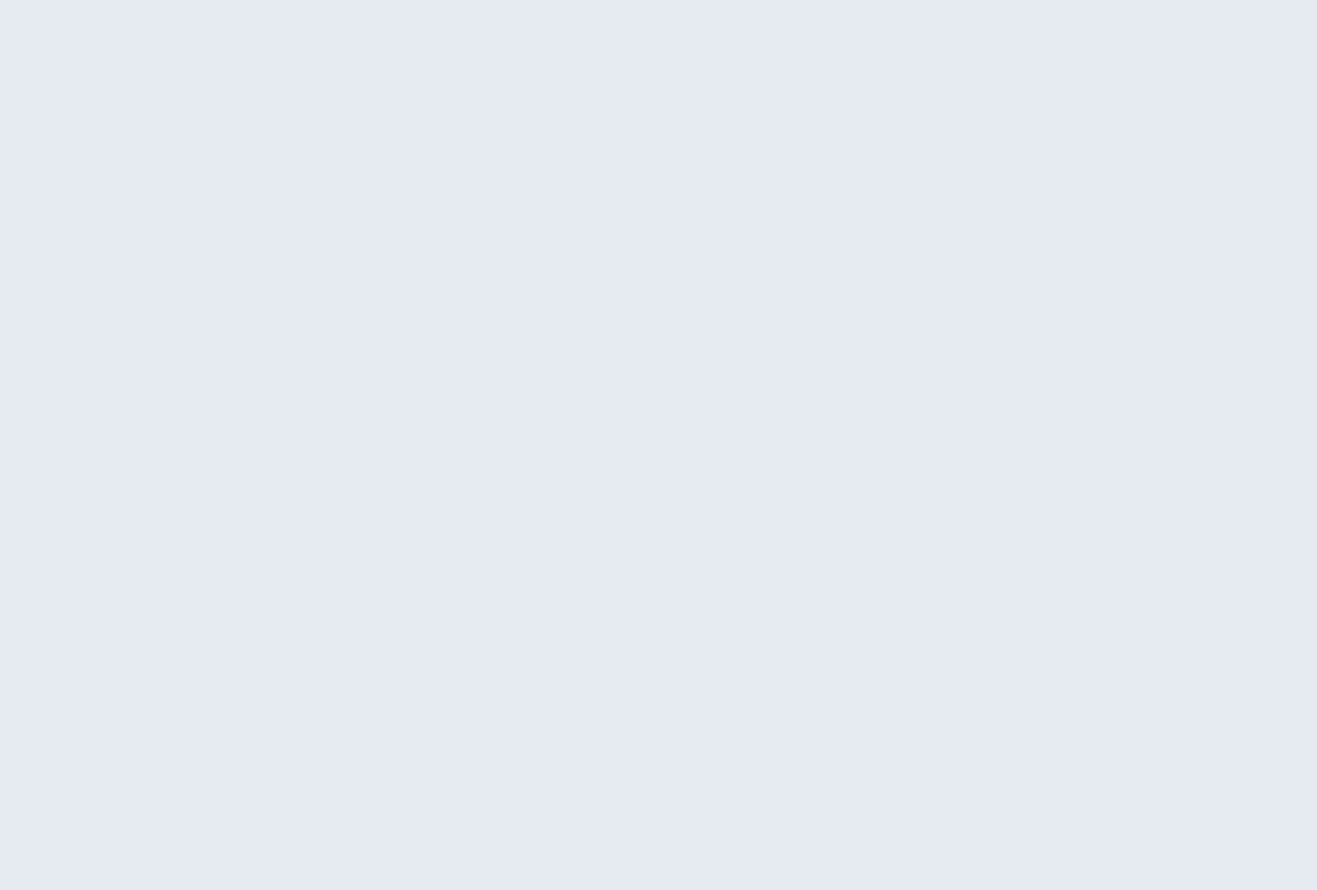 scroll, scrollTop: 0, scrollLeft: 0, axis: both 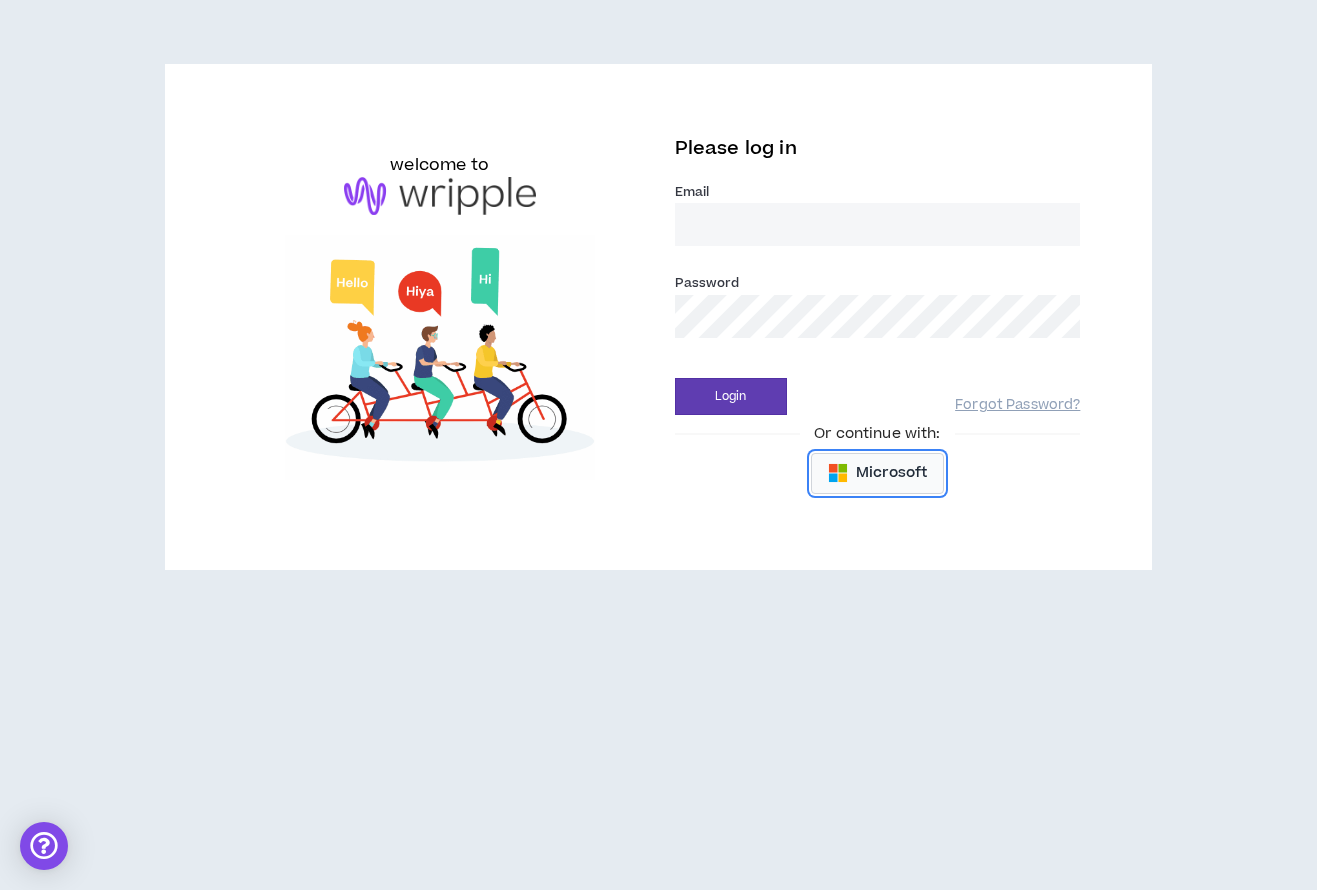 click on "Microsoft" at bounding box center [891, 473] 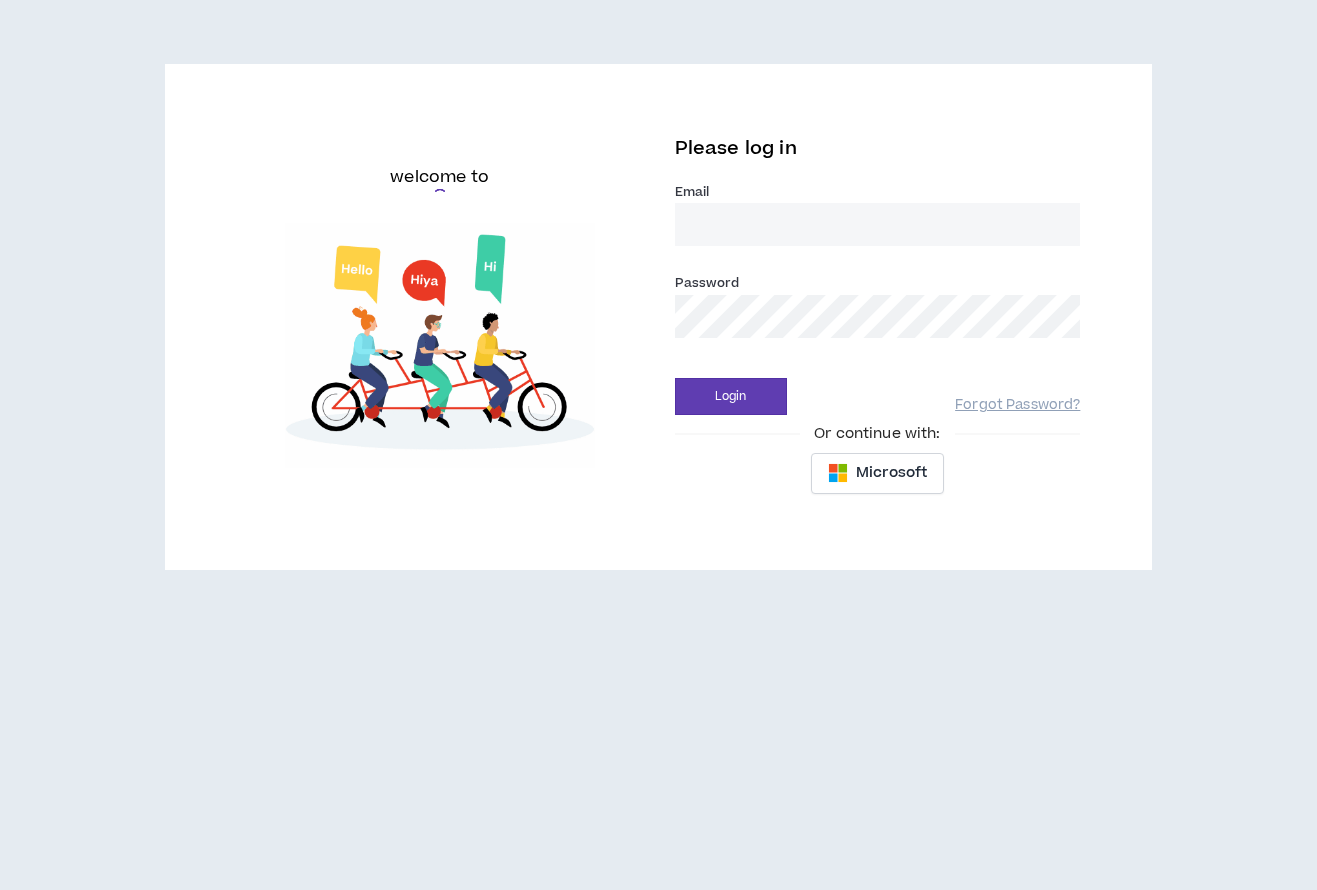scroll, scrollTop: 0, scrollLeft: 0, axis: both 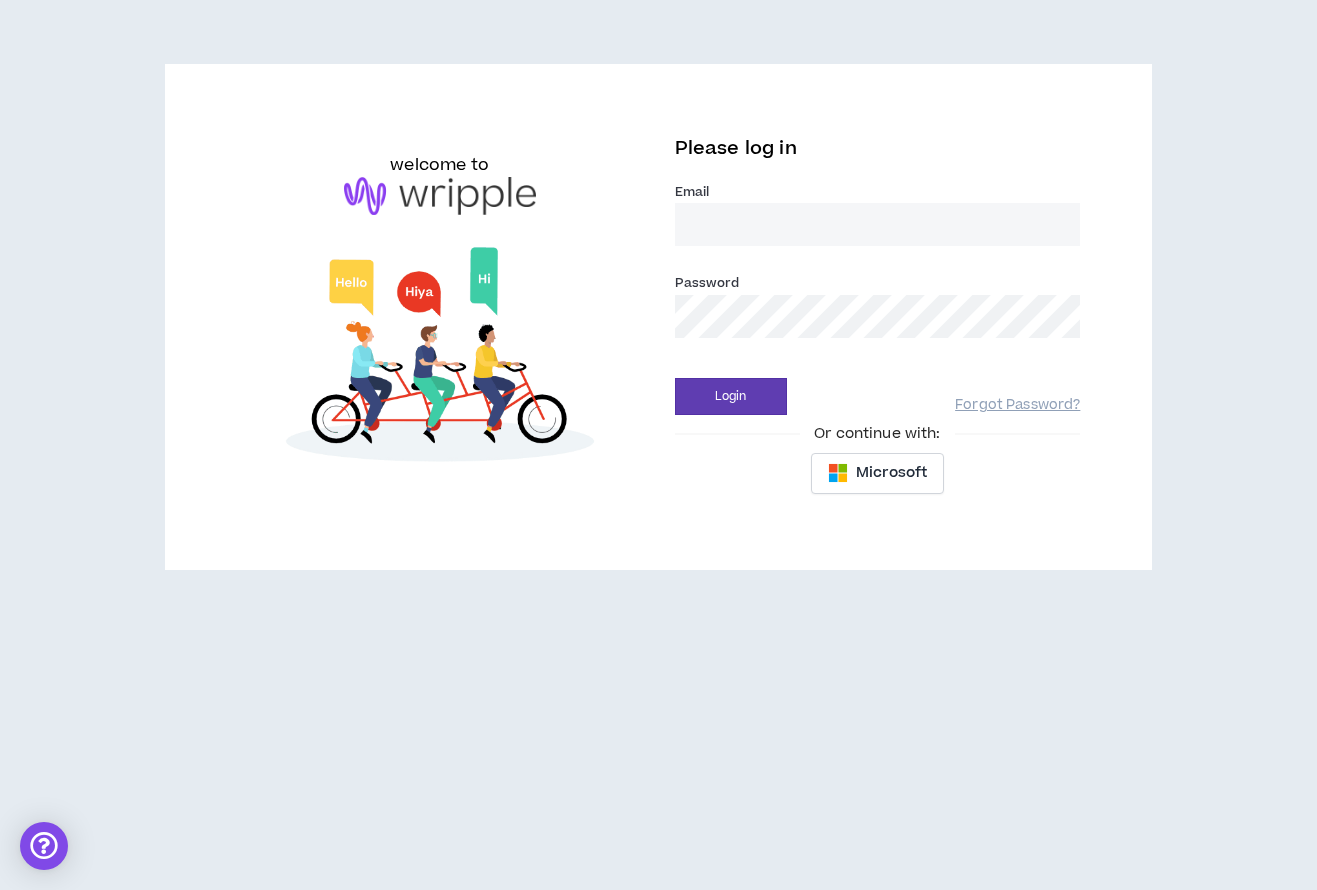 click on "Email  *" at bounding box center [878, 224] 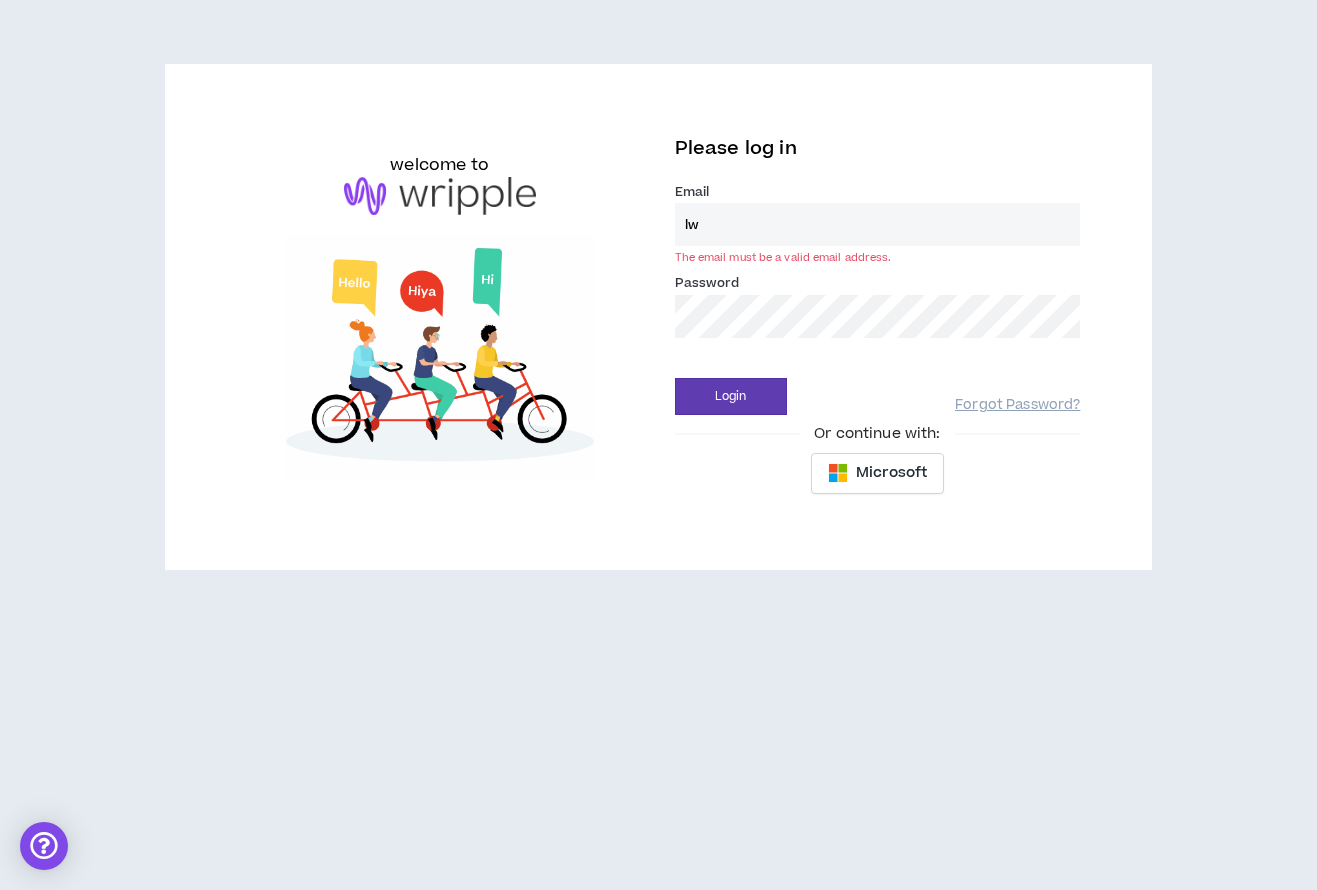 type on "lwhitaker@keystrokeconsulting.com" 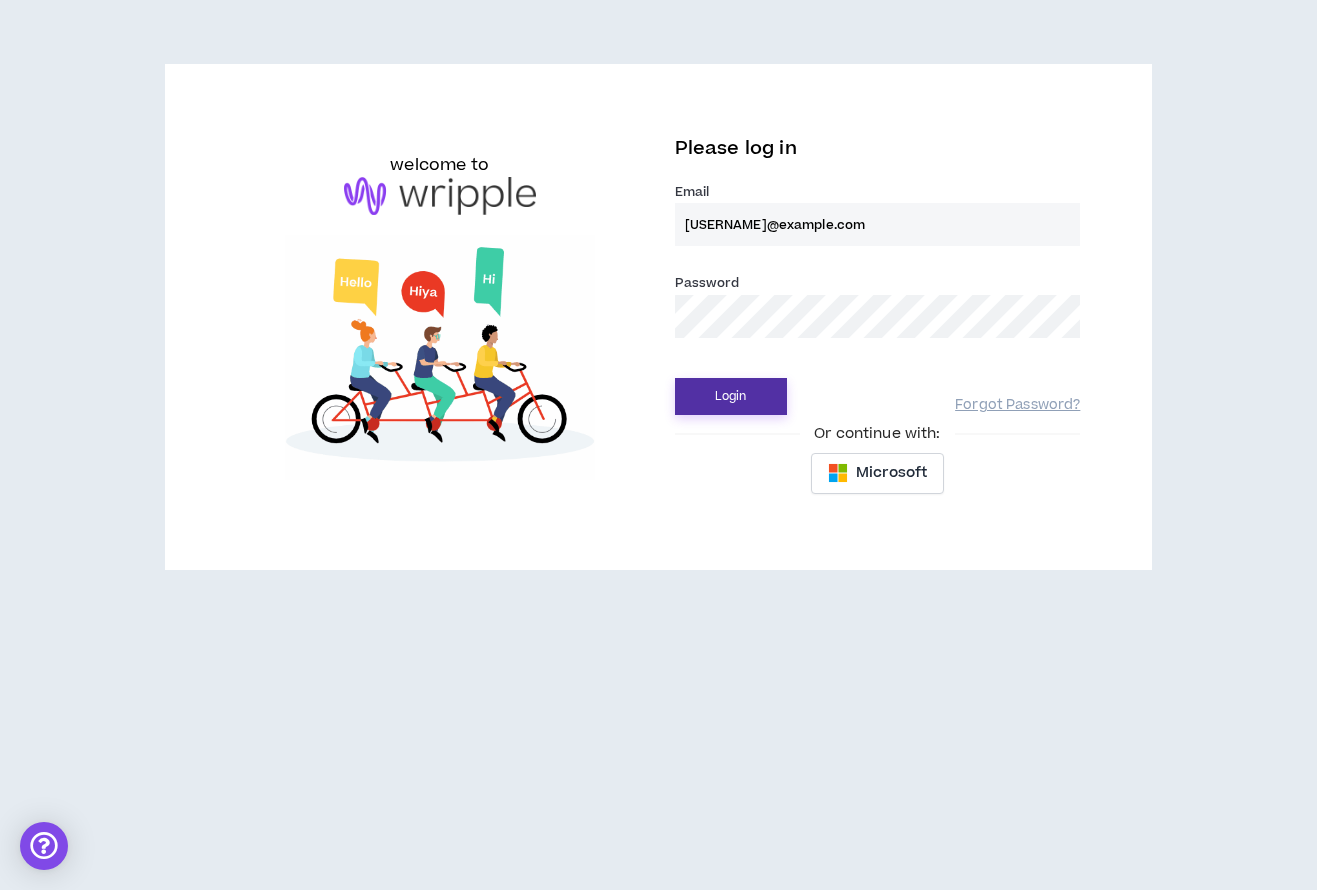 click on "Login" at bounding box center [731, 396] 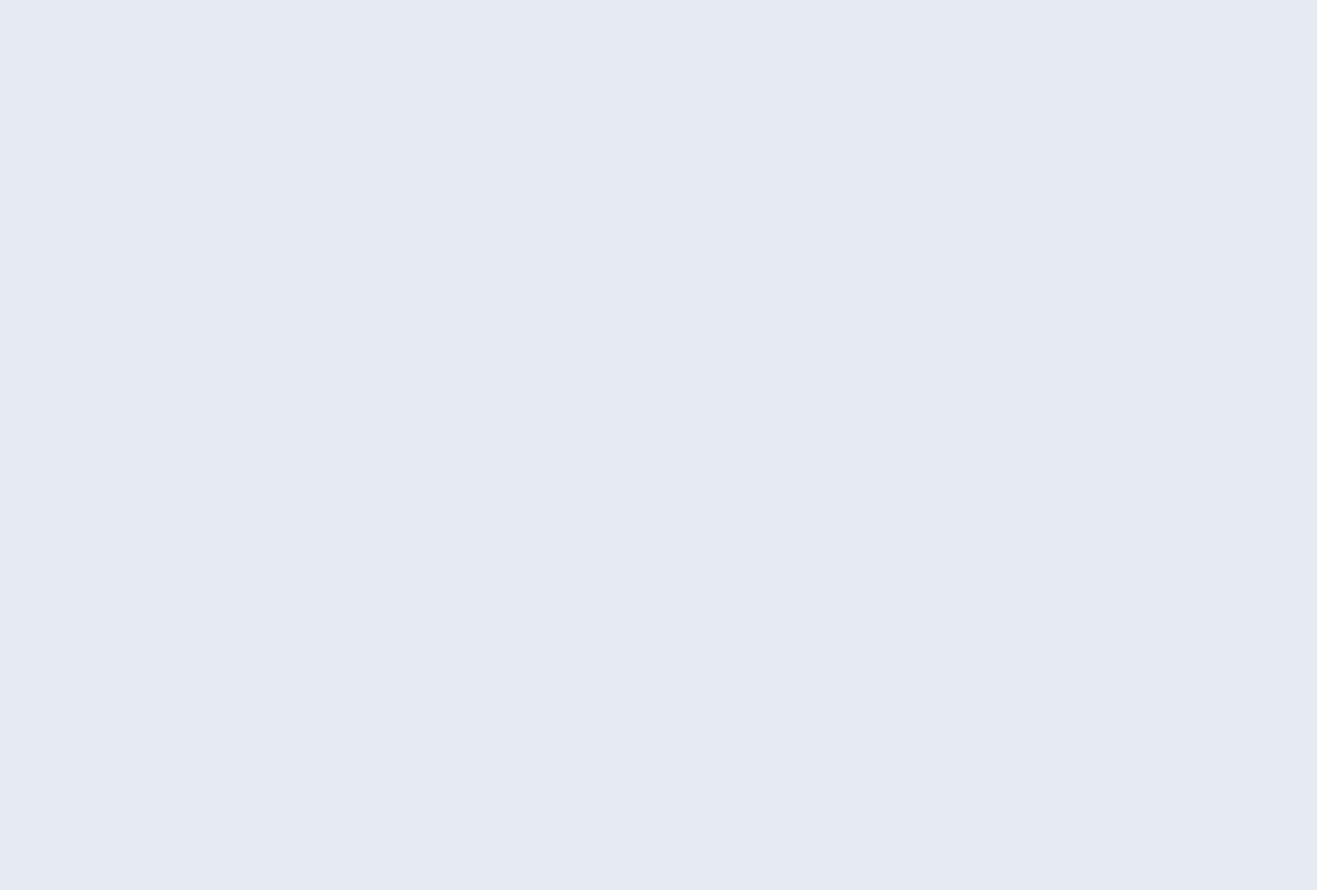 scroll, scrollTop: 0, scrollLeft: 0, axis: both 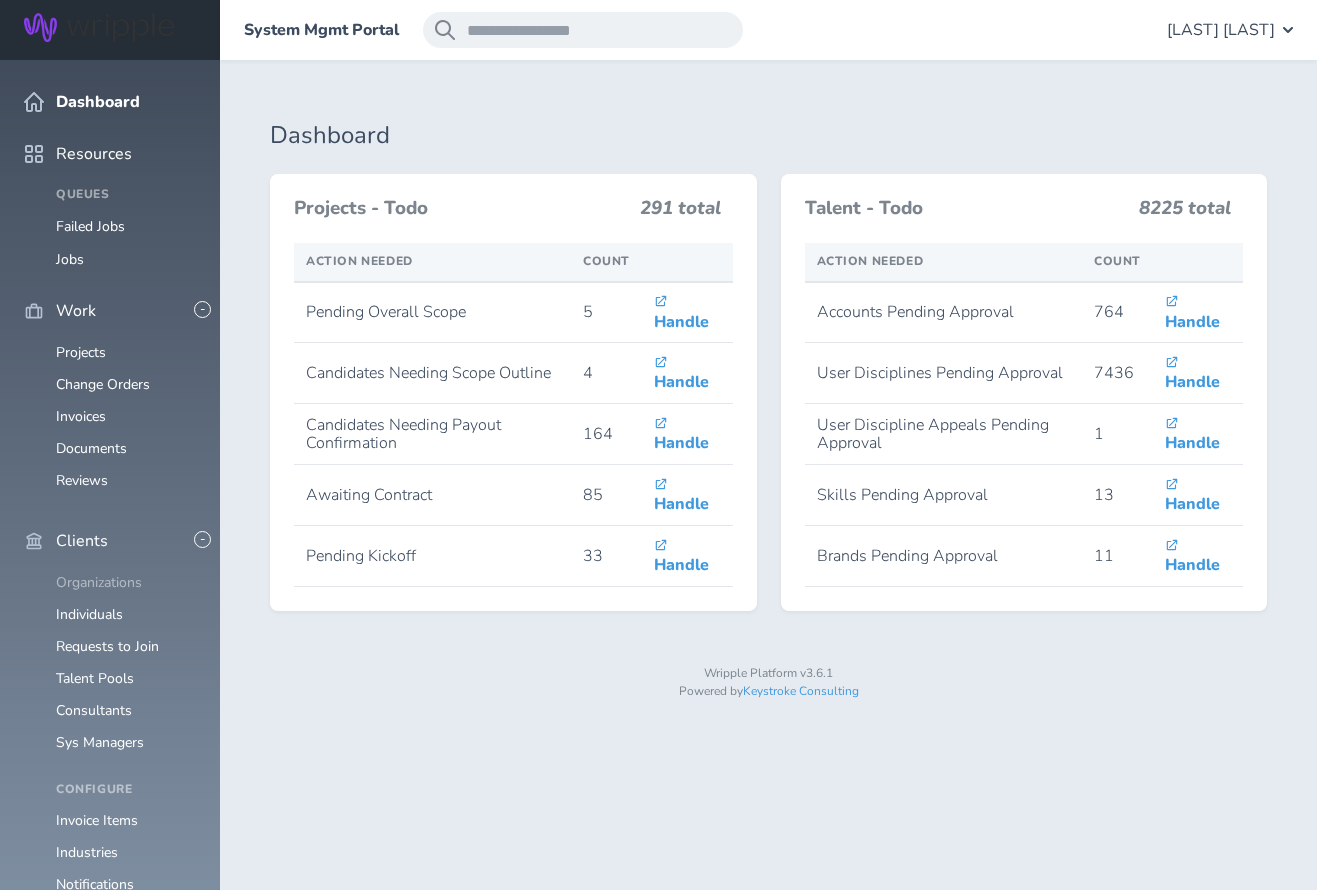 click on "Organizations" at bounding box center [99, 582] 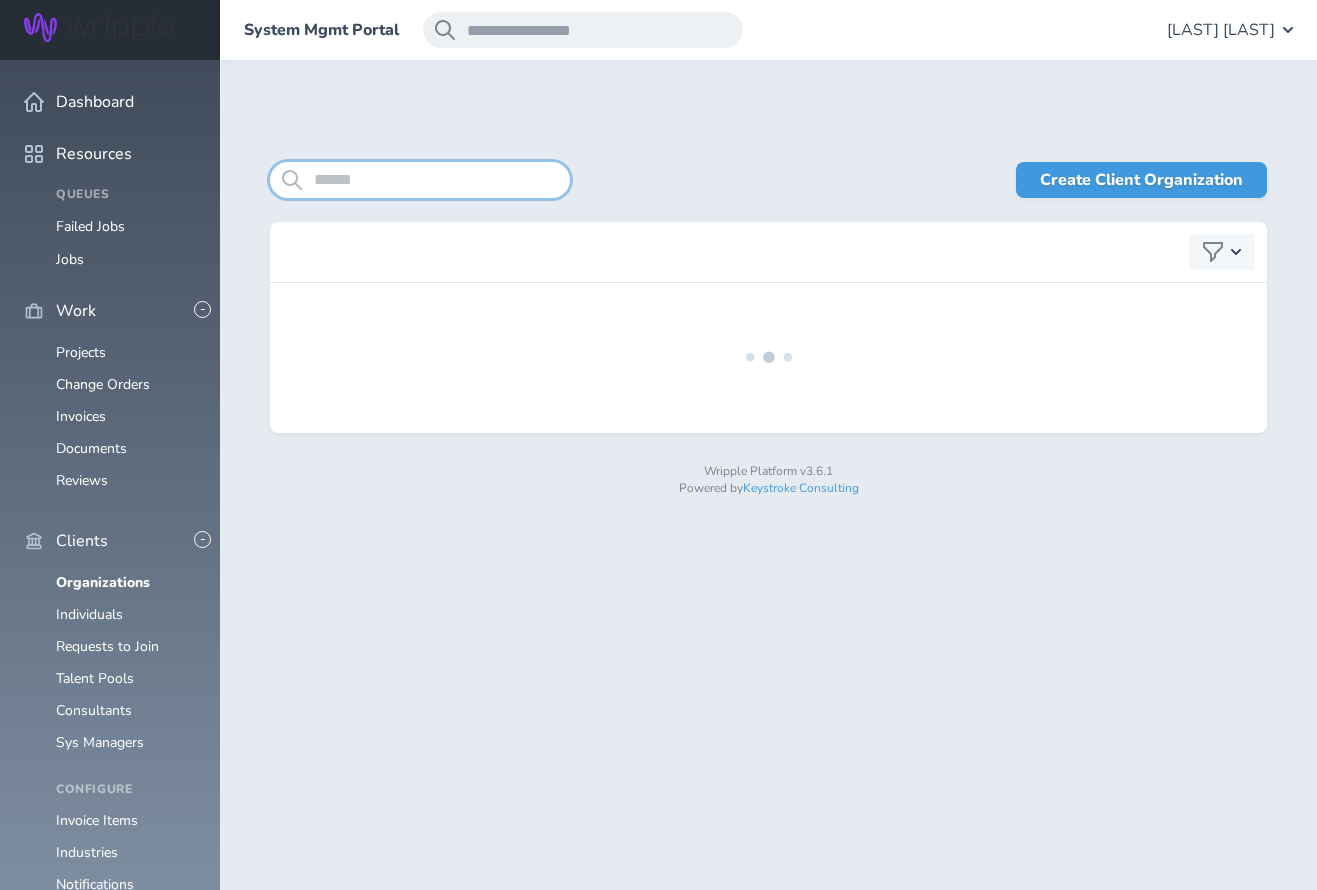 click at bounding box center [420, 180] 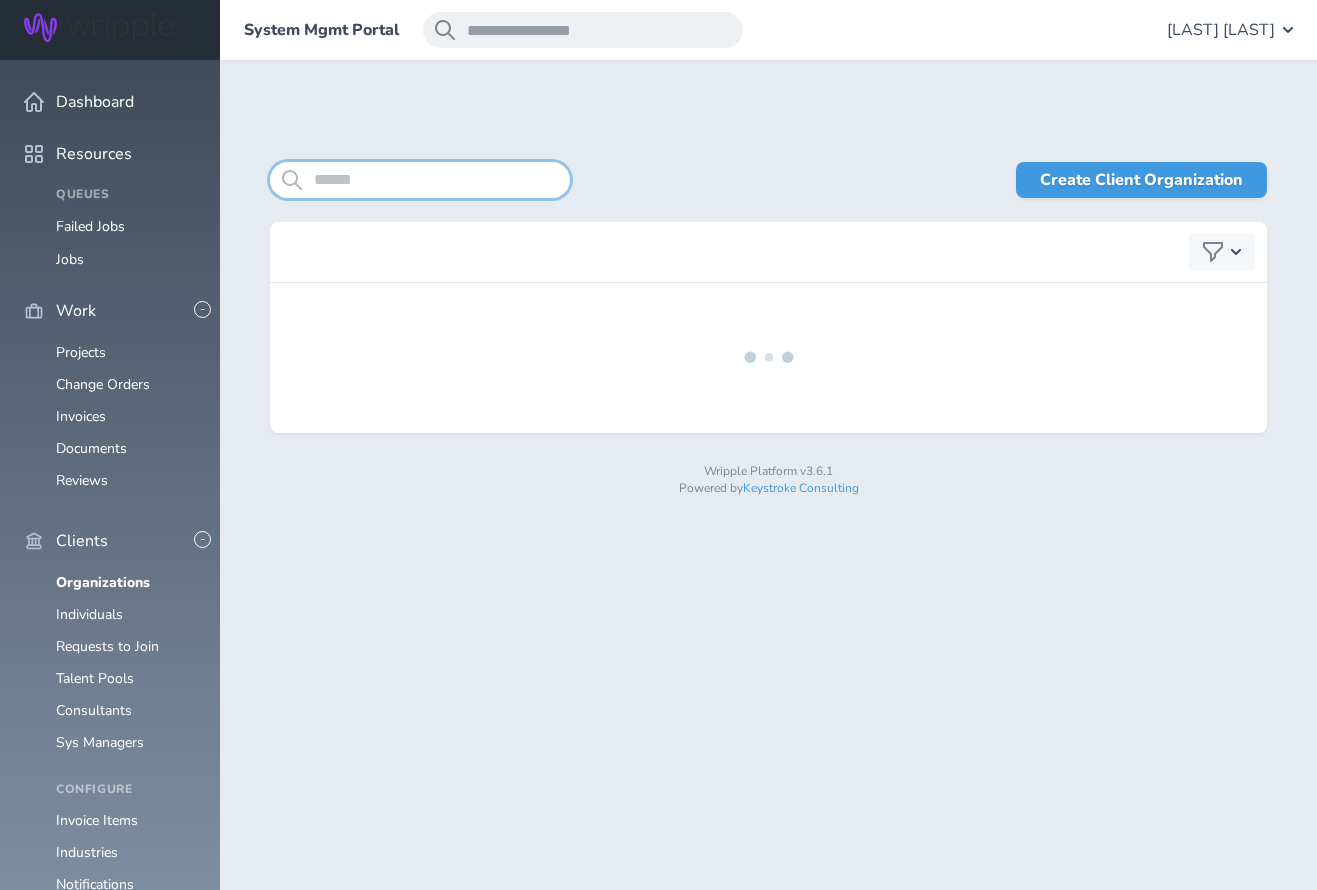 paste on "**********" 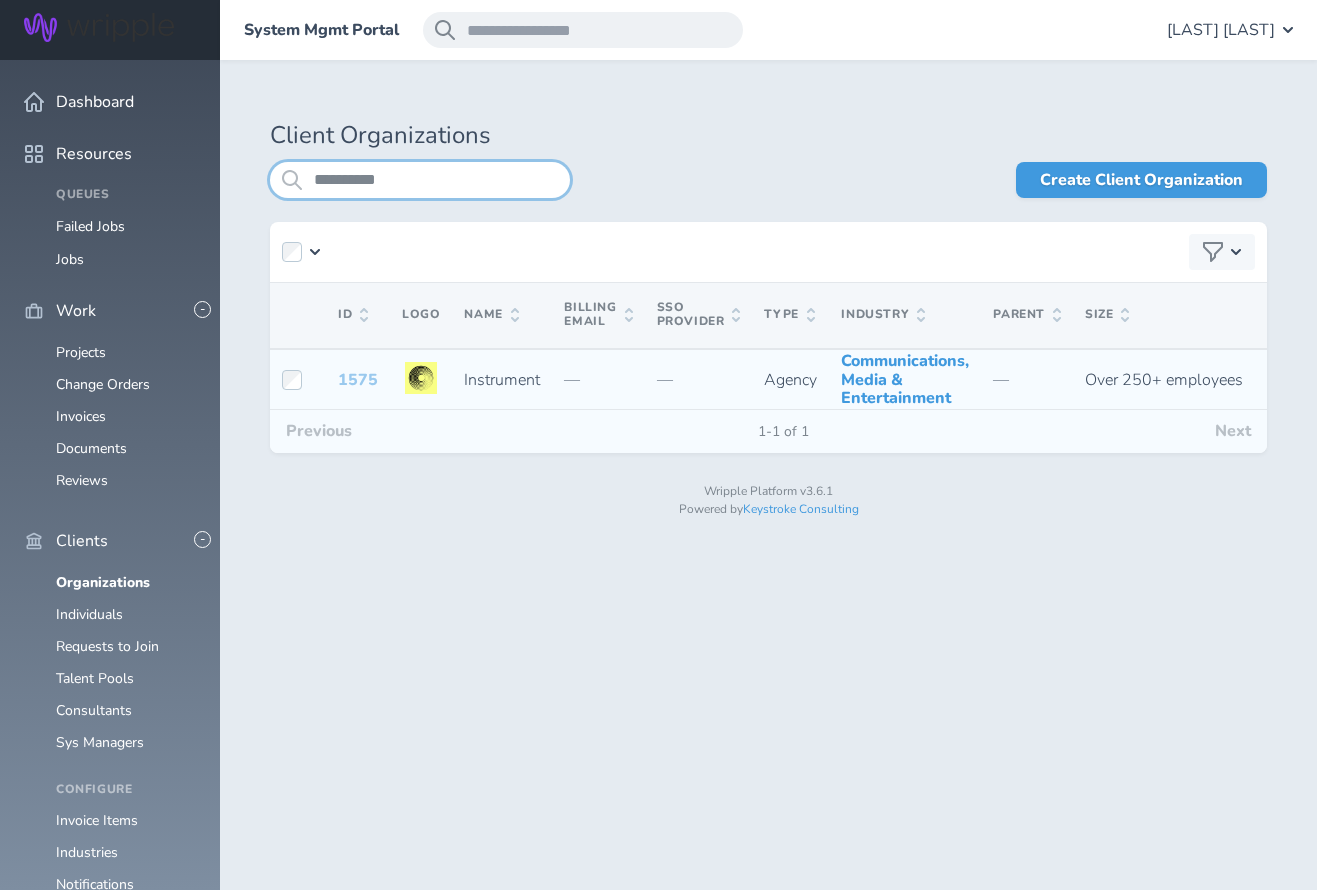 type on "**********" 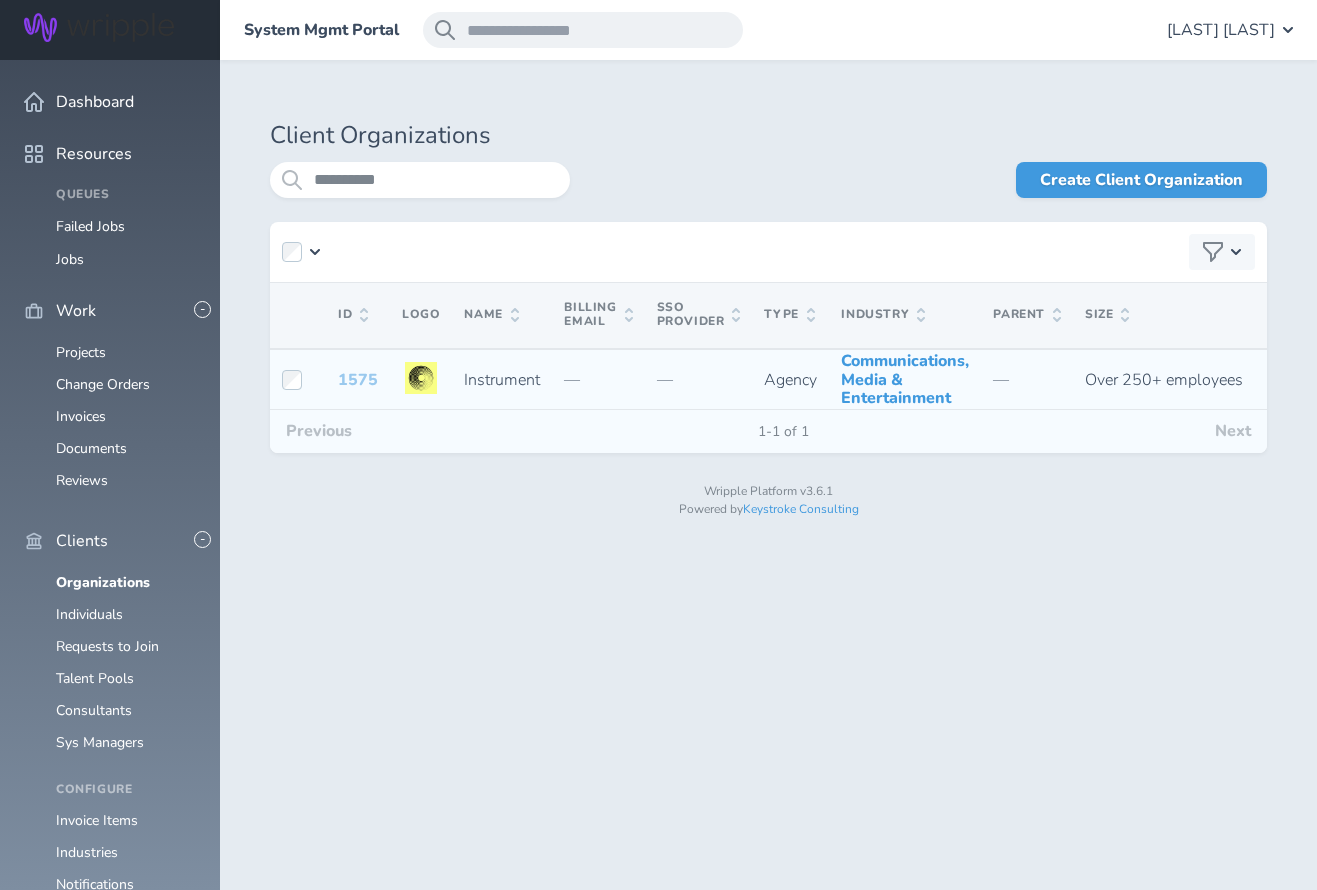 click on "1575" at bounding box center [358, 380] 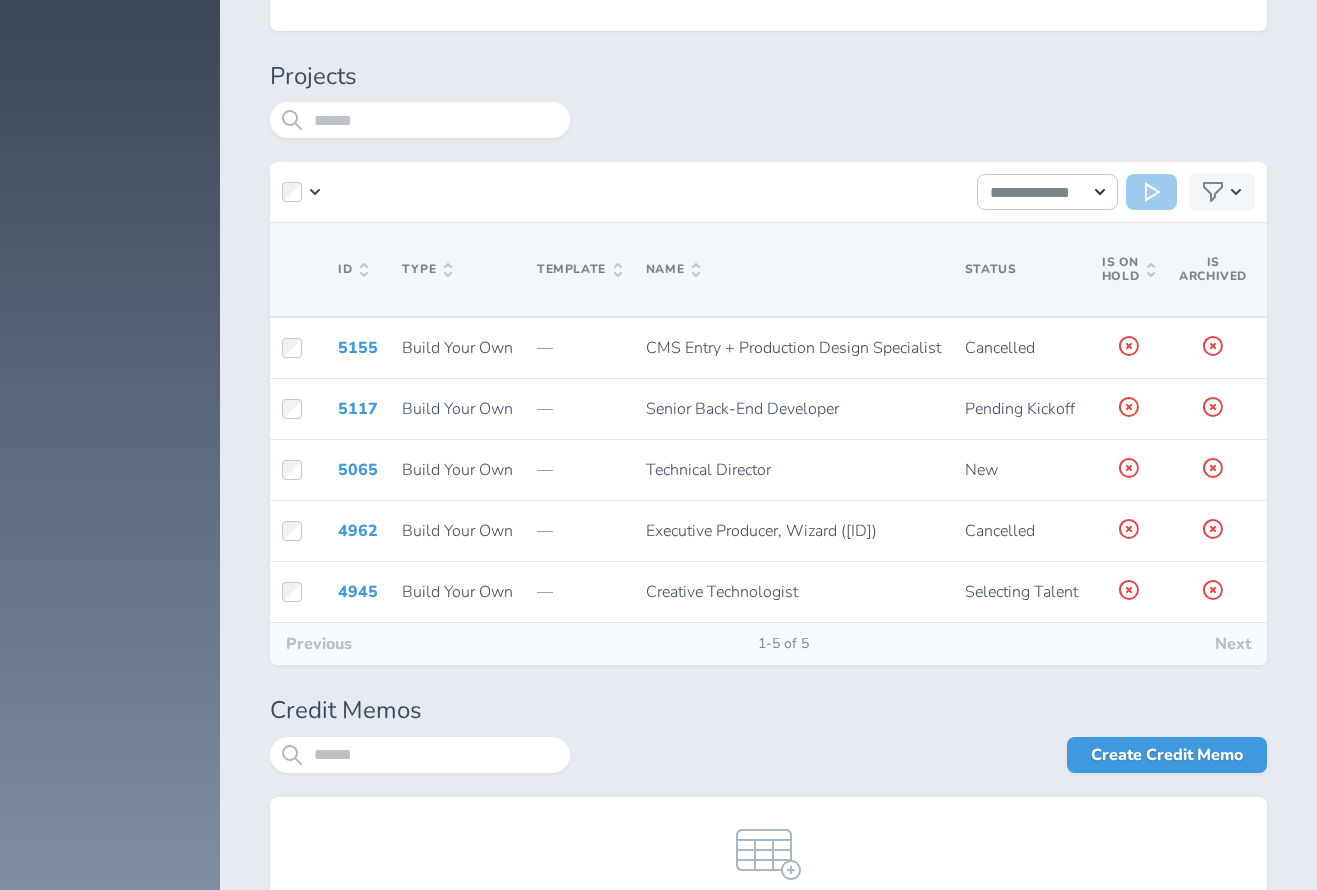 scroll, scrollTop: 4753, scrollLeft: 0, axis: vertical 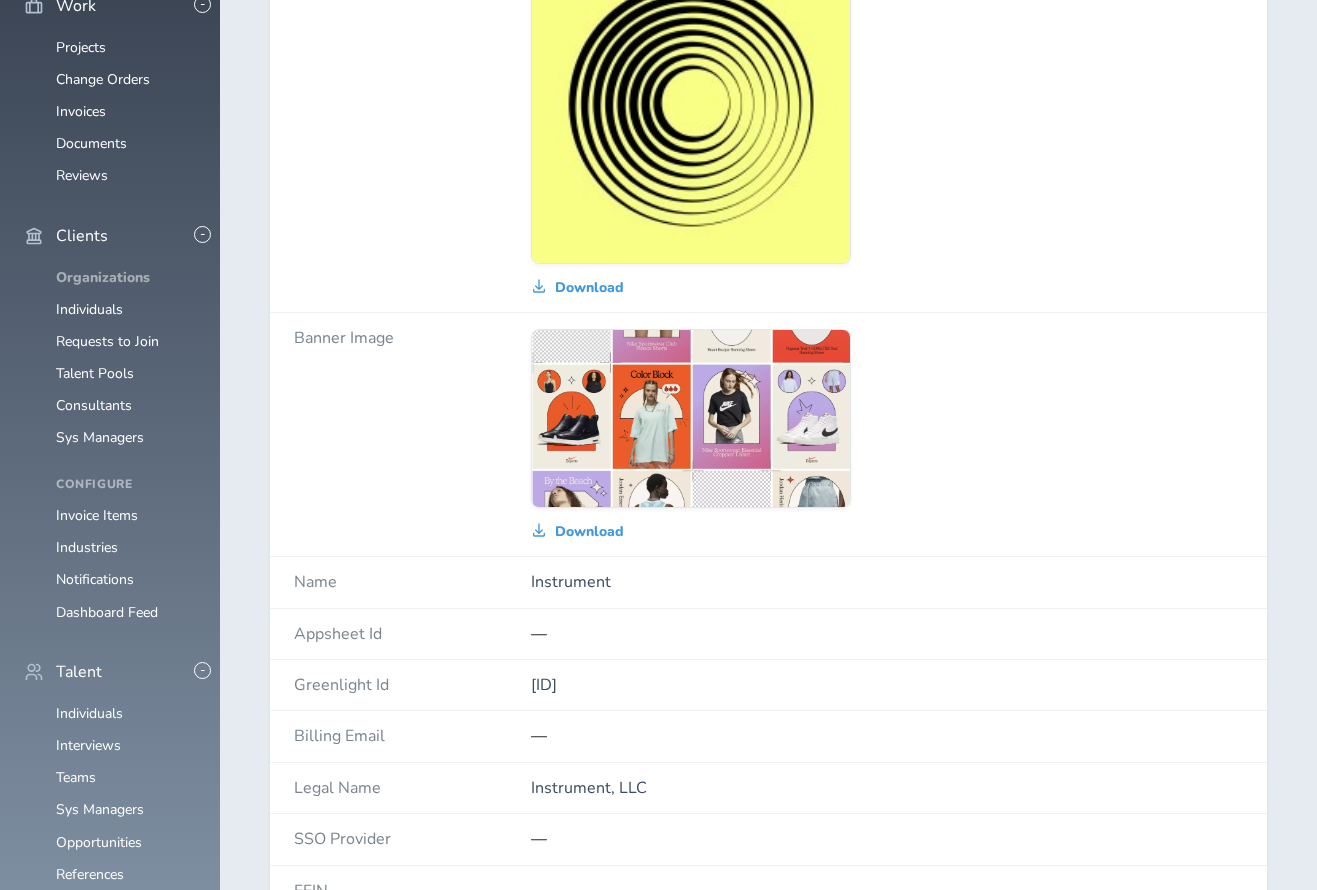 click on "Organizations" at bounding box center [103, 277] 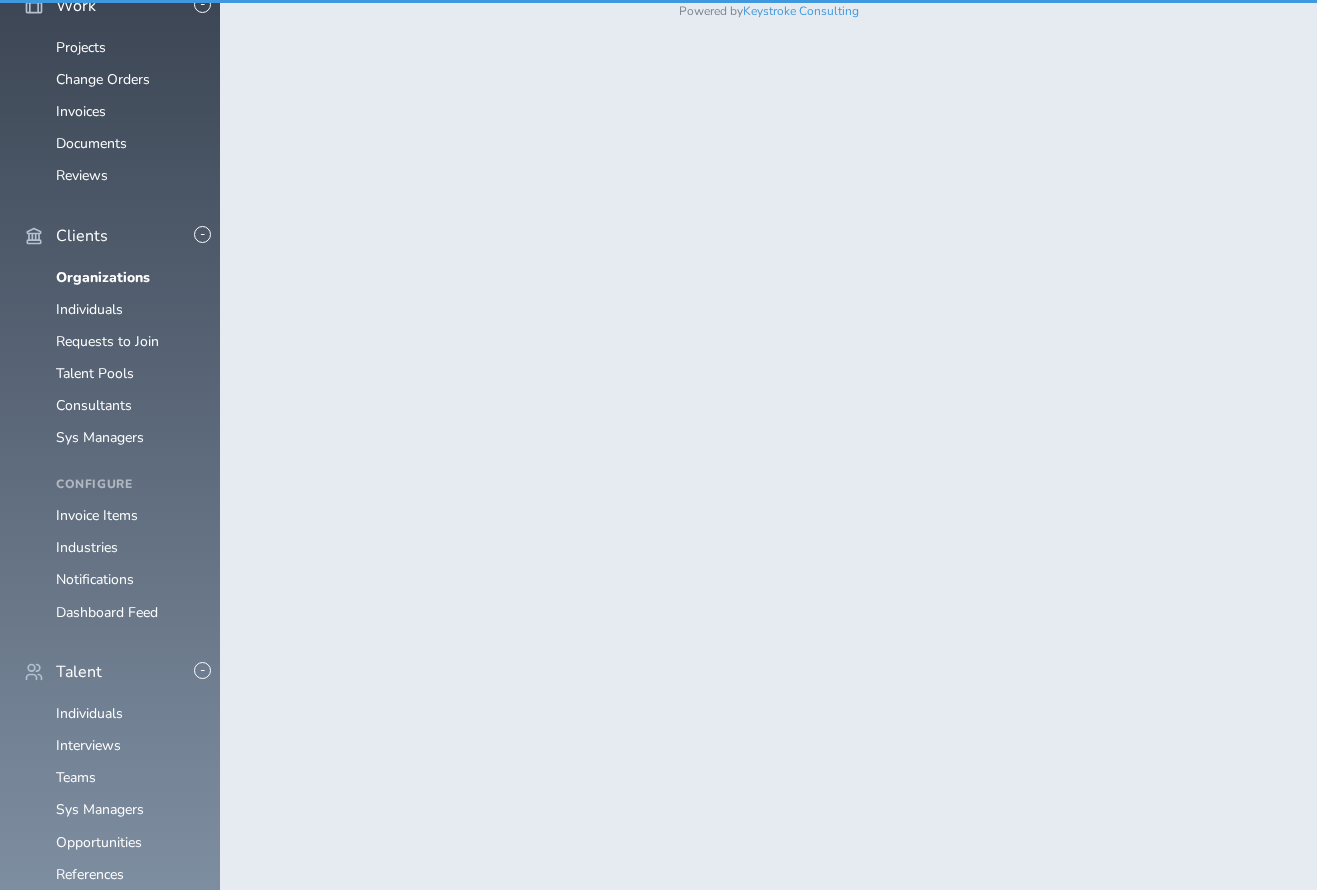 scroll, scrollTop: 0, scrollLeft: 0, axis: both 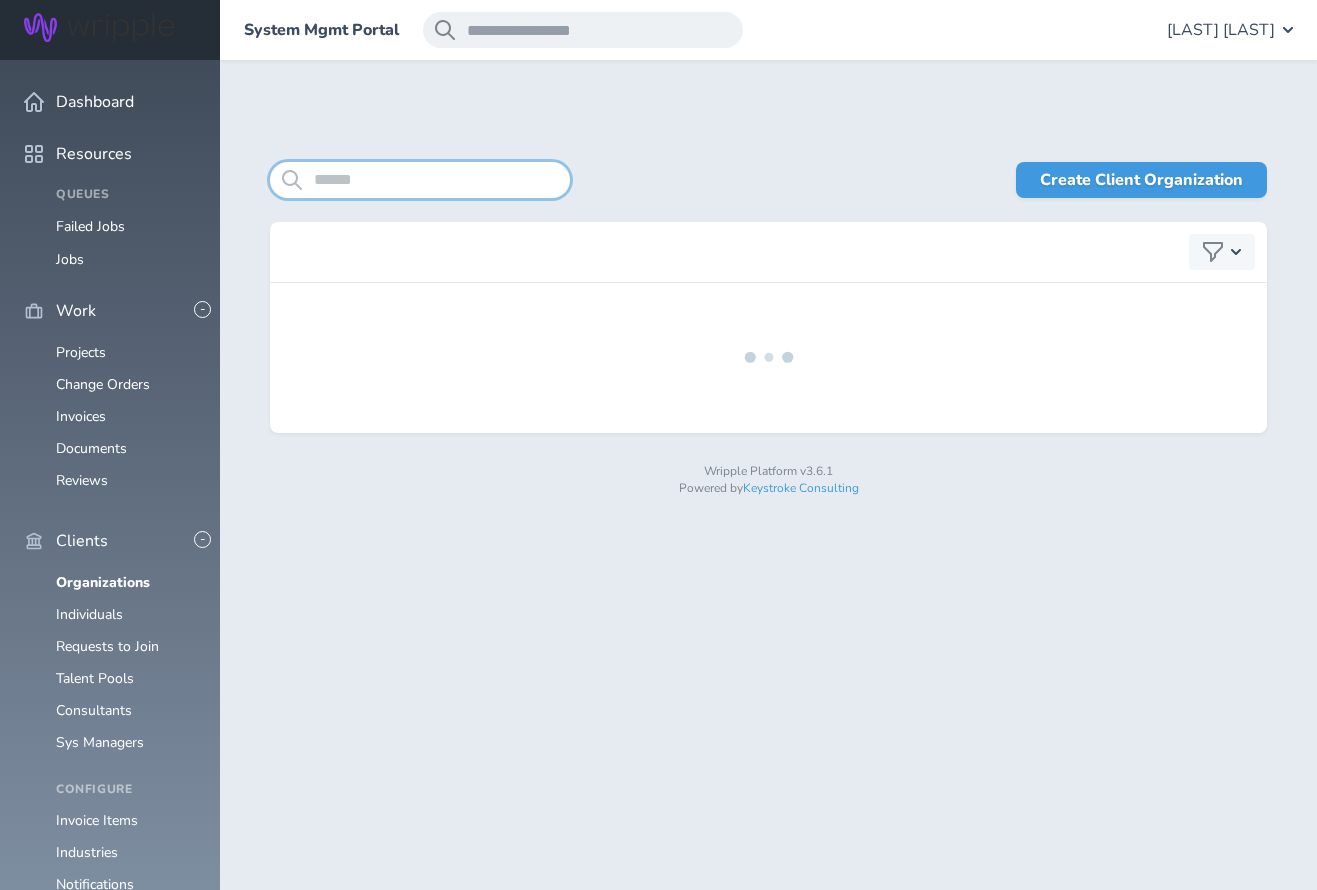 click at bounding box center [420, 180] 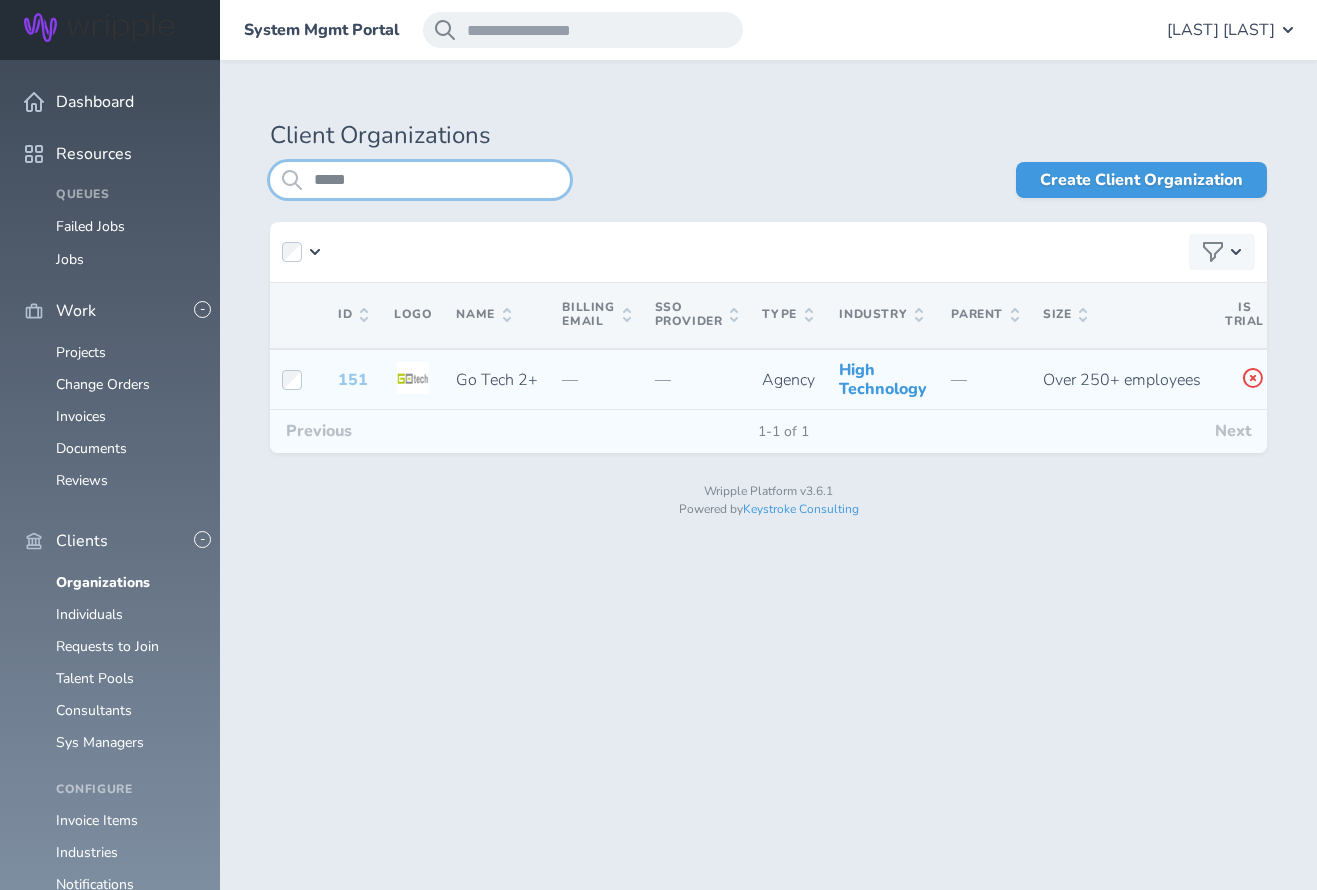 type on "*****" 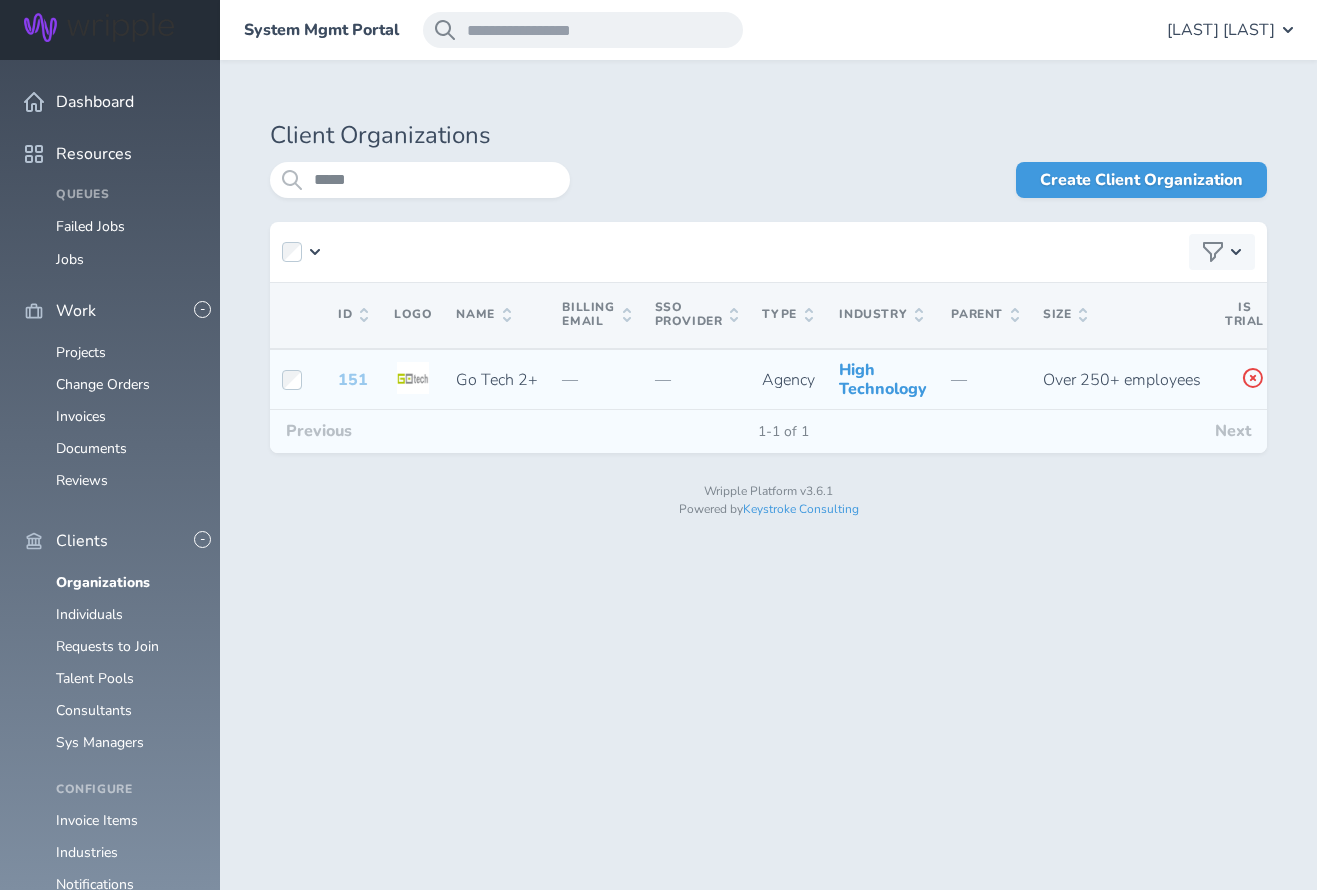 click on "151" at bounding box center [353, 380] 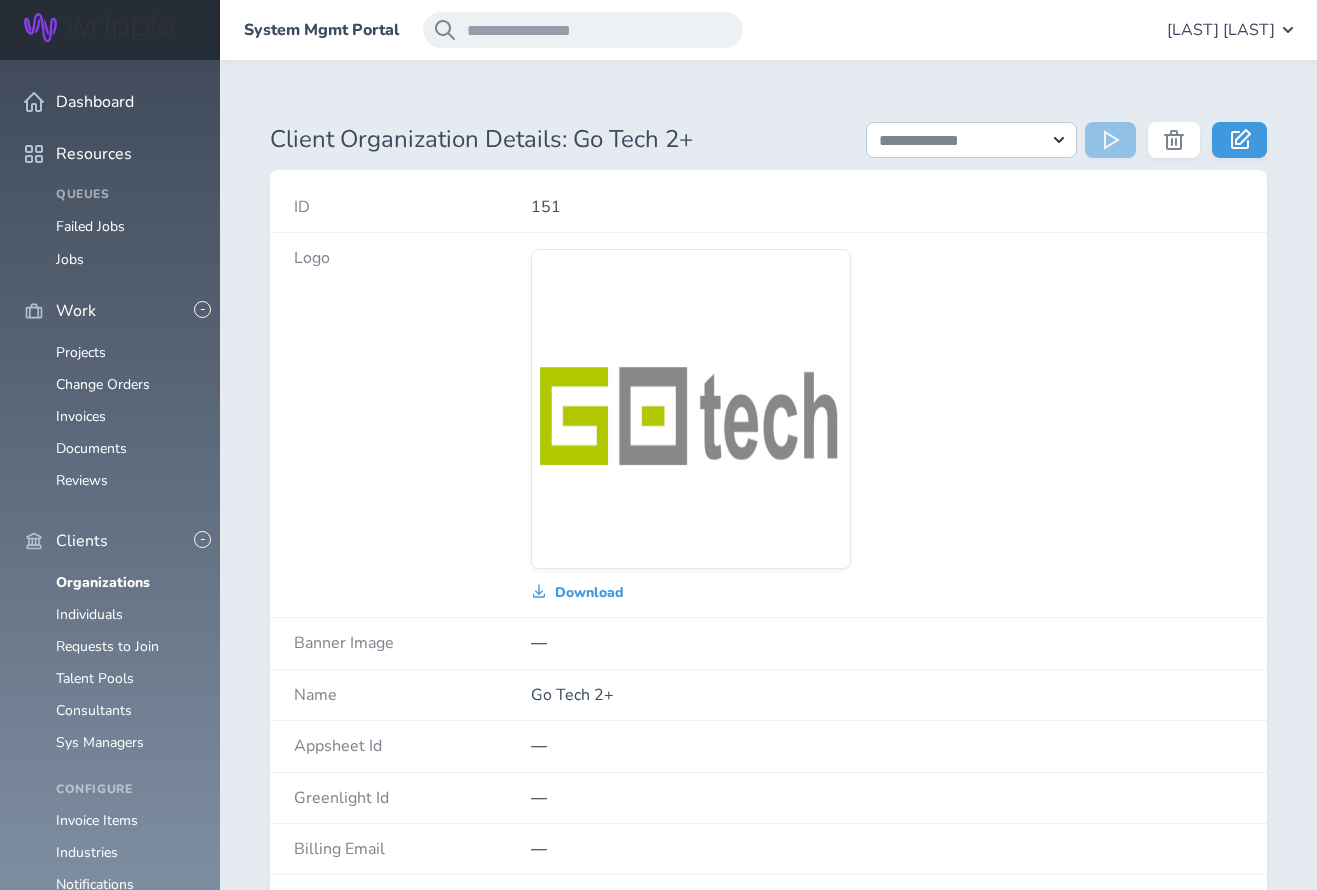 scroll, scrollTop: 326, scrollLeft: 0, axis: vertical 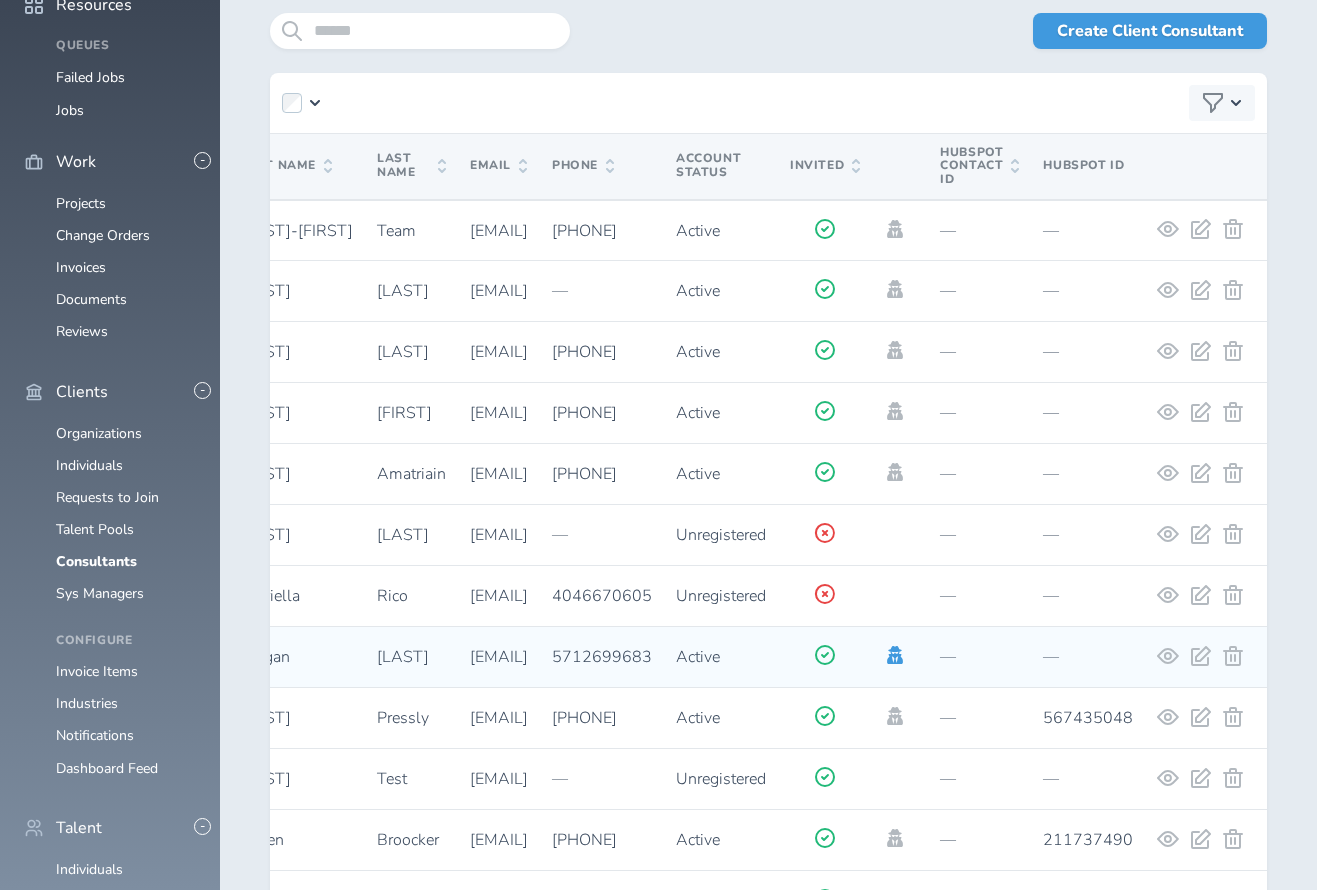 click 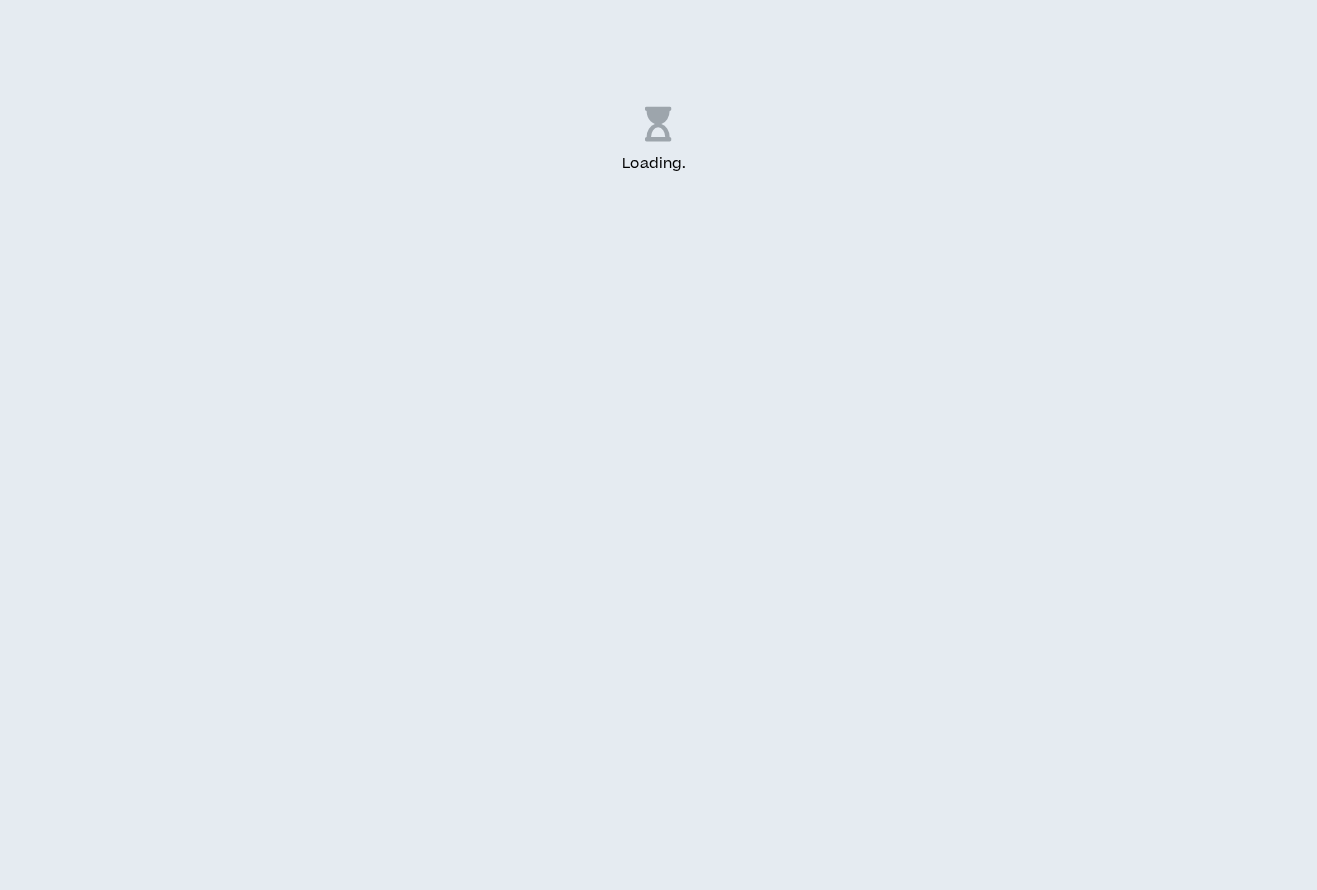 scroll, scrollTop: 0, scrollLeft: 0, axis: both 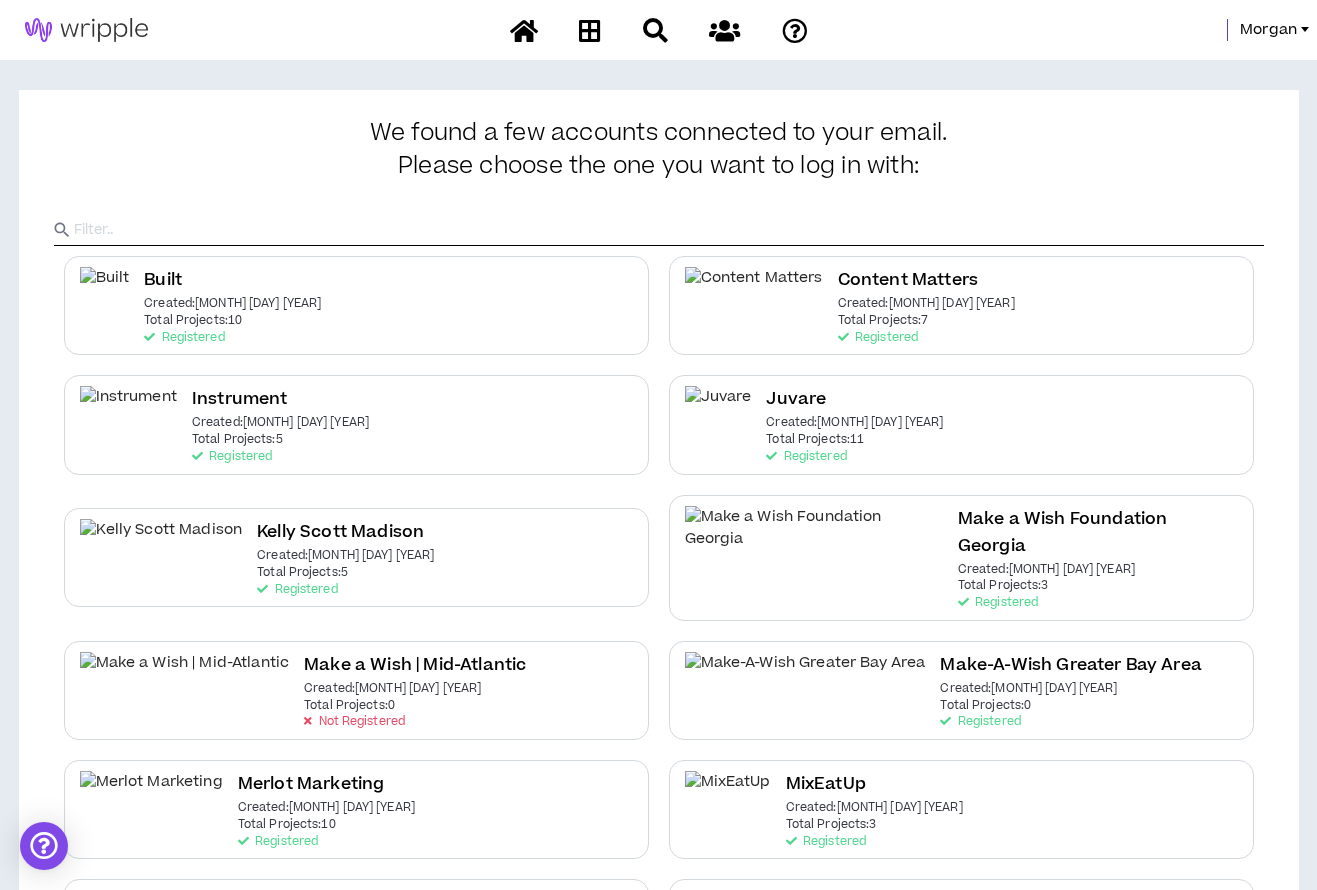 click at bounding box center [669, 230] 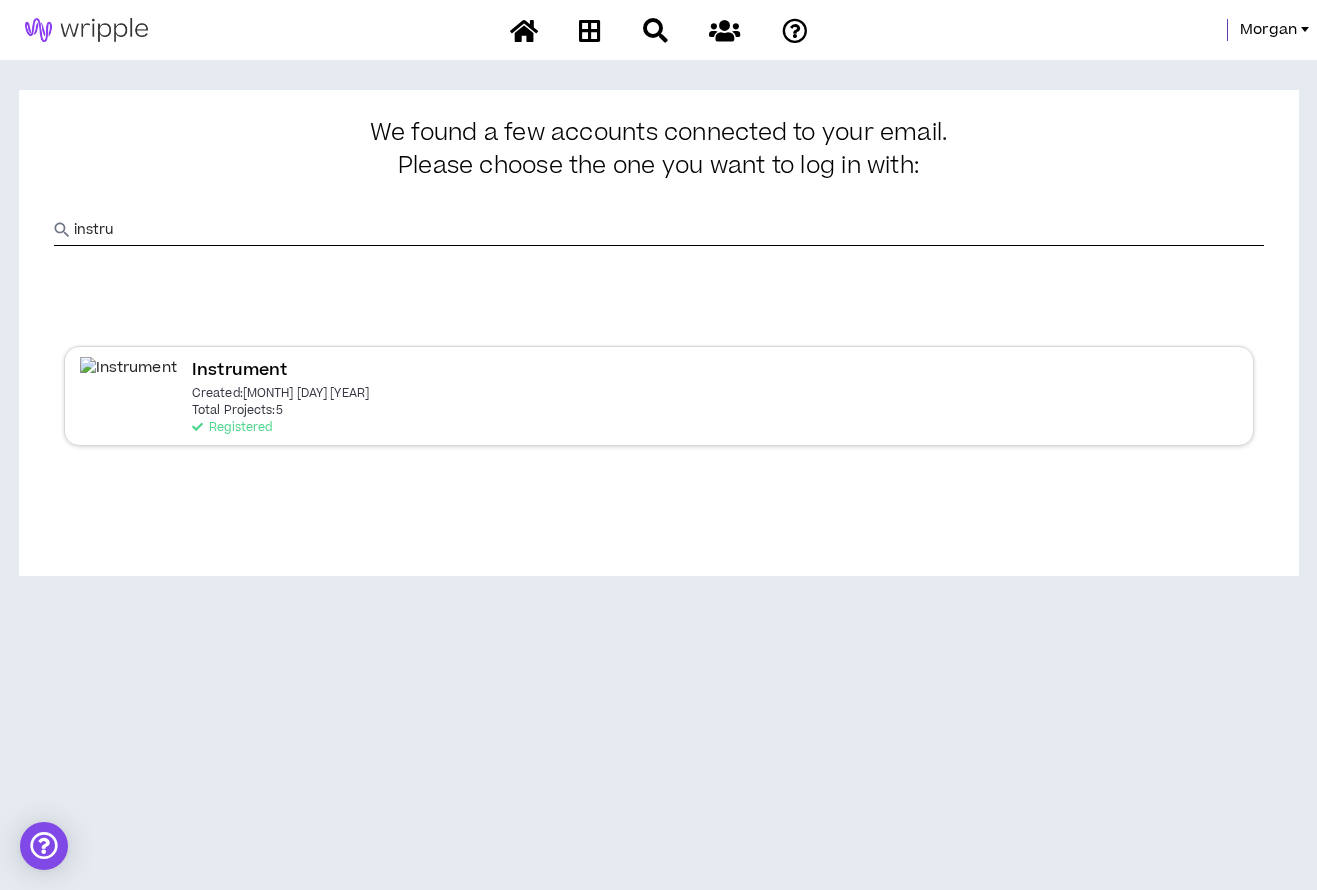 type on "instru" 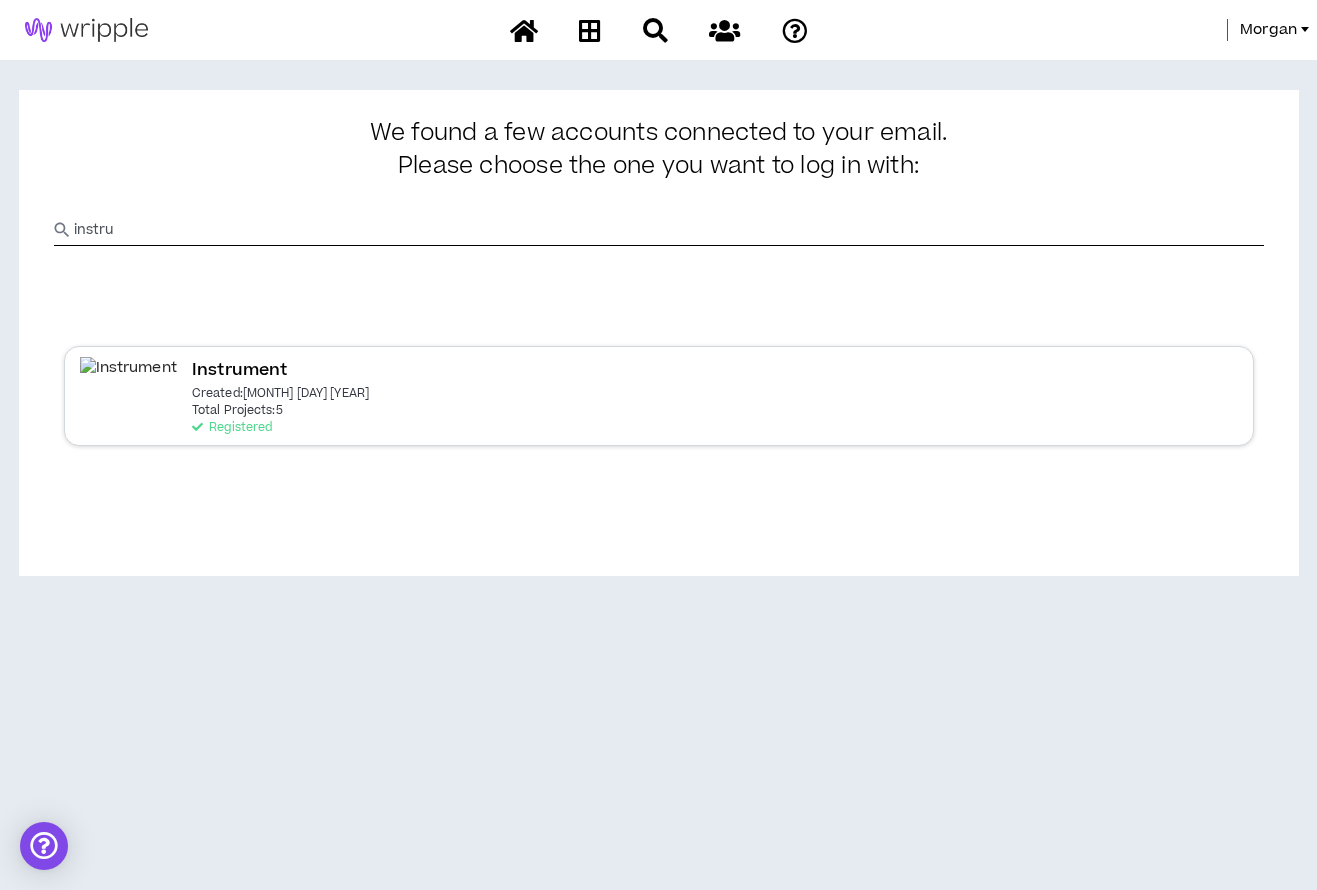 click on "Instrument Created:  Apr 11 2024 Total Projects:  5    Registered" at bounding box center (659, 395) 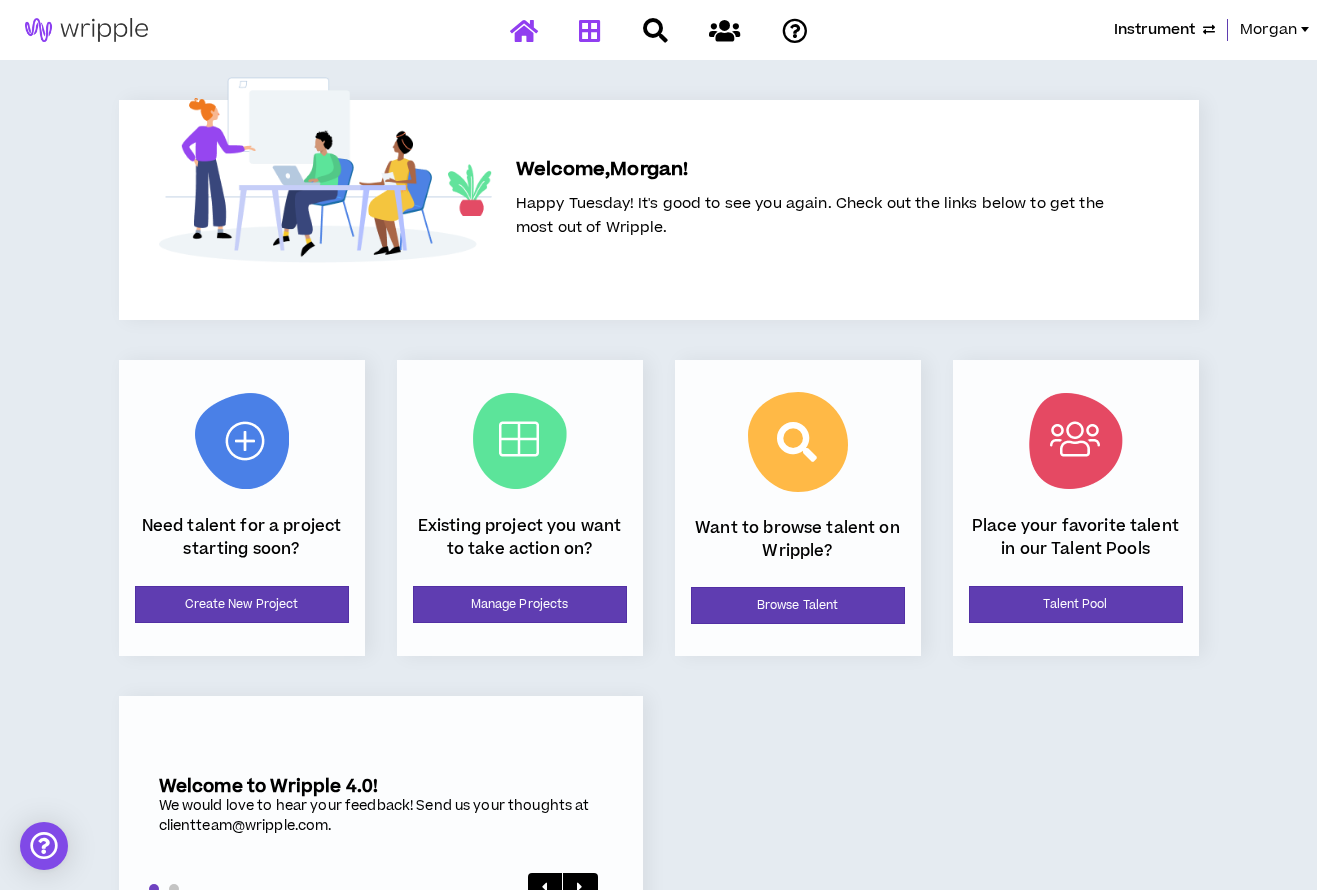 click at bounding box center (590, 30) 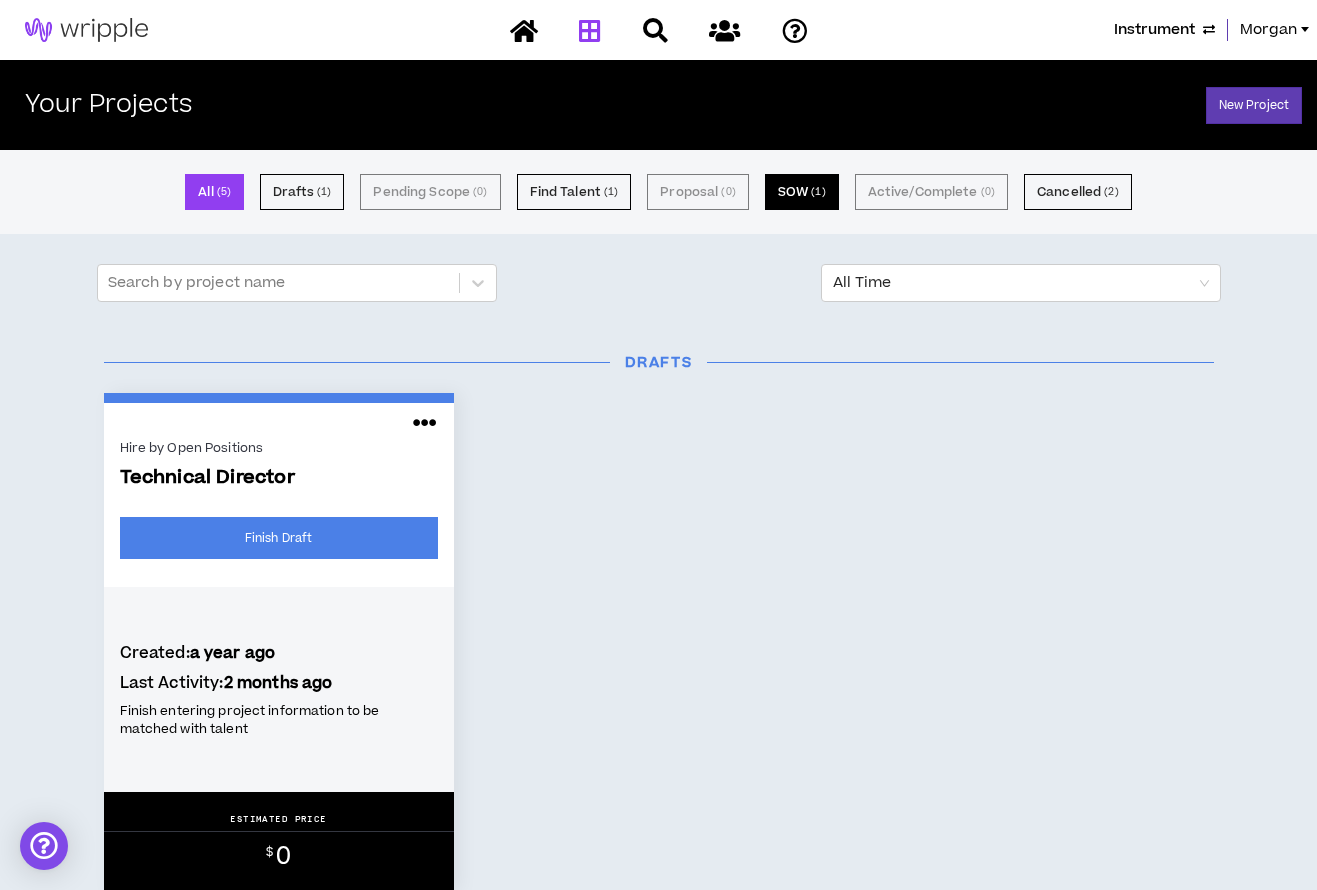 click on "SOW   ( 1 )" at bounding box center (802, 192) 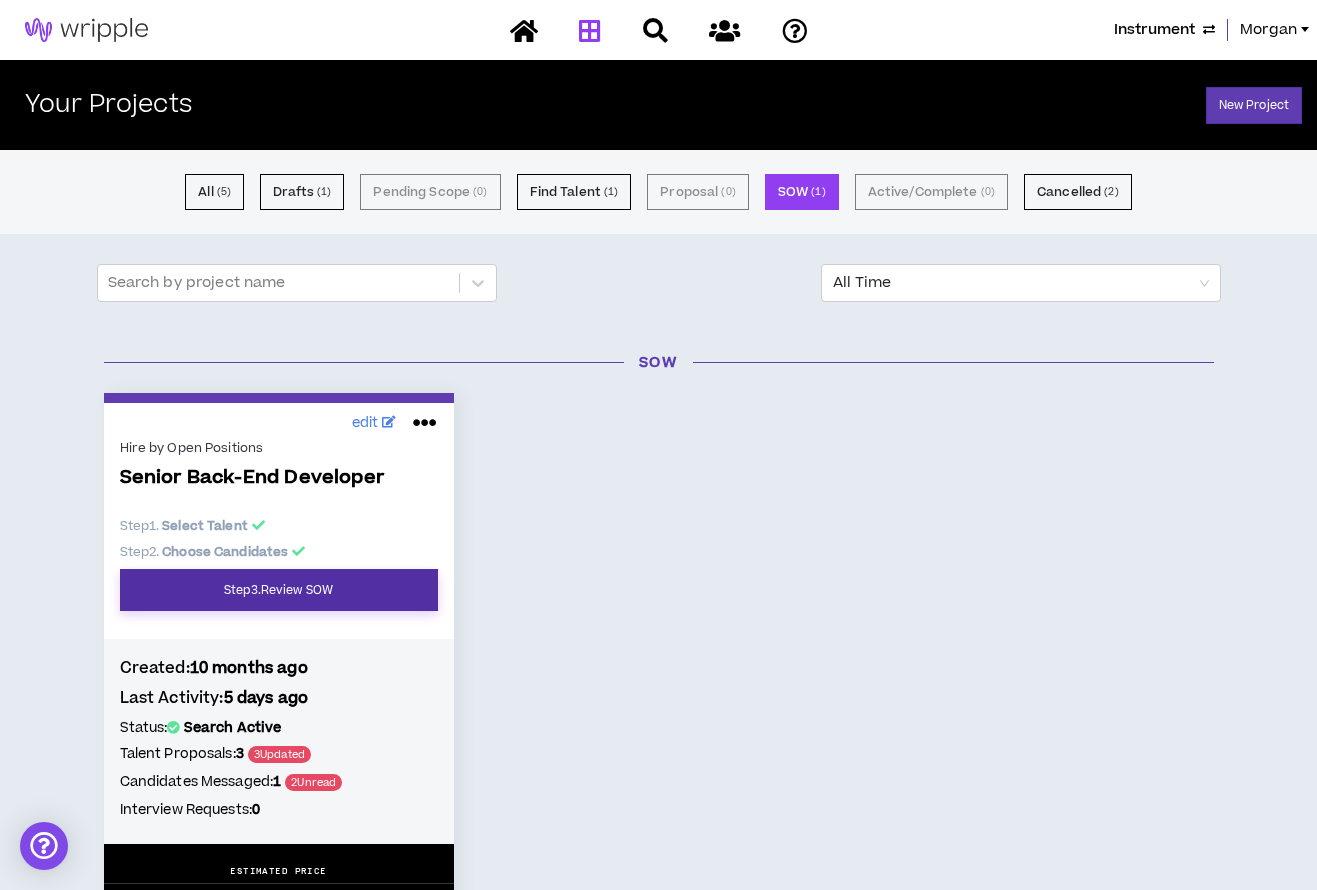click on "Step  3 .  Review SOW" at bounding box center [279, 590] 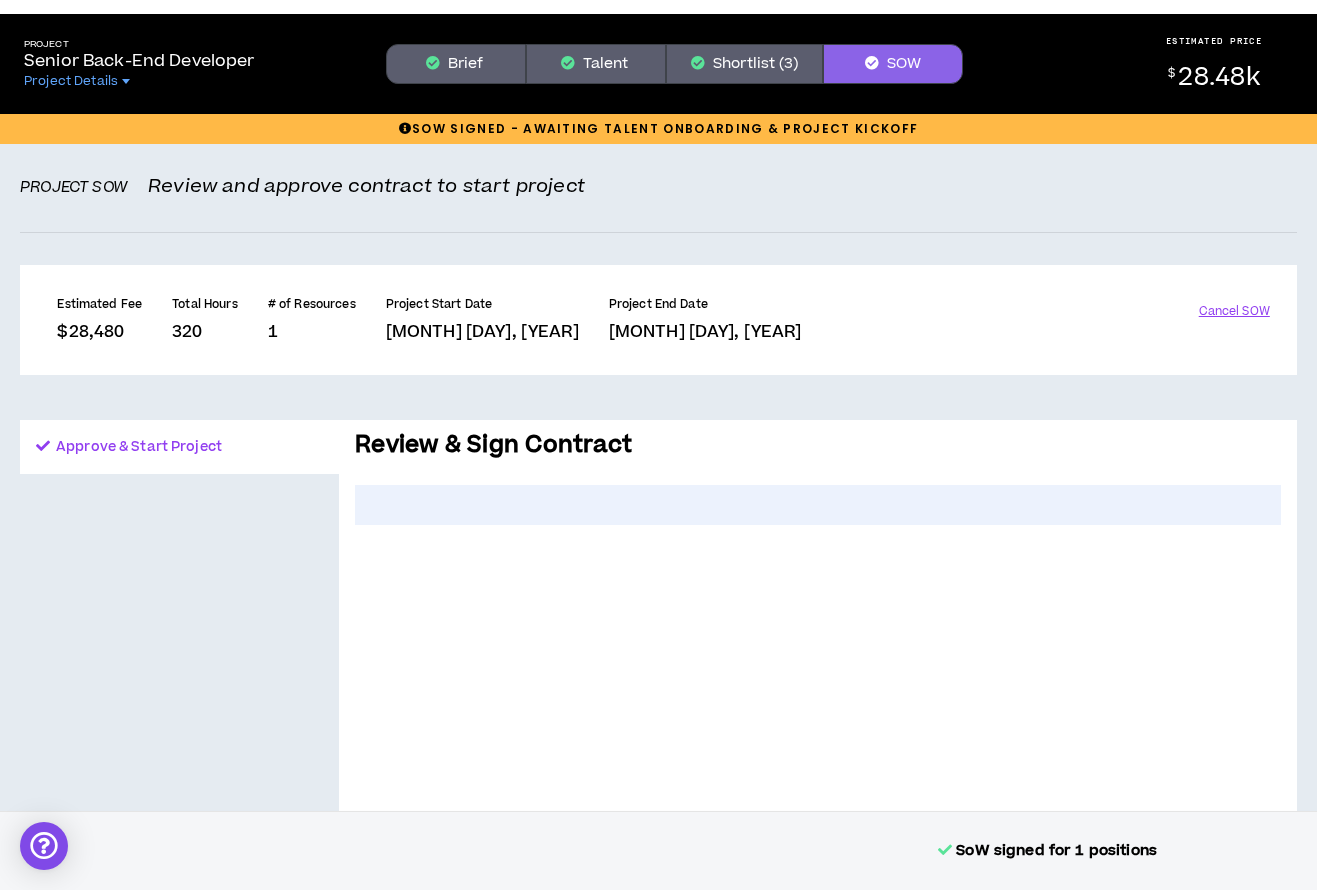 scroll, scrollTop: 66, scrollLeft: 0, axis: vertical 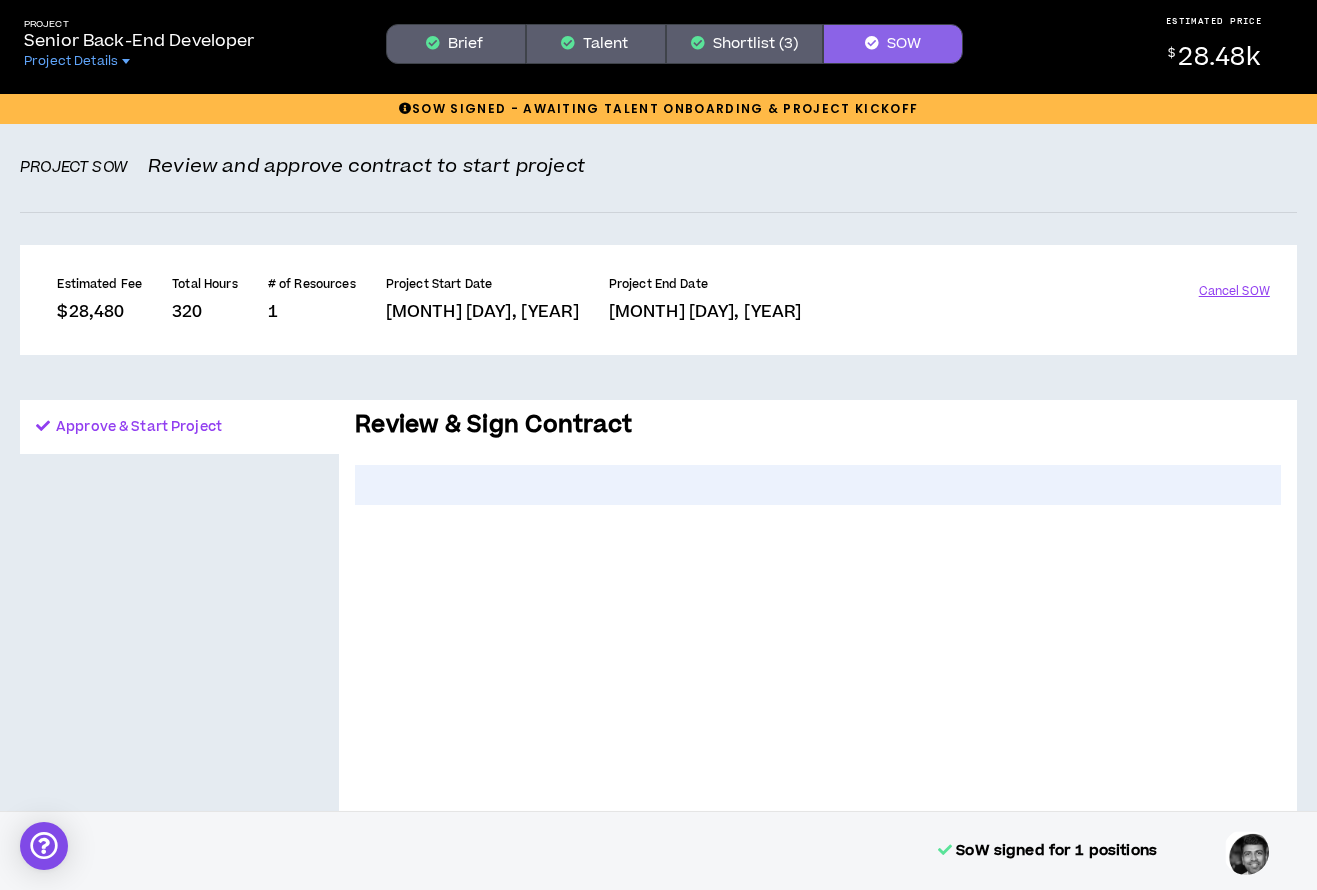 click on "Shortlist   (3)" at bounding box center [744, 44] 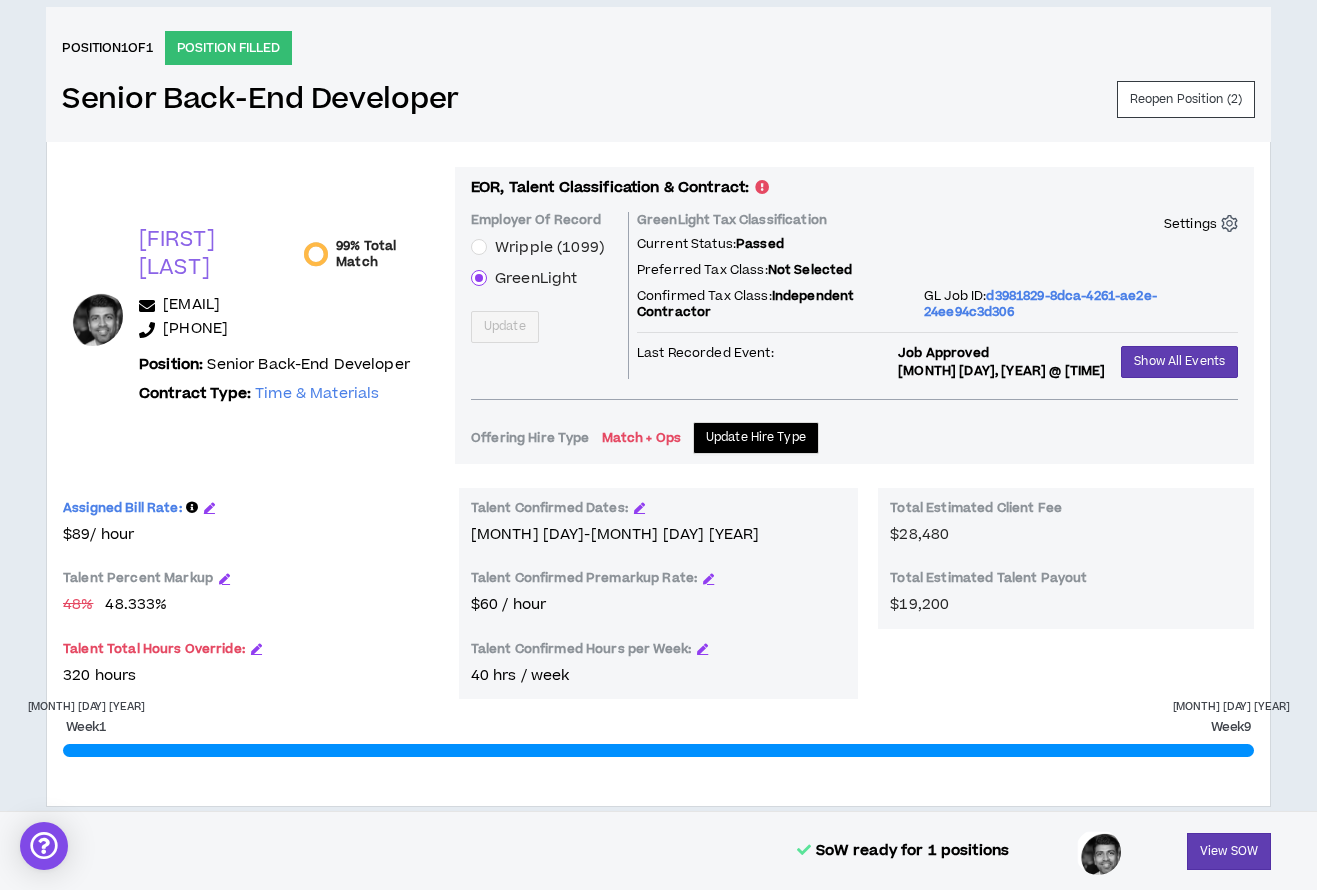 scroll, scrollTop: 810, scrollLeft: 0, axis: vertical 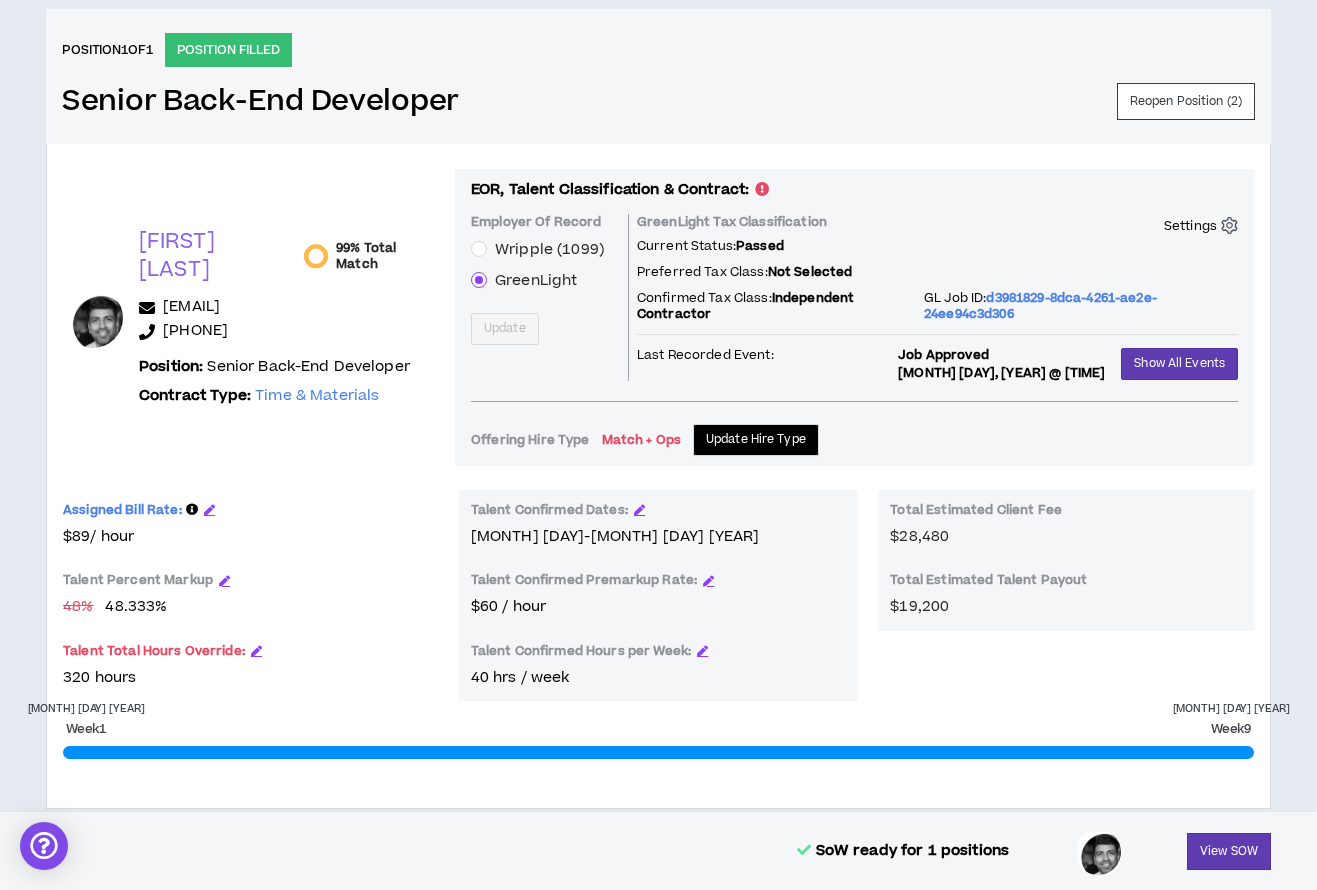 click on "Settings" at bounding box center (1201, 225) 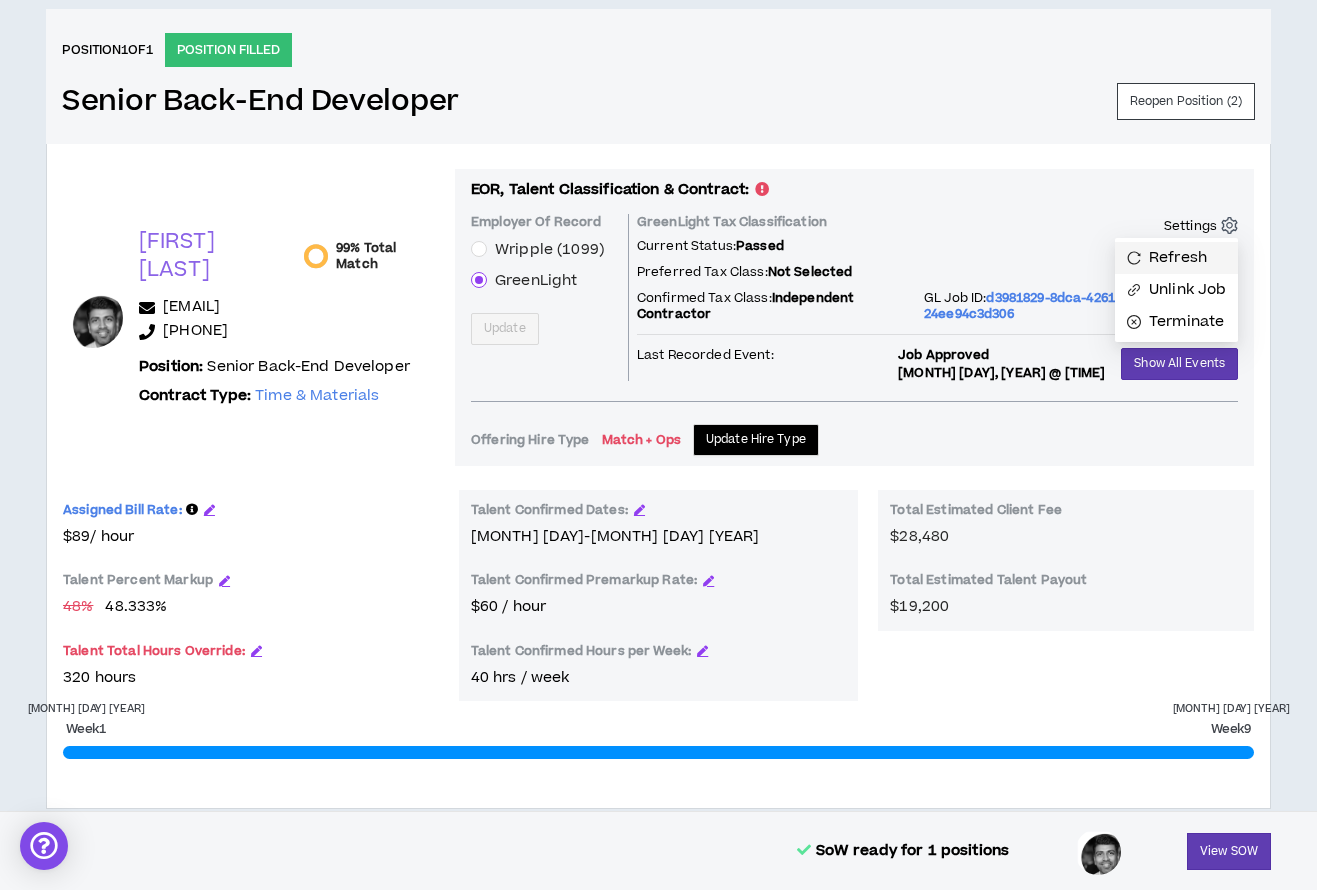 click on "Refresh" at bounding box center [1178, 258] 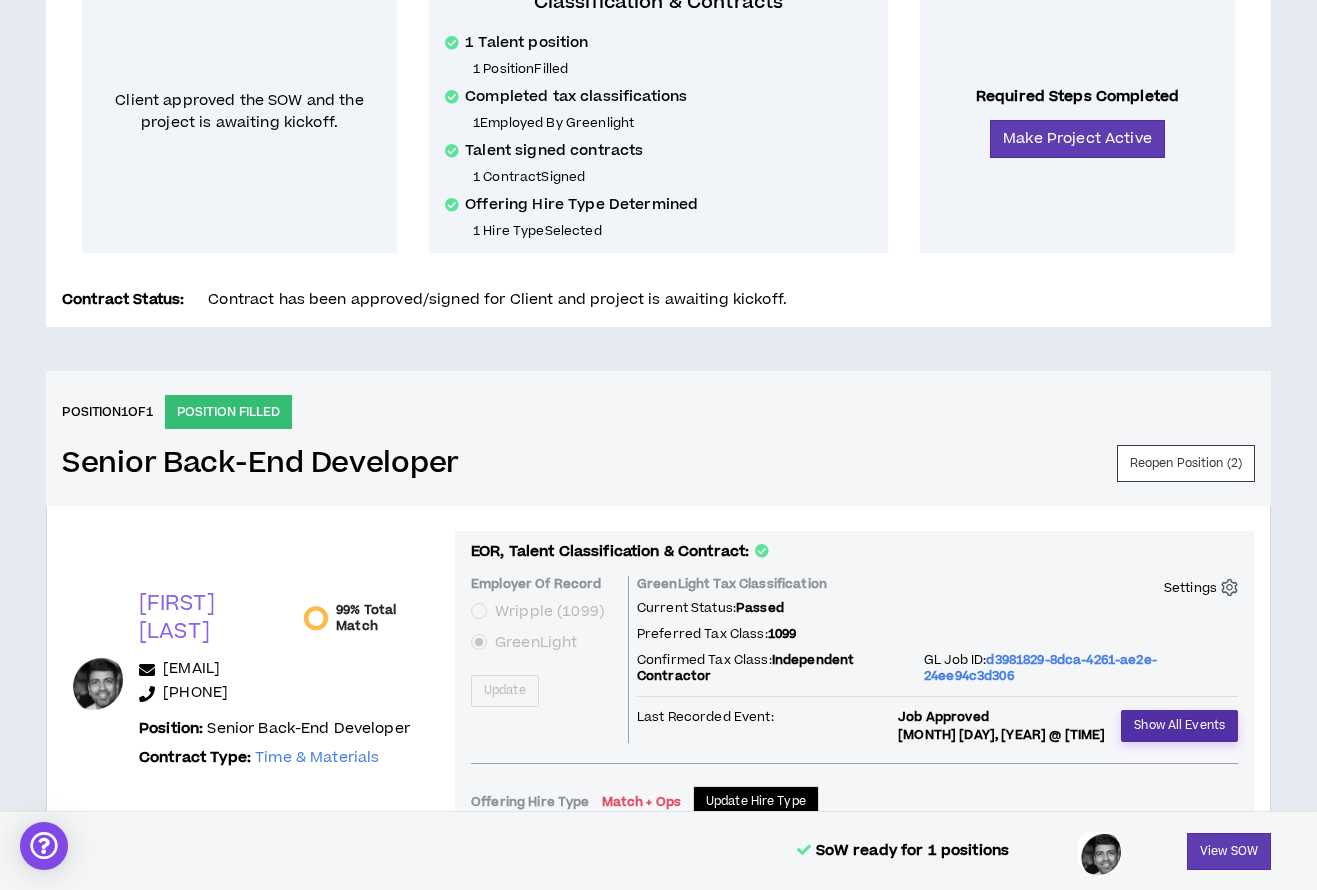 scroll, scrollTop: 0, scrollLeft: 0, axis: both 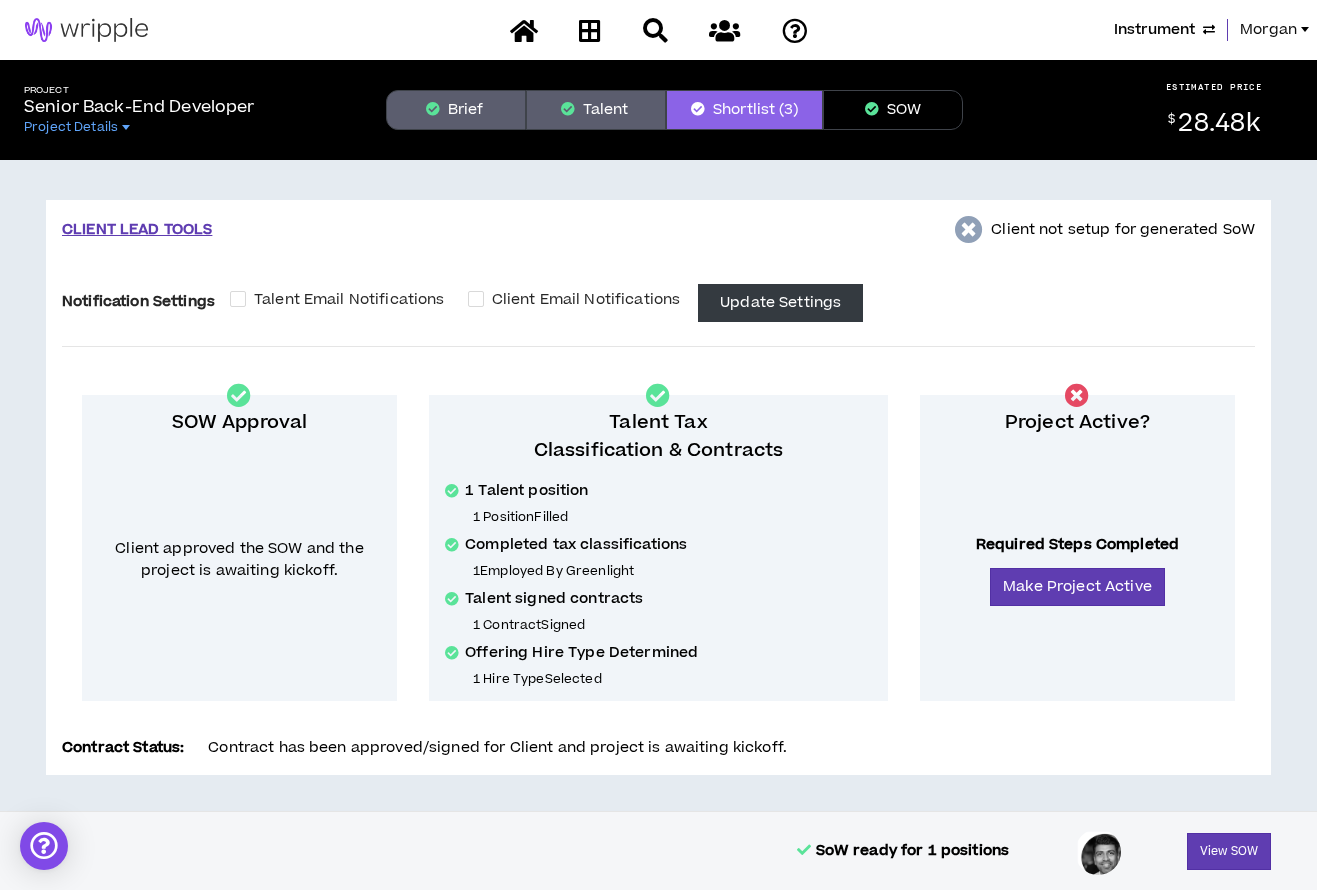 click on "Morgan" at bounding box center (1268, 30) 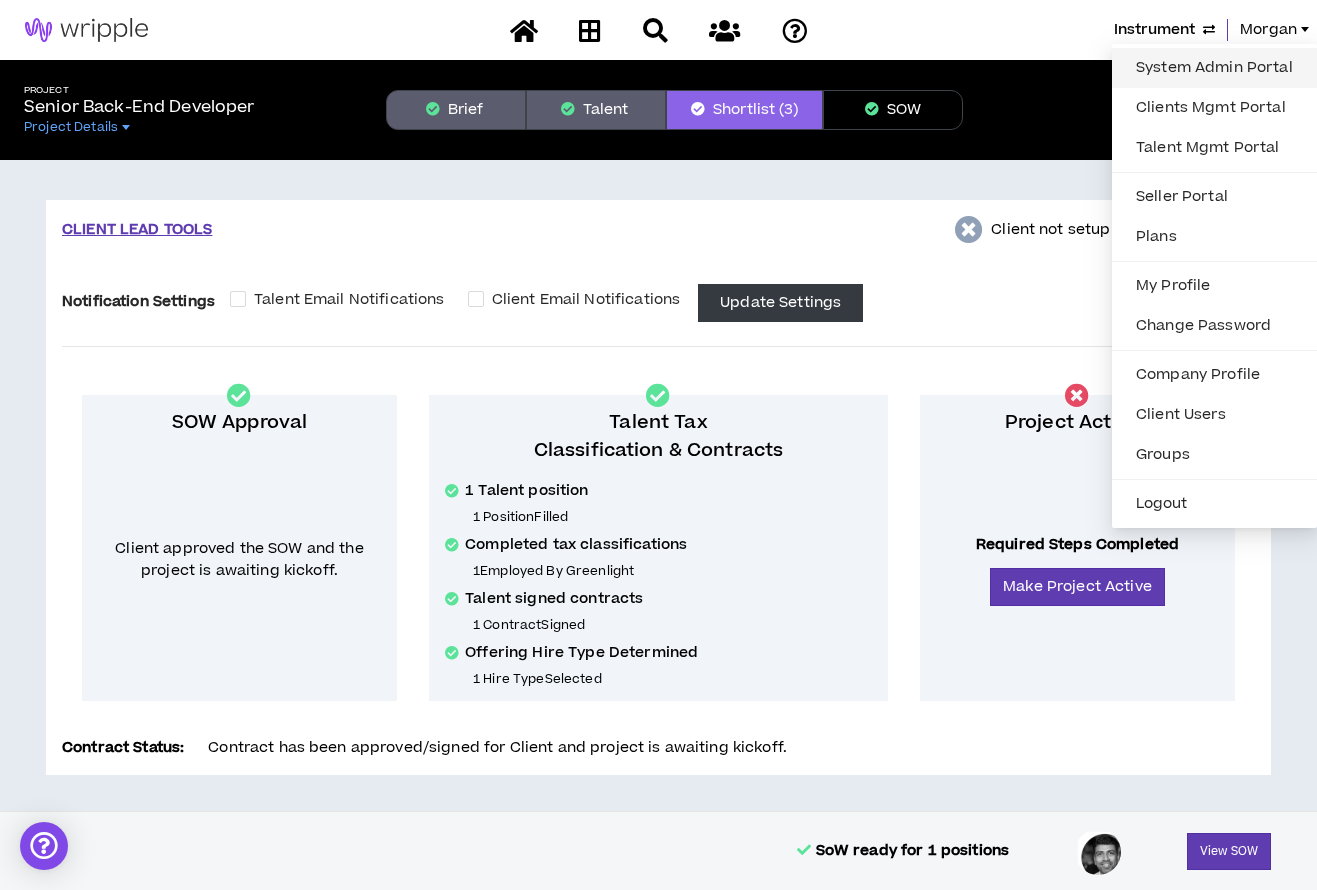 click on "System Admin Portal" at bounding box center [1214, 68] 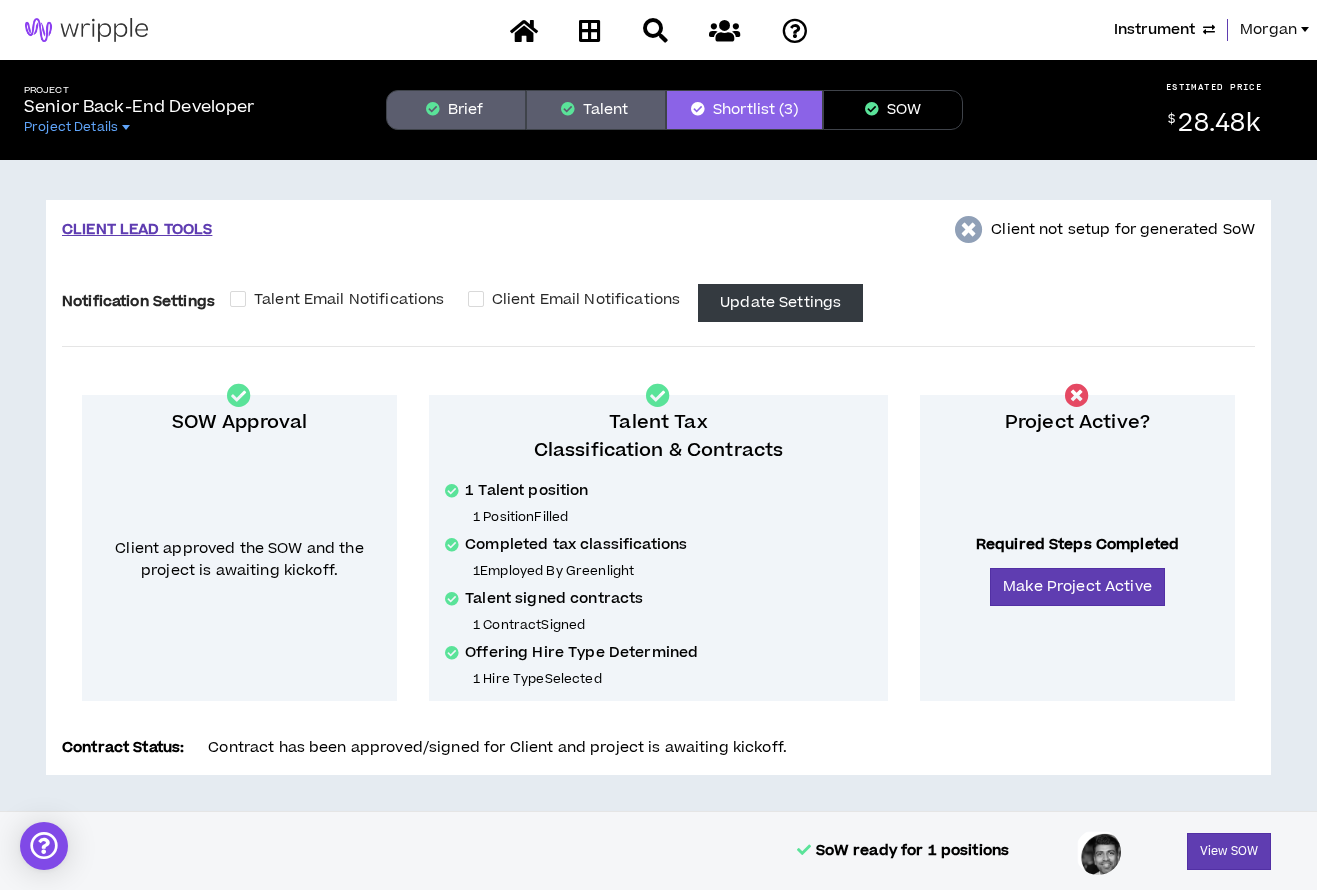 click on "Morgan" at bounding box center (1278, 30) 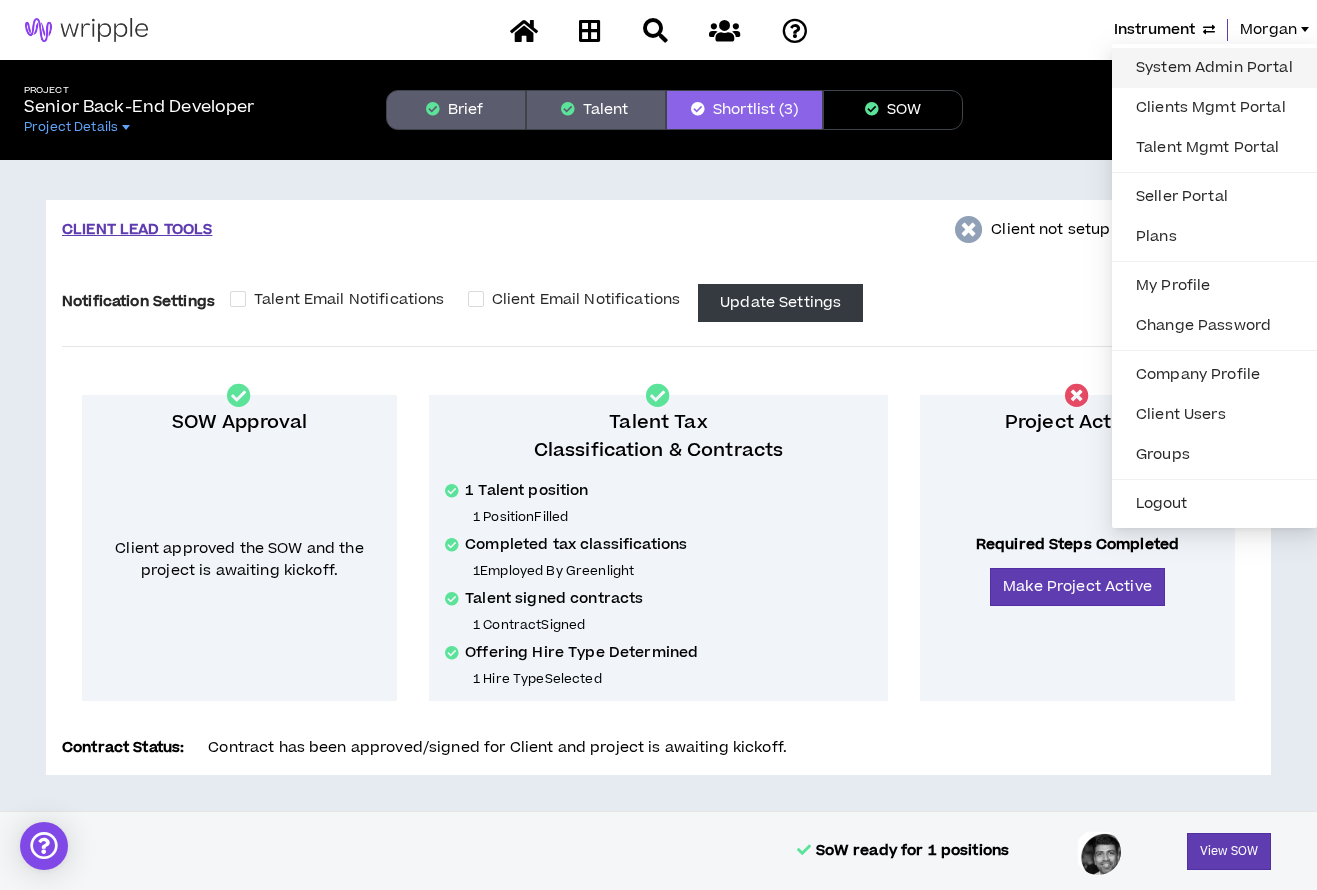 click on "System Admin Portal" at bounding box center [1214, 68] 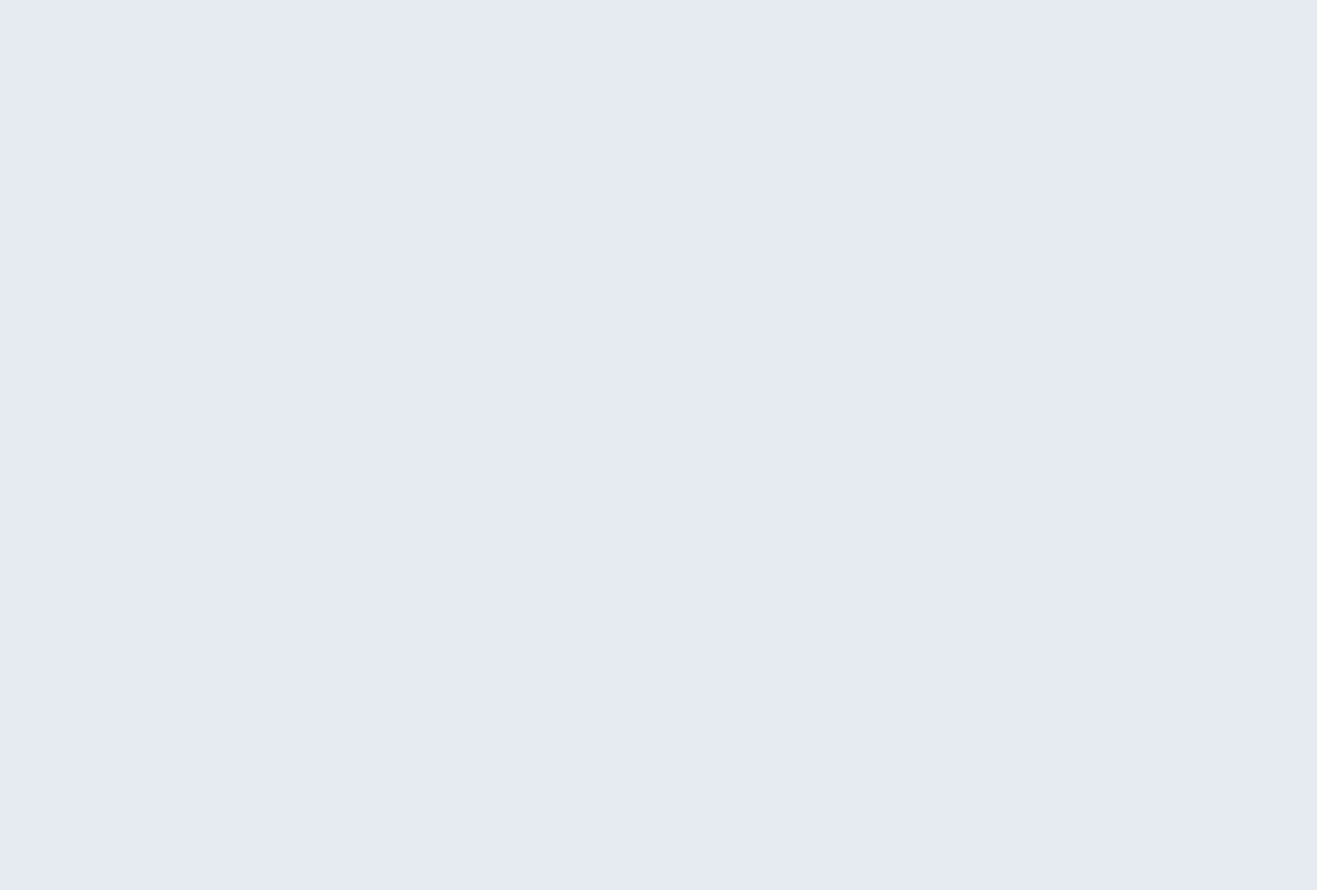 scroll, scrollTop: 0, scrollLeft: 0, axis: both 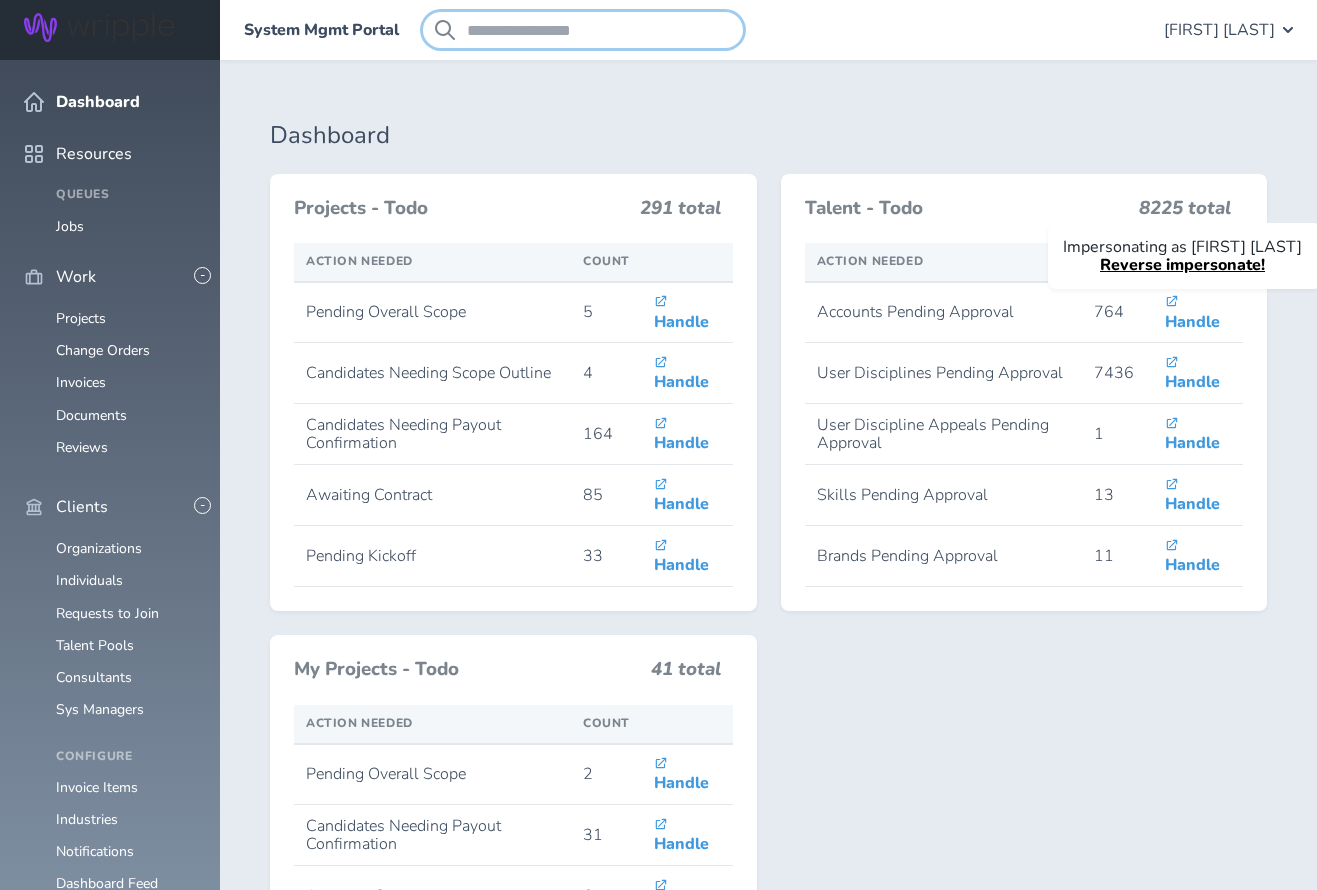 click at bounding box center (583, 30) 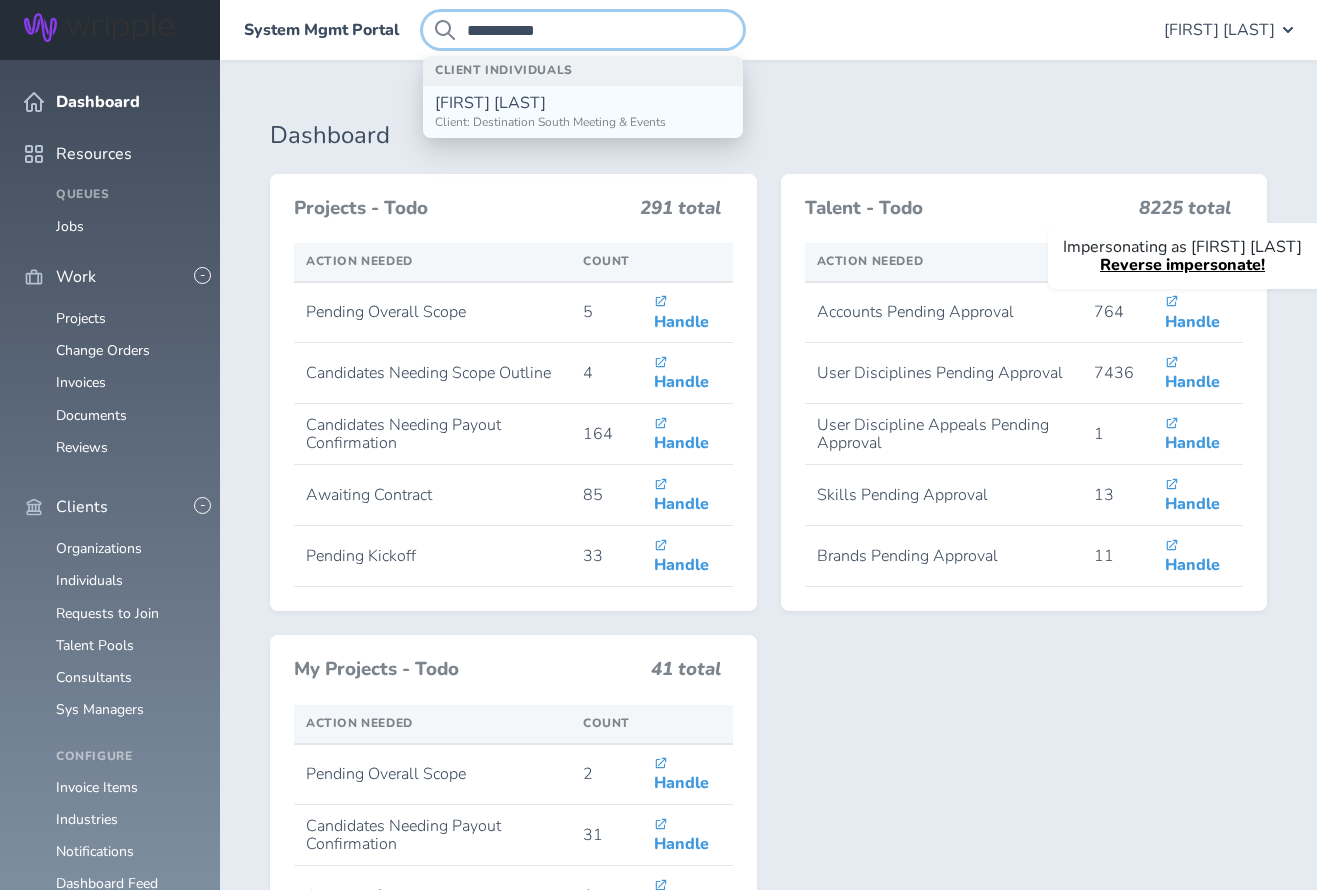 type on "**********" 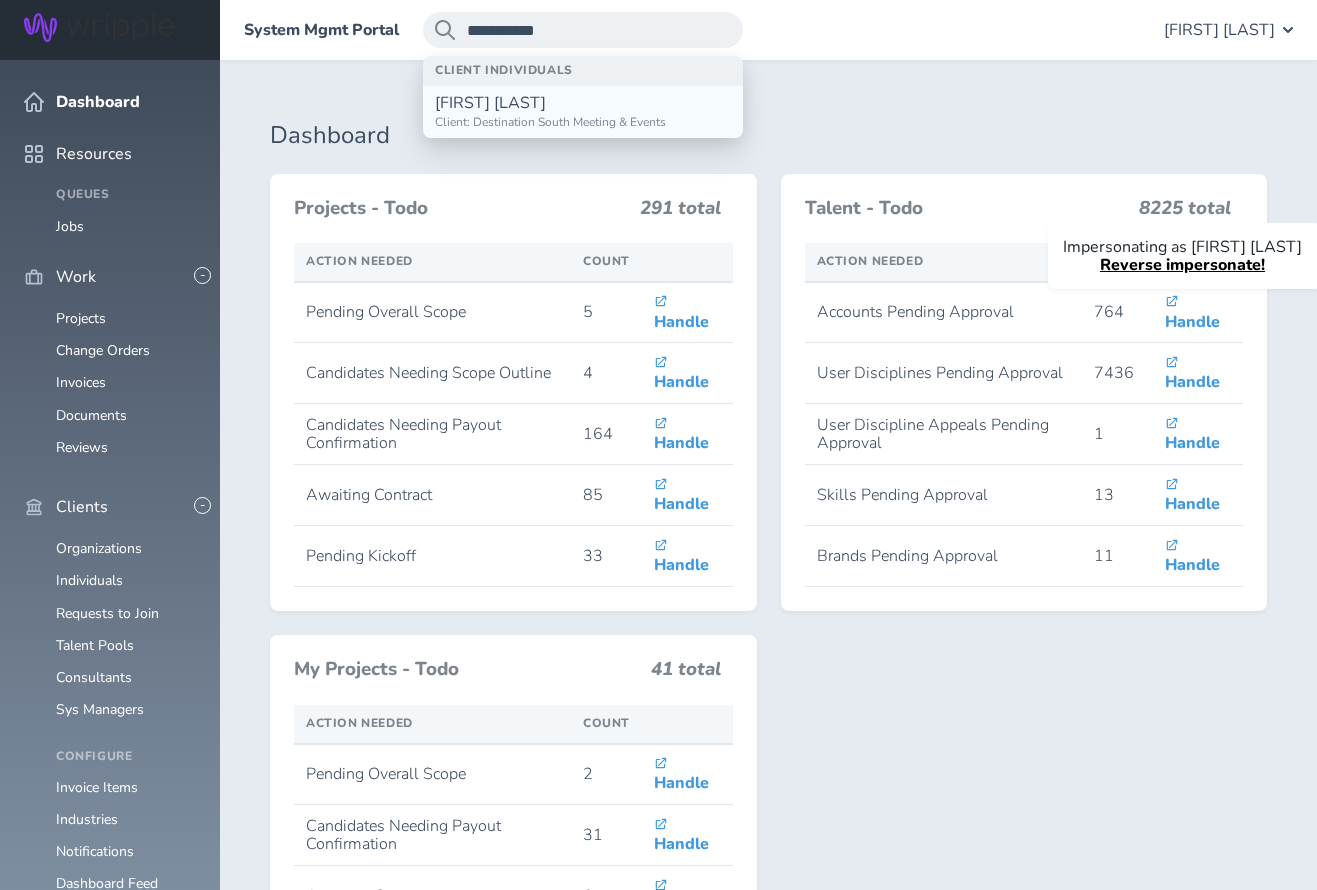 click on "Tim Barrett
Client: Destination South Meeting & Events" at bounding box center (583, 112) 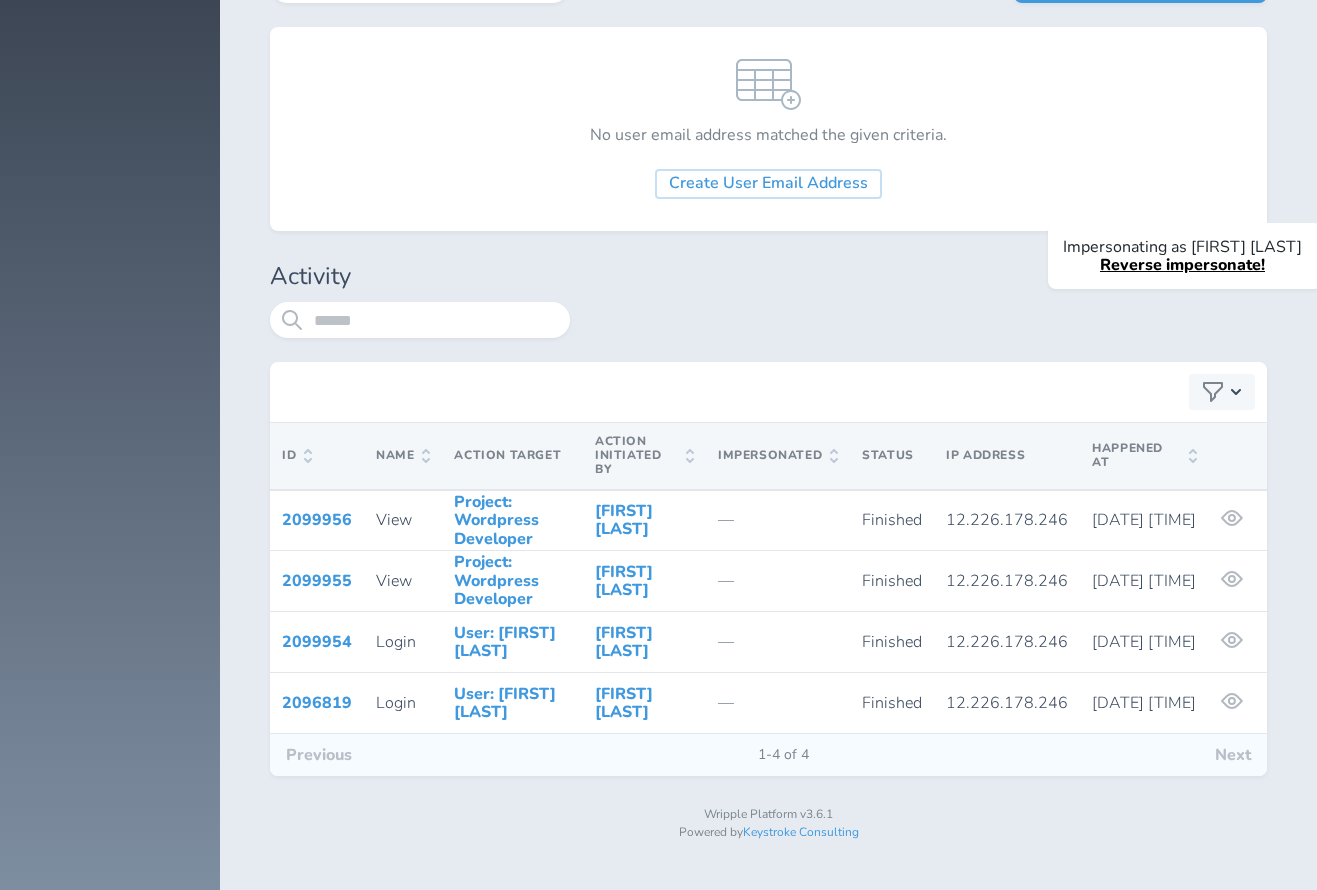 scroll, scrollTop: 4836, scrollLeft: 0, axis: vertical 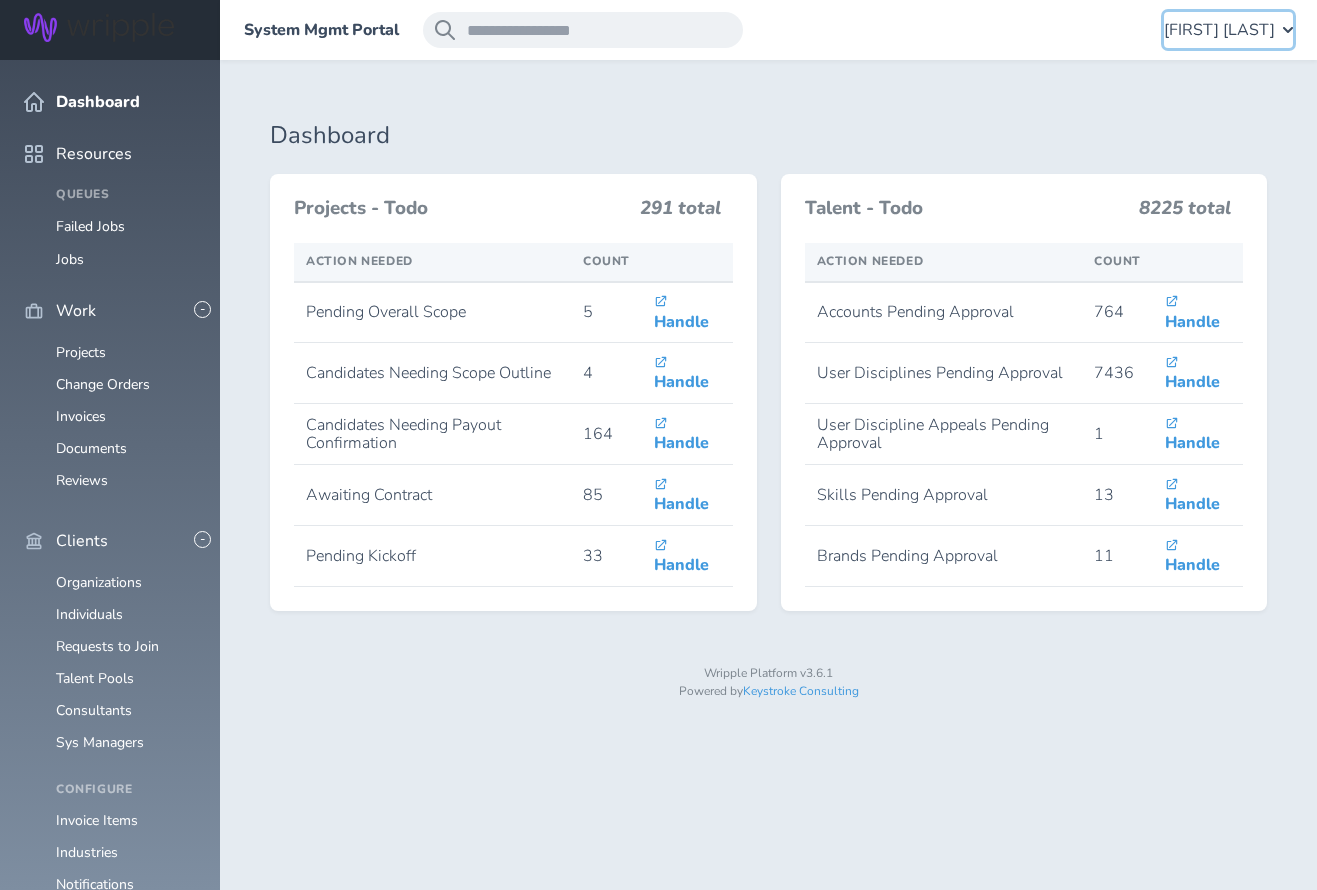 click on "[FIRST] [LAST]" at bounding box center [1219, 30] 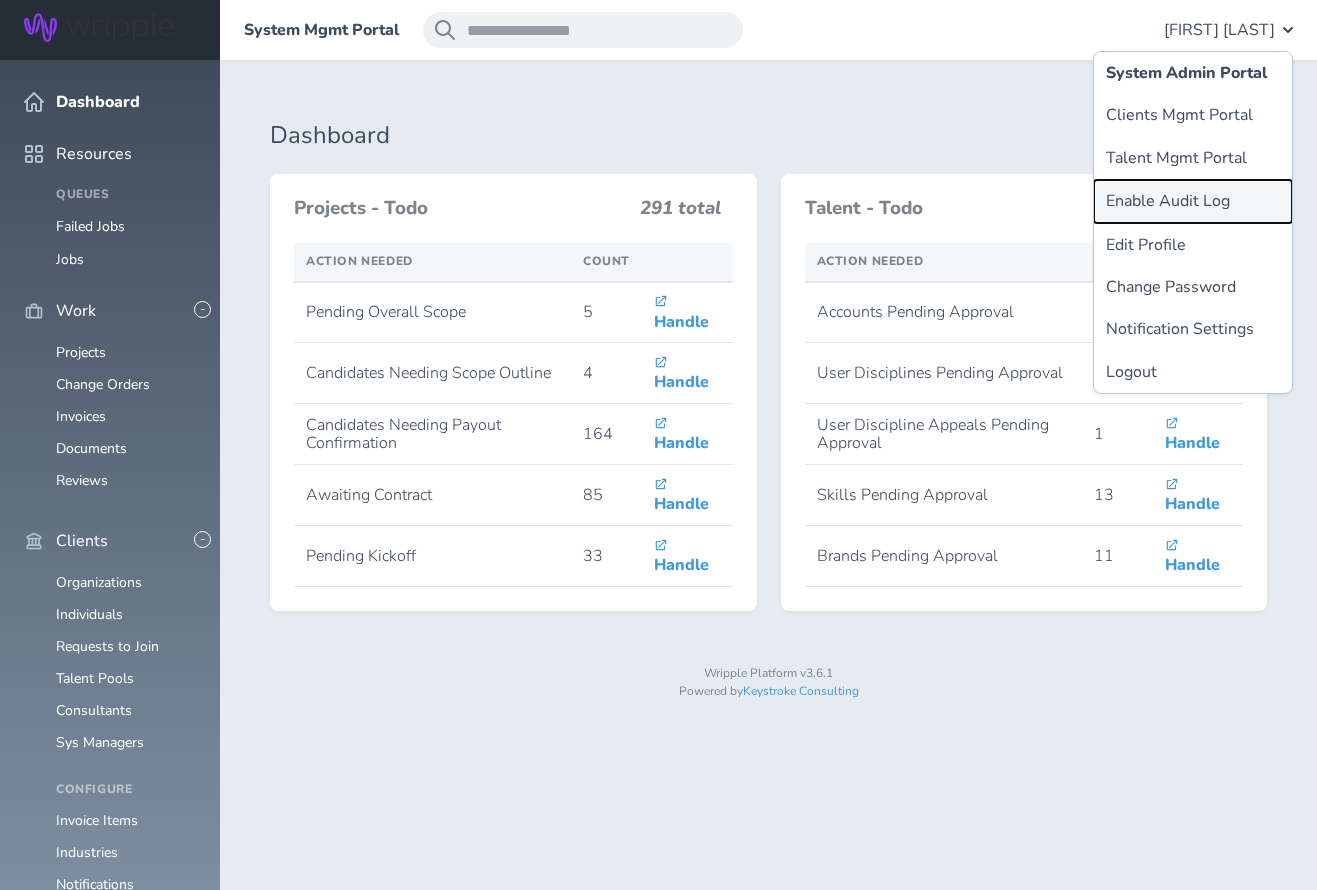 click on "Enable Audit Log" at bounding box center [1193, 201] 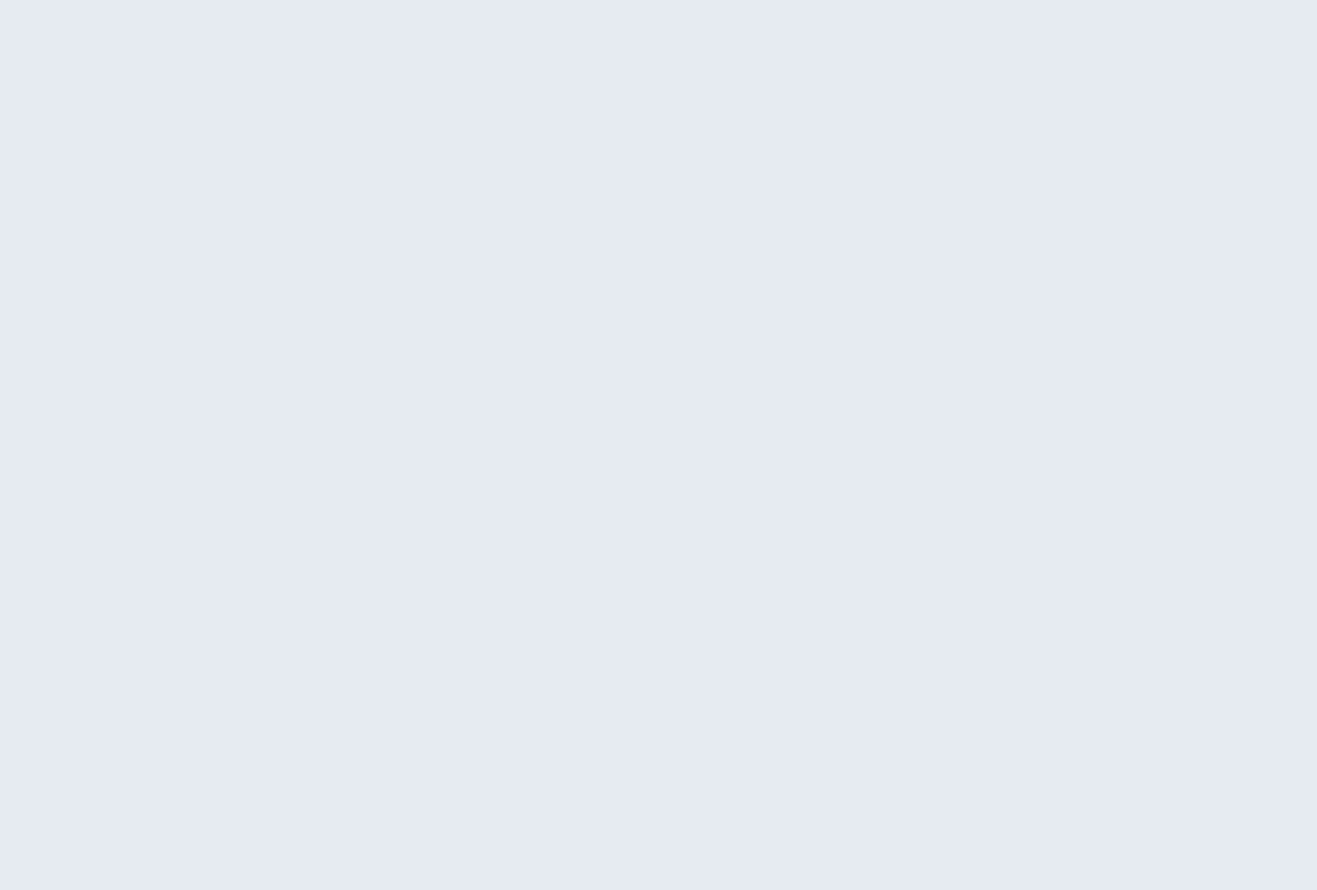 scroll, scrollTop: 0, scrollLeft: 0, axis: both 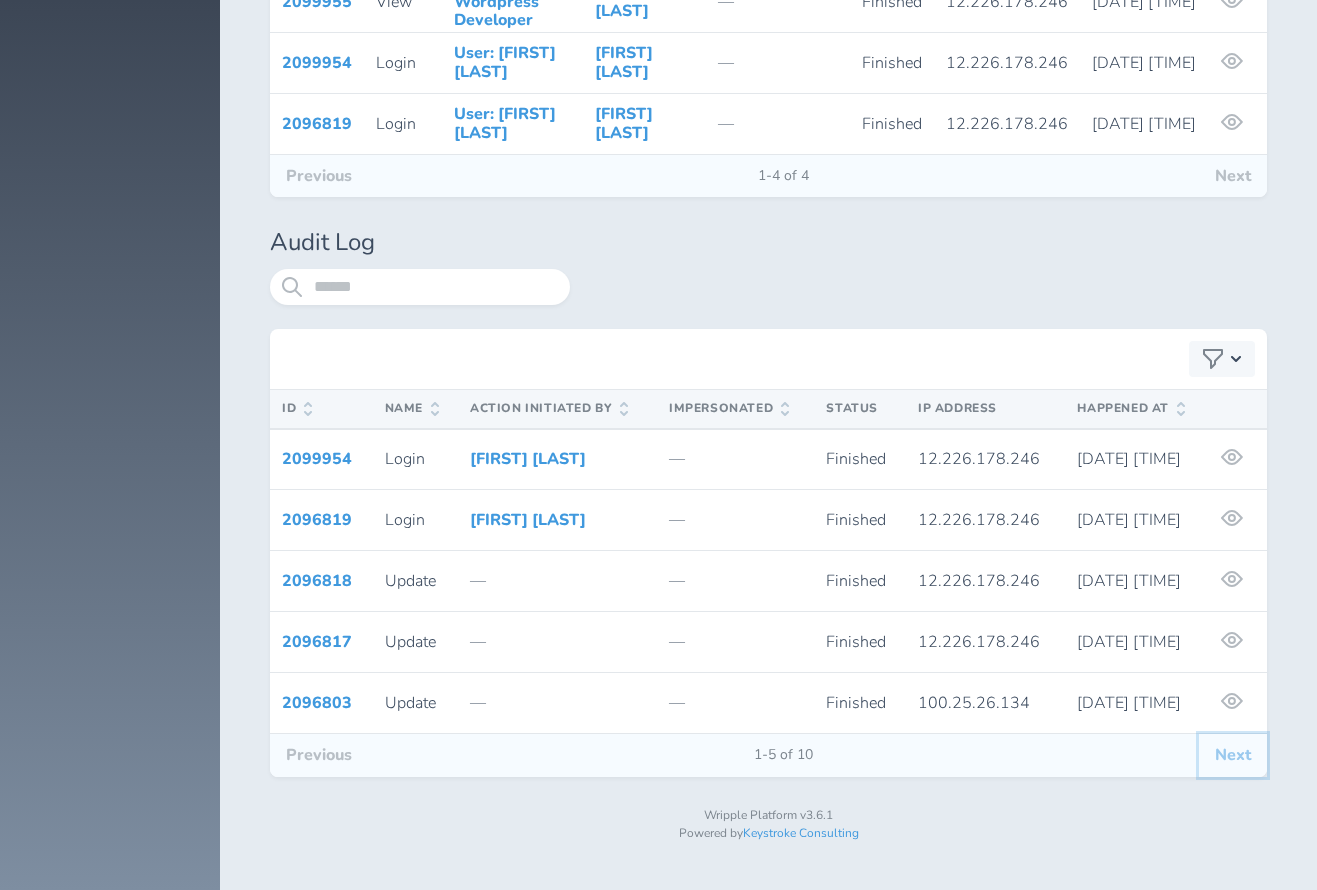 click on "Next" at bounding box center (1233, 755) 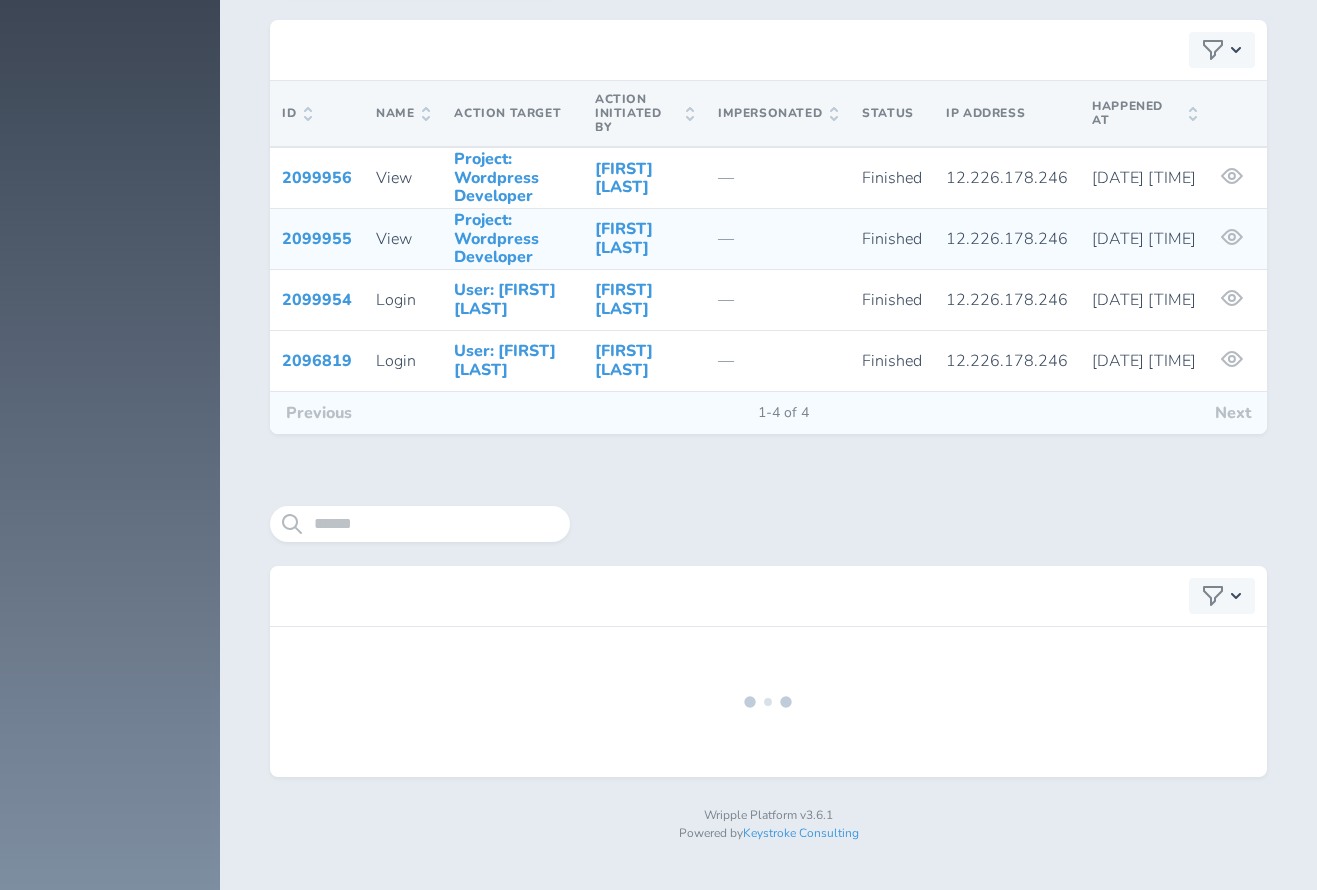 scroll, scrollTop: 5671, scrollLeft: 0, axis: vertical 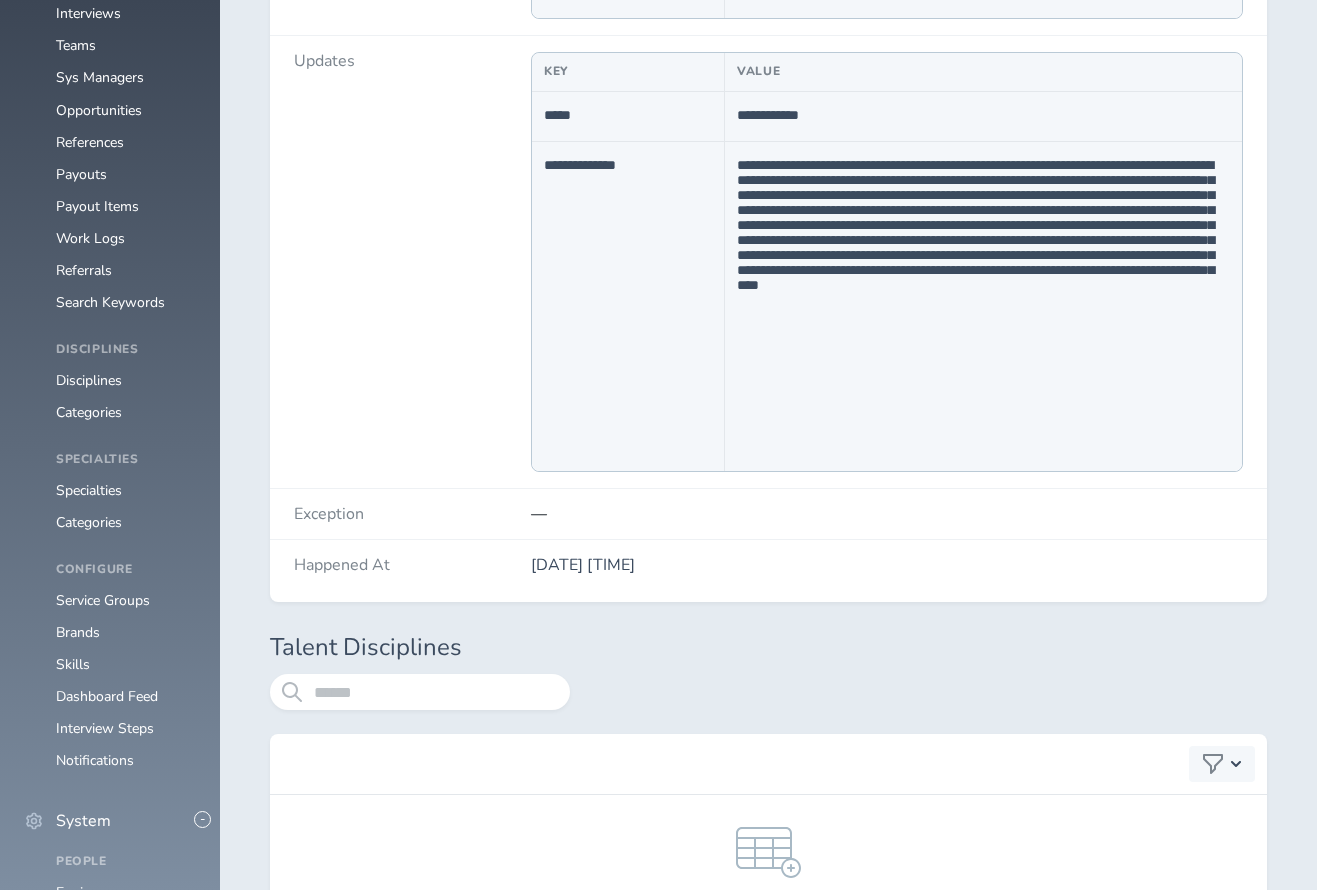 click on "2025-06-18 3:37:49 PM" at bounding box center [887, 565] 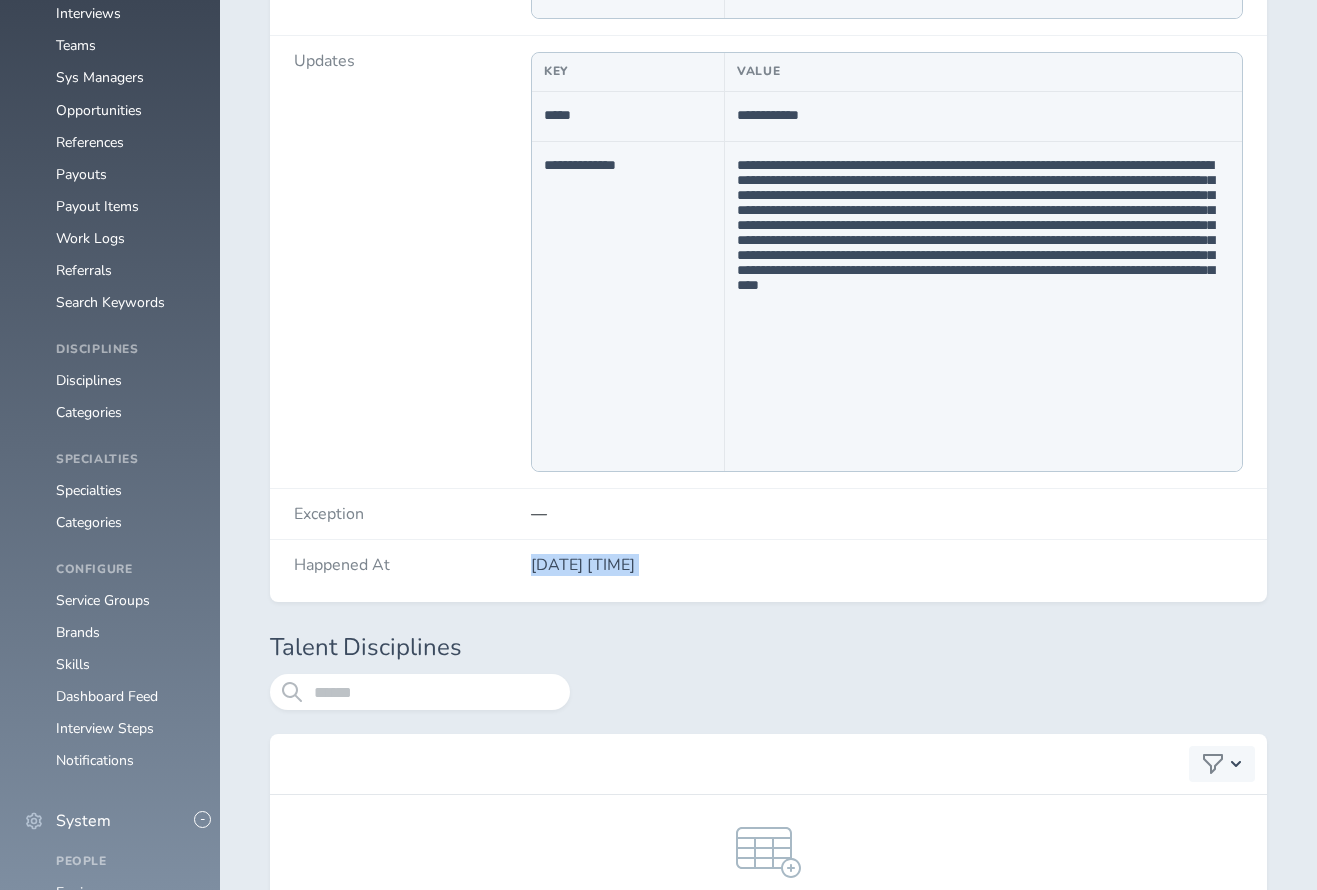 click on "2025-06-18 3:37:49 PM" at bounding box center [887, 565] 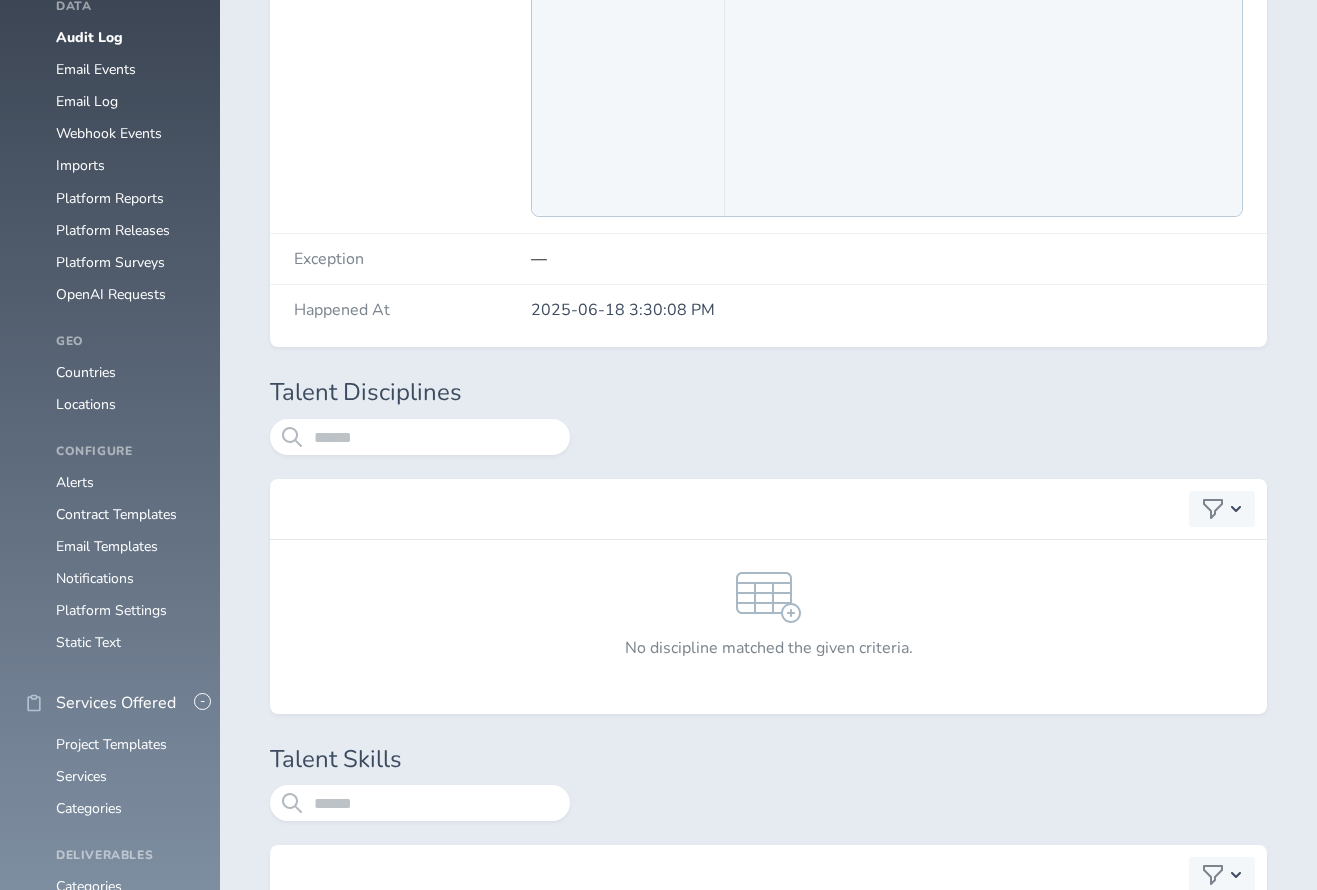 scroll, scrollTop: 2092, scrollLeft: 0, axis: vertical 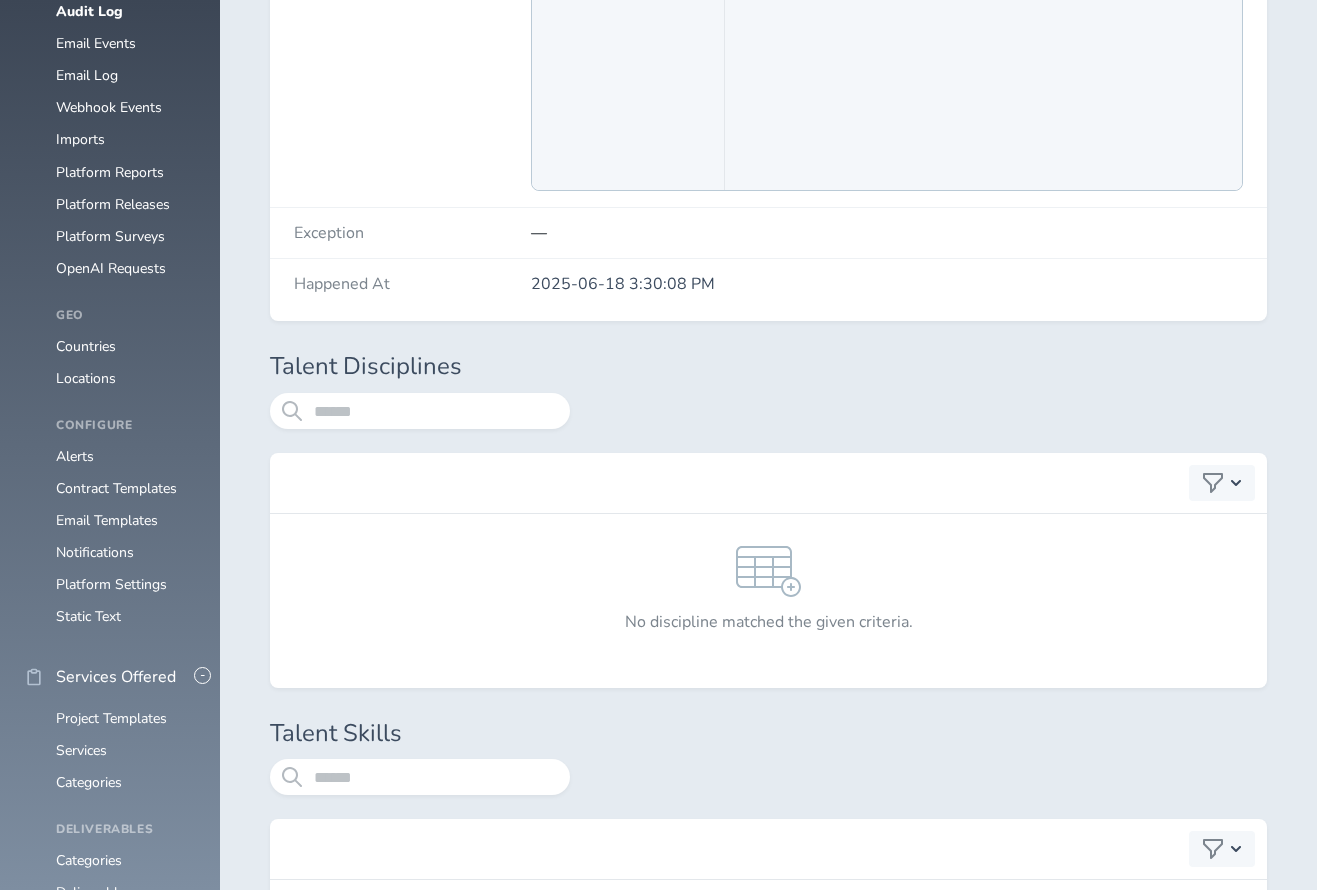 click on "2025-06-18 3:30:08 PM" at bounding box center [887, 284] 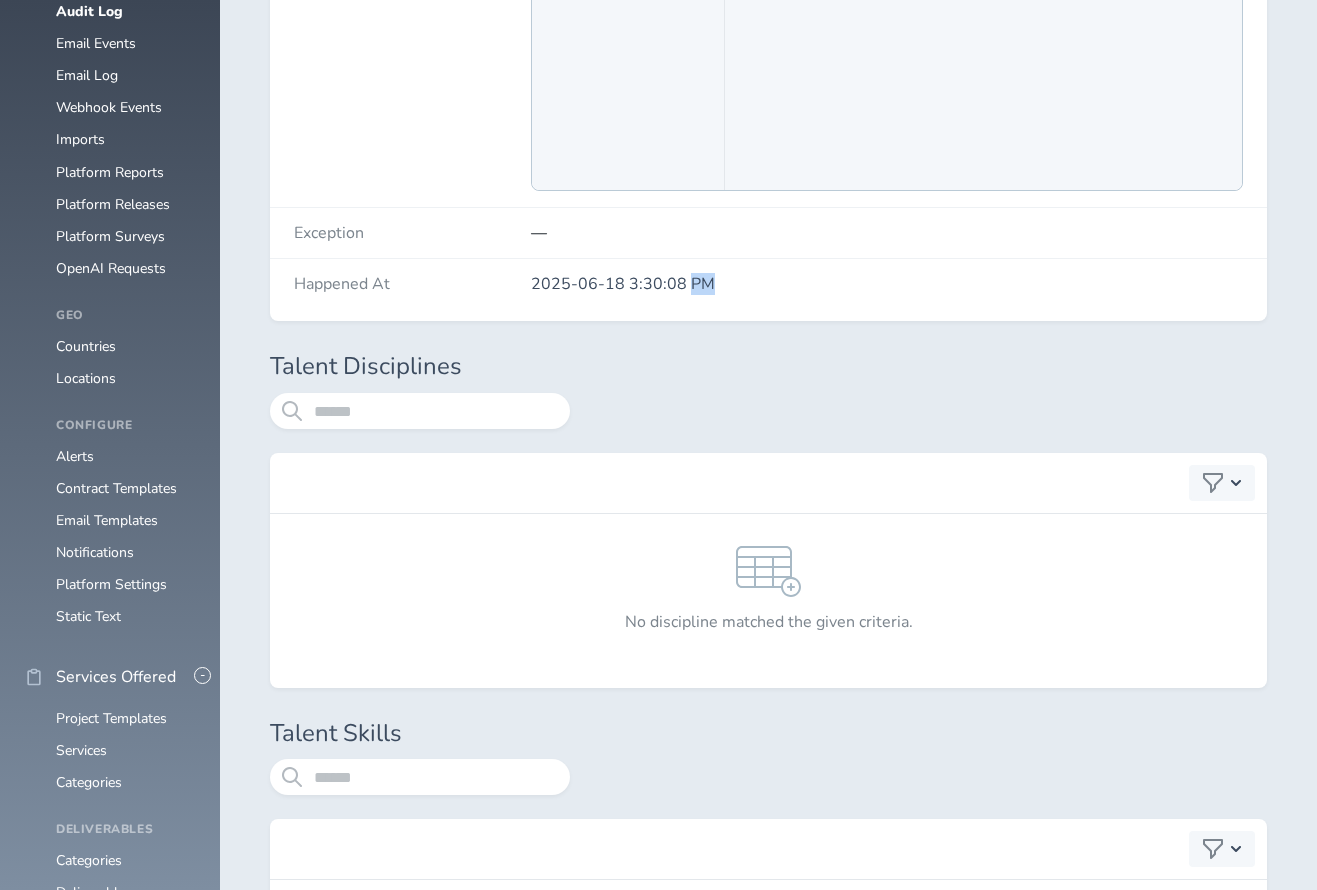 click on "2025-06-18 3:30:08 PM" at bounding box center (887, 284) 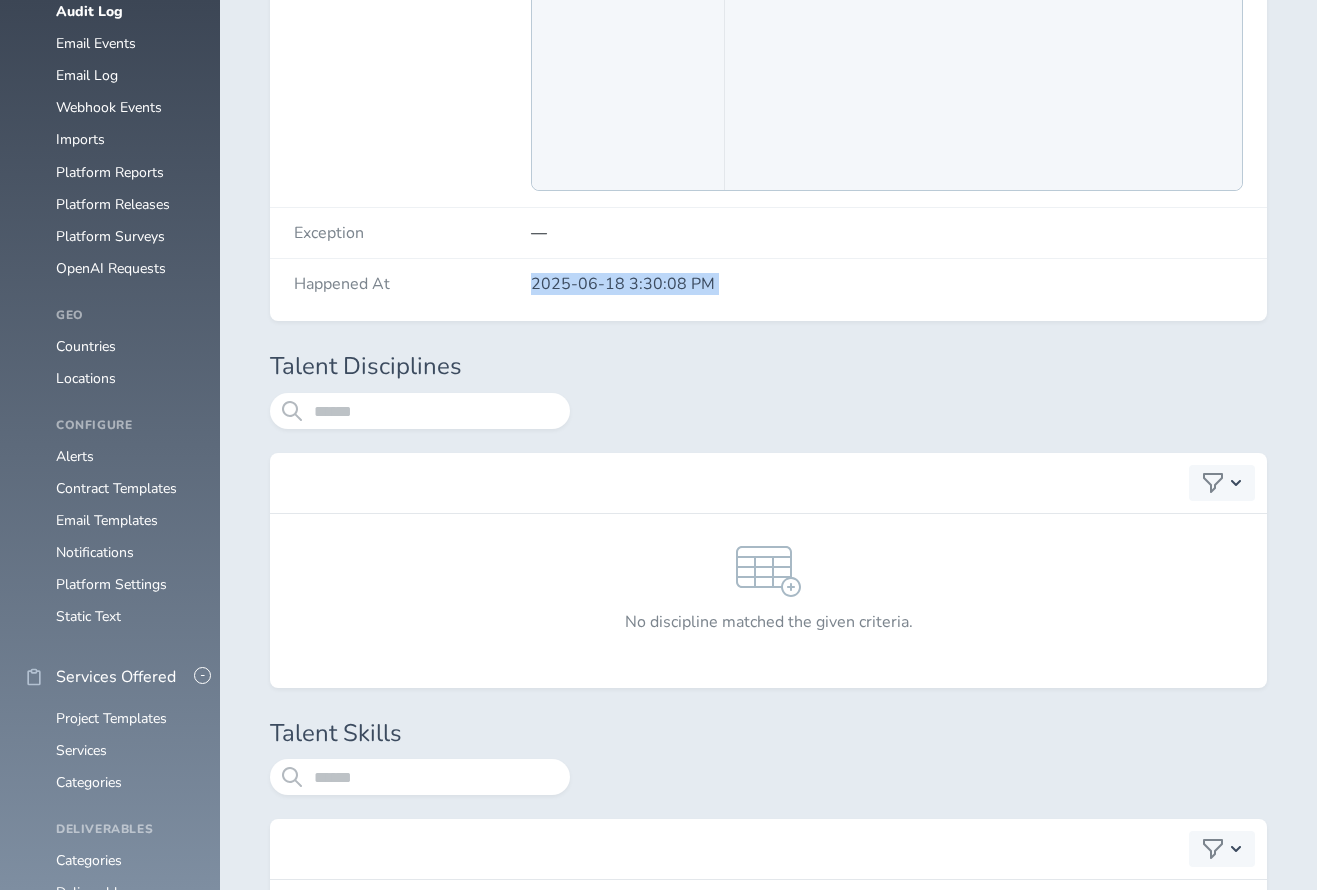 click on "2025-06-18 3:30:08 PM" at bounding box center (887, 284) 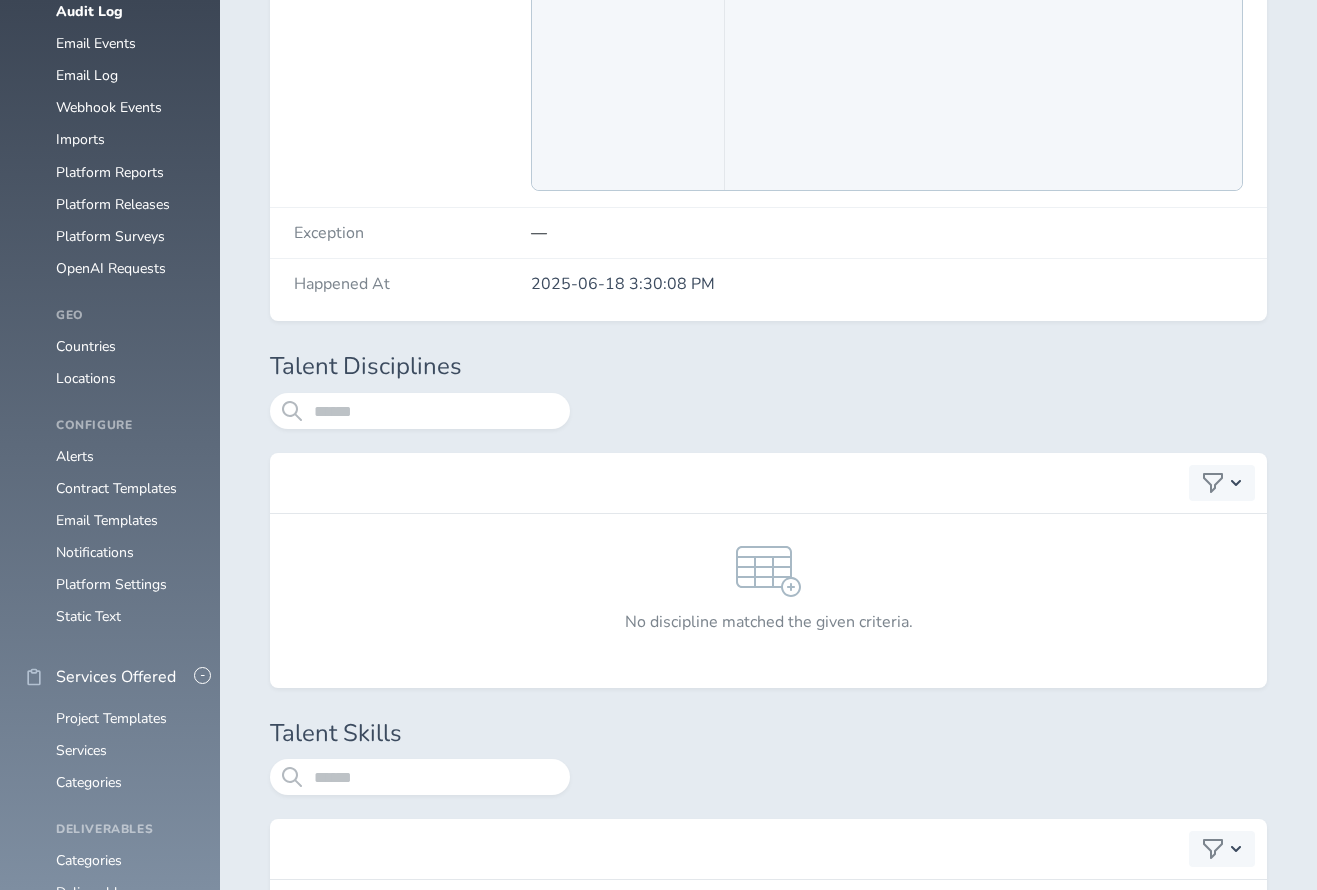click on "2025-06-18 3:30:08 PM" at bounding box center (887, 284) 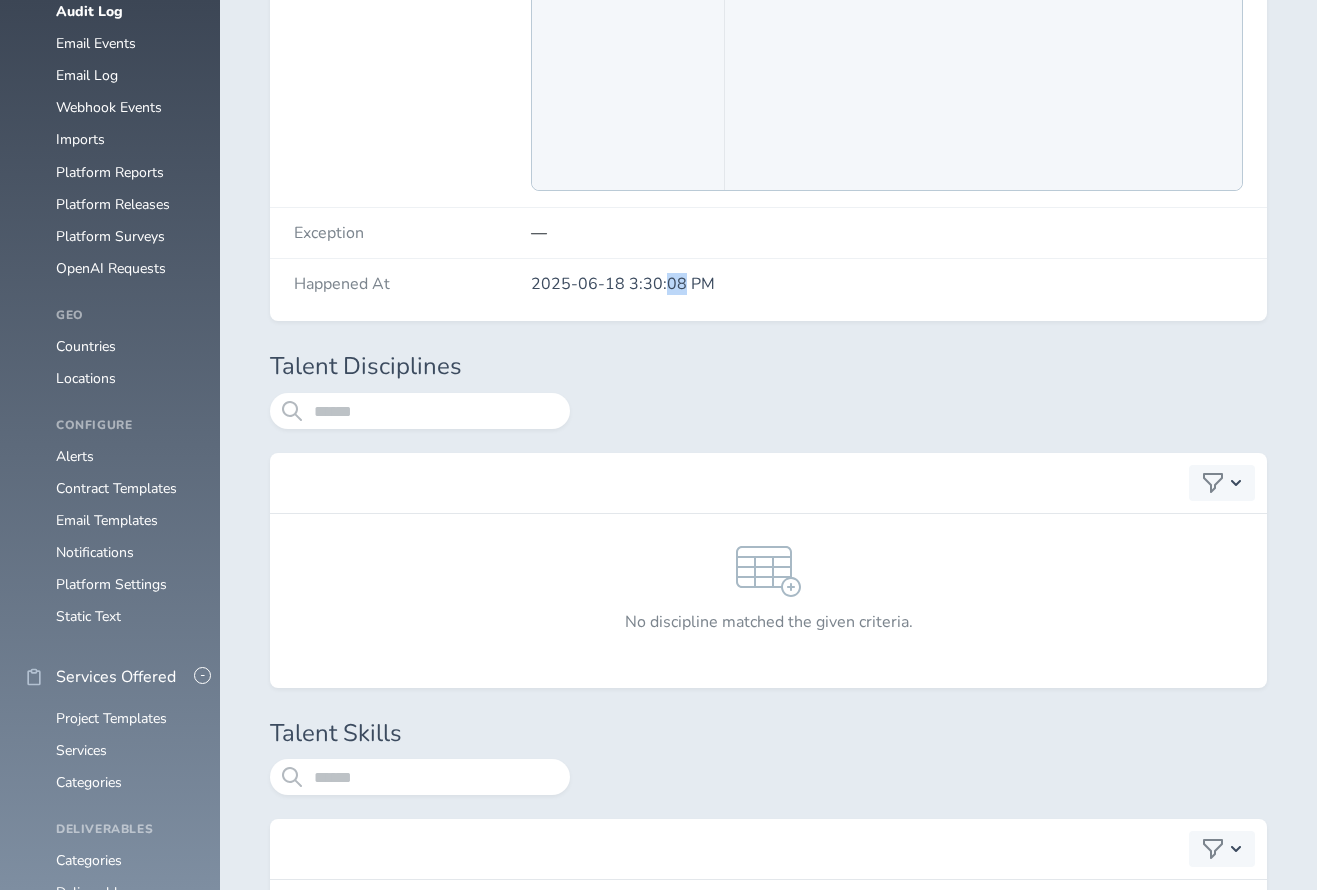 click on "2025-06-18 3:30:08 PM" at bounding box center [887, 284] 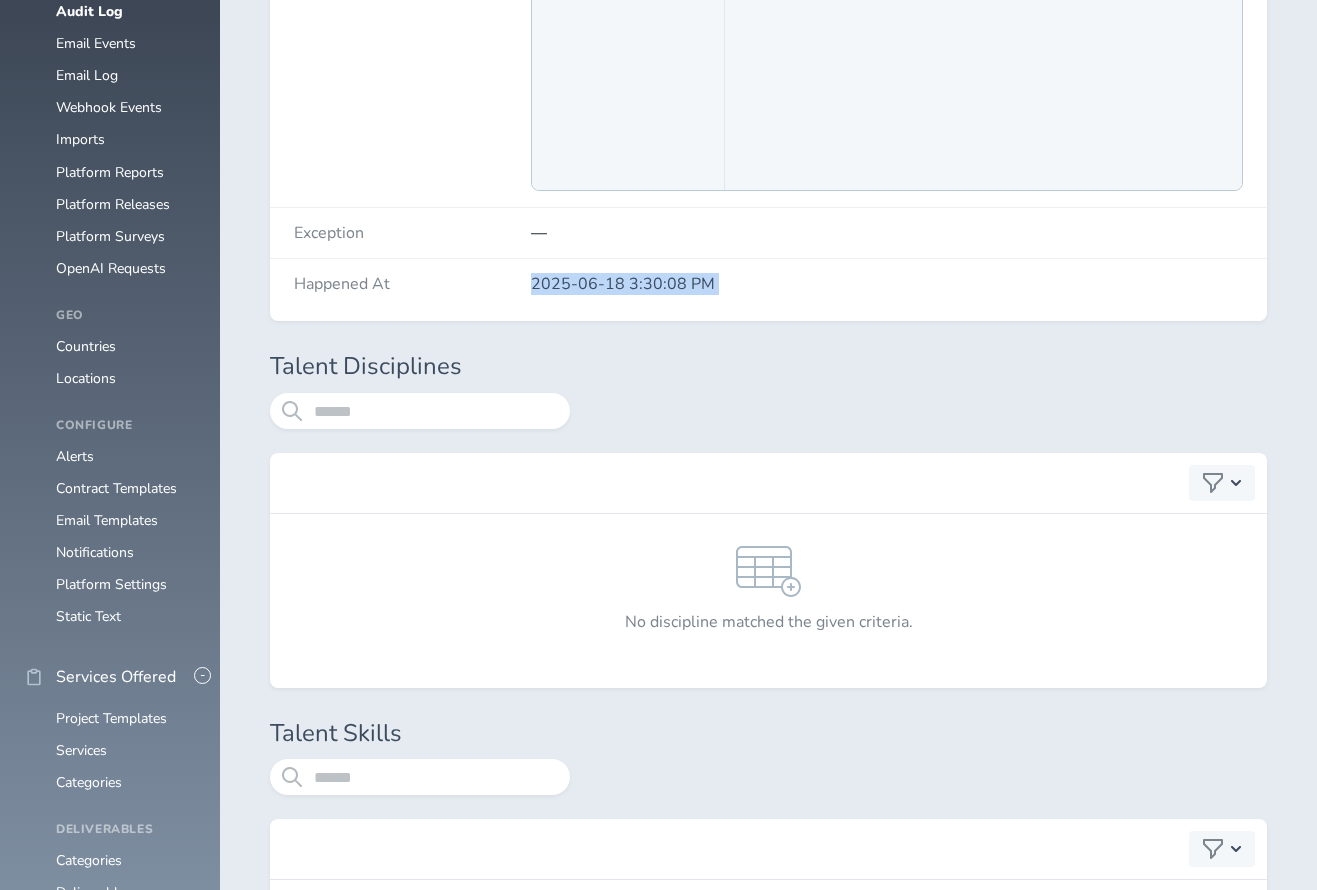 click on "2025-06-18 3:30:08 PM" at bounding box center (887, 284) 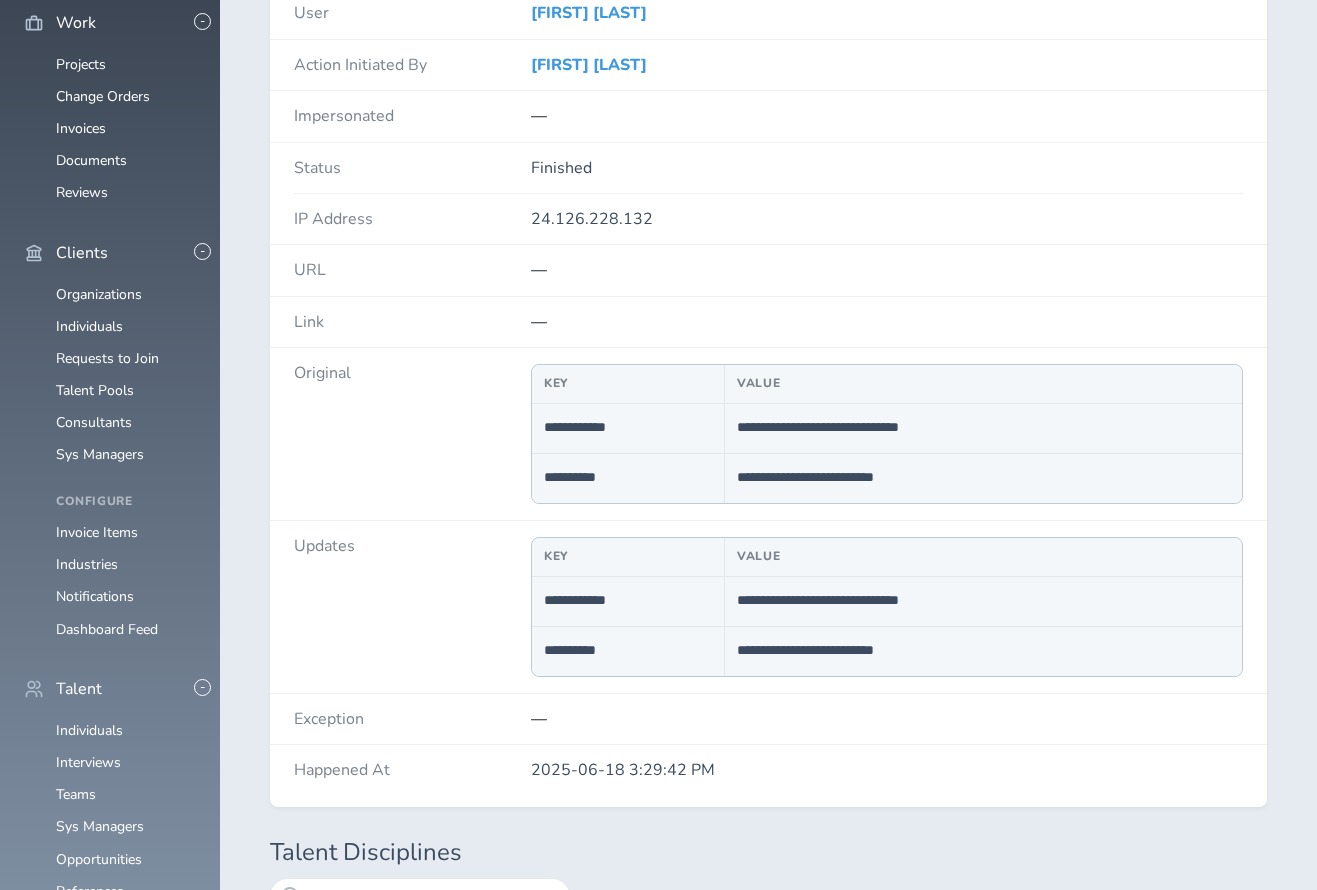 scroll, scrollTop: 294, scrollLeft: 0, axis: vertical 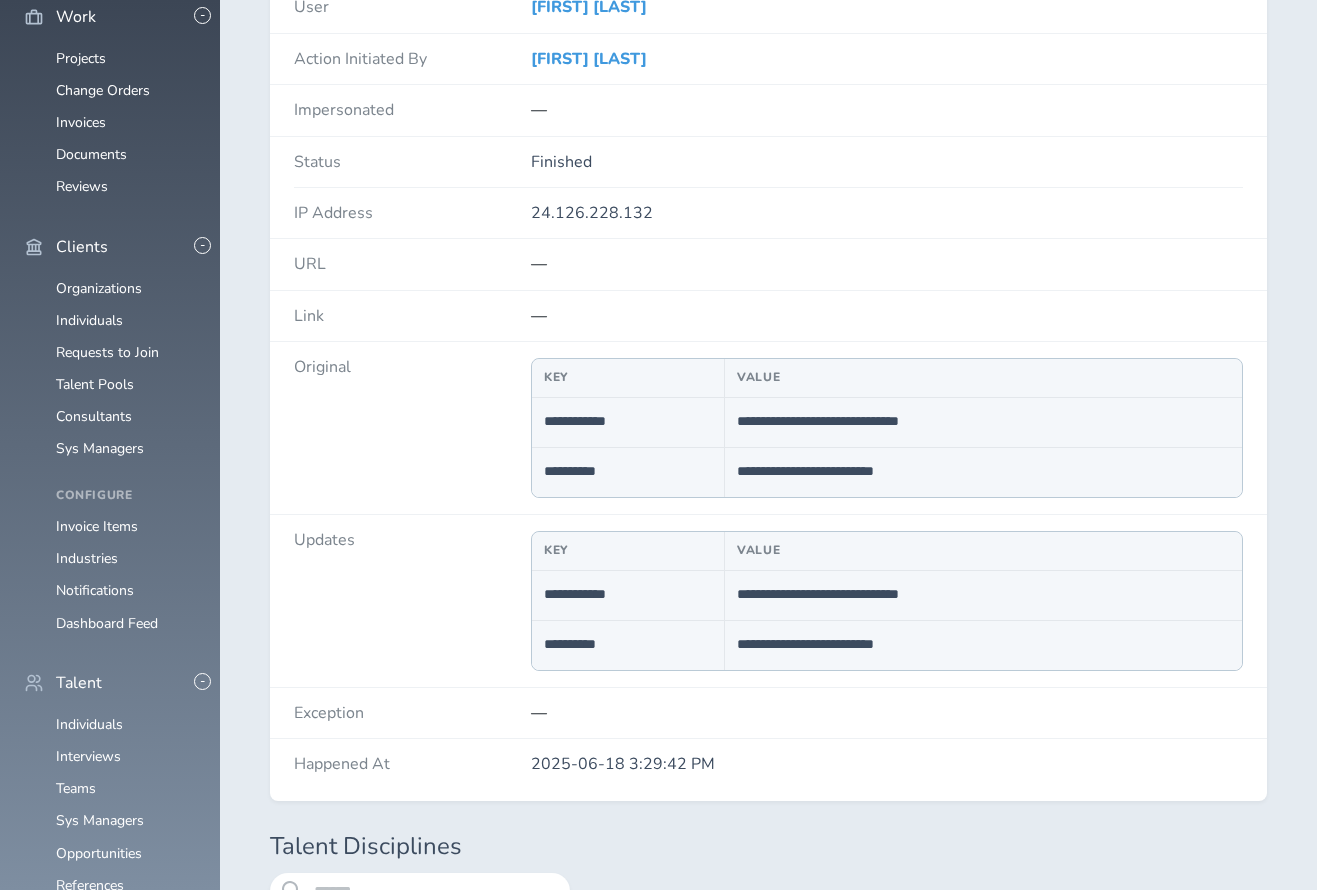 click on "2025-06-18 3:29:42 PM" at bounding box center [887, 764] 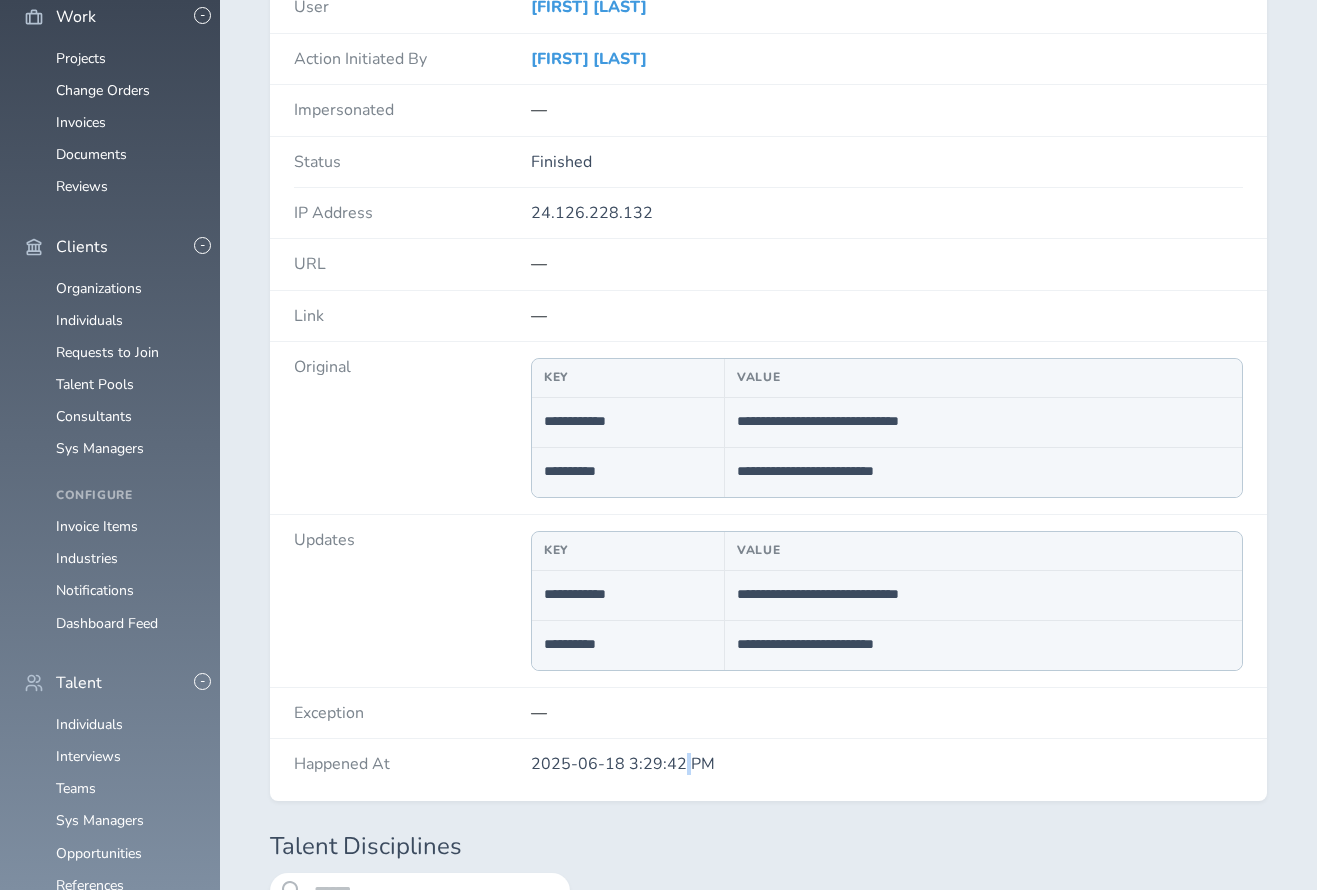 click on "2025-06-18 3:29:42 PM" at bounding box center (887, 764) 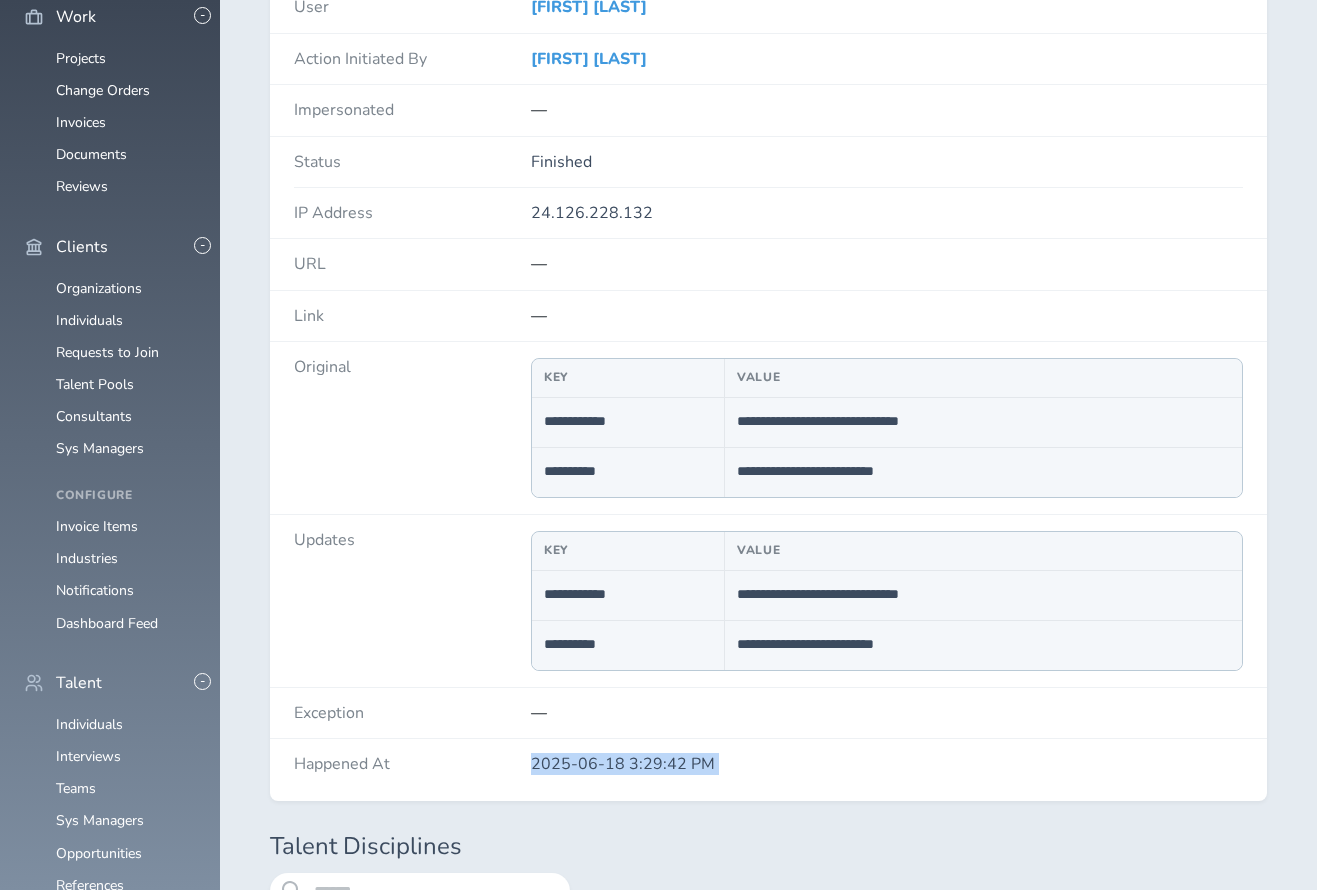 click on "2025-06-18 3:29:42 PM" at bounding box center [887, 764] 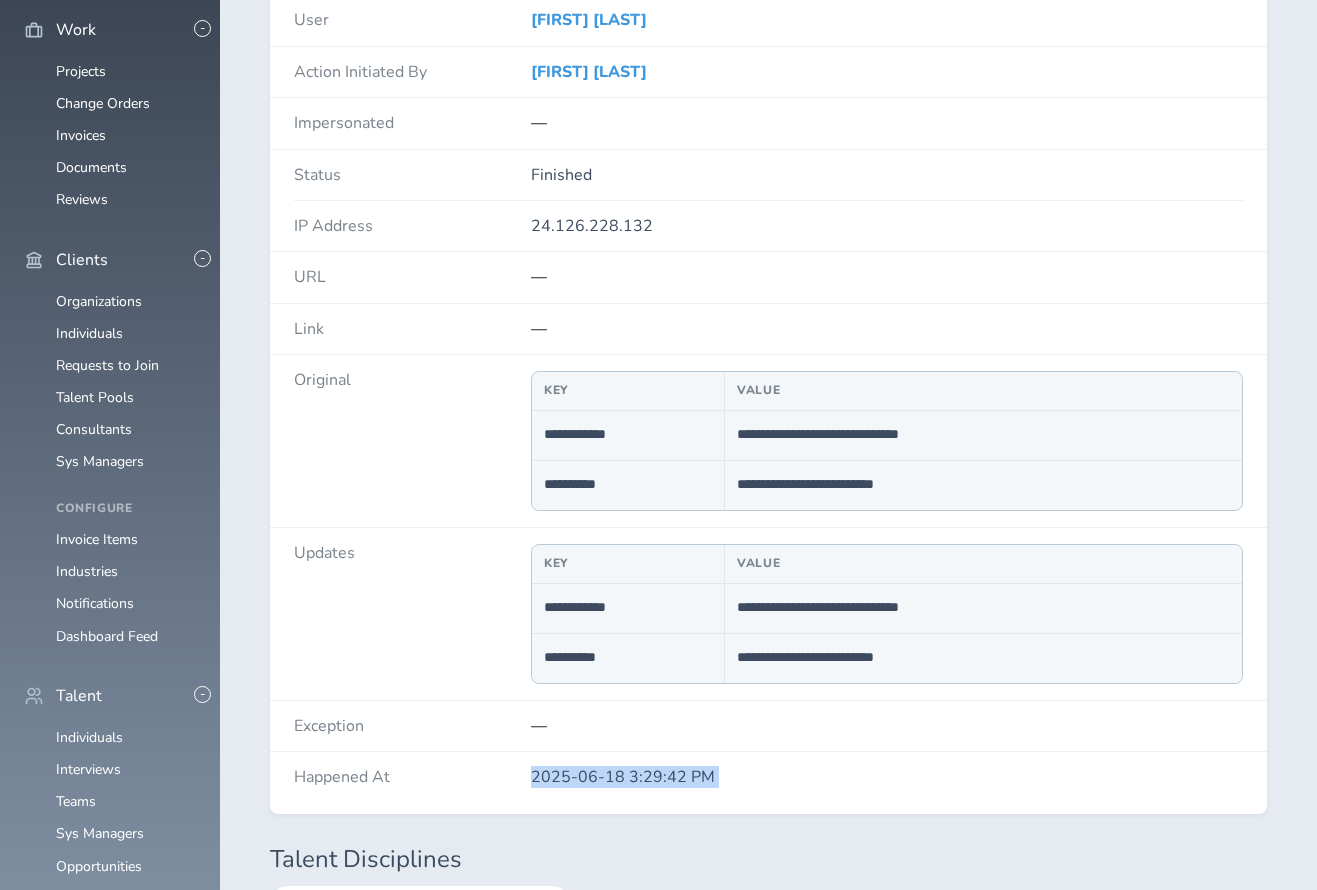 scroll, scrollTop: 277, scrollLeft: 0, axis: vertical 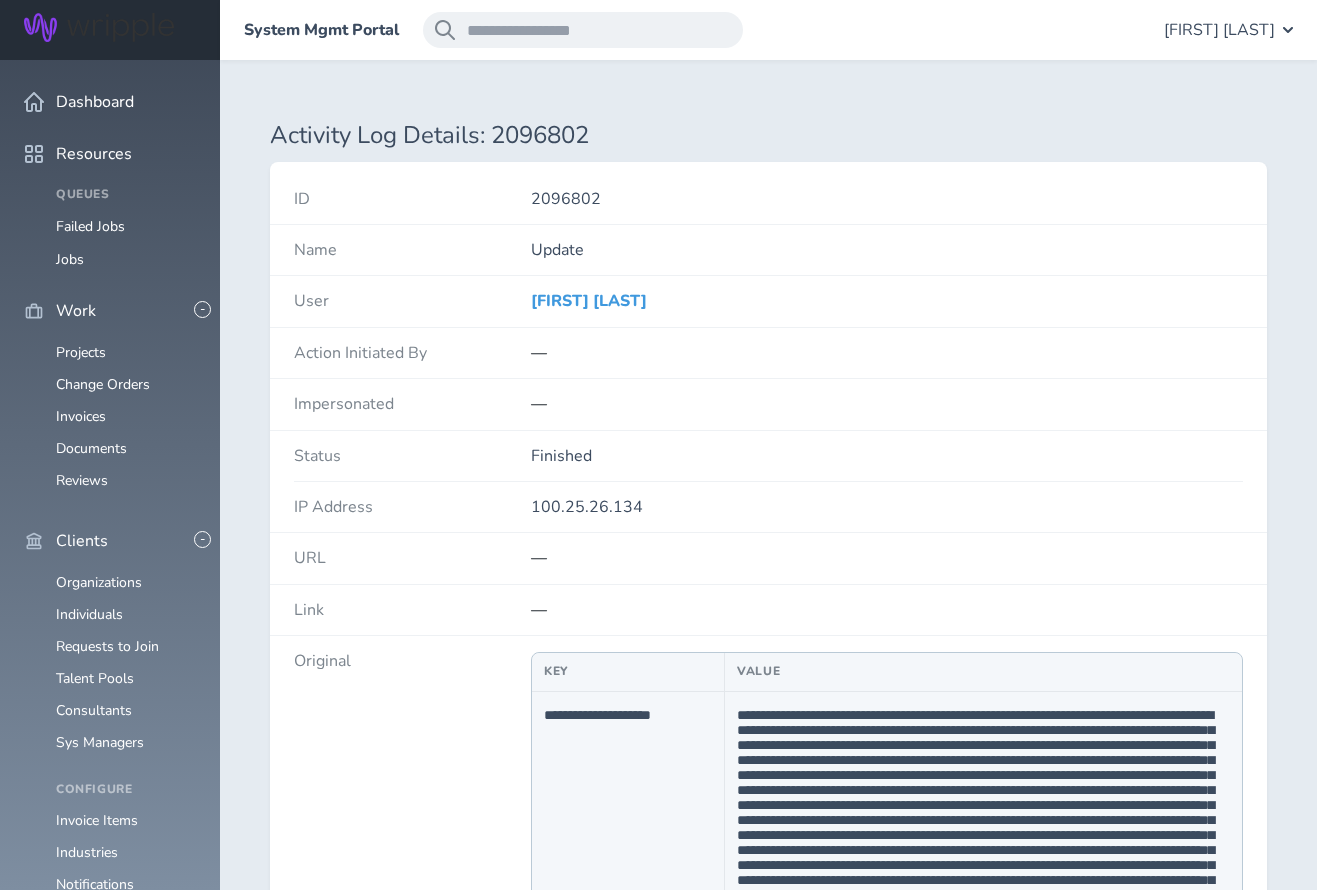 click on "100.25.26.134" at bounding box center [887, 507] 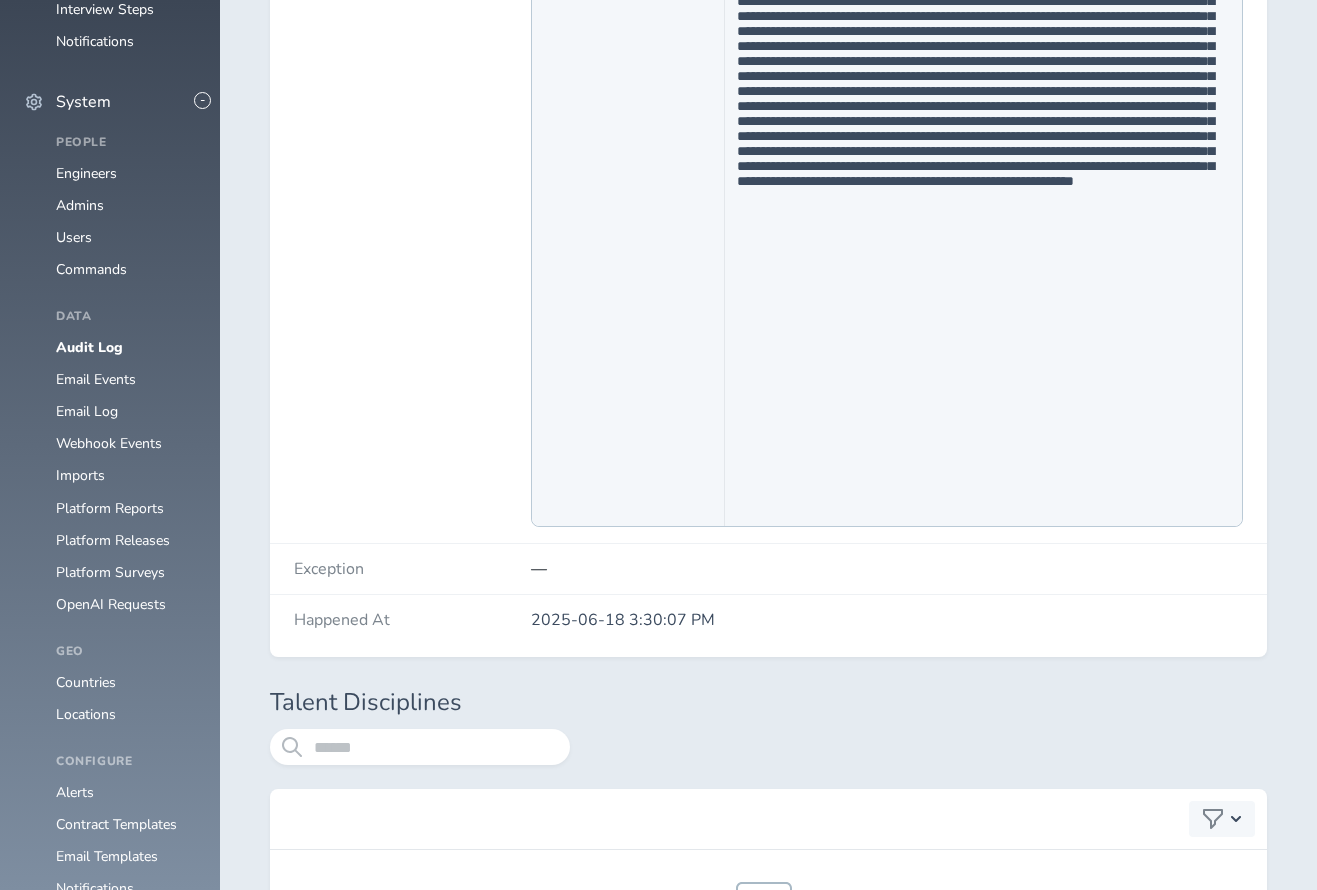 scroll, scrollTop: 1762, scrollLeft: 0, axis: vertical 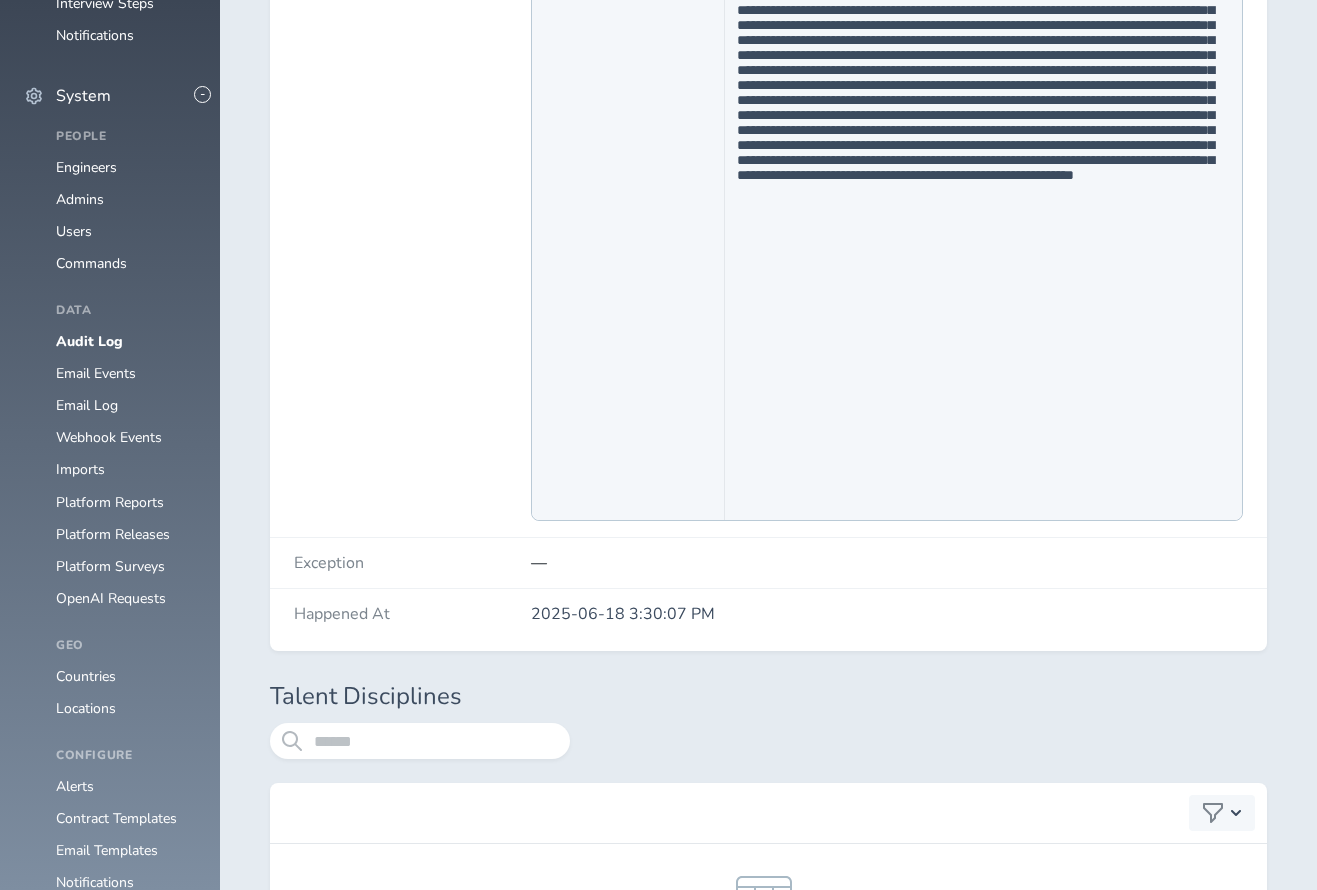 click on "2025-06-18 3:30:07 PM" at bounding box center [887, 614] 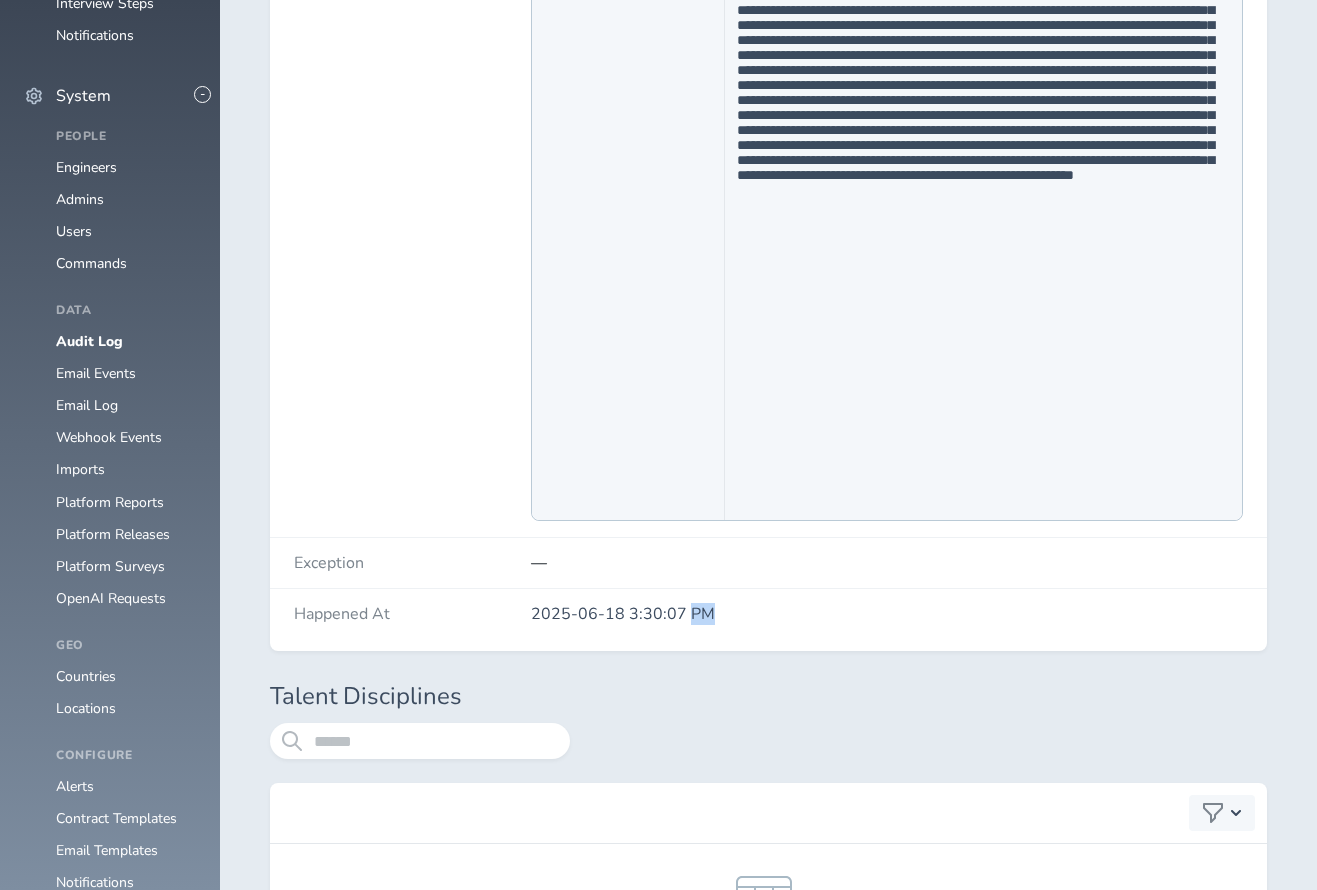 click on "2025-06-18 3:30:07 PM" at bounding box center [887, 614] 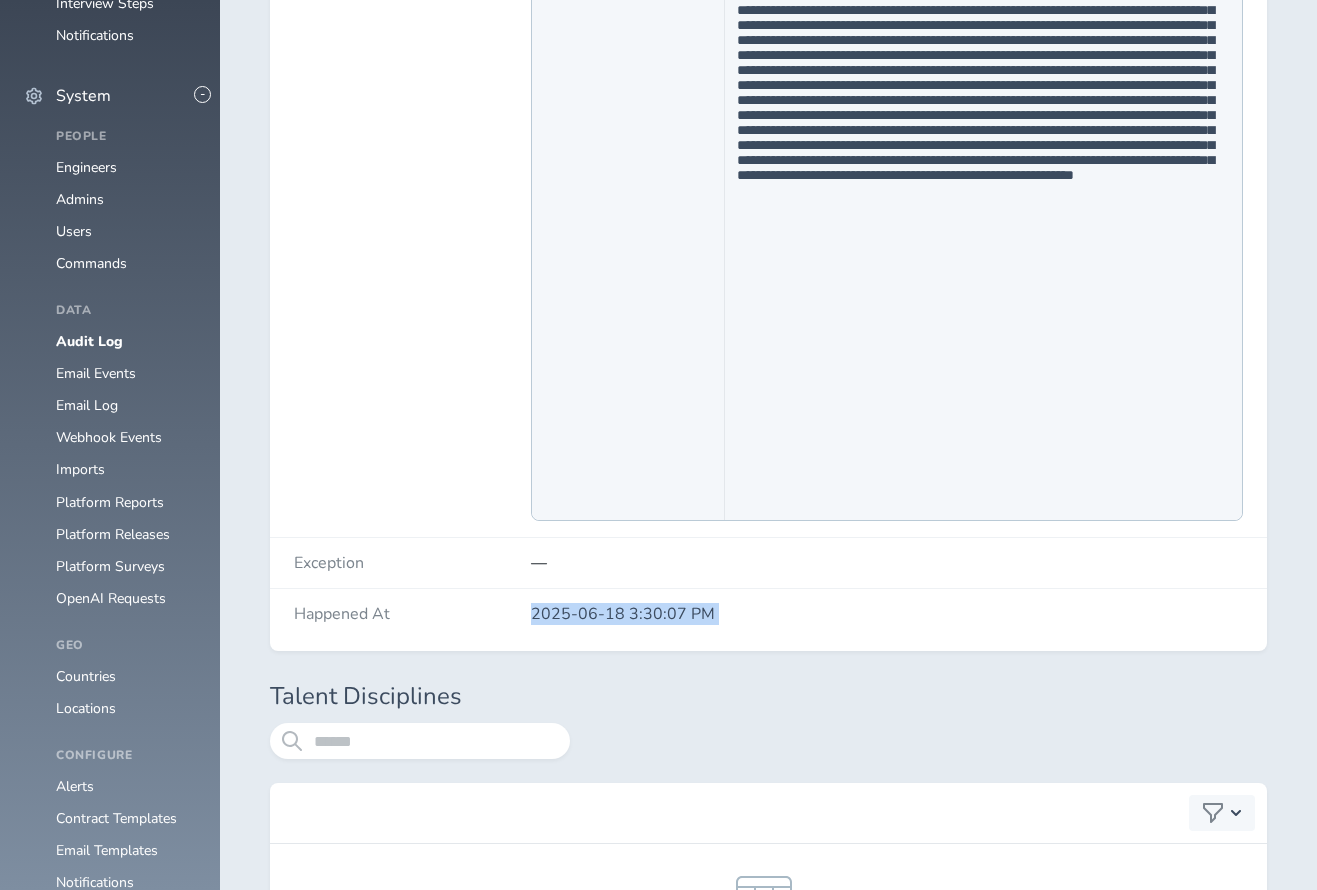 click on "2025-06-18 3:30:07 PM" at bounding box center [887, 614] 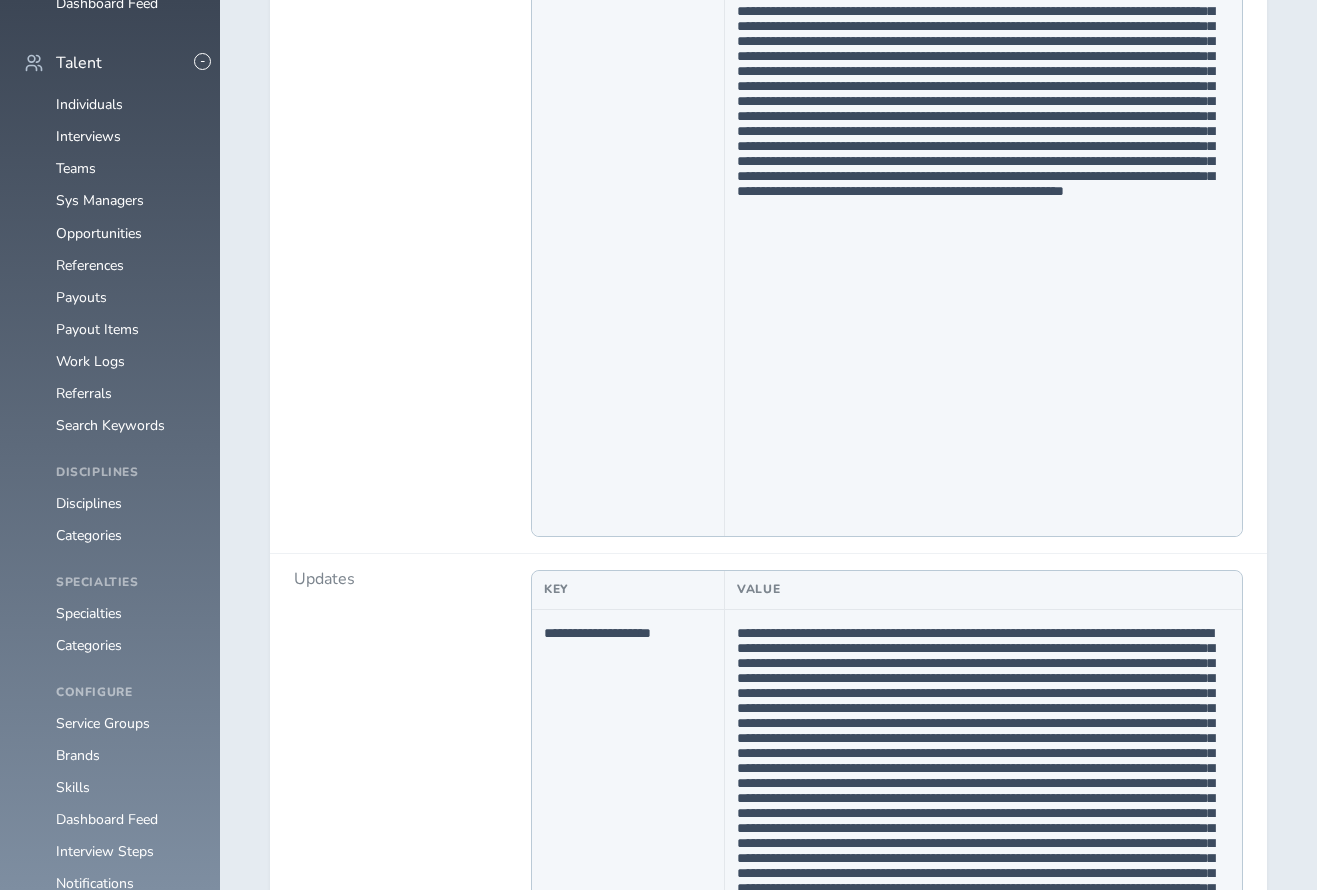 scroll, scrollTop: 1746, scrollLeft: 0, axis: vertical 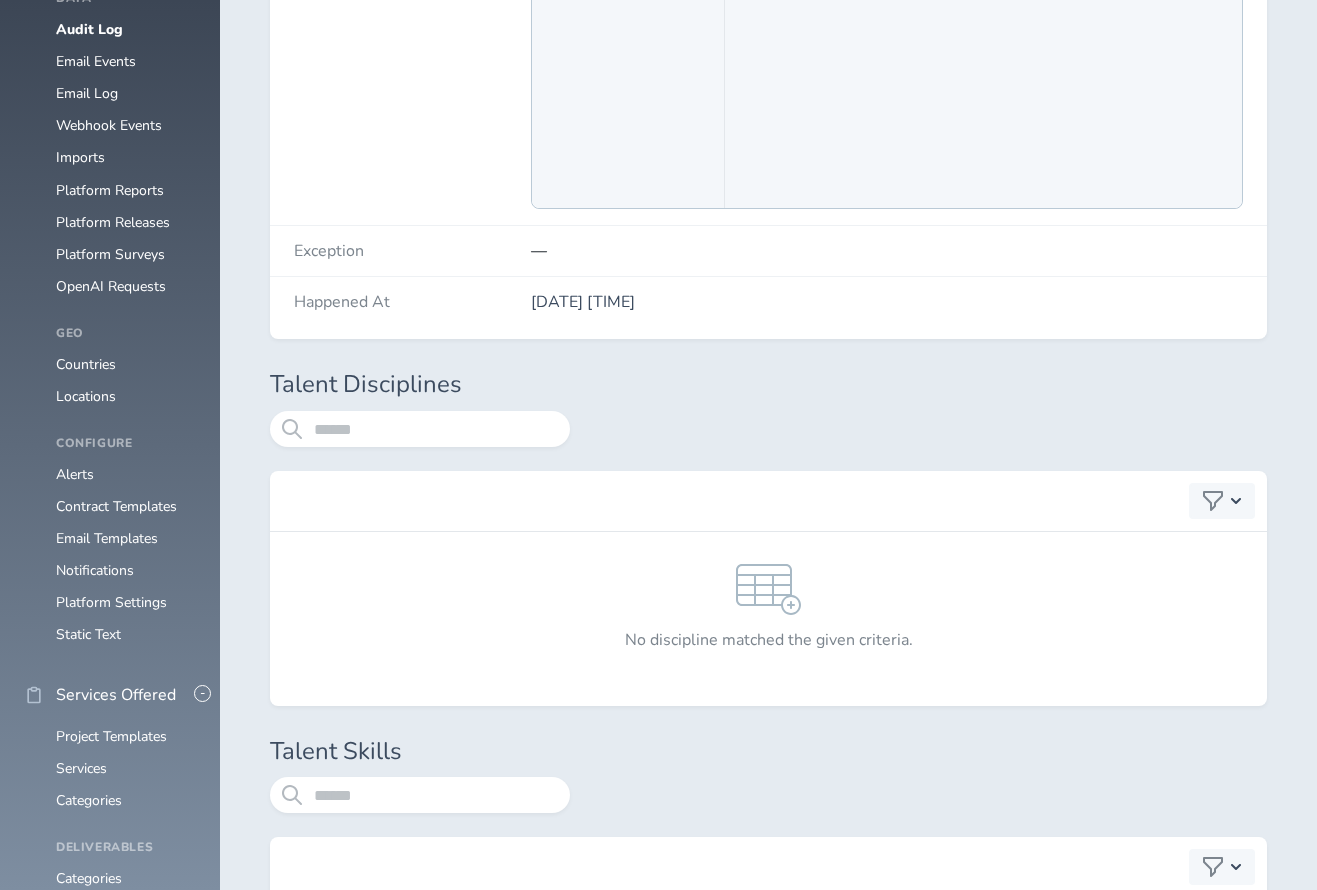 click on "2025-06-18 3:30:01 PM" at bounding box center (887, 302) 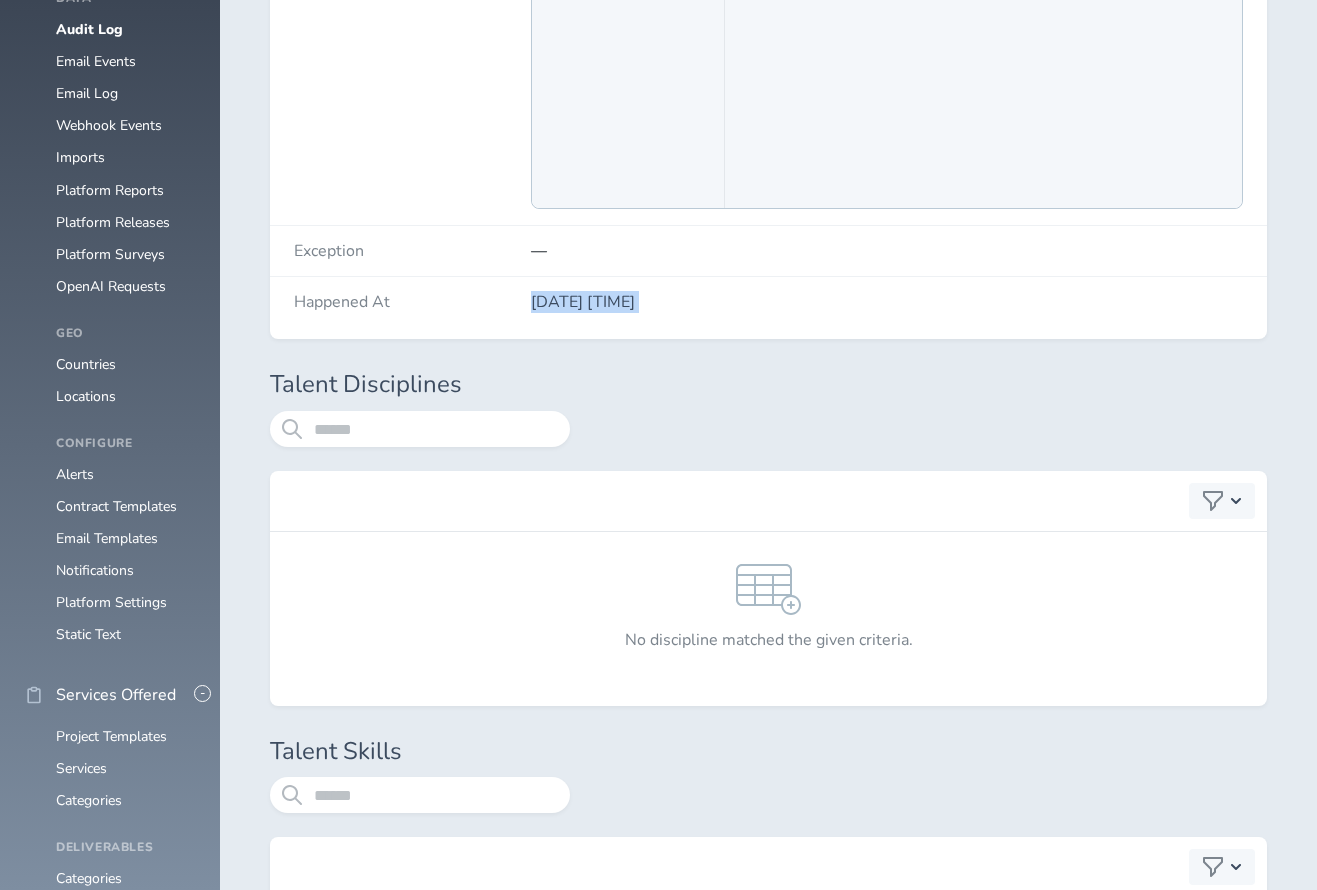 click on "2025-06-18 3:30:01 PM" at bounding box center (887, 302) 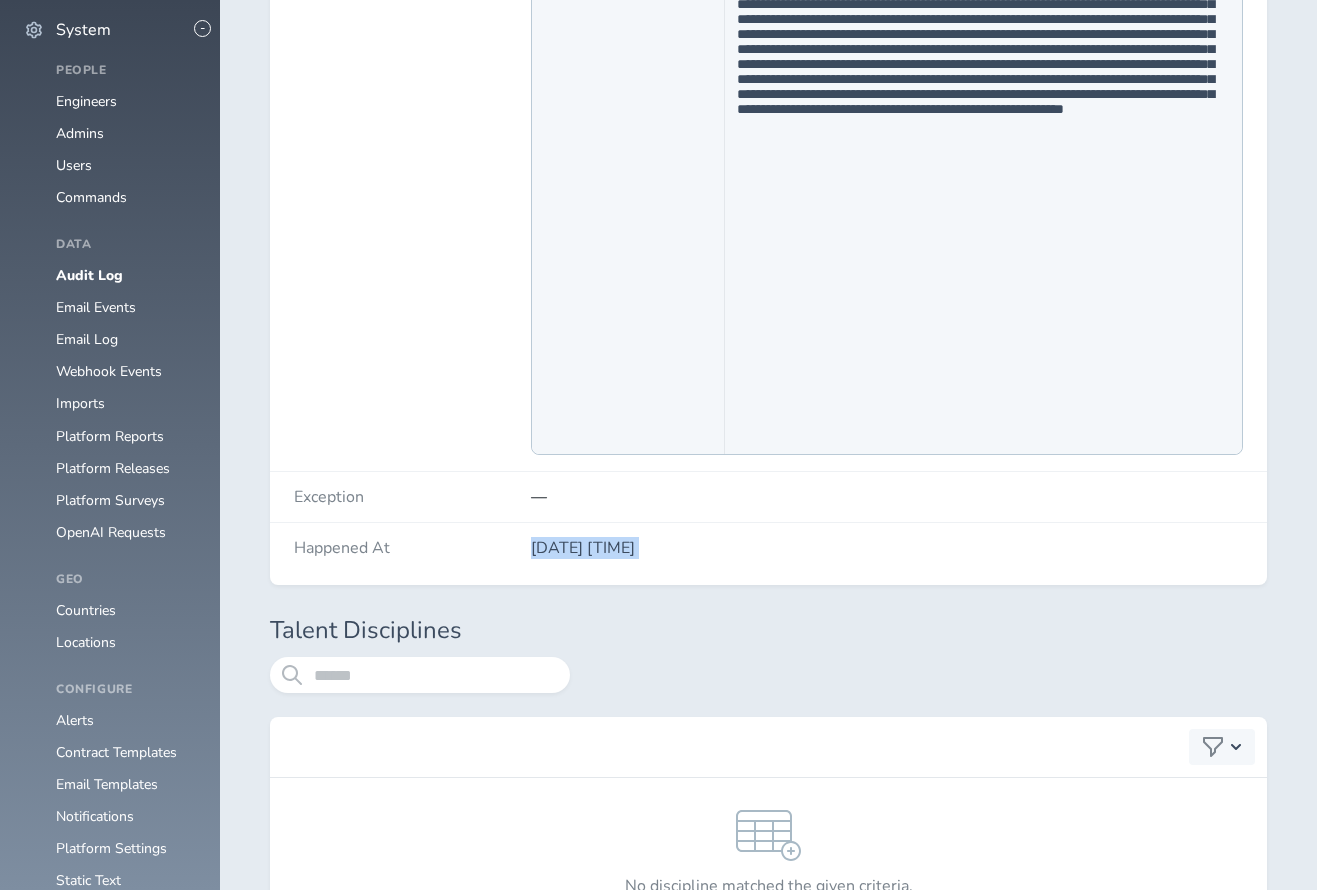 scroll, scrollTop: 1818, scrollLeft: 0, axis: vertical 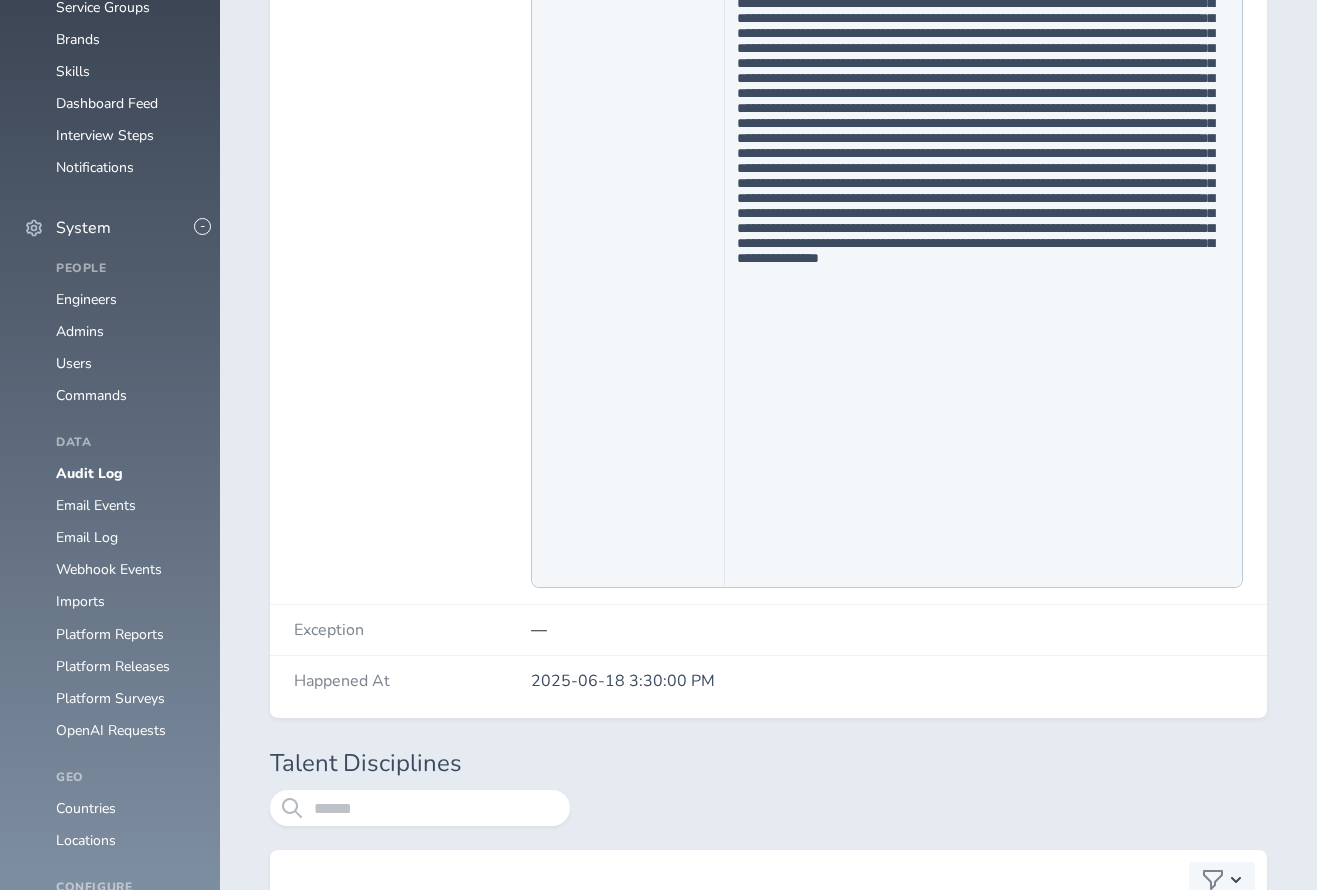 click on "2025-06-18 3:30:00 PM" at bounding box center [887, 681] 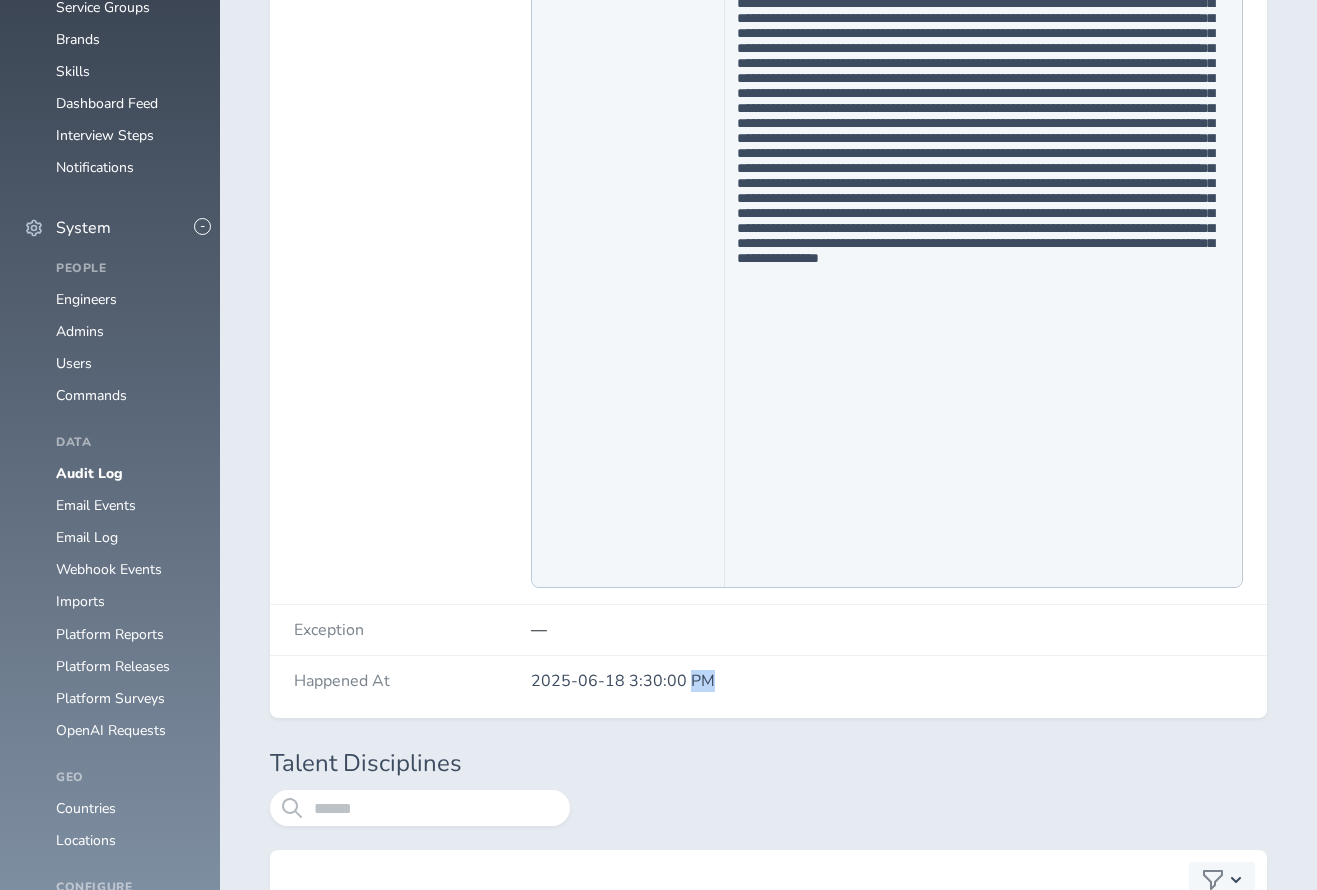 click on "2025-06-18 3:30:00 PM" at bounding box center [887, 681] 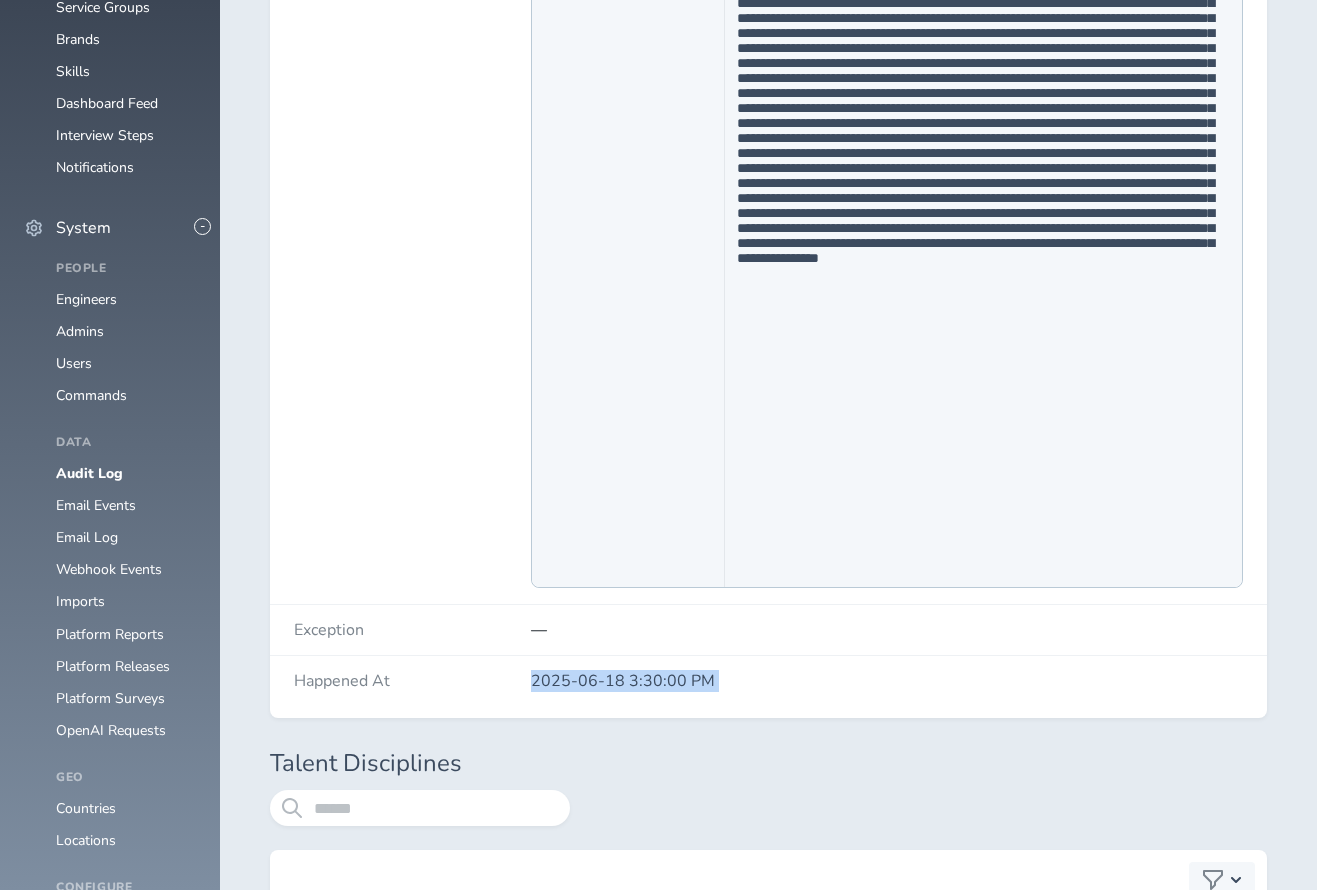 click on "2025-06-18 3:30:00 PM" at bounding box center [887, 681] 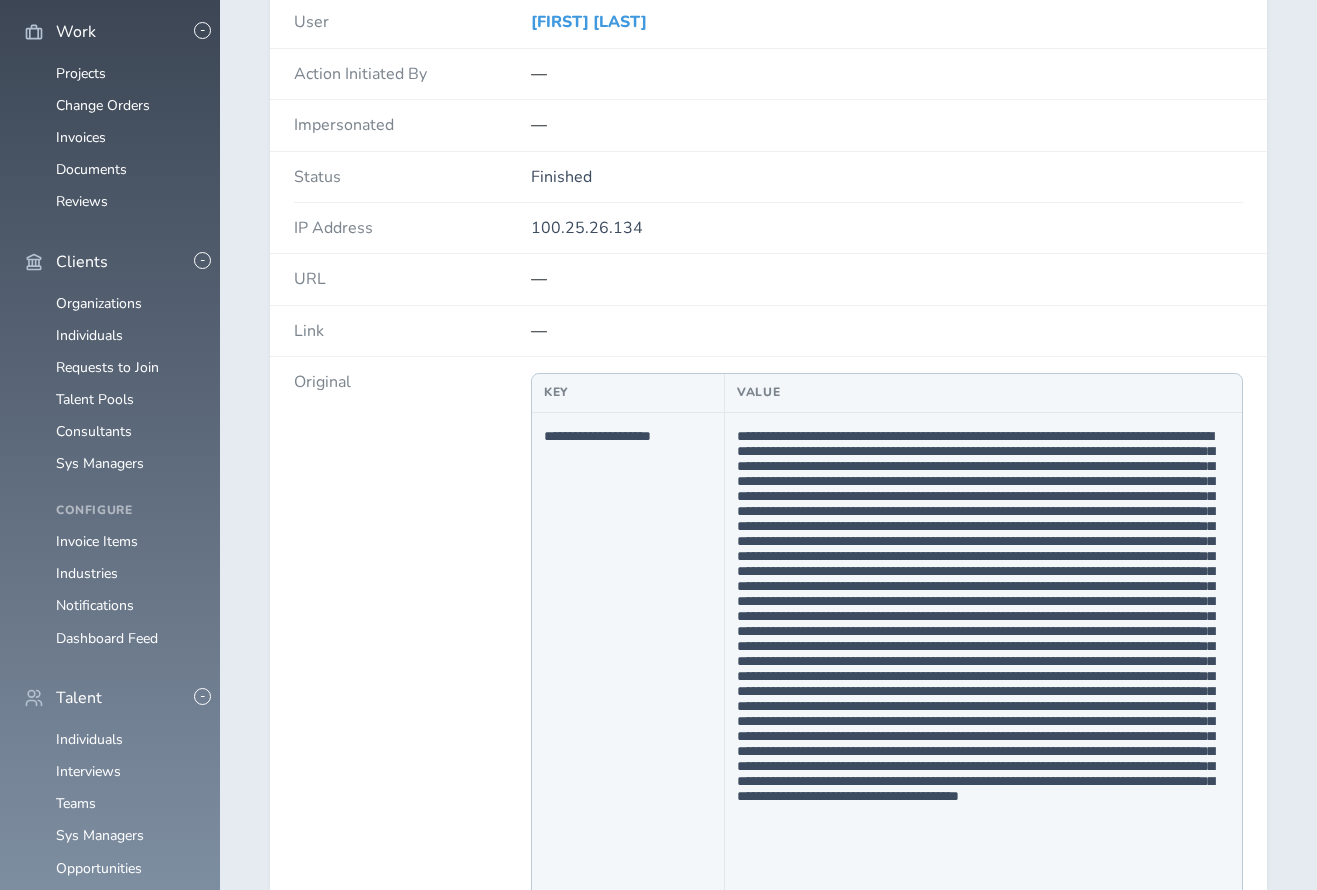 scroll, scrollTop: 0, scrollLeft: 0, axis: both 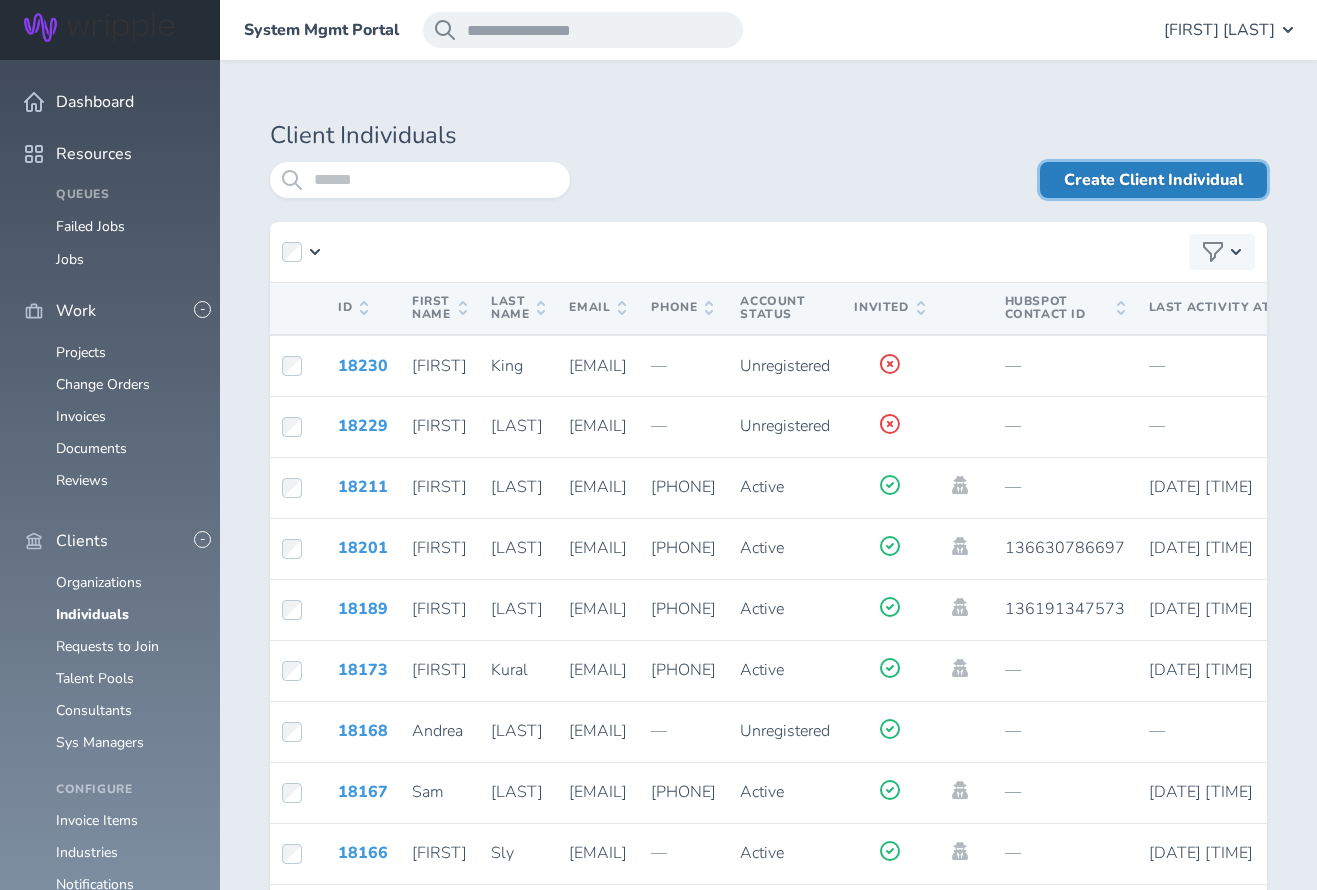 click on "Create Client Individual" at bounding box center [1153, 180] 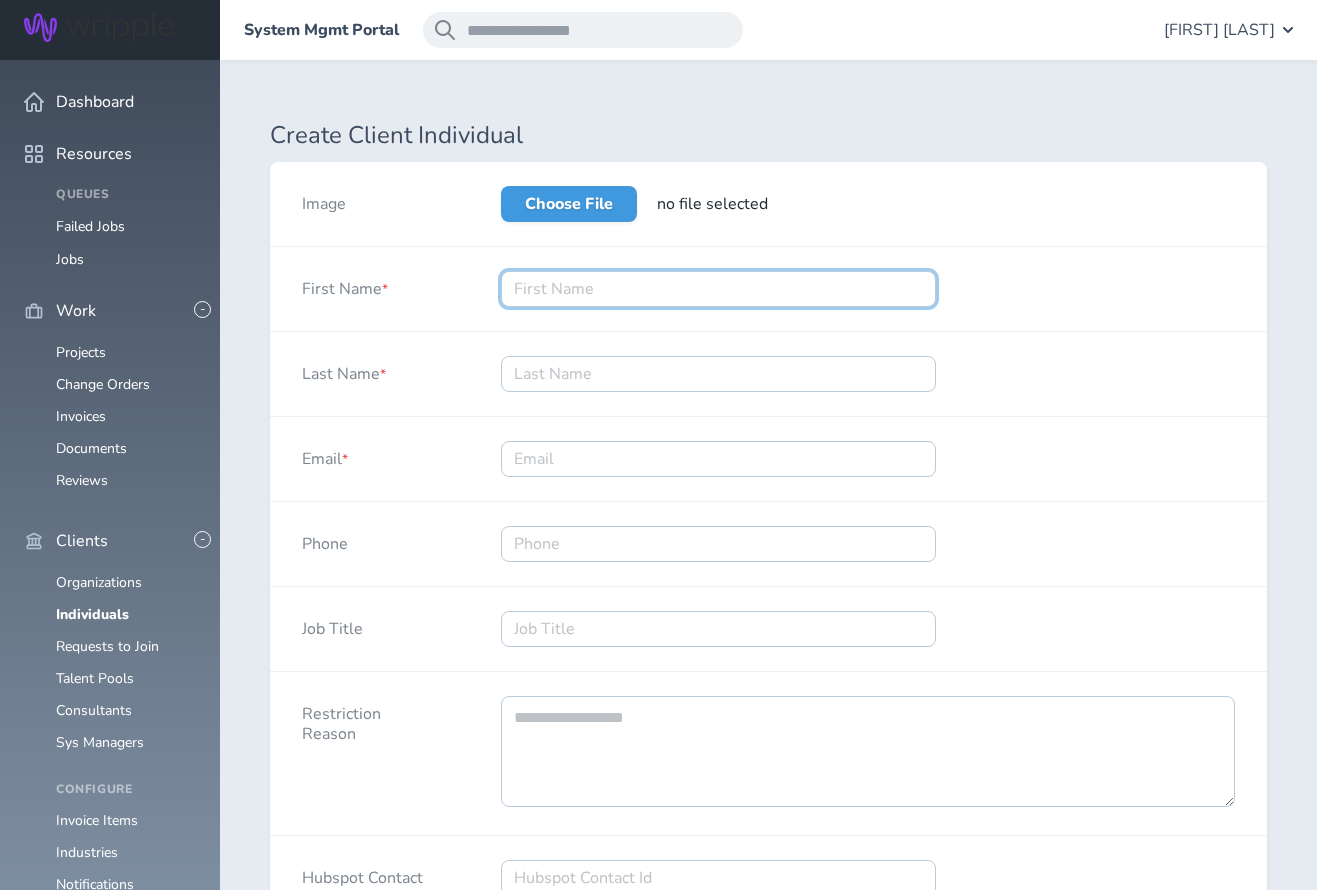 click on "First Name  *" at bounding box center (718, 289) 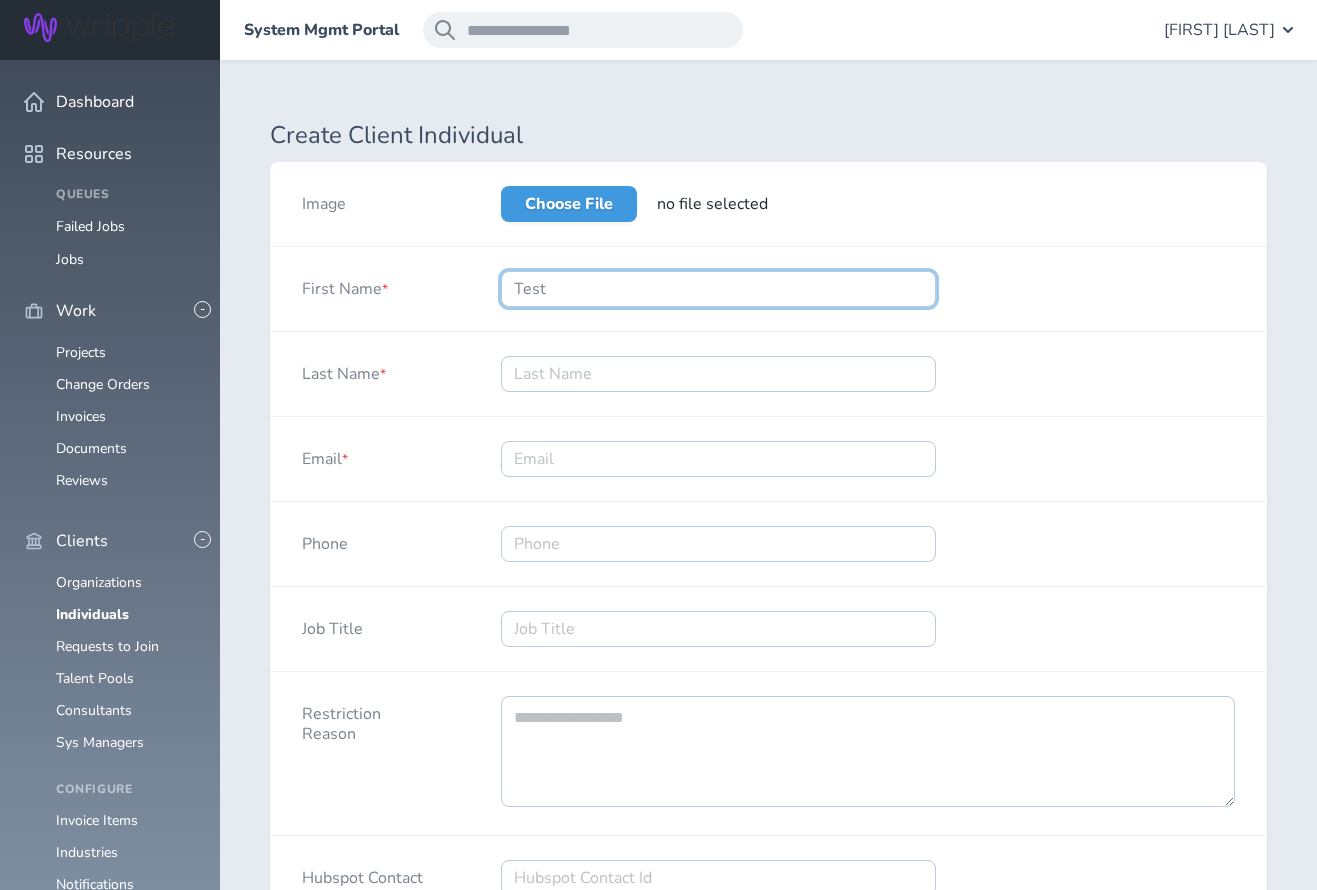 type on "Test" 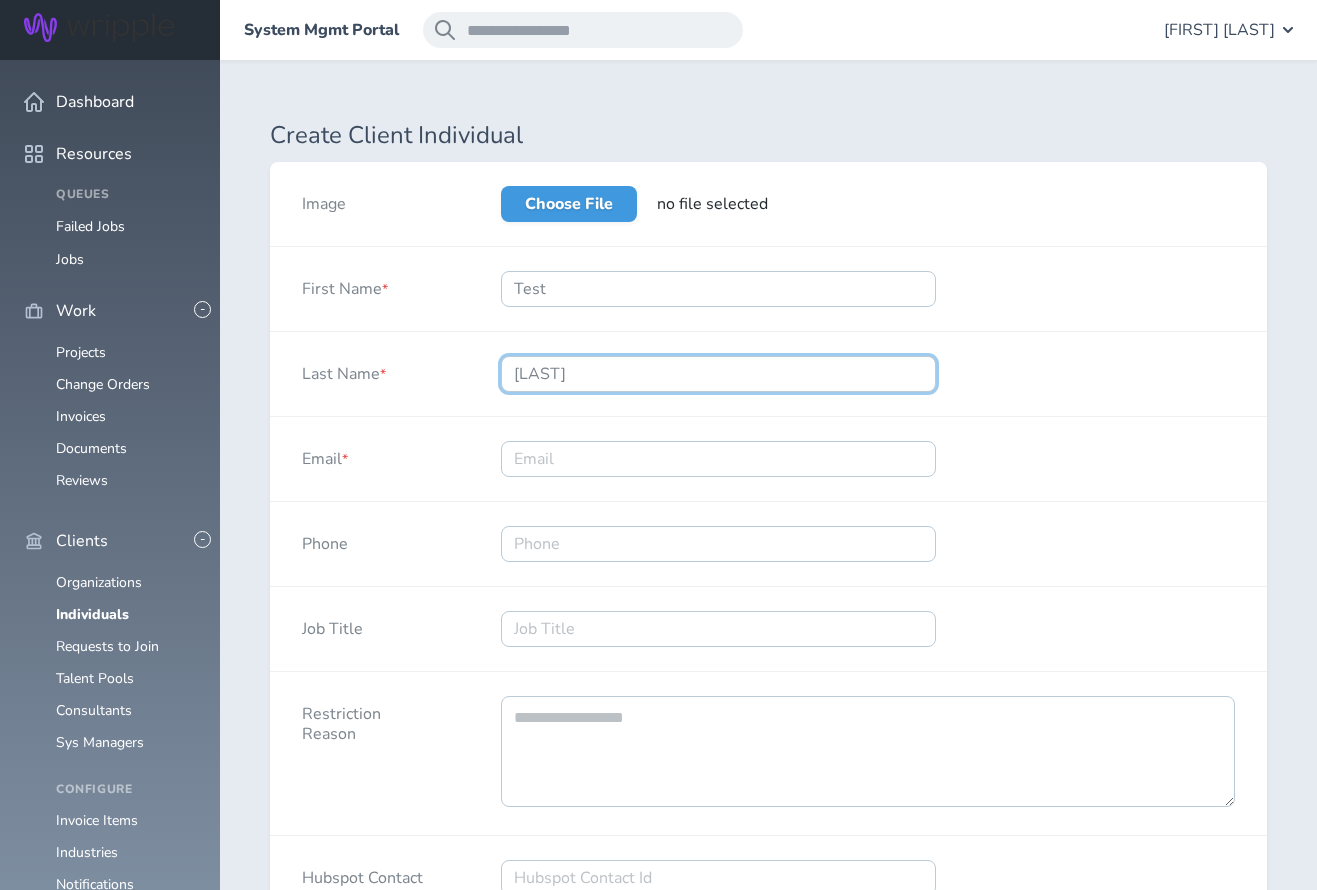 type on "[LAST]" 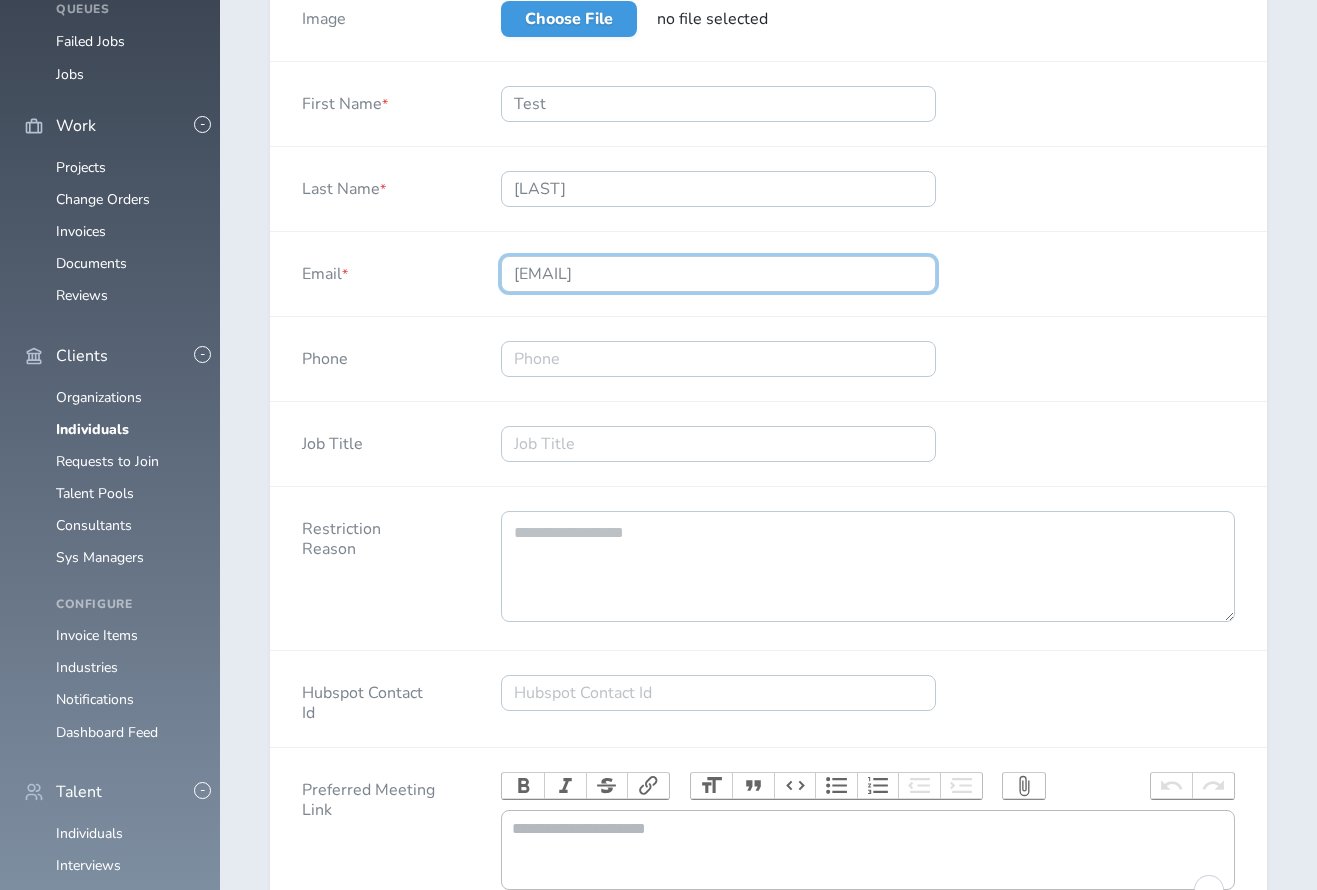 scroll, scrollTop: 399, scrollLeft: 0, axis: vertical 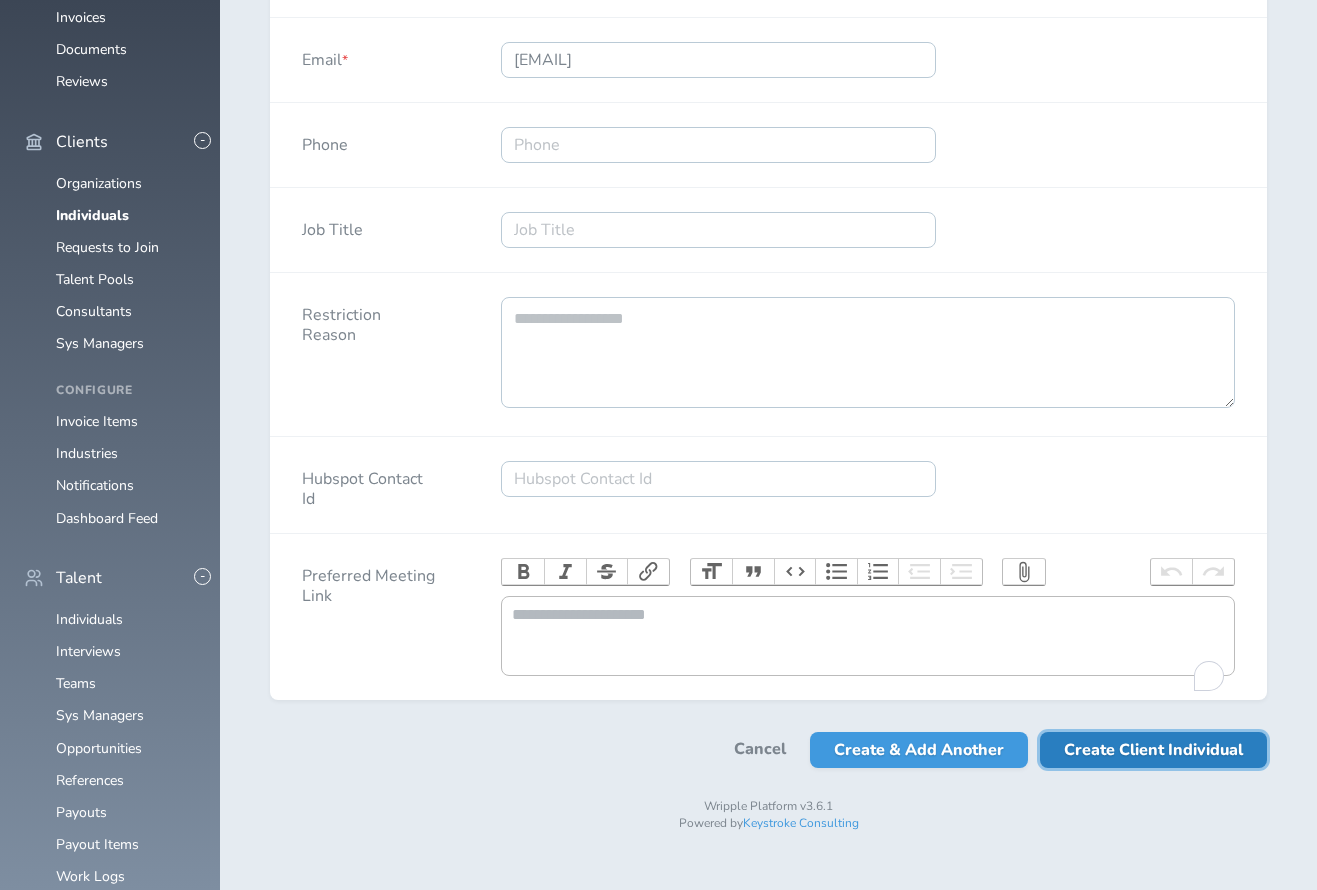 click on "Create Client Individual" at bounding box center [1153, 750] 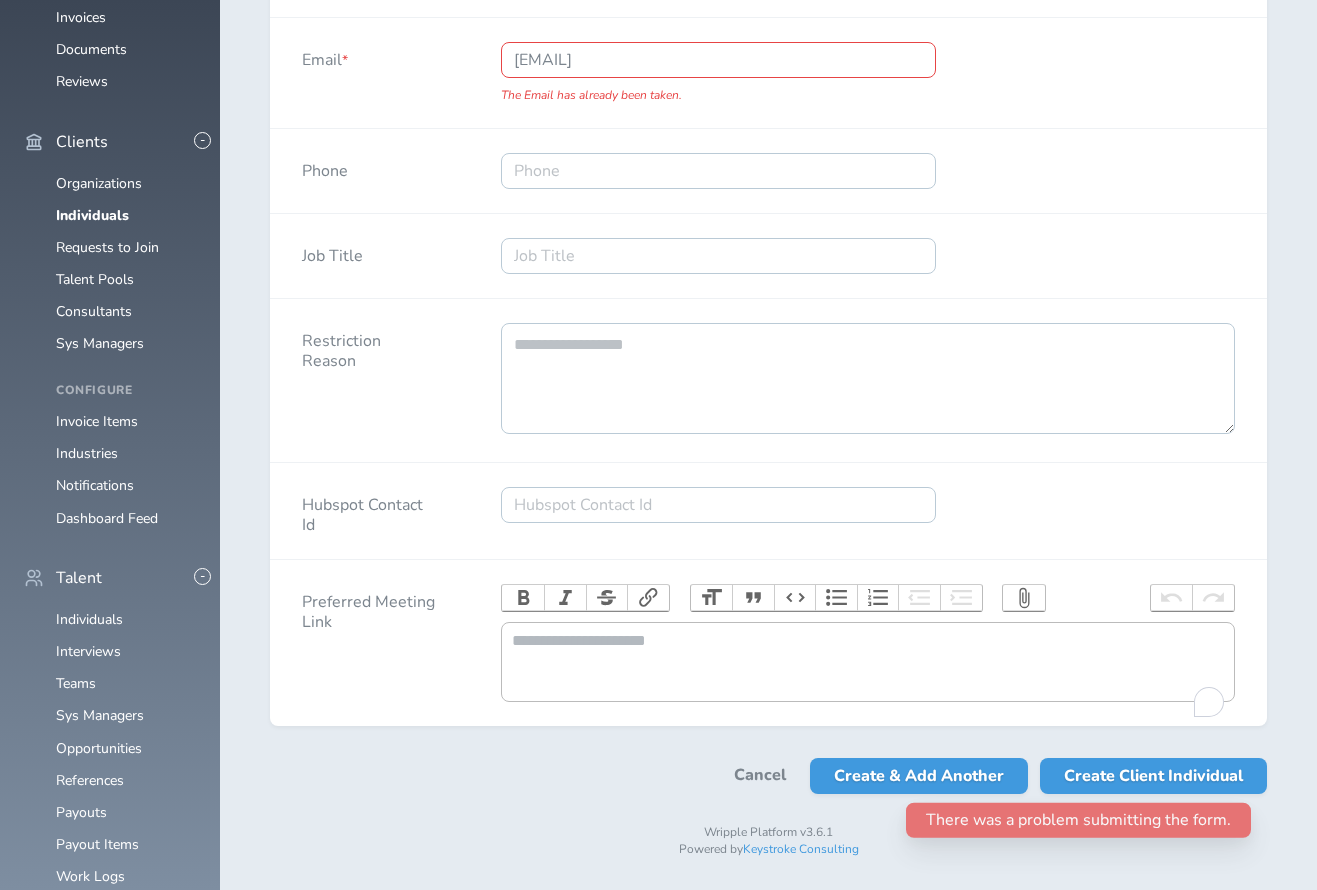 scroll, scrollTop: 0, scrollLeft: 0, axis: both 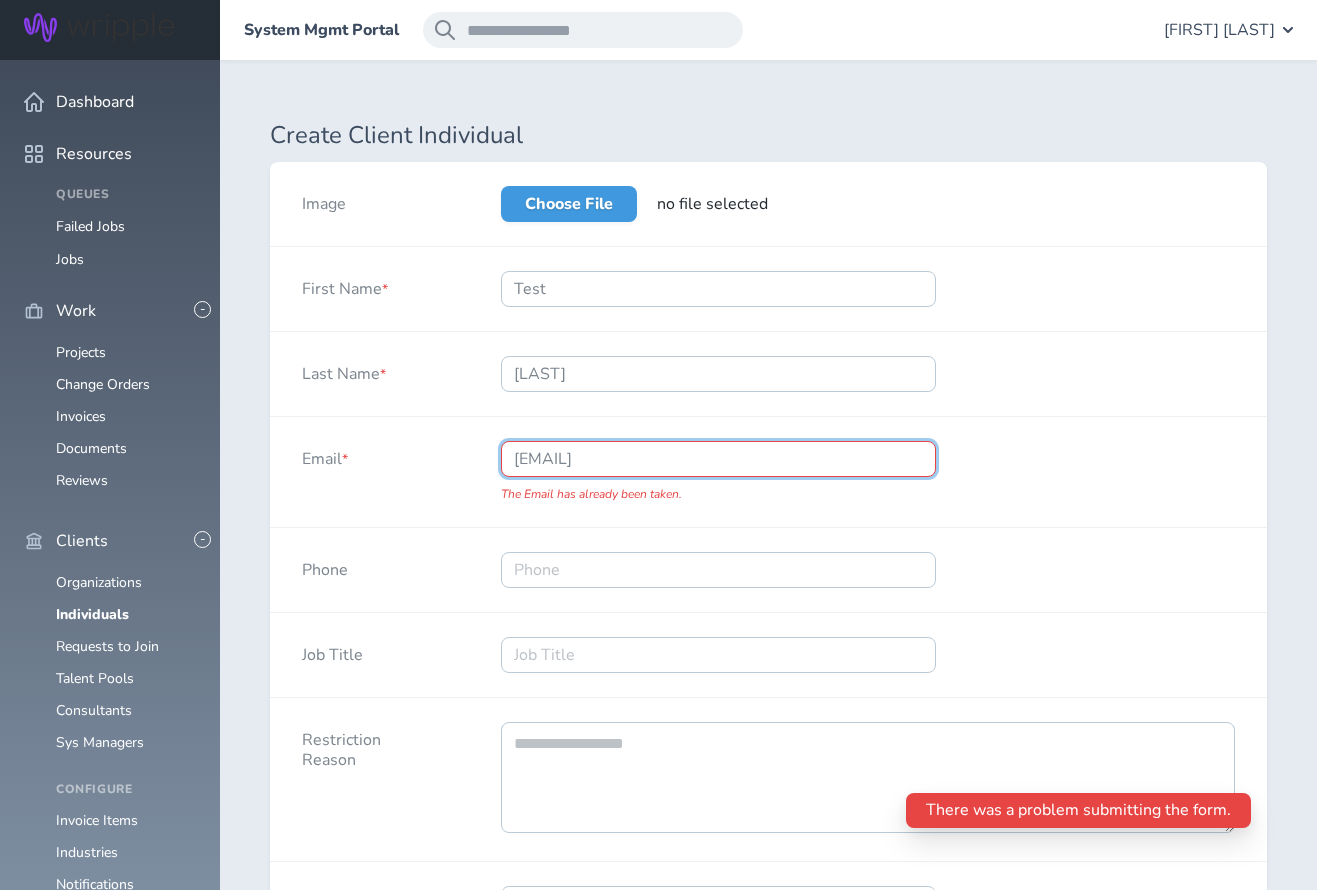 click on "lwhitaker++@keystrokeconsulting.com" at bounding box center [718, 459] 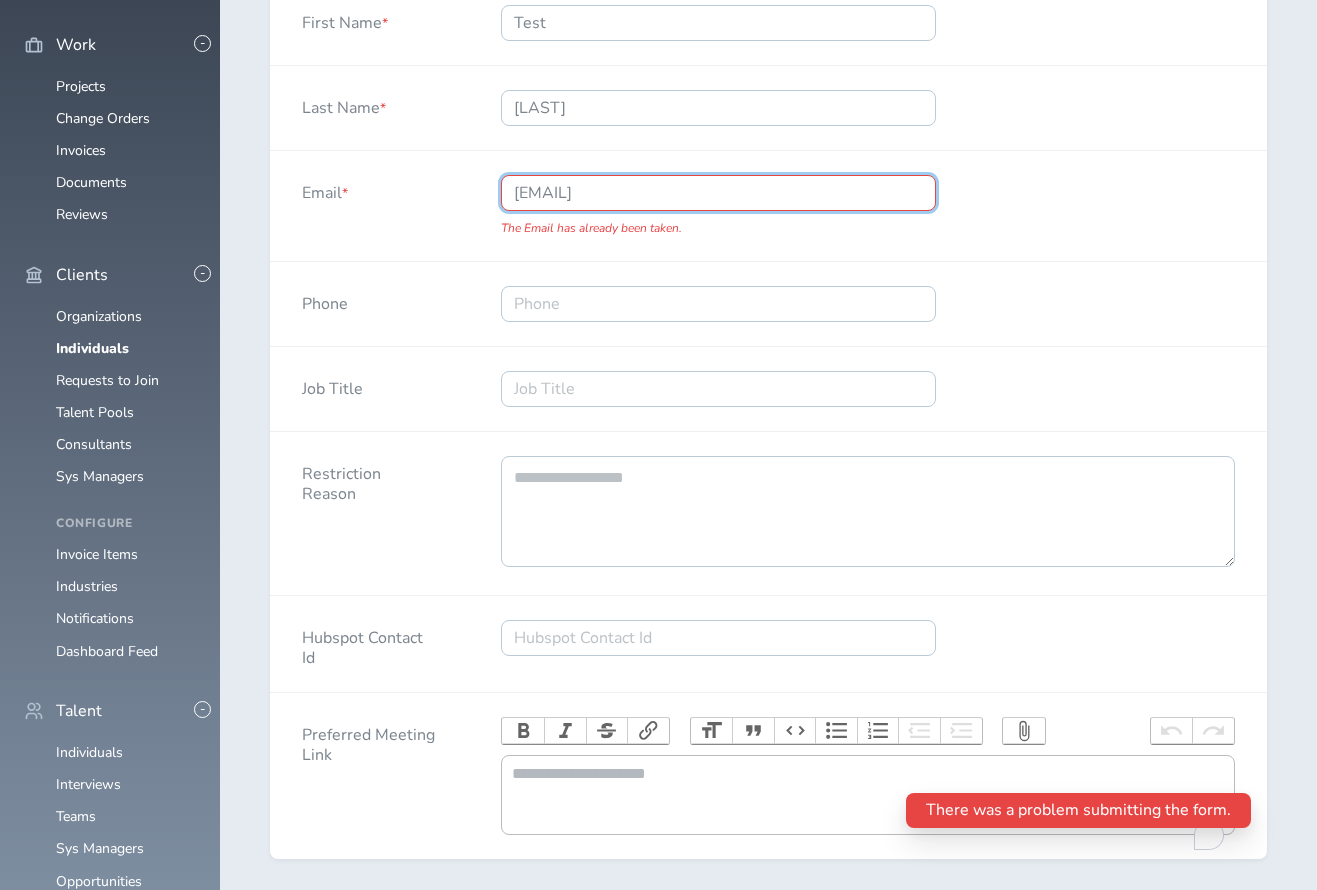 scroll, scrollTop: 425, scrollLeft: 0, axis: vertical 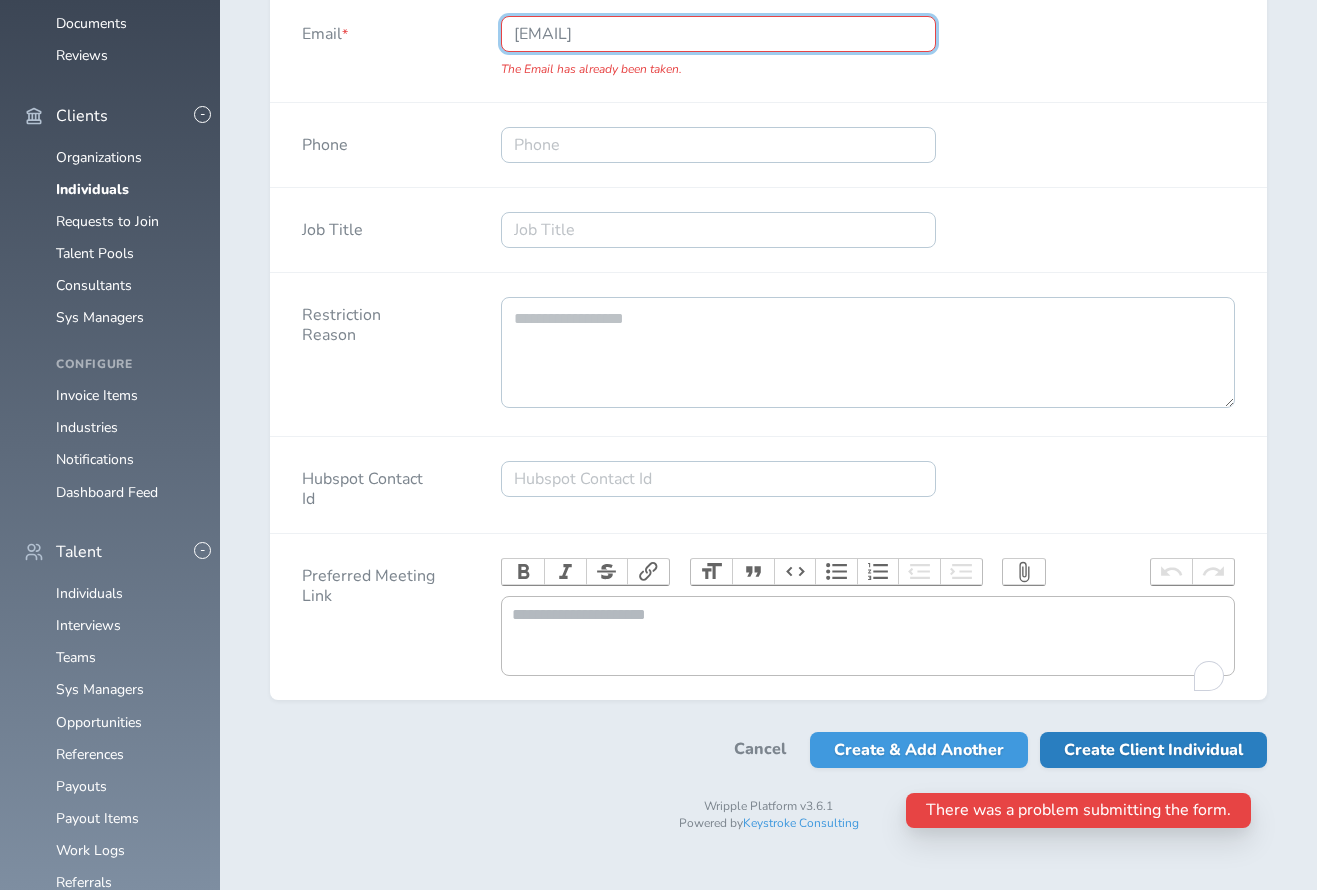 type on "[EMAIL]" 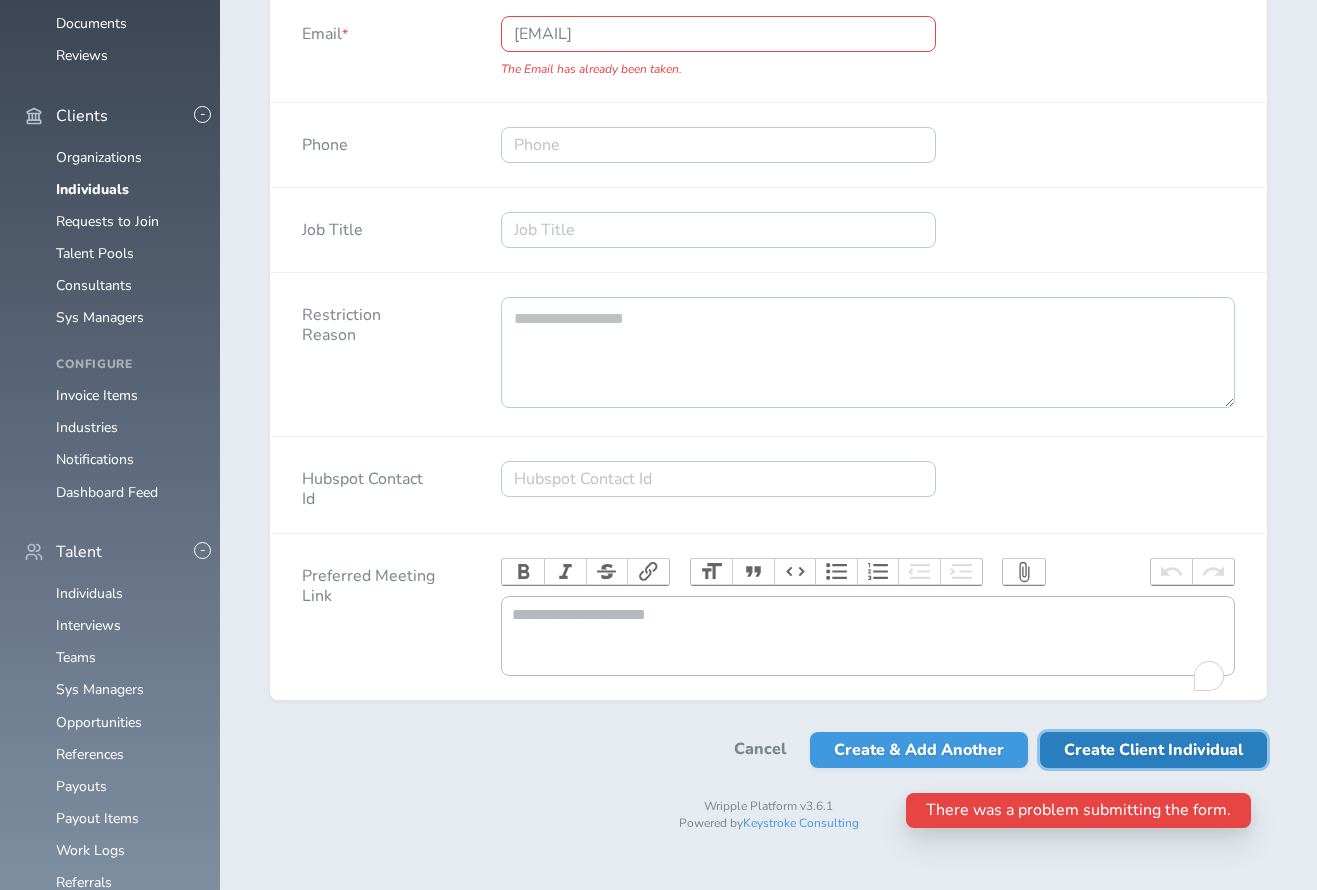 click on "Create Client Individual" at bounding box center [1153, 750] 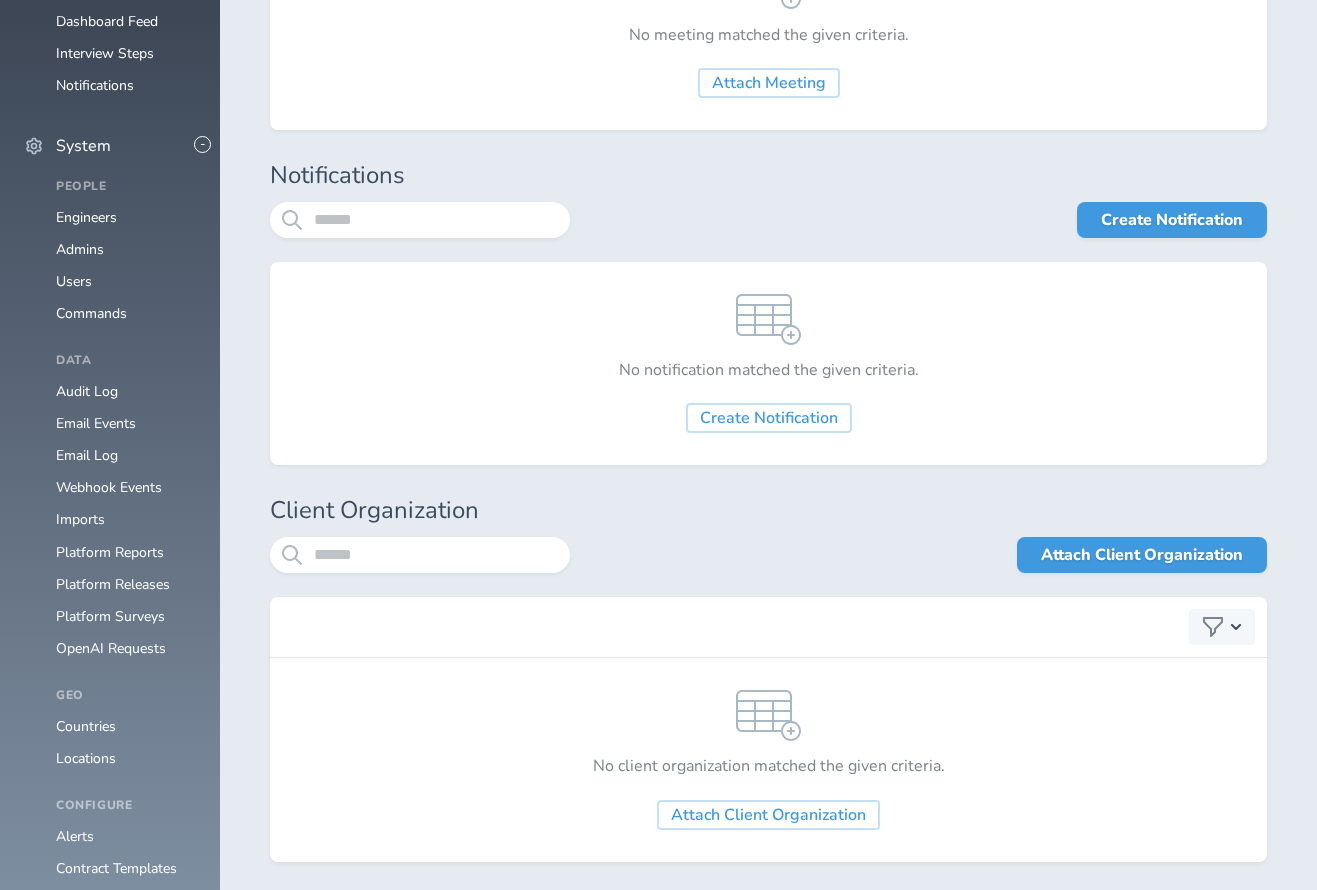 scroll, scrollTop: 1920, scrollLeft: 0, axis: vertical 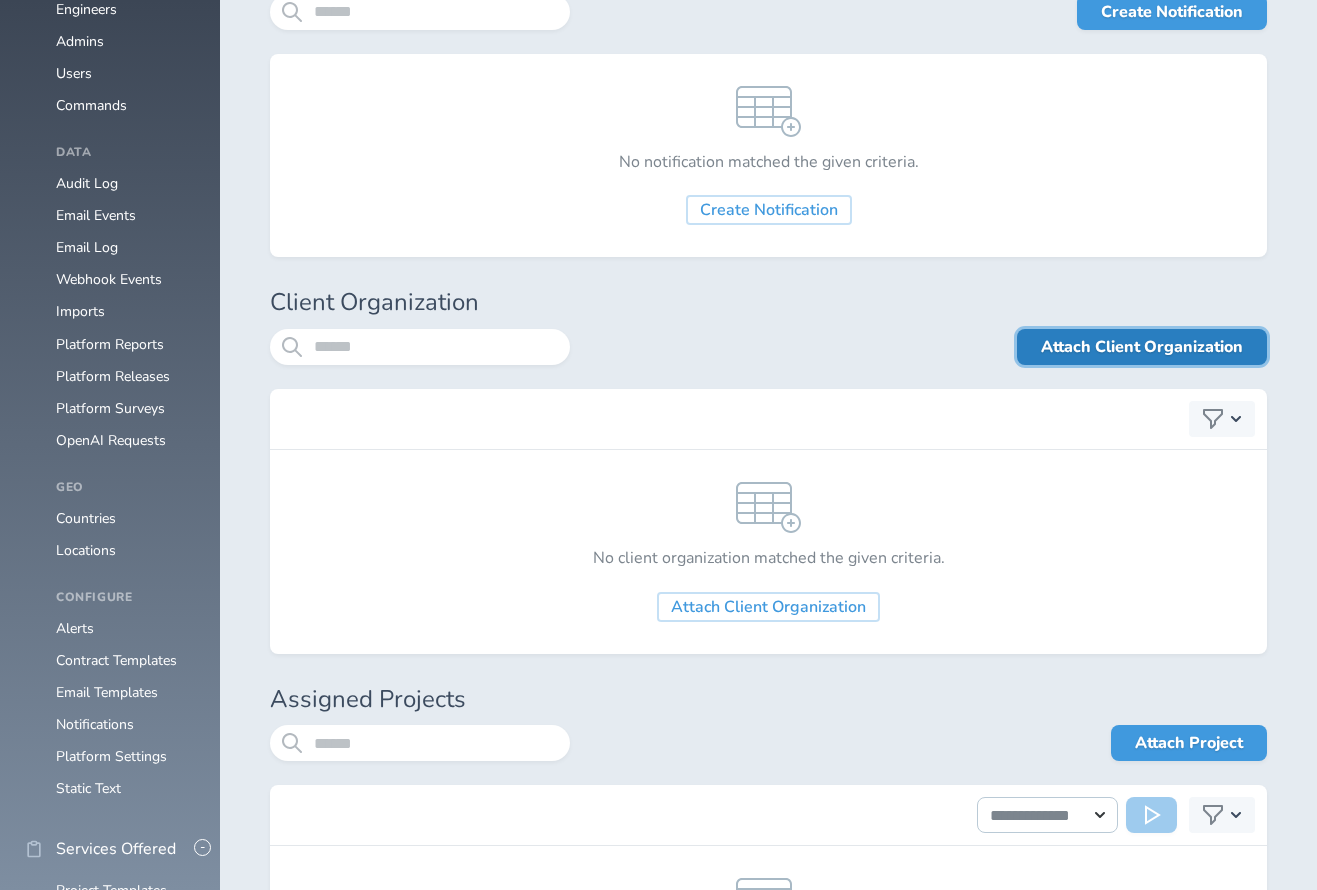 click on "Attach Client Organization" at bounding box center [1142, 347] 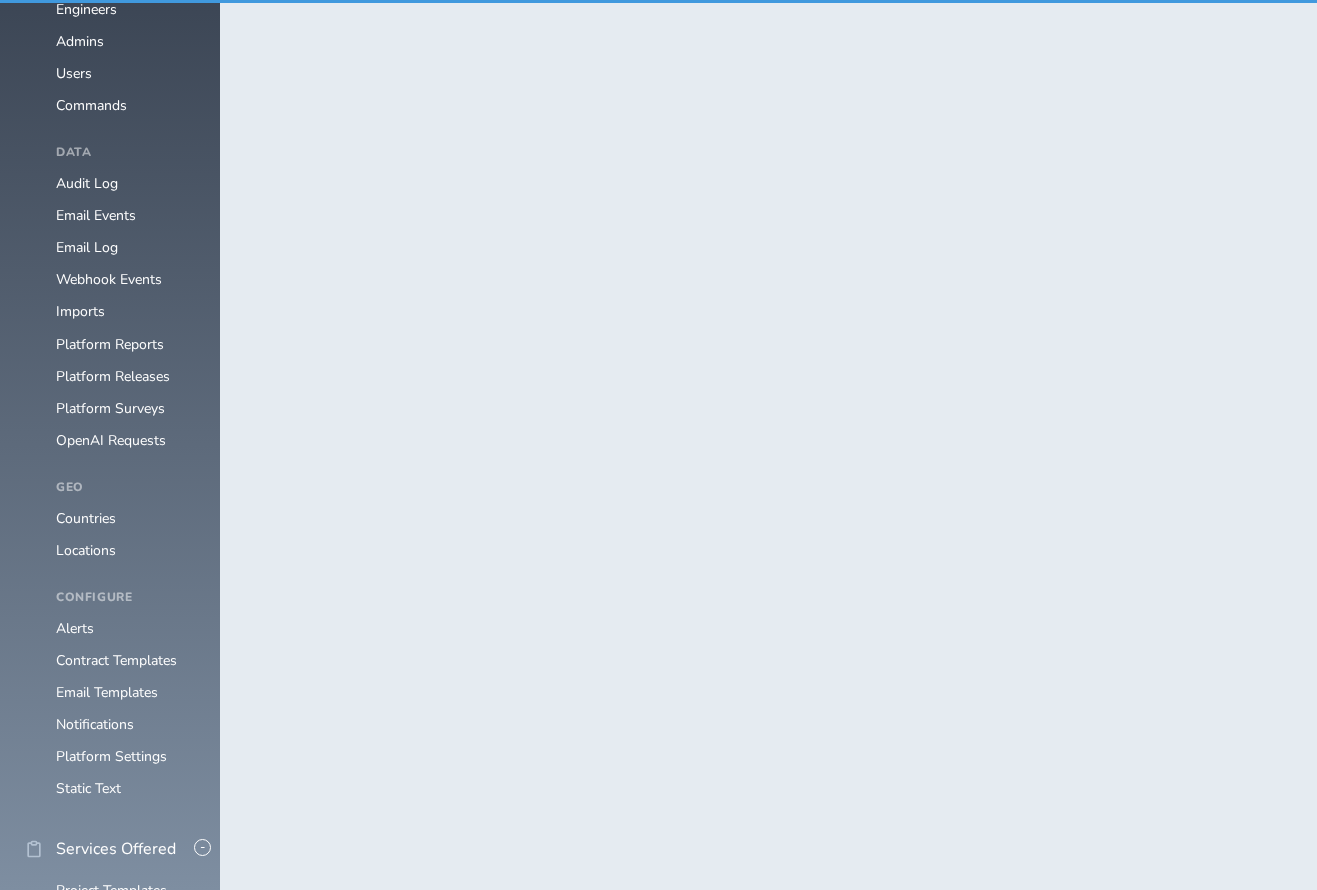 scroll, scrollTop: 0, scrollLeft: 0, axis: both 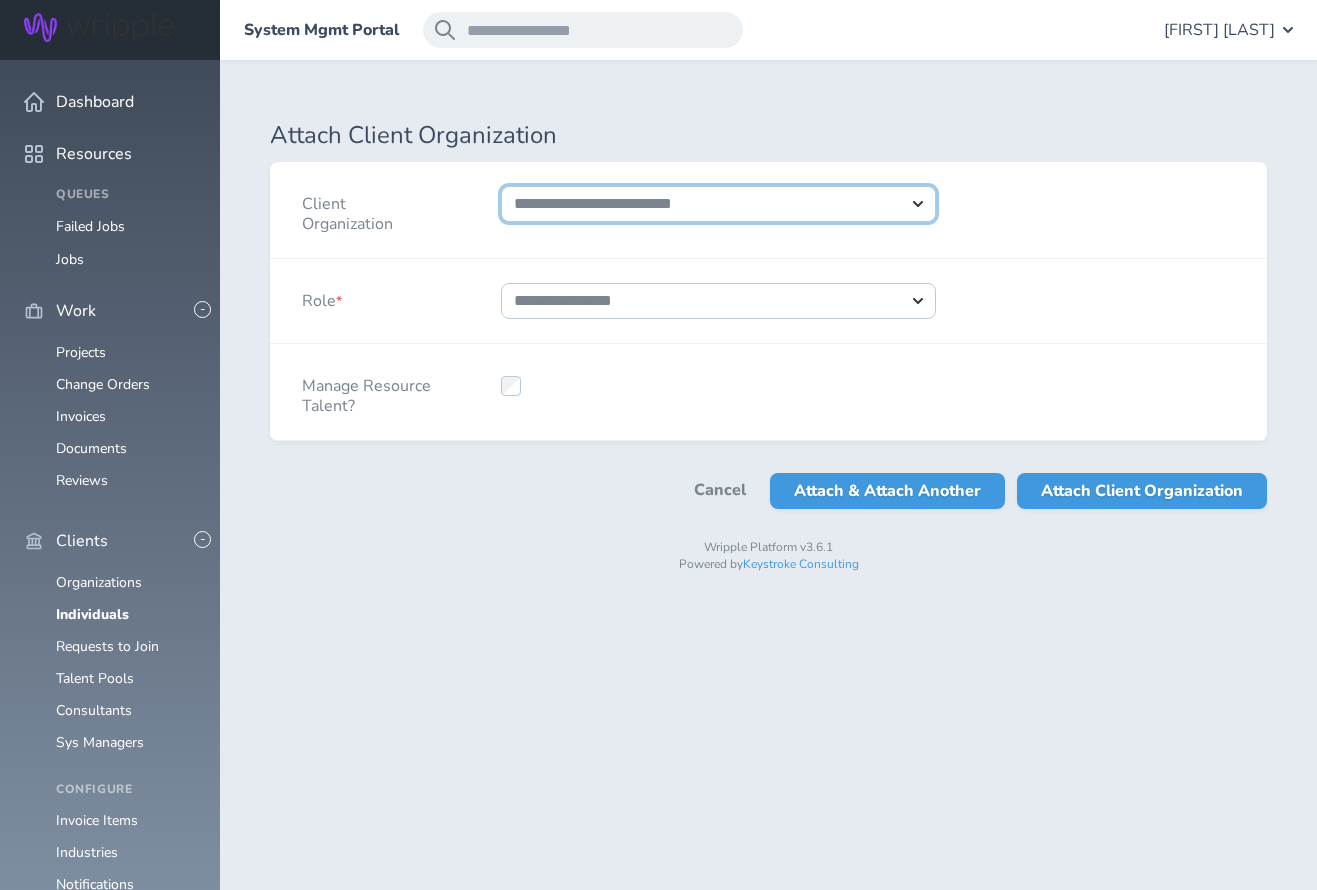 click on "**********" at bounding box center (718, 204) 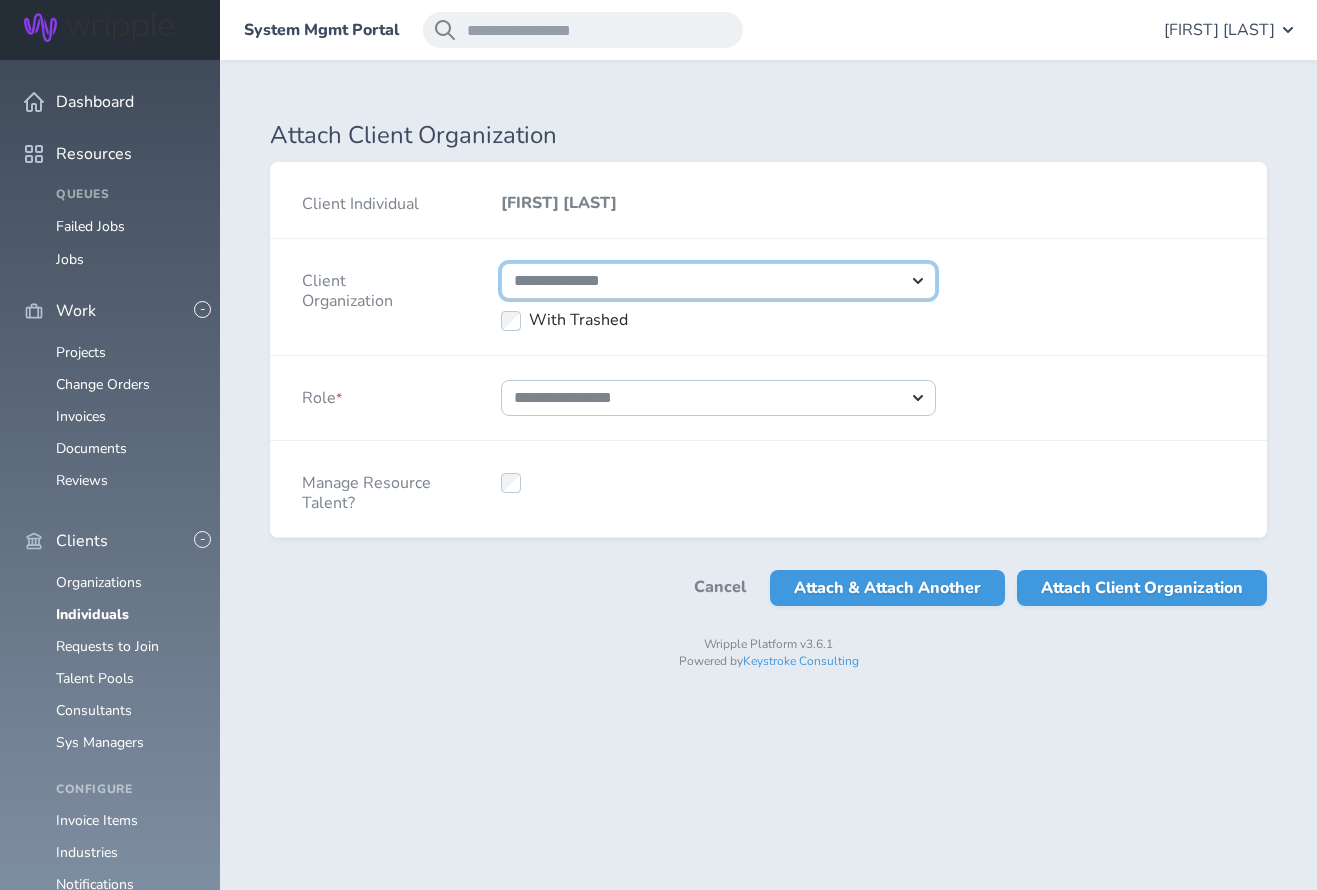 select on "***" 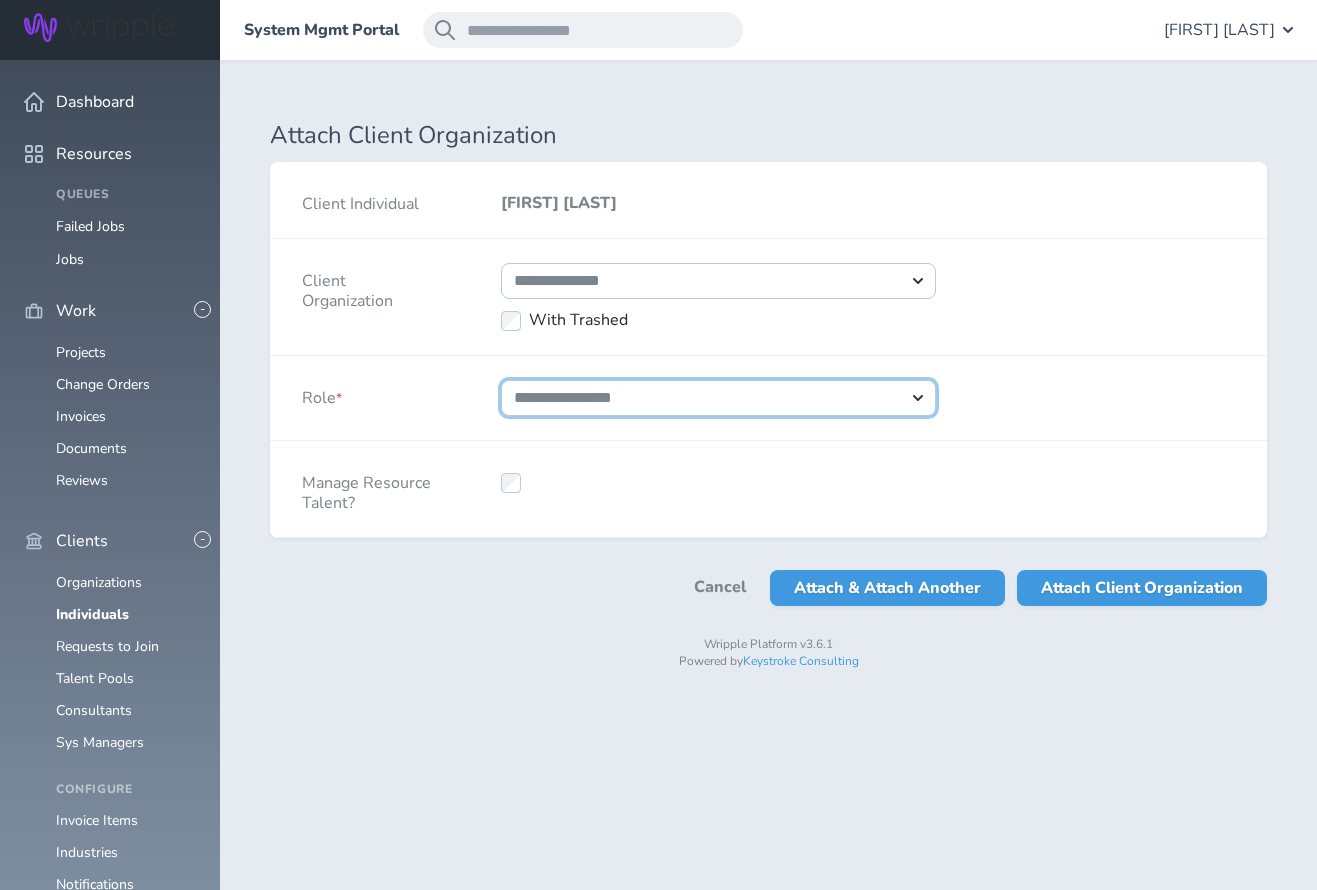 click on "**********" at bounding box center [718, 398] 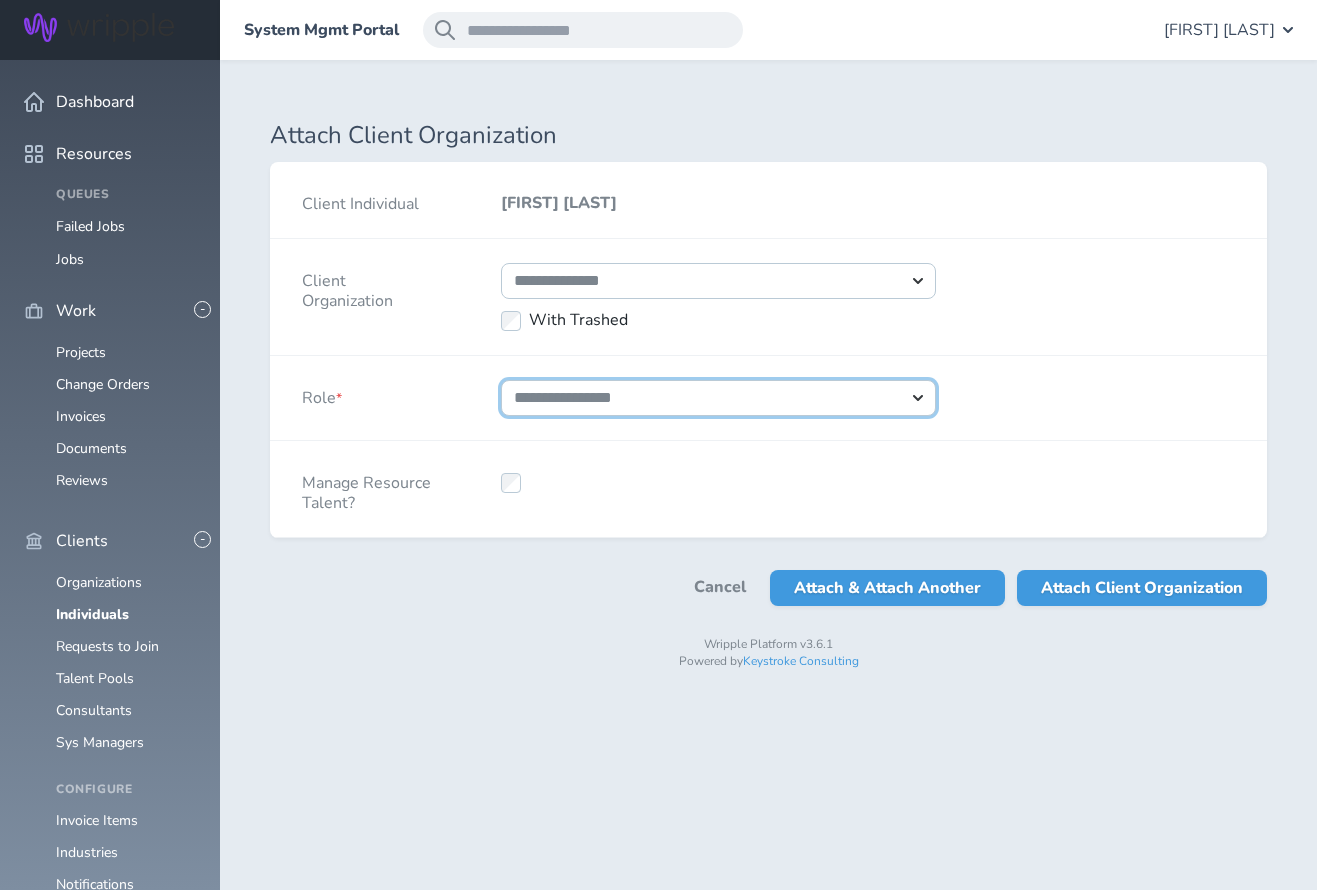 select on "*" 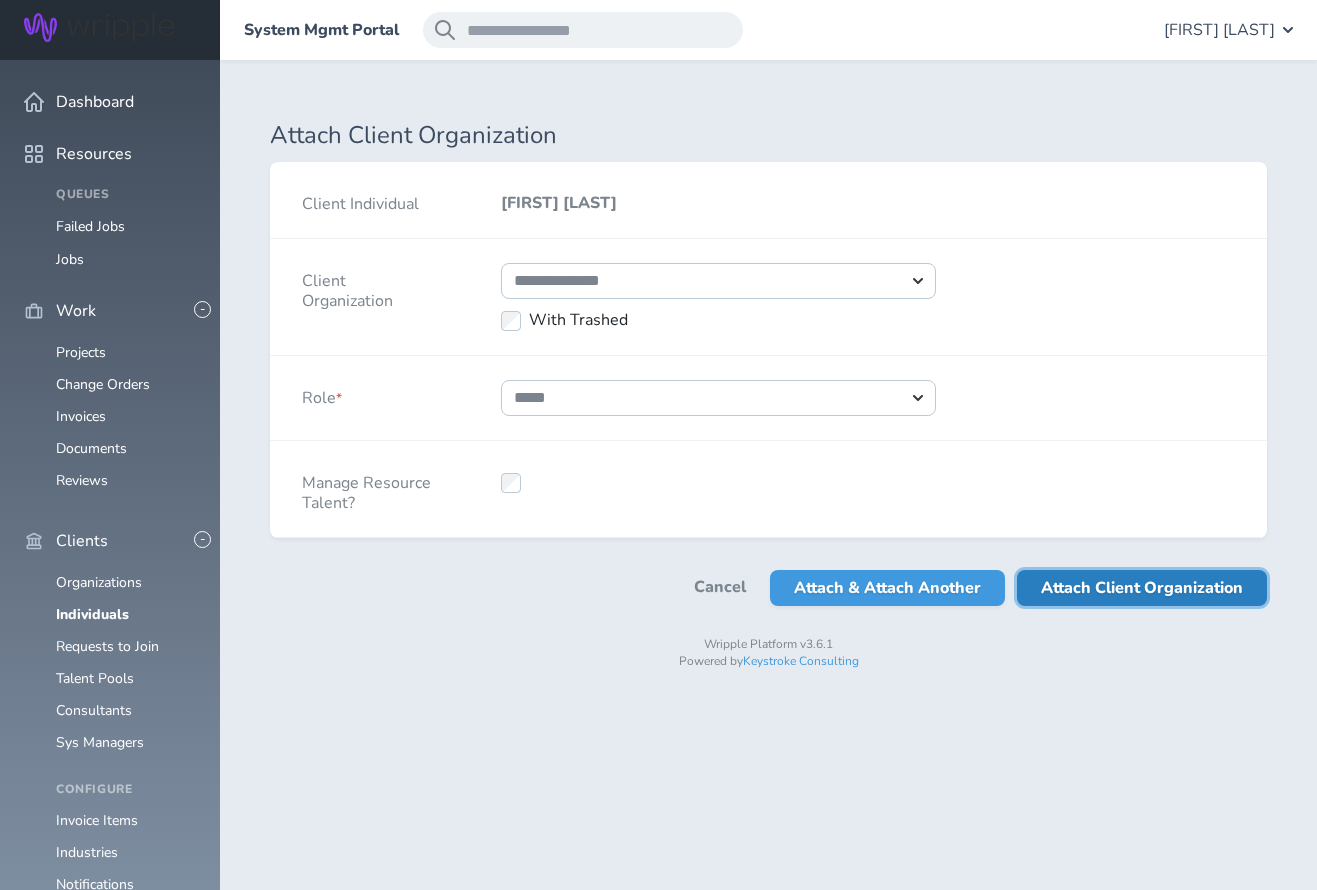 click on "Attach Client Organization" at bounding box center [1142, 588] 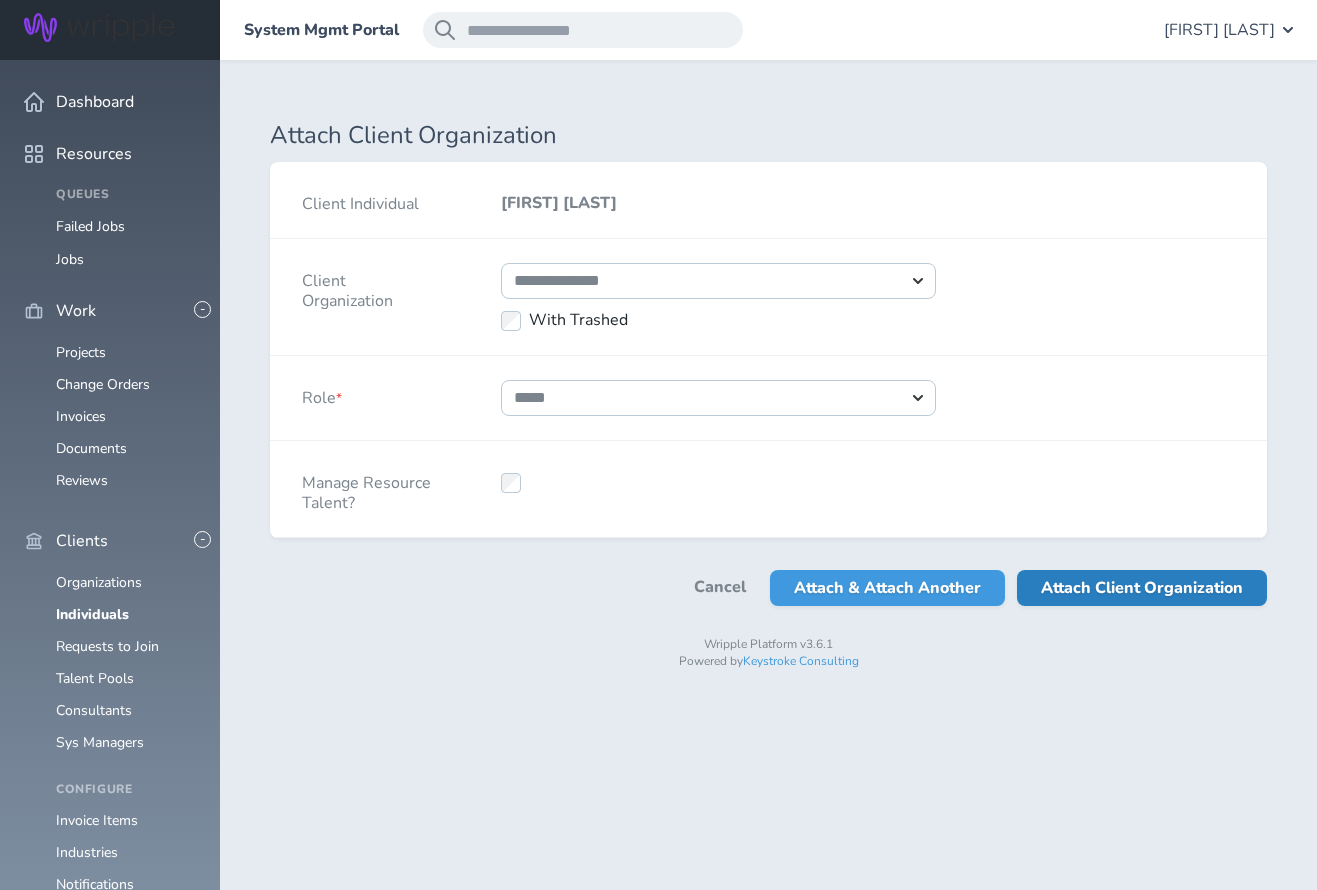 select 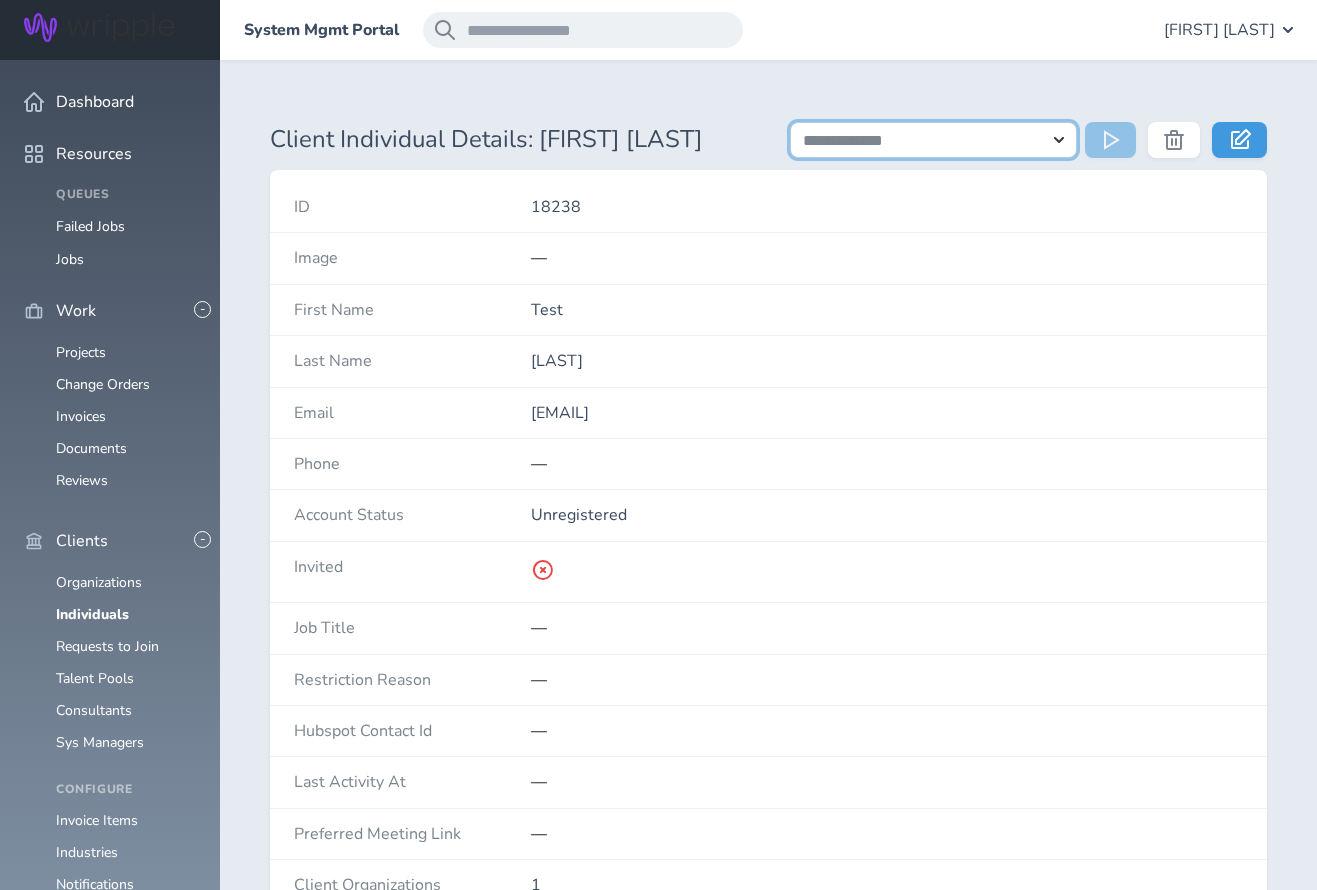 click on "**********" at bounding box center [934, 140] 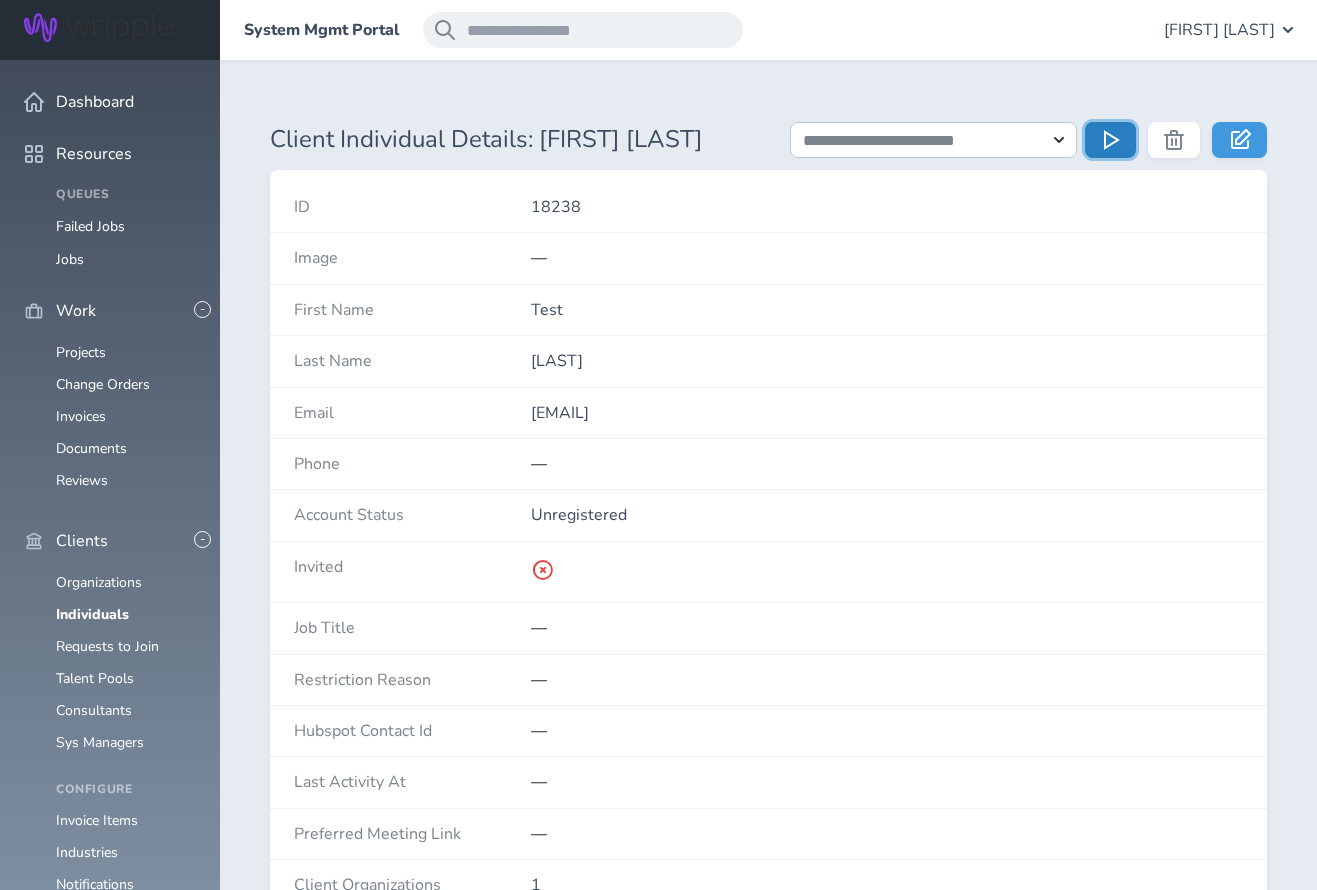 click 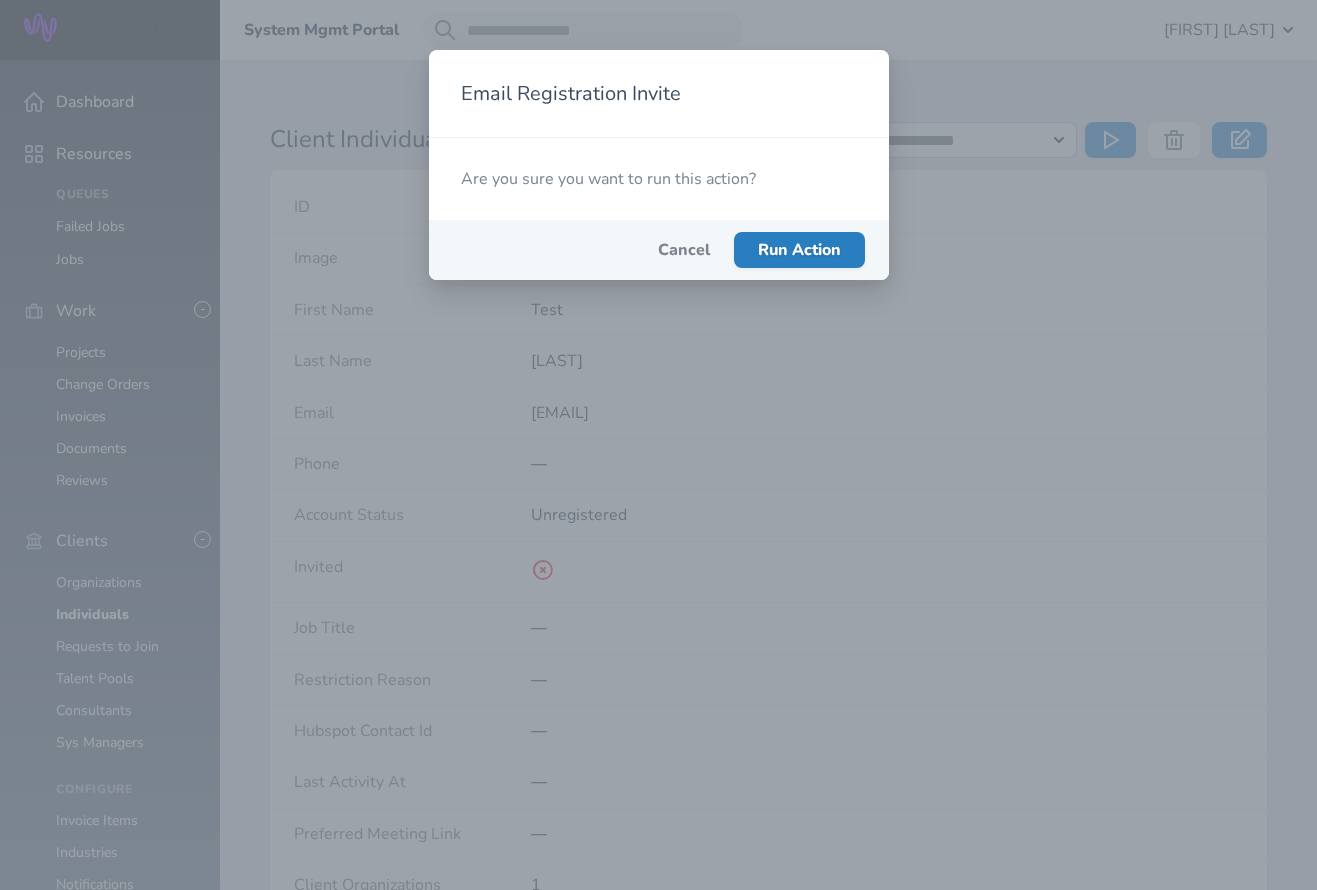 click on "Run Action" at bounding box center (799, 250) 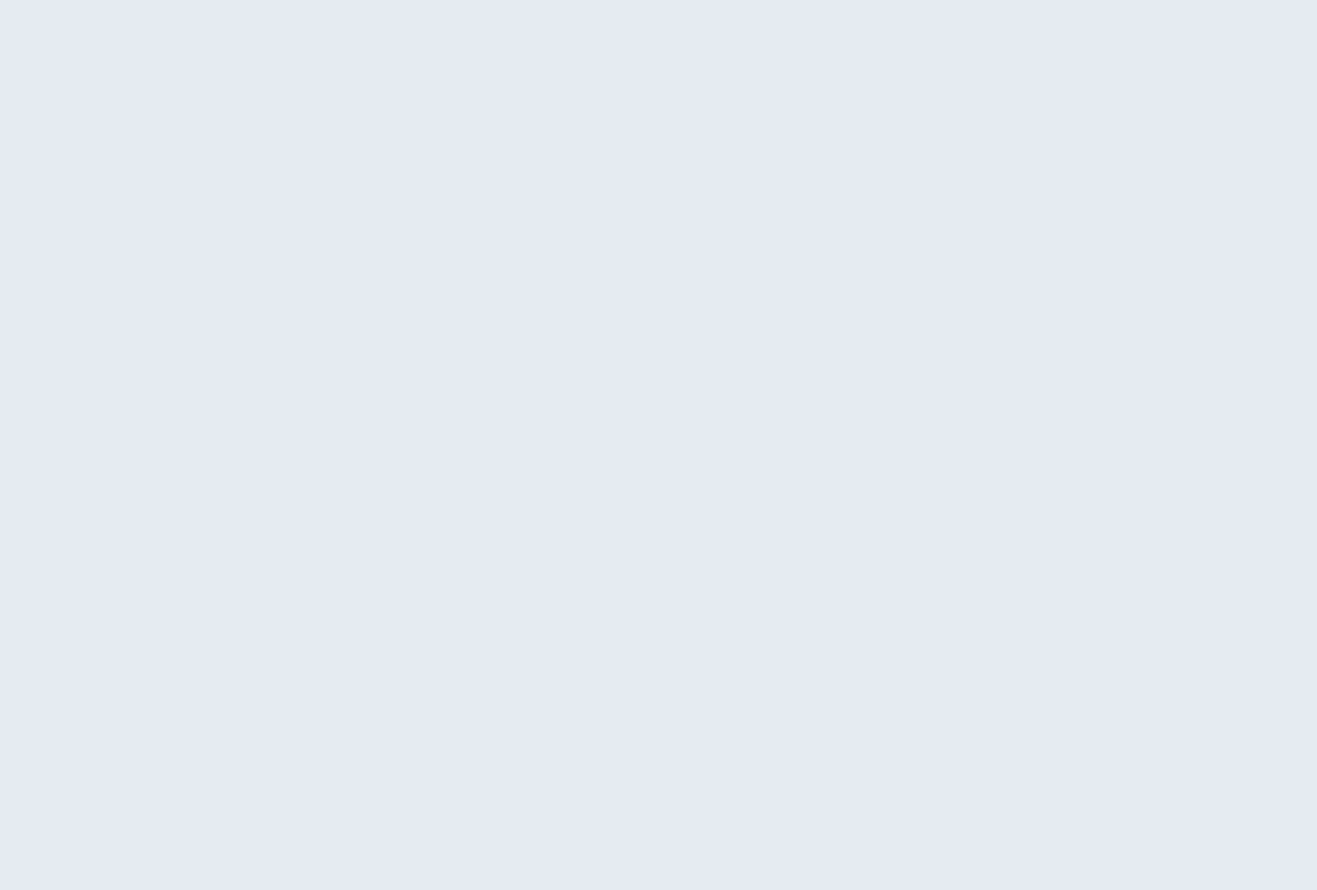 scroll, scrollTop: 0, scrollLeft: 0, axis: both 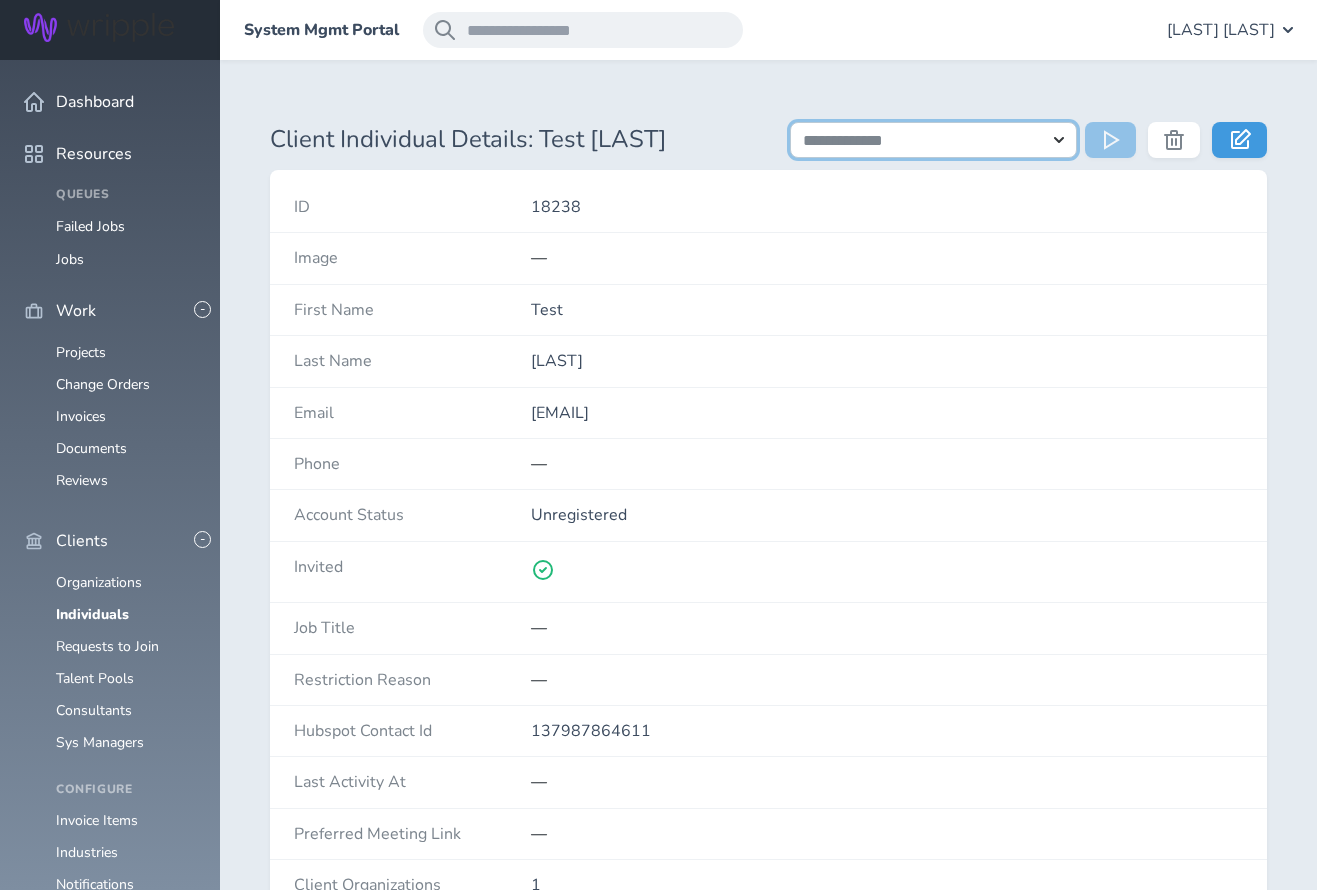 click on "**********" at bounding box center [934, 140] 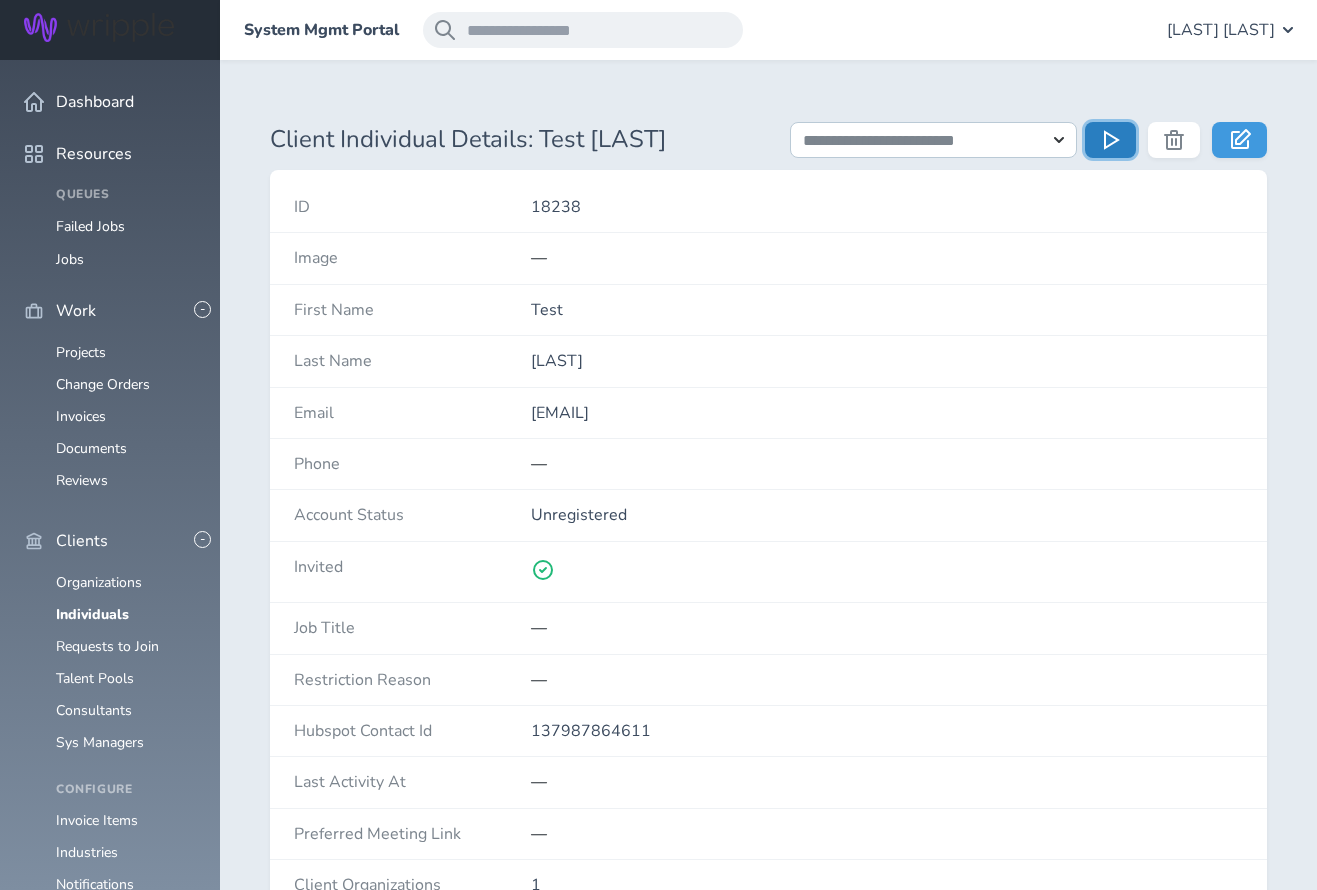 click 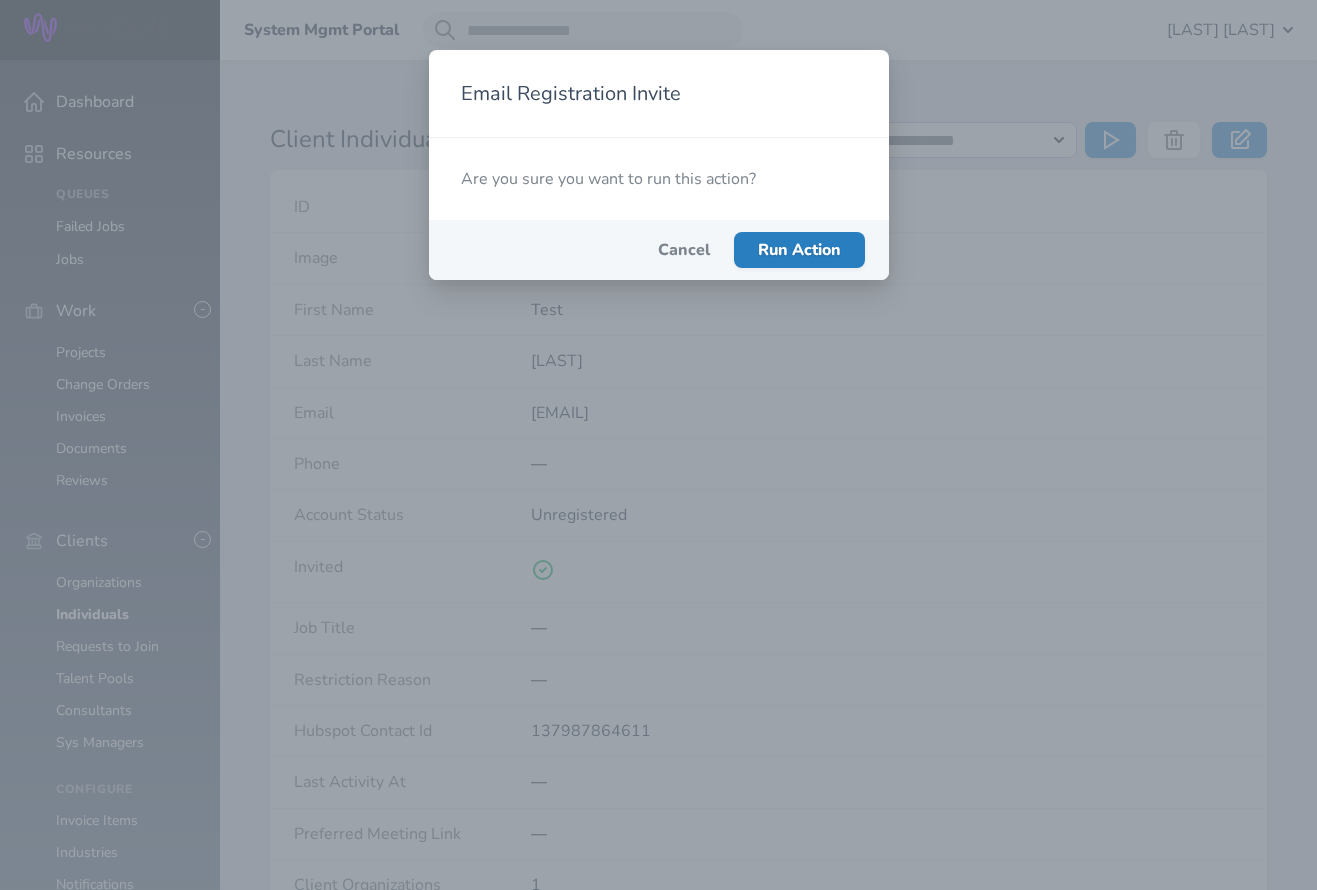 click on "Run Action" at bounding box center [799, 250] 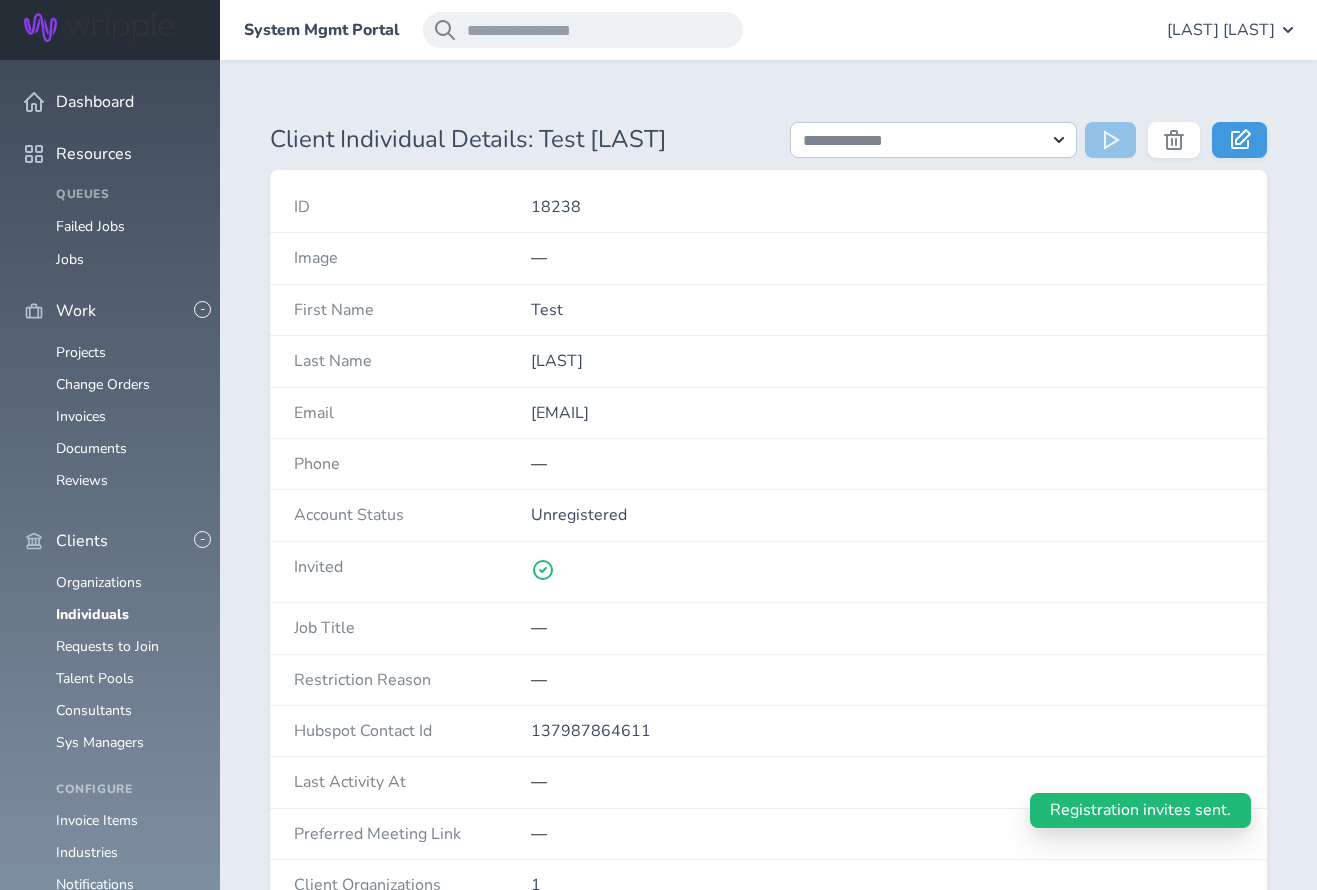 click on "Dashboard     Resources   Queues
Failed Jobs
Jobs
+   -
Work
Projects
Change Orders
Invoices
Documents
Reviews
+   -
Clients
Organizations
Individuals
Requests to Join
Talent Pools
Consultants
Sys Managers
Configure
Invoice Items
Industries
Notifications
Dashboard Feed
+   -
Talent
Individuals
Interviews
Teams" at bounding box center [110, 2374] 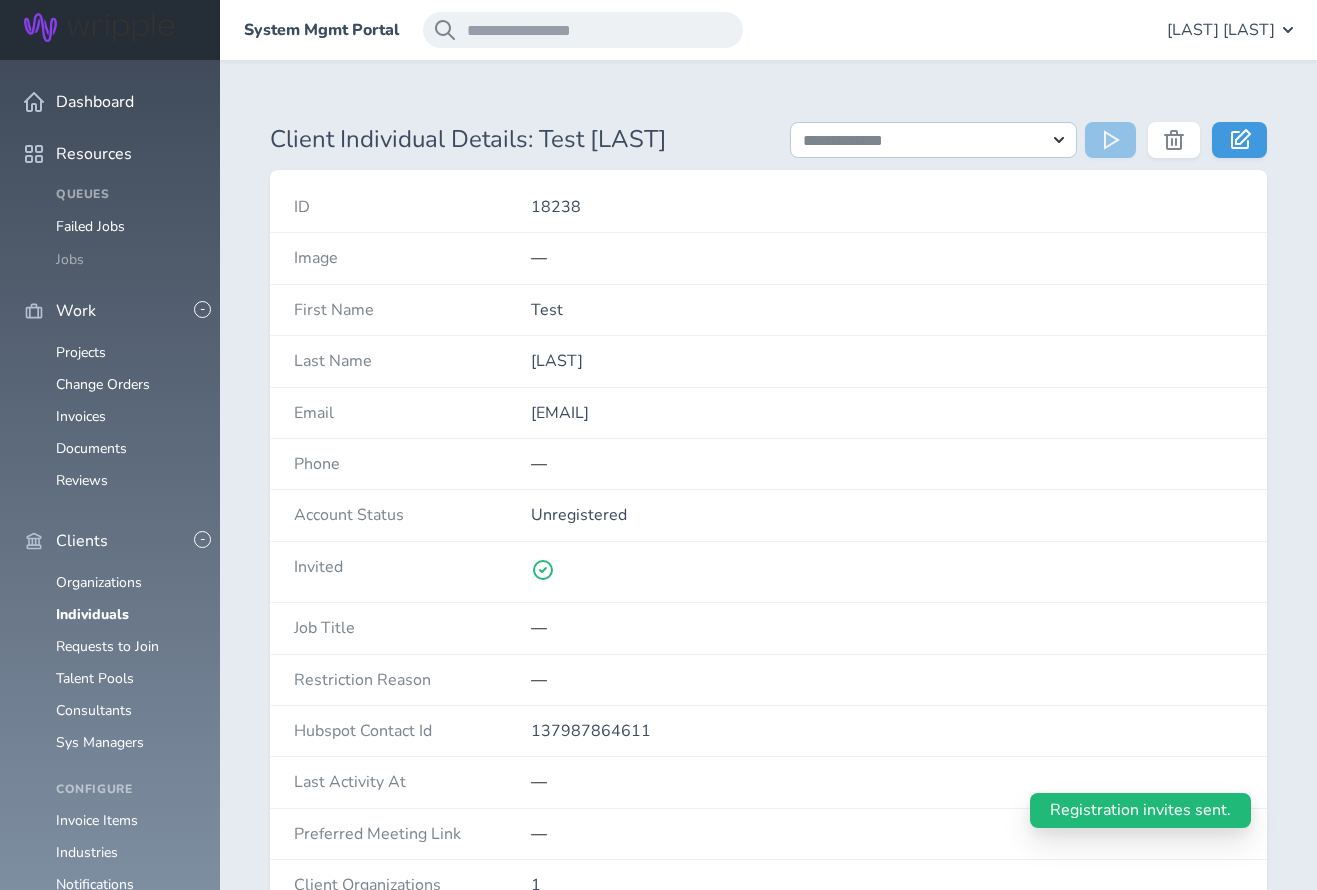 click on "Jobs" at bounding box center (70, 259) 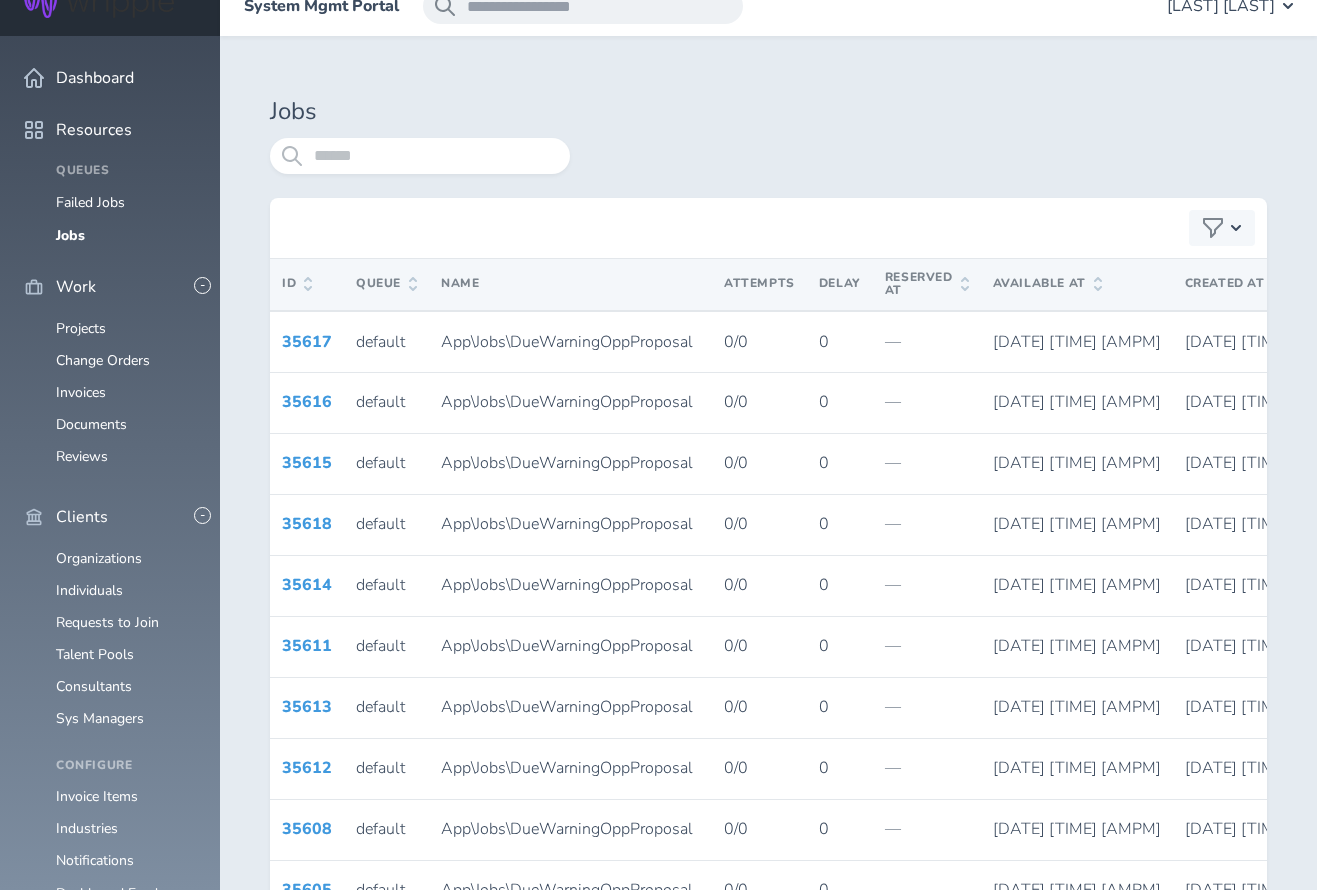 scroll, scrollTop: 0, scrollLeft: 0, axis: both 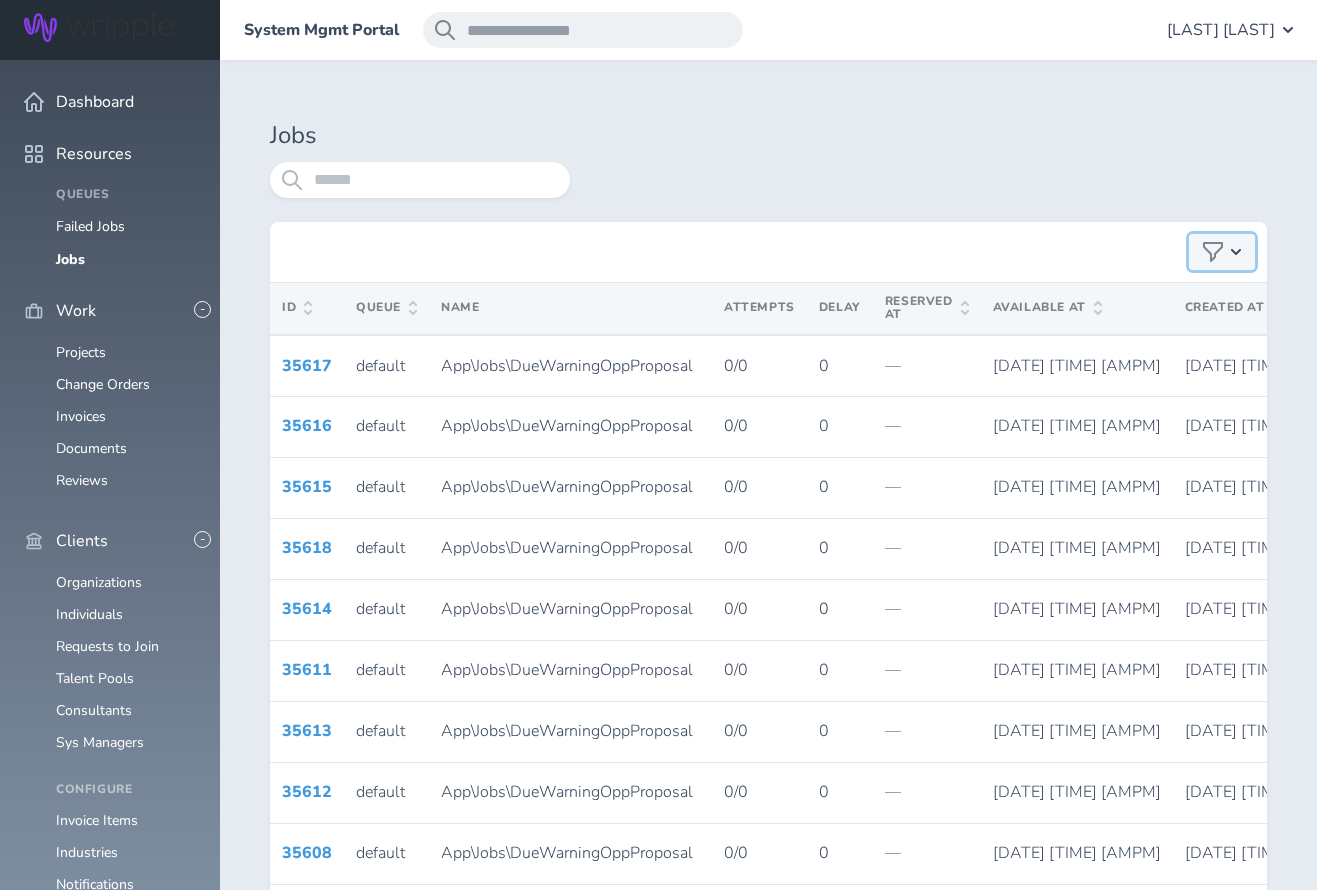 click 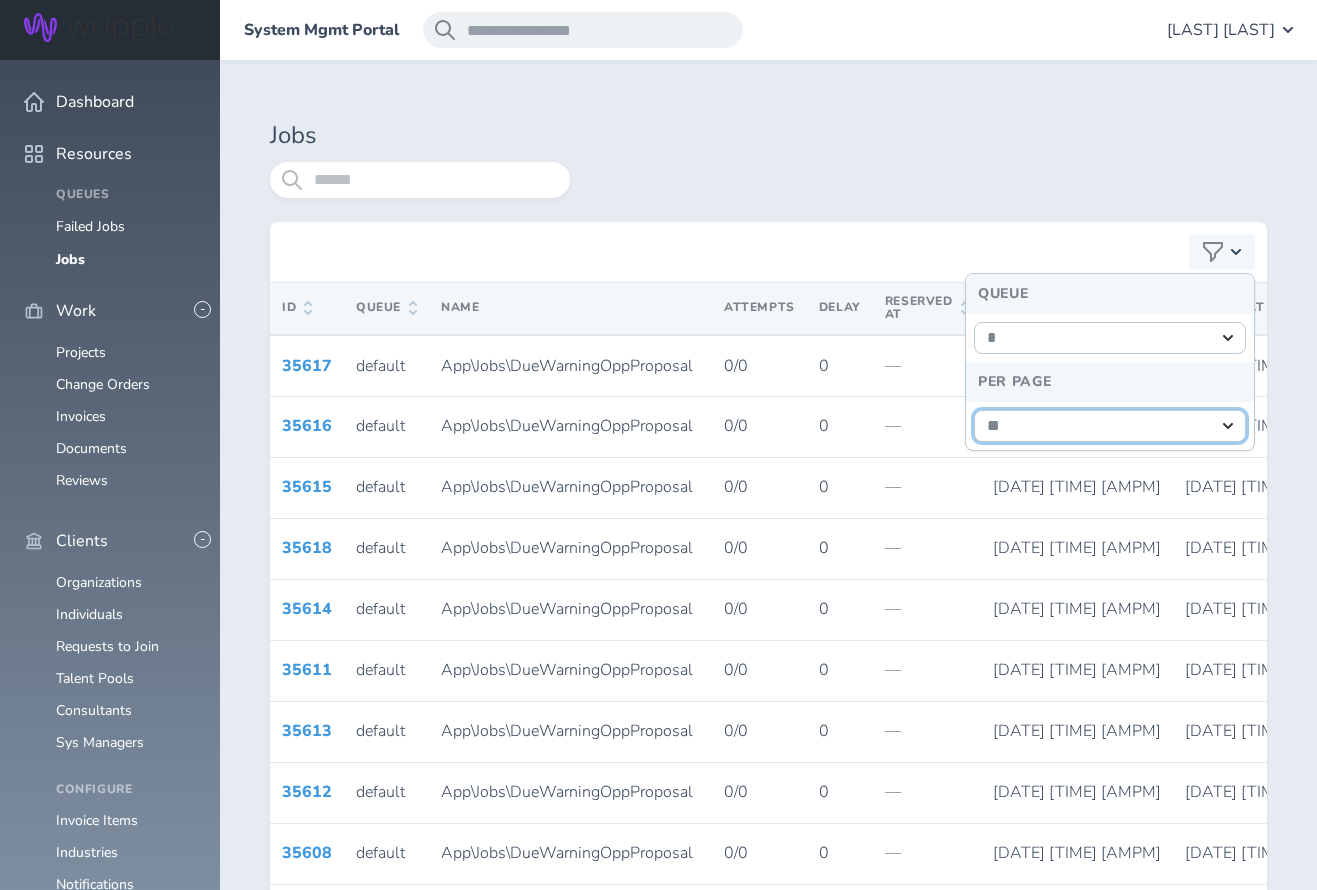 click on "** ** ***" at bounding box center [1110, 426] 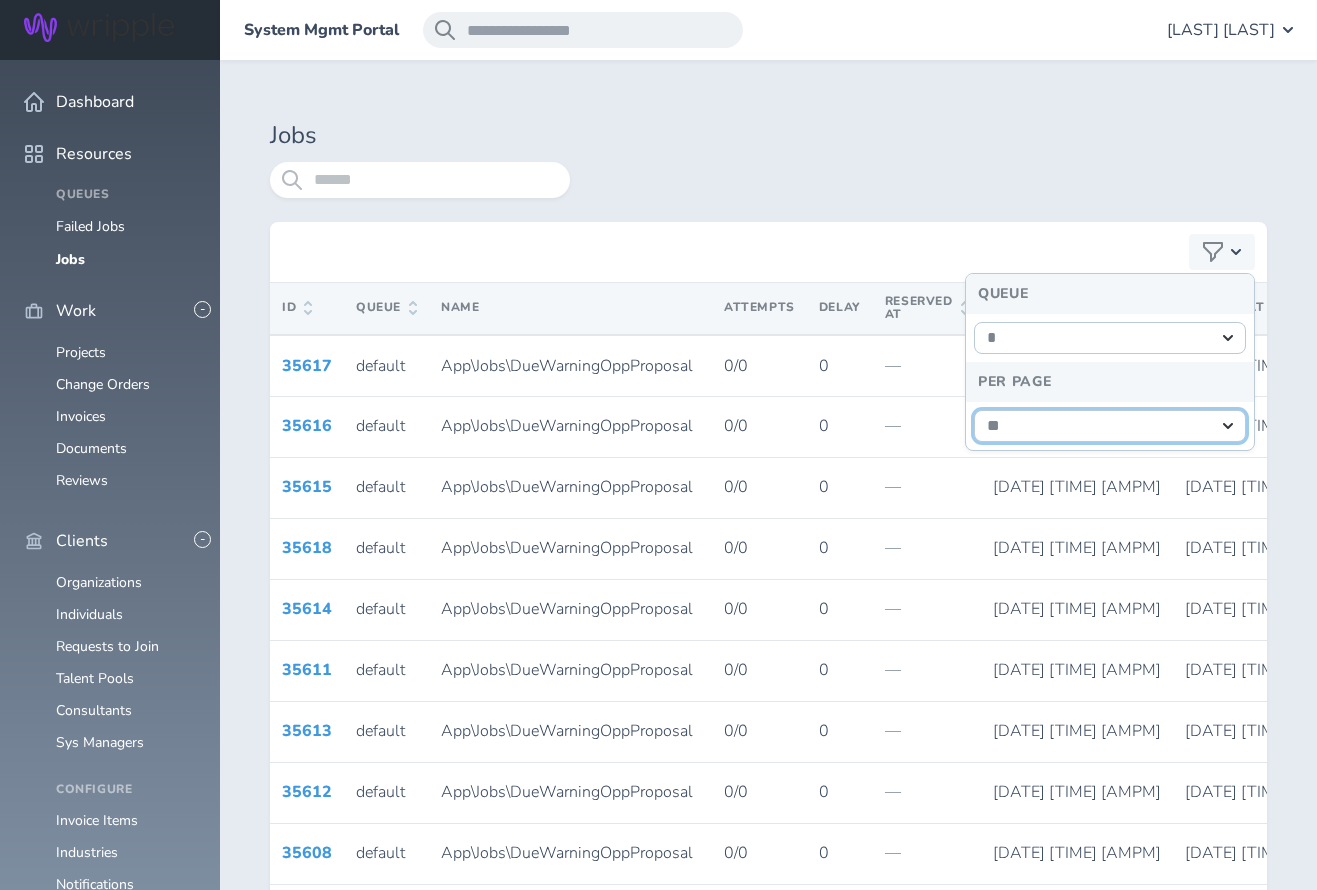 select on "***" 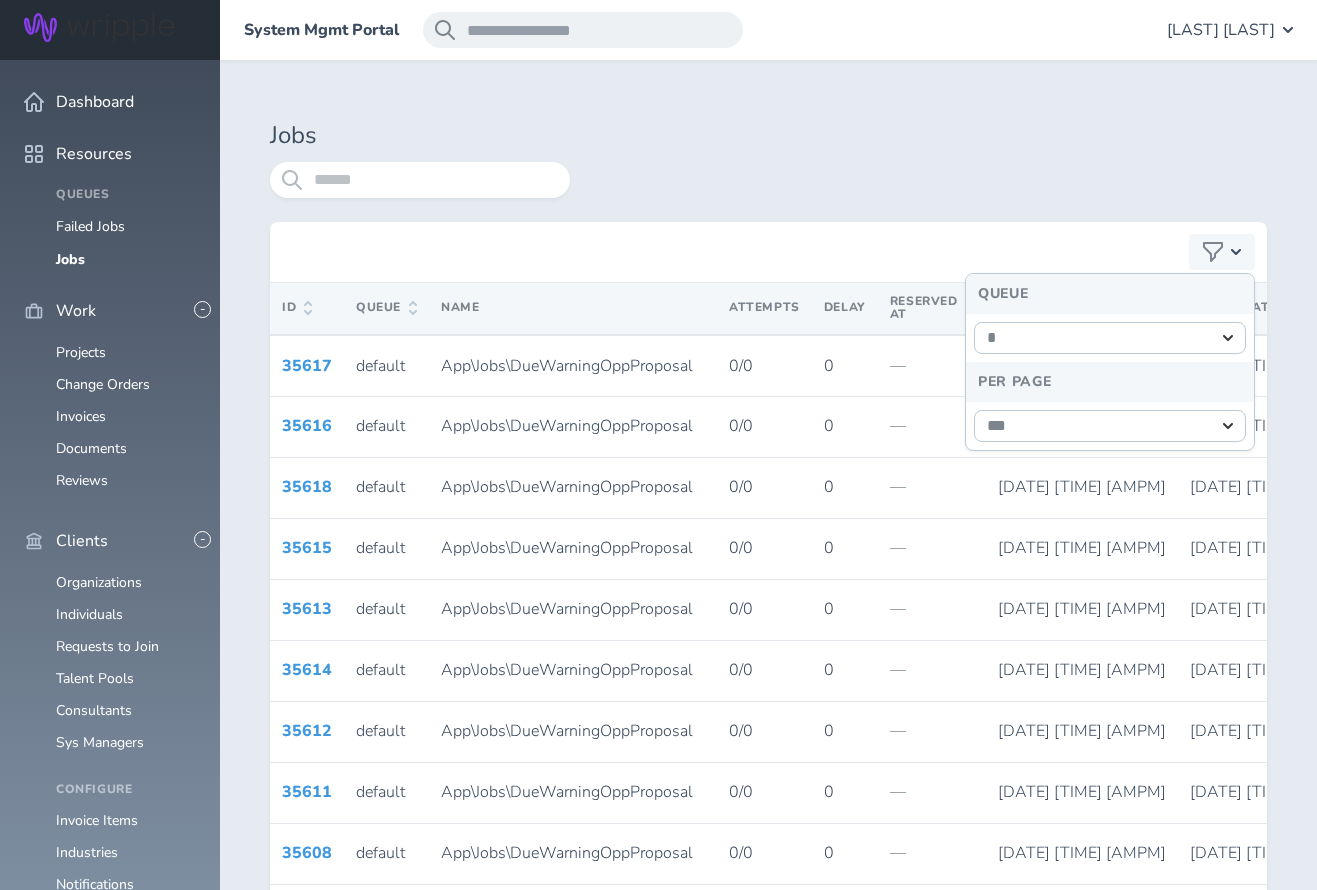 click on "Jobs
ID
Queue
Name Attempts Delay
Reserved At
Available At
Created At
35617
default App\Jobs\DueWarningOppProposal 0/0 0 — 2025-07-18 5:43:47 AM 2025-07-15 11:43:53 AM
35616
default App\Jobs\DueWarningOppProposal 0/0 0 — 2025-07-17 9:43:47 PM 2025-07-15 11:43:53 AM
35618
default App\Jobs\DueWarningOppProposal 0/0 0 — 2025-07-18 9:43:47 AM 2025-07-15 11:43:53 AM
35615
default App\Jobs\DueWarningOppProposal 0/0 0 — 2025-07-17 9:43:47 AM 2025-07-15 11:43:53 AM
35613
default App\Jobs\DueWarningOppProposal 0/0 0 — 2025-07-18 5:43:47 AM 2025-07-15 11:43:52 AM
35614
default App\Jobs\DueWarningOppProposal 0/0 0 — 2025-07-18 9:43:47 AM 2025-07-15 11:43:52 AM
35612
default App\Jobs\DueWarningOppProposal 0/0 0" at bounding box center [768, 3326] 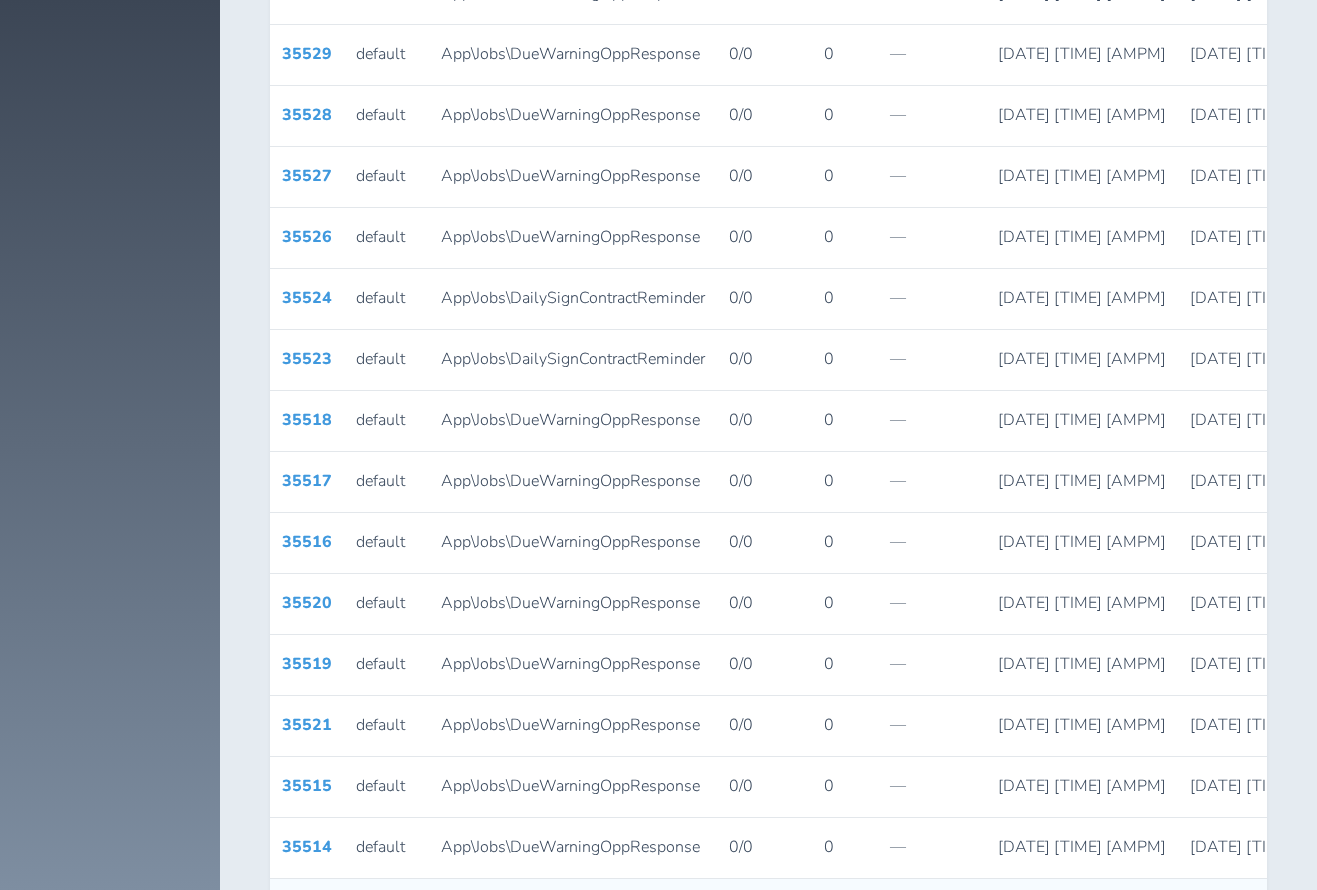 scroll, scrollTop: 5688, scrollLeft: 0, axis: vertical 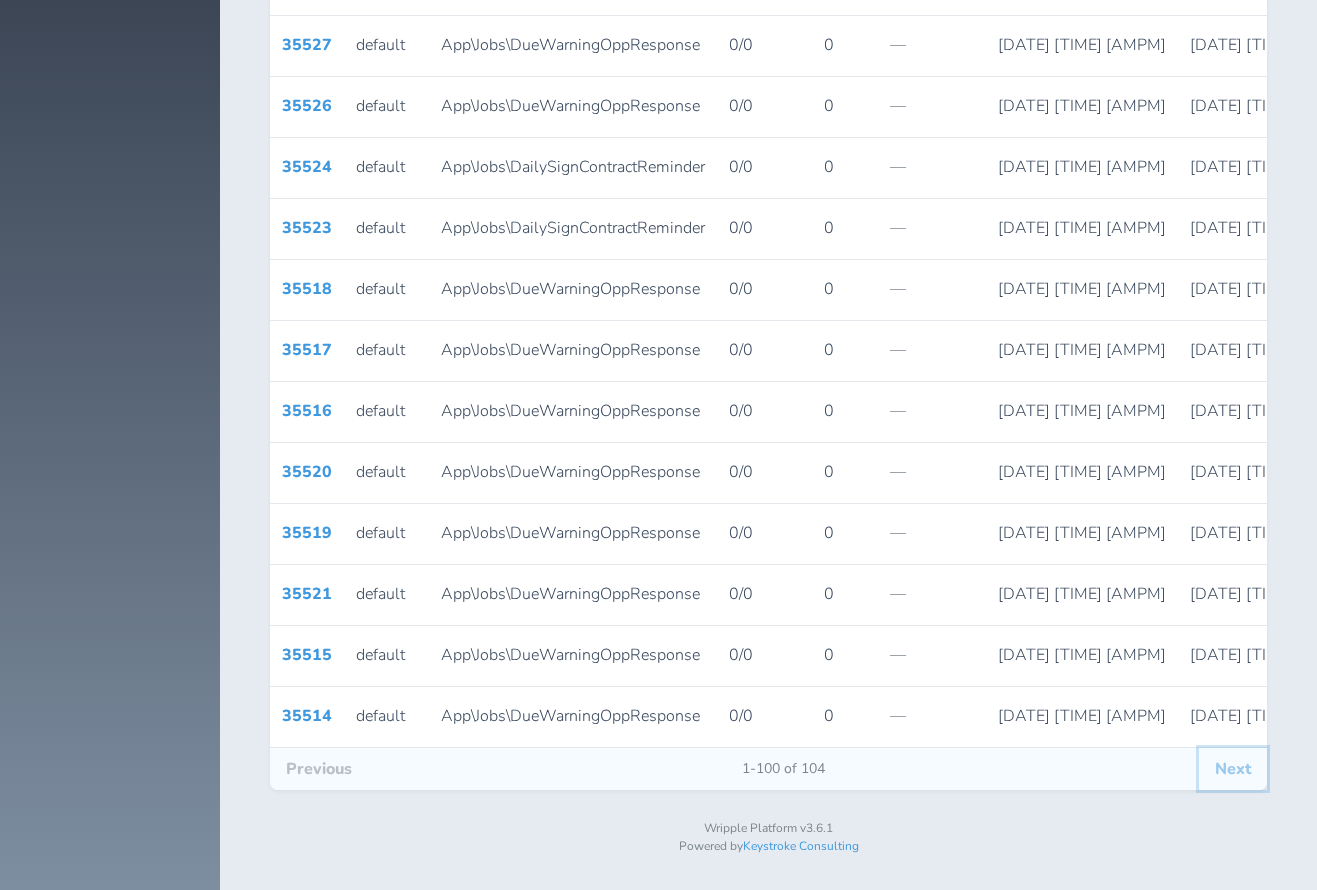 click on "Next" at bounding box center (1233, 769) 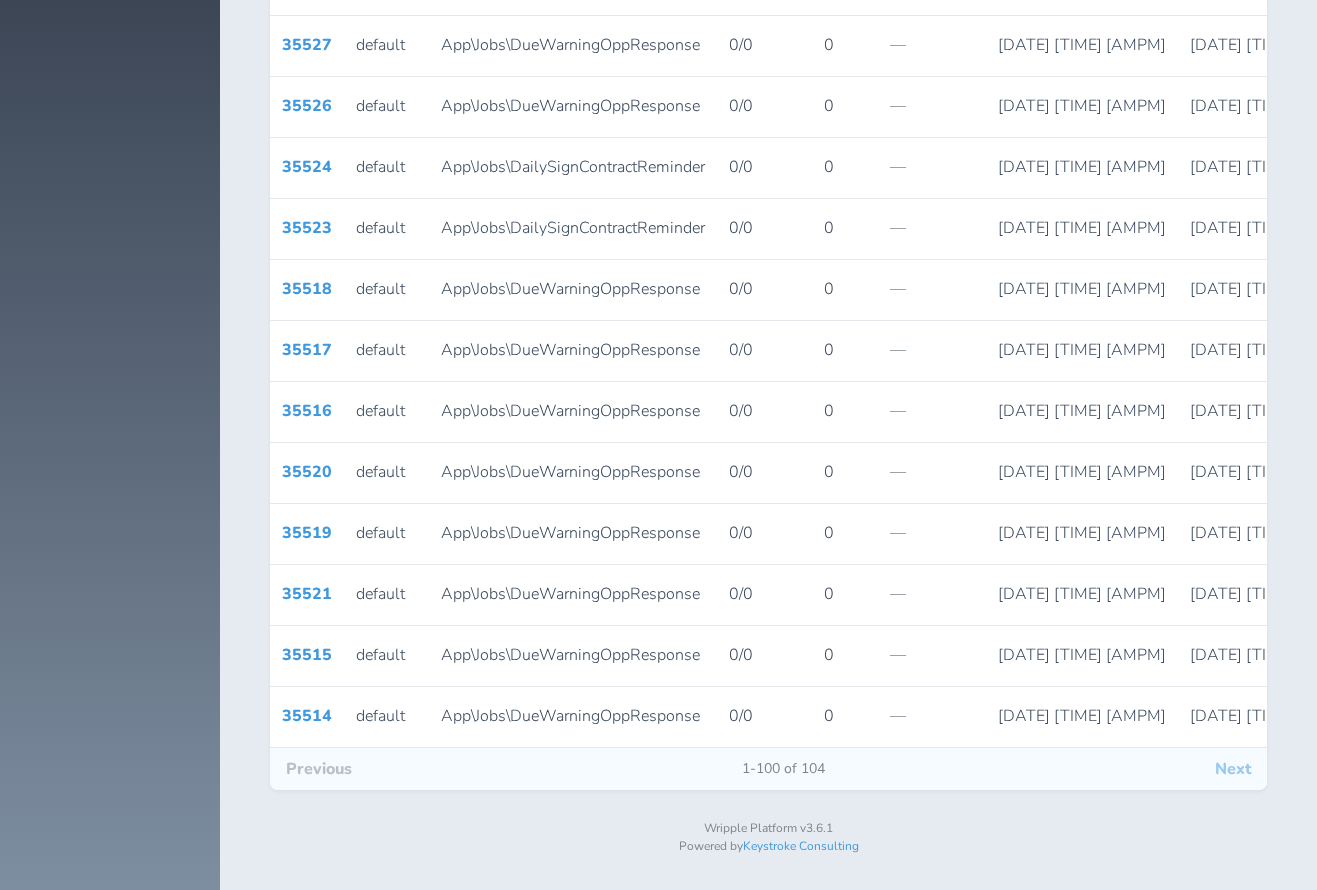 scroll, scrollTop: 0, scrollLeft: 0, axis: both 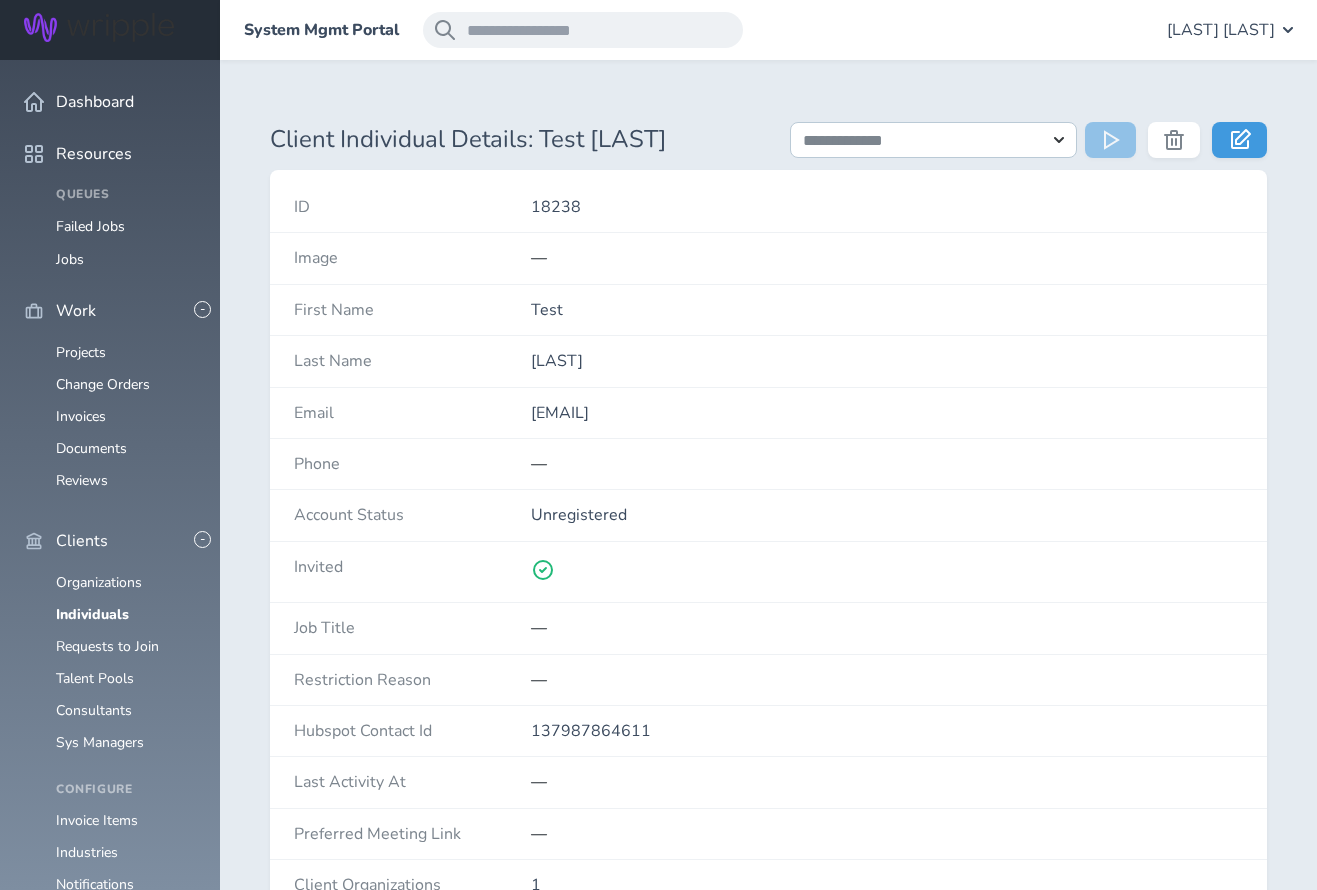 click on "[EMAIL]" at bounding box center (887, 413) 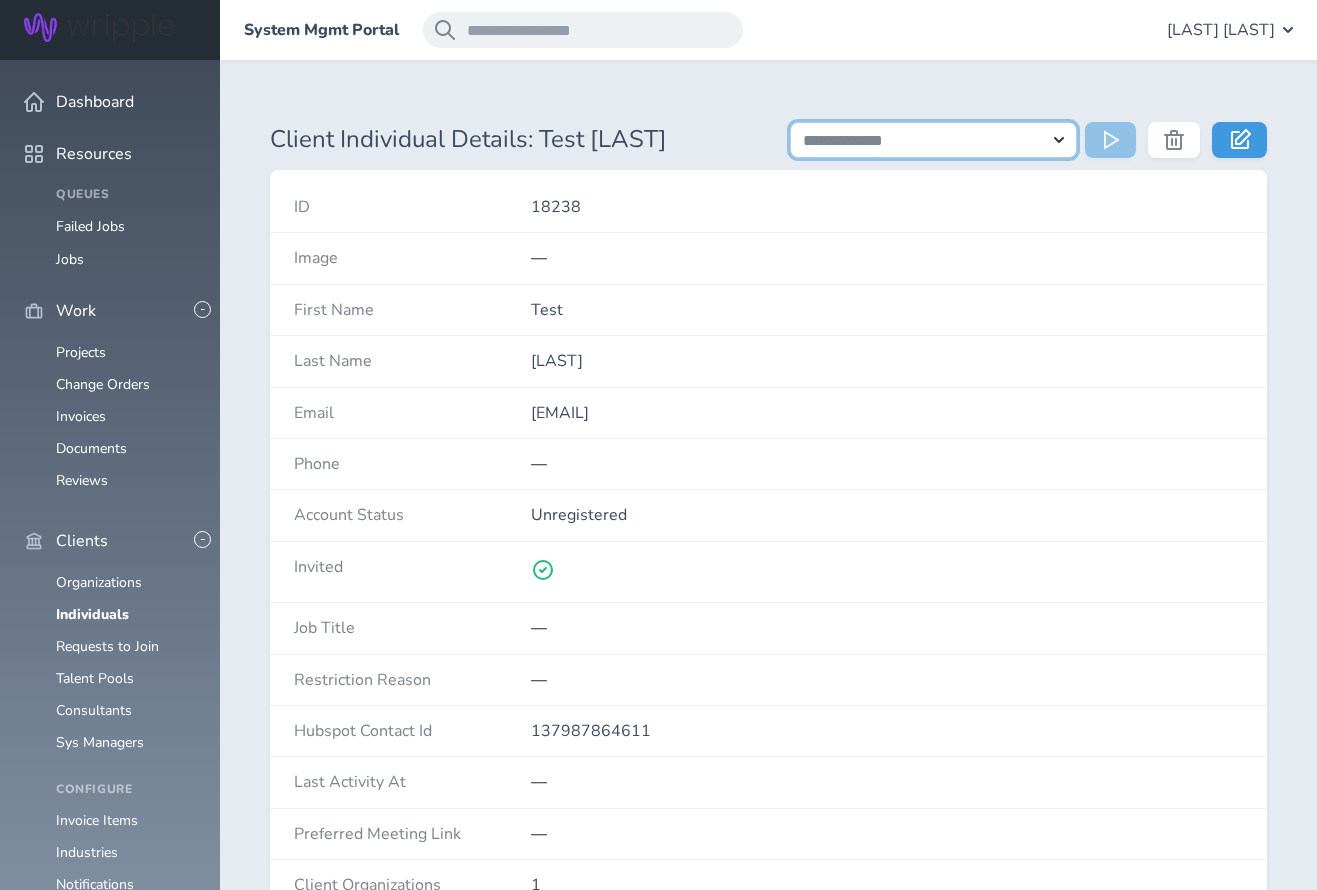 click on "**********" at bounding box center [934, 140] 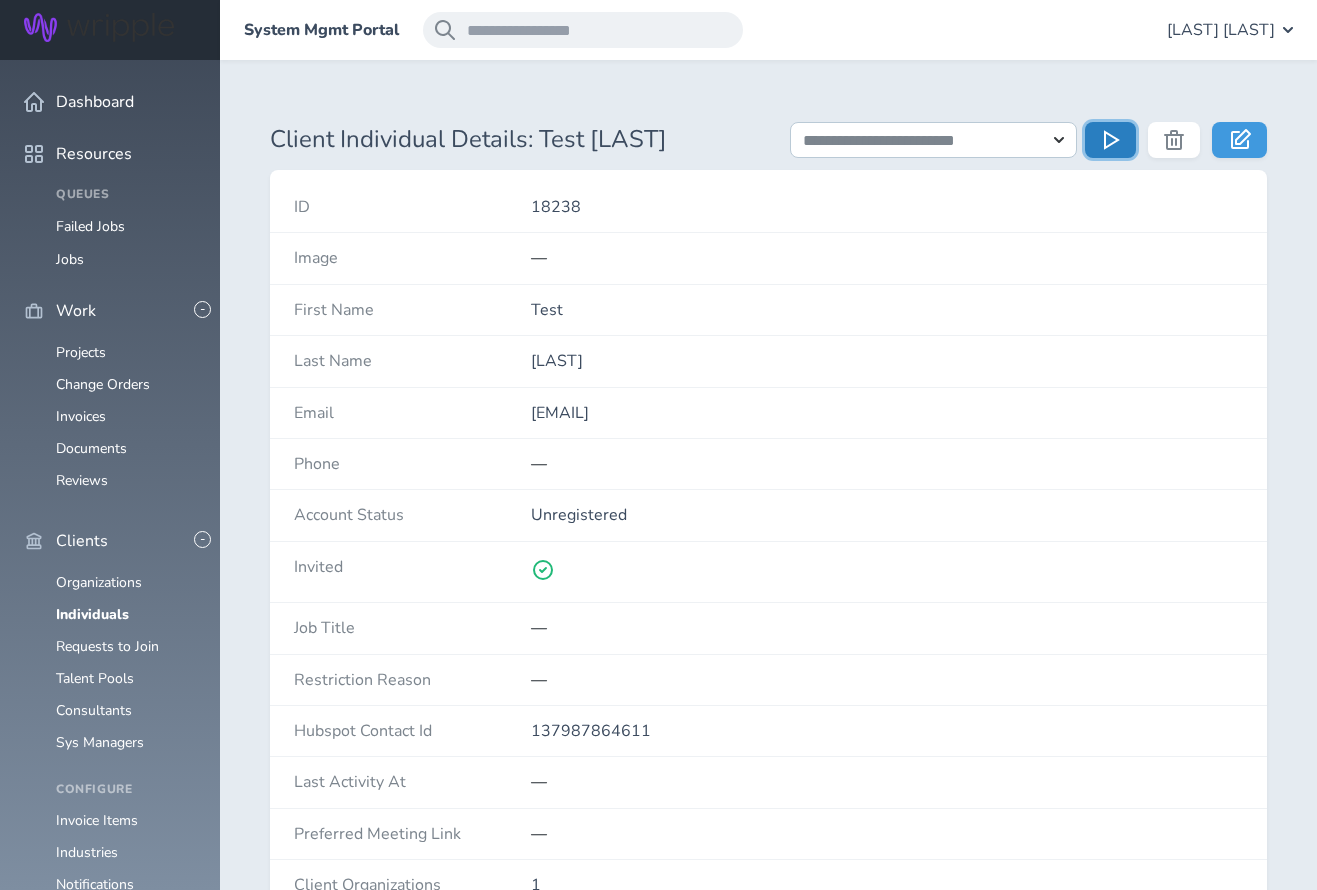 click 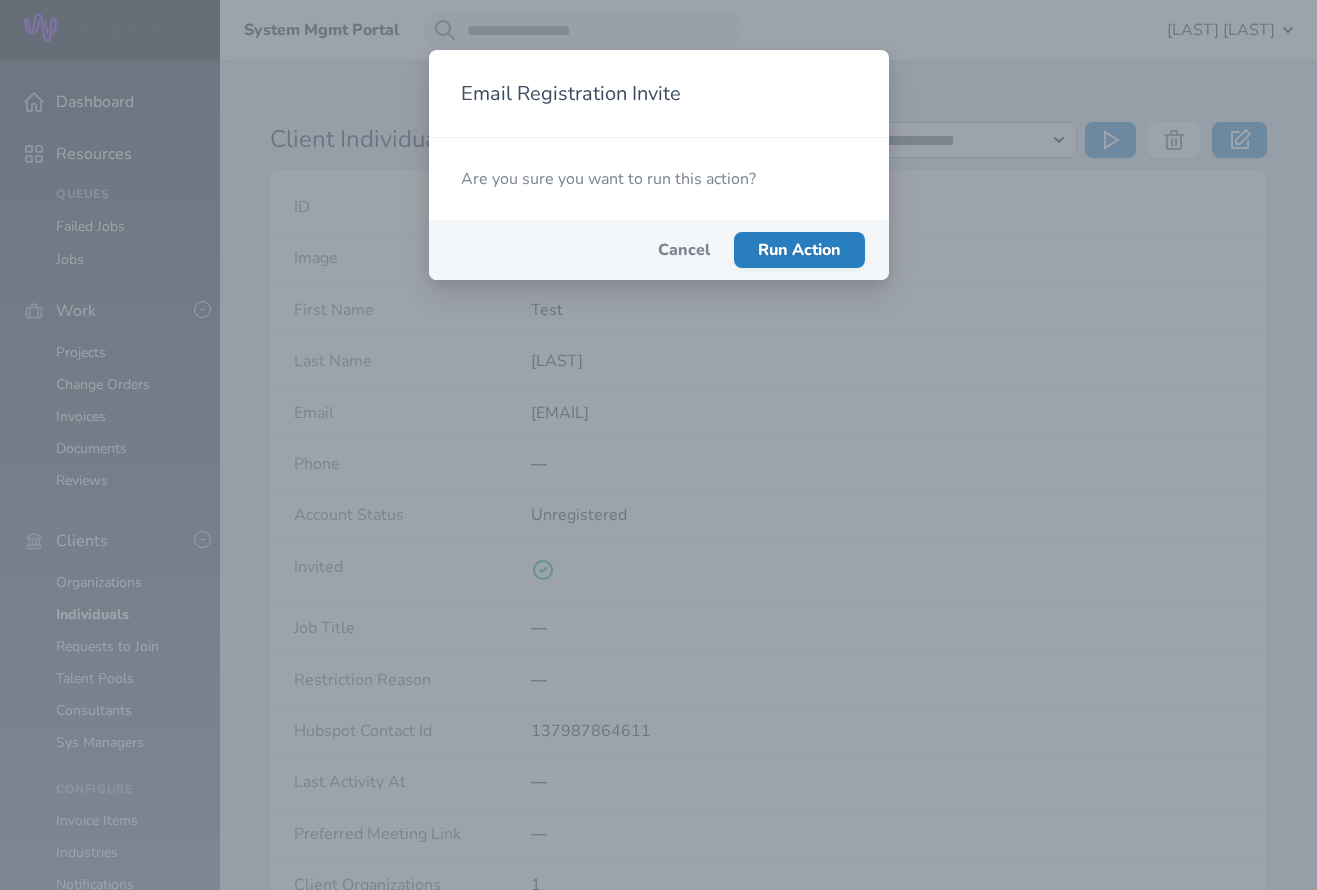 click on "Run Action" at bounding box center (799, 250) 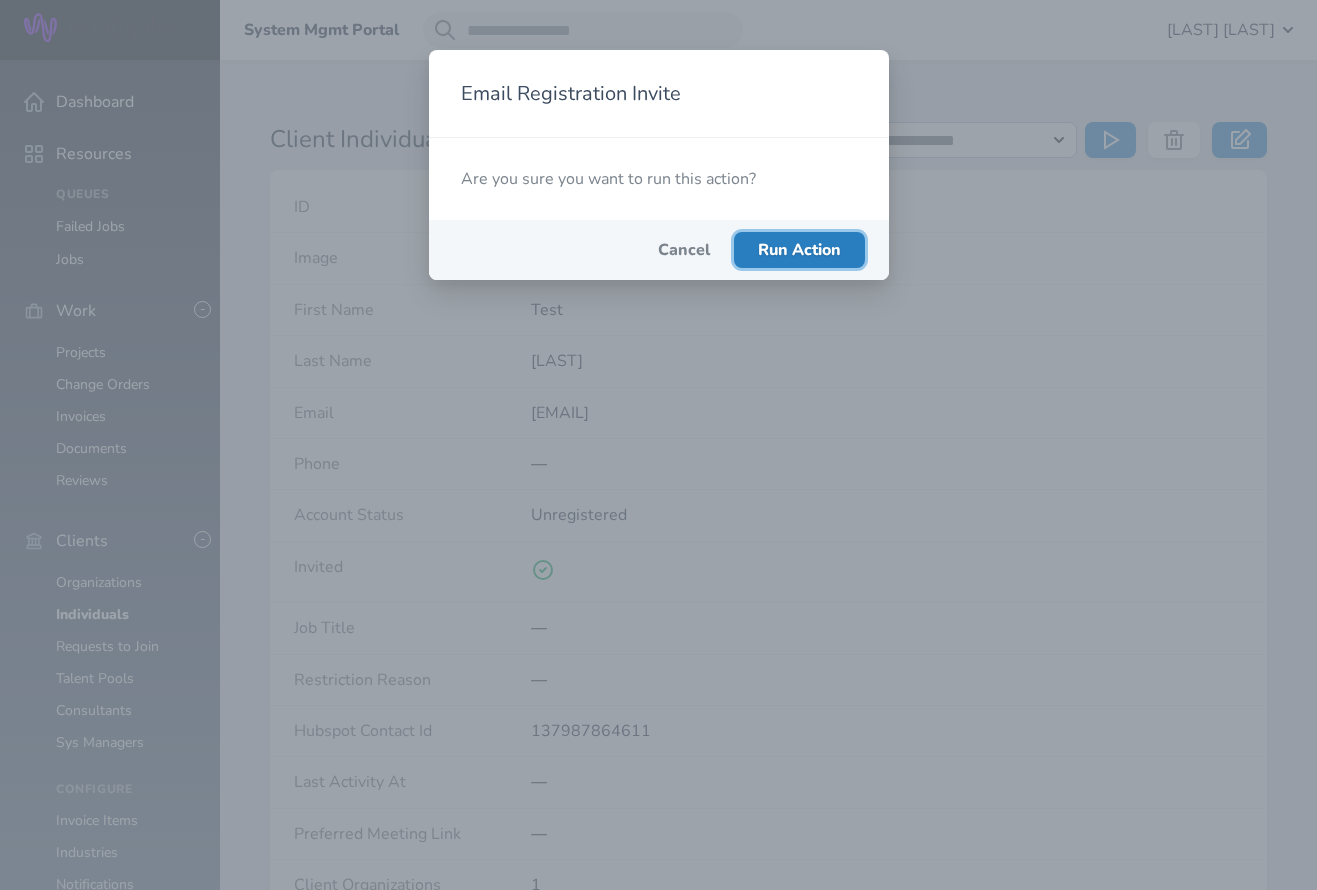 click on "Run Action" at bounding box center [799, 250] 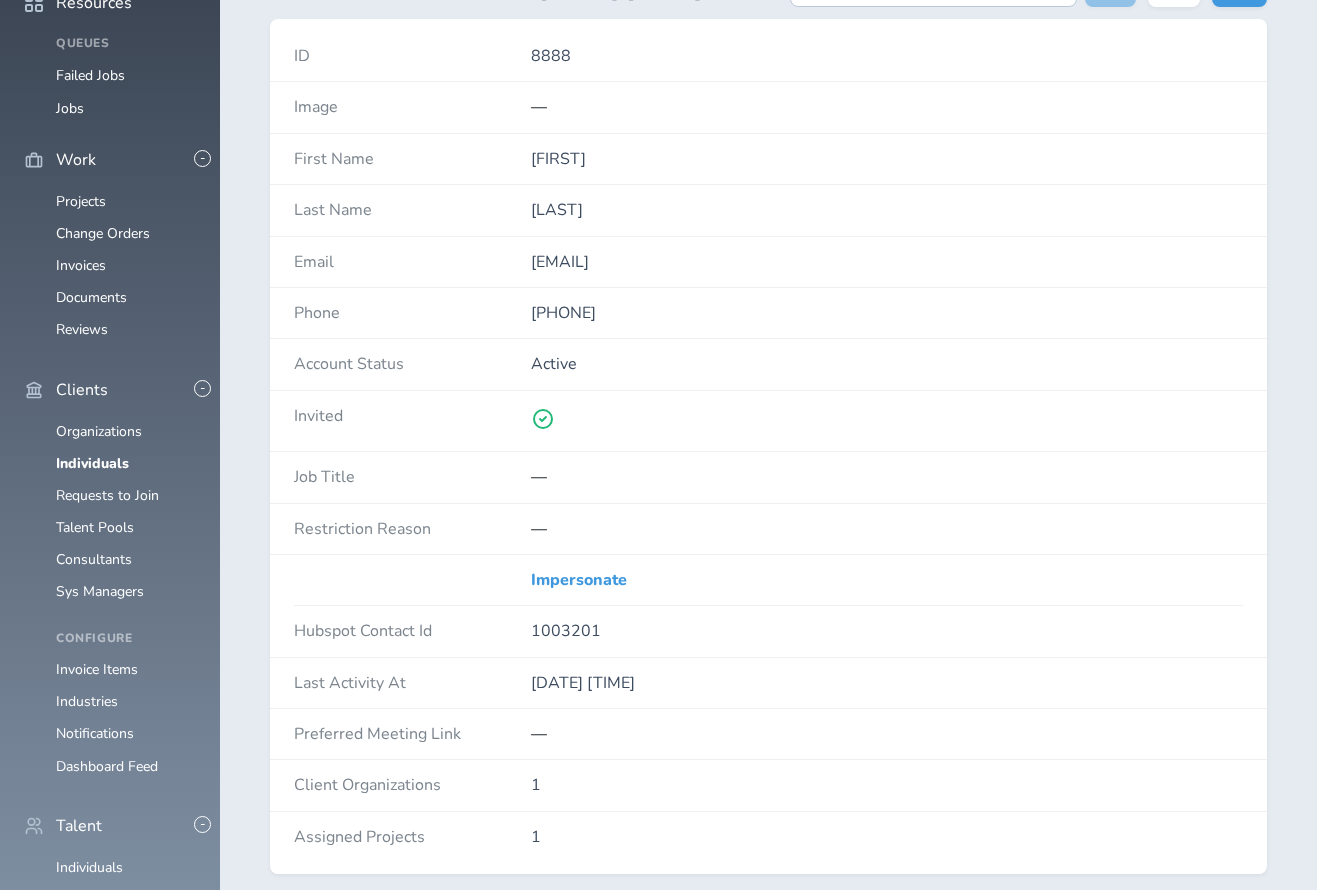 scroll, scrollTop: 0, scrollLeft: 0, axis: both 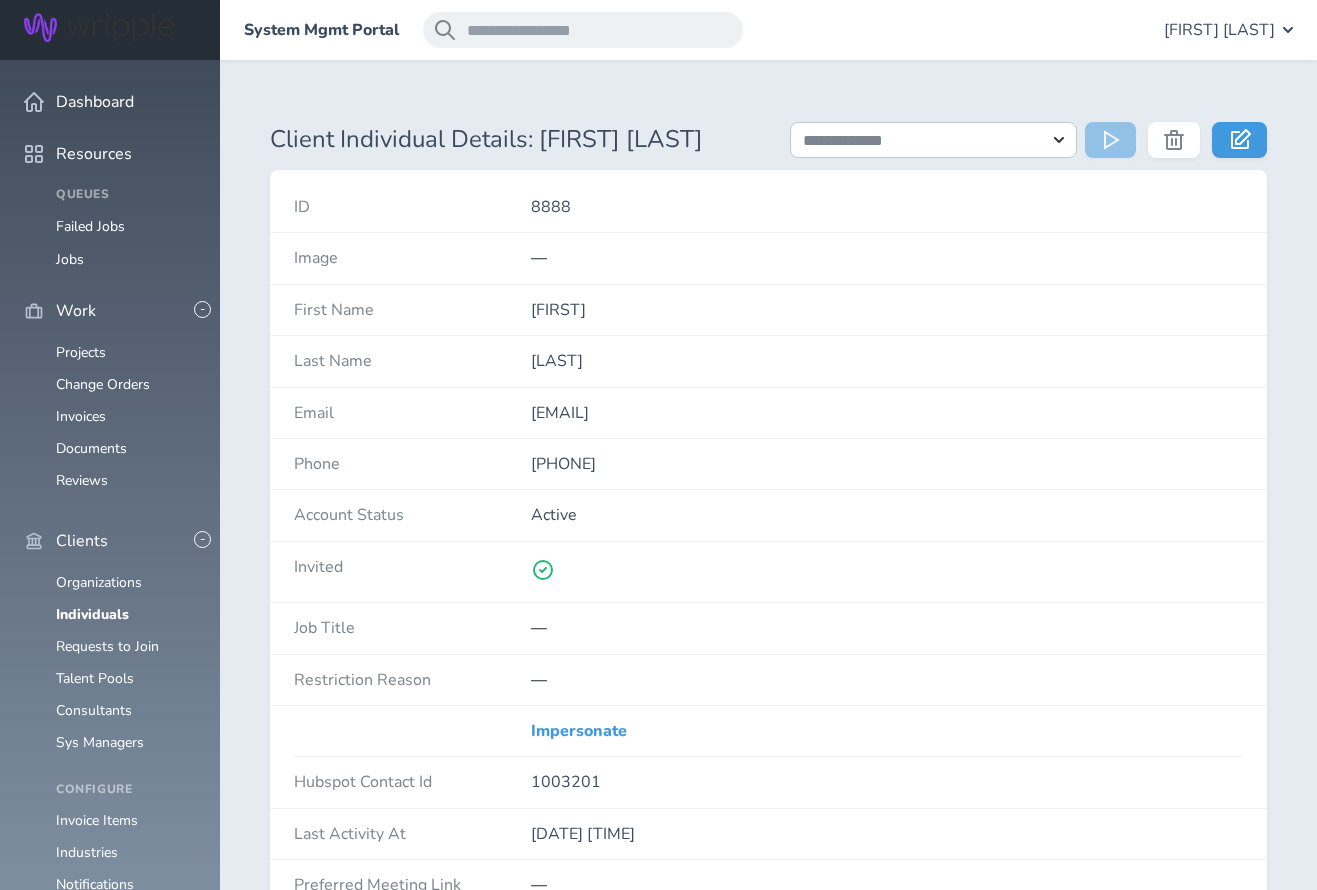 click on "[EMAIL]" at bounding box center [887, 413] 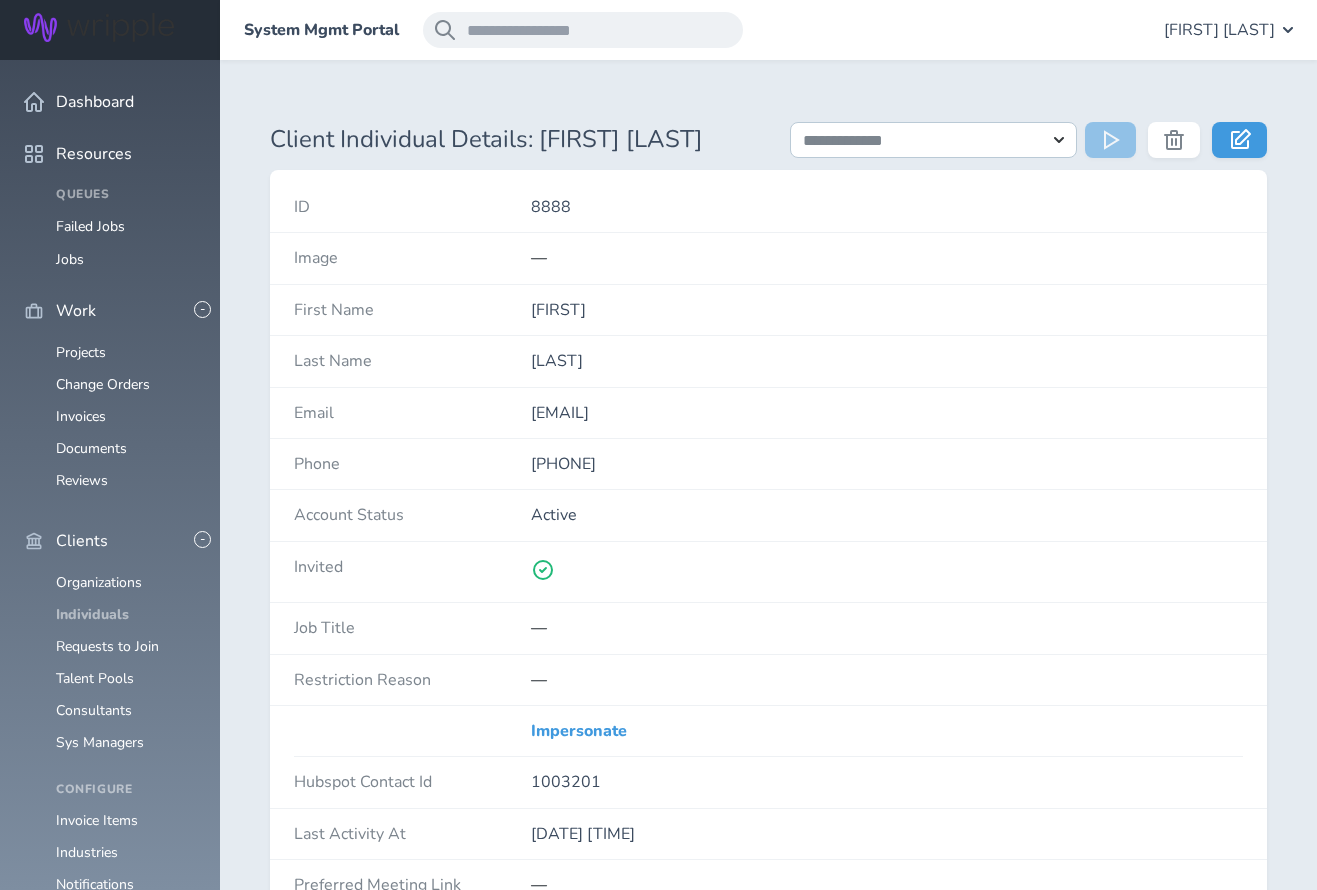 click on "Individuals" at bounding box center (92, 614) 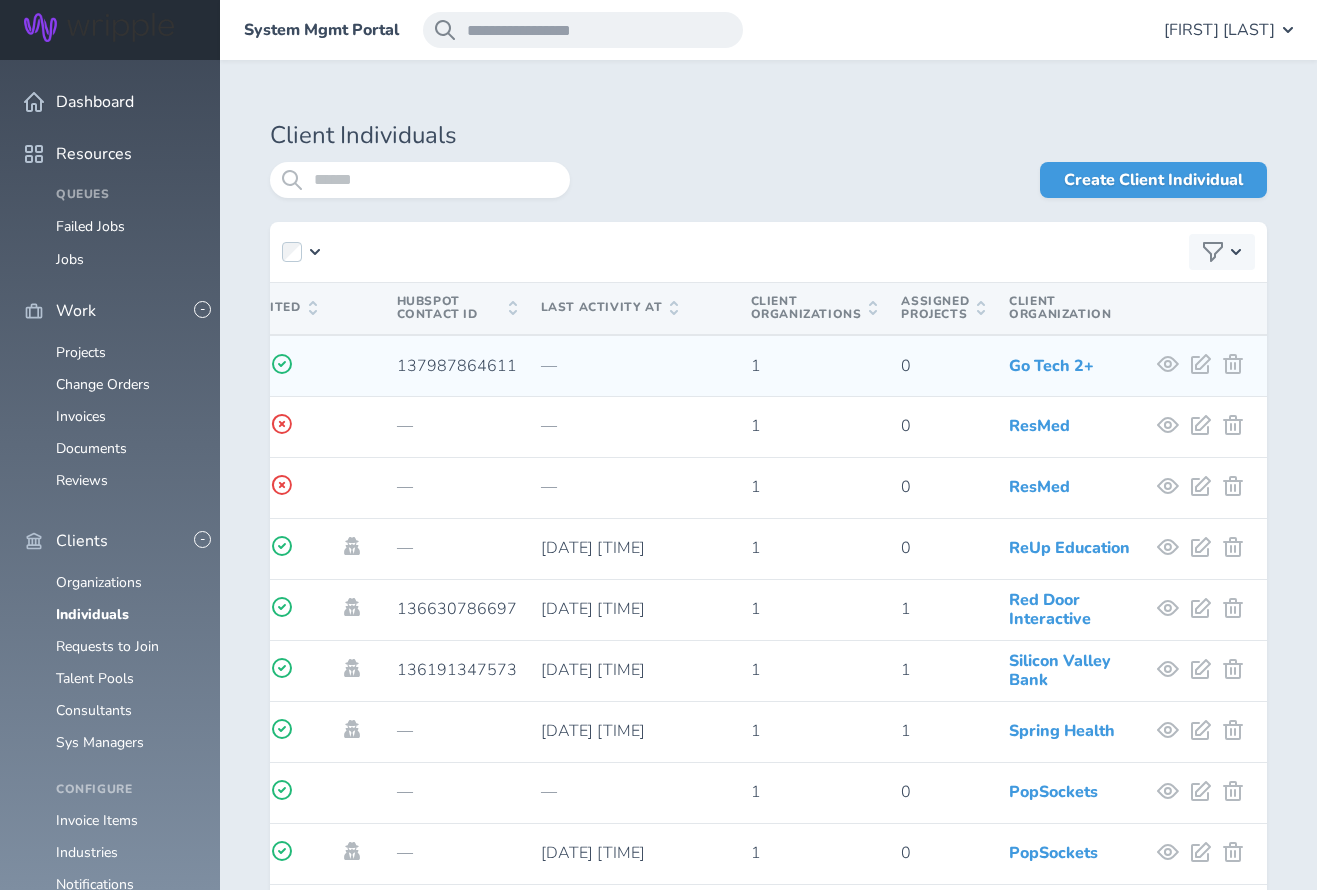 scroll, scrollTop: 0, scrollLeft: 944, axis: horizontal 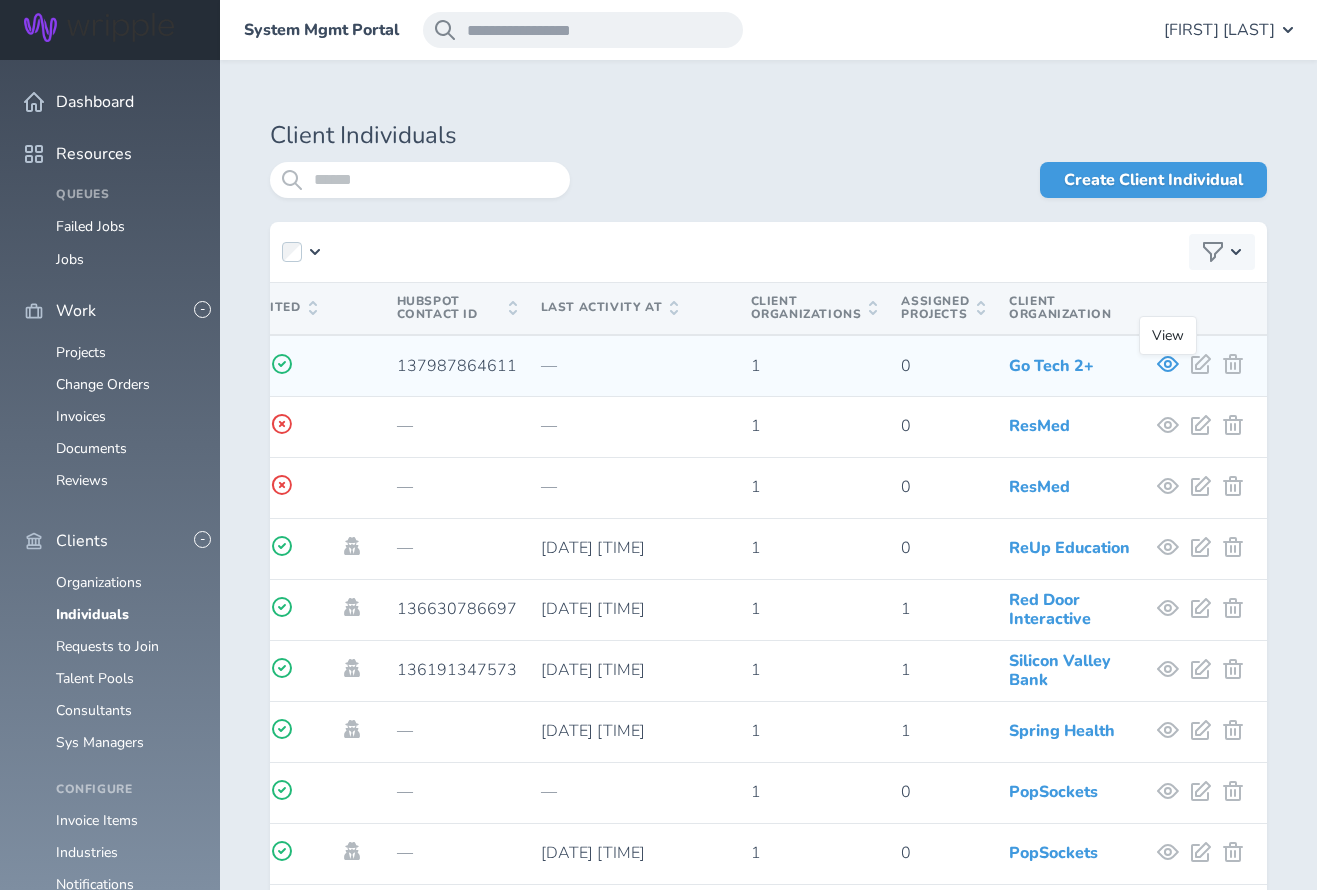 click 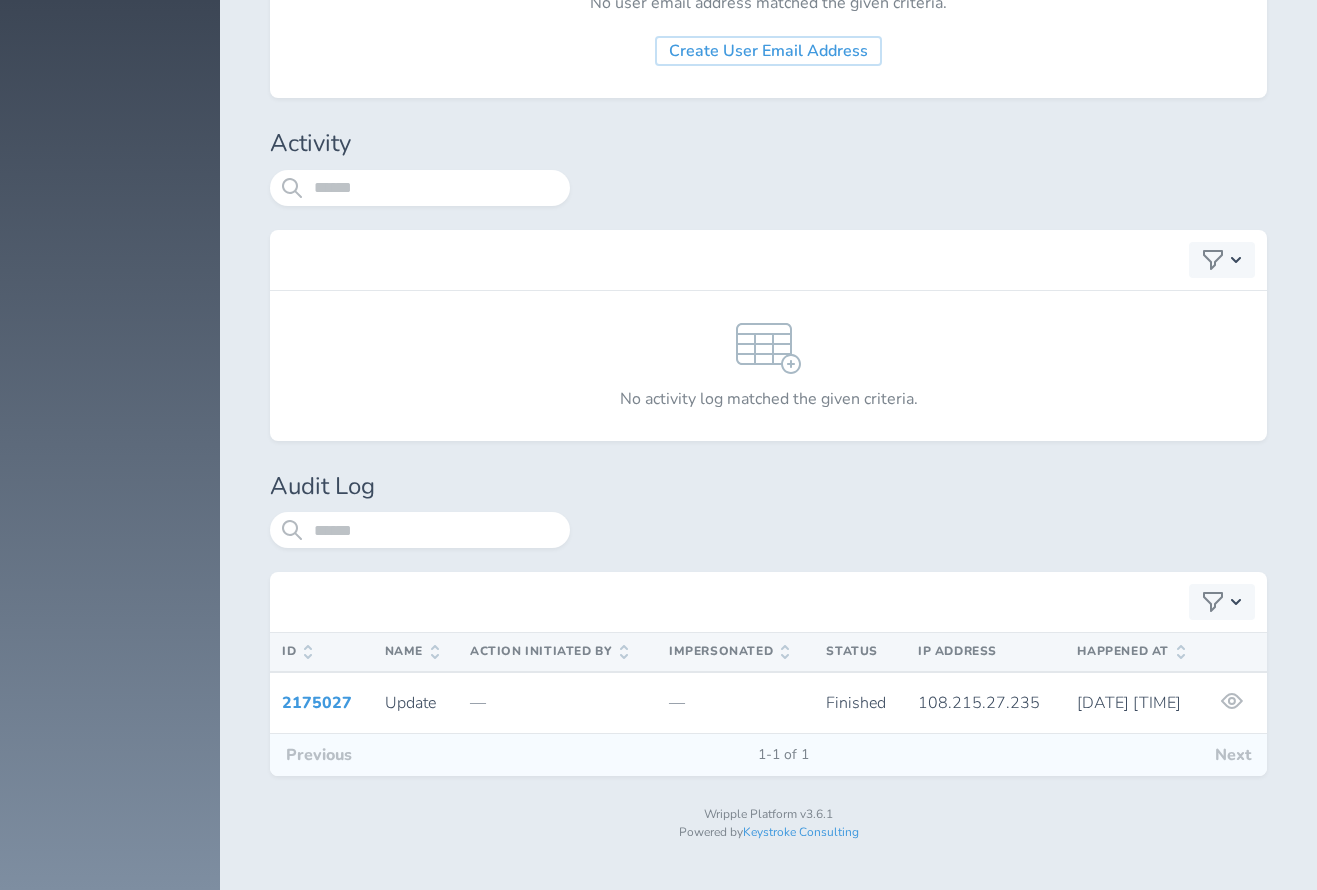 scroll, scrollTop: 4212, scrollLeft: 0, axis: vertical 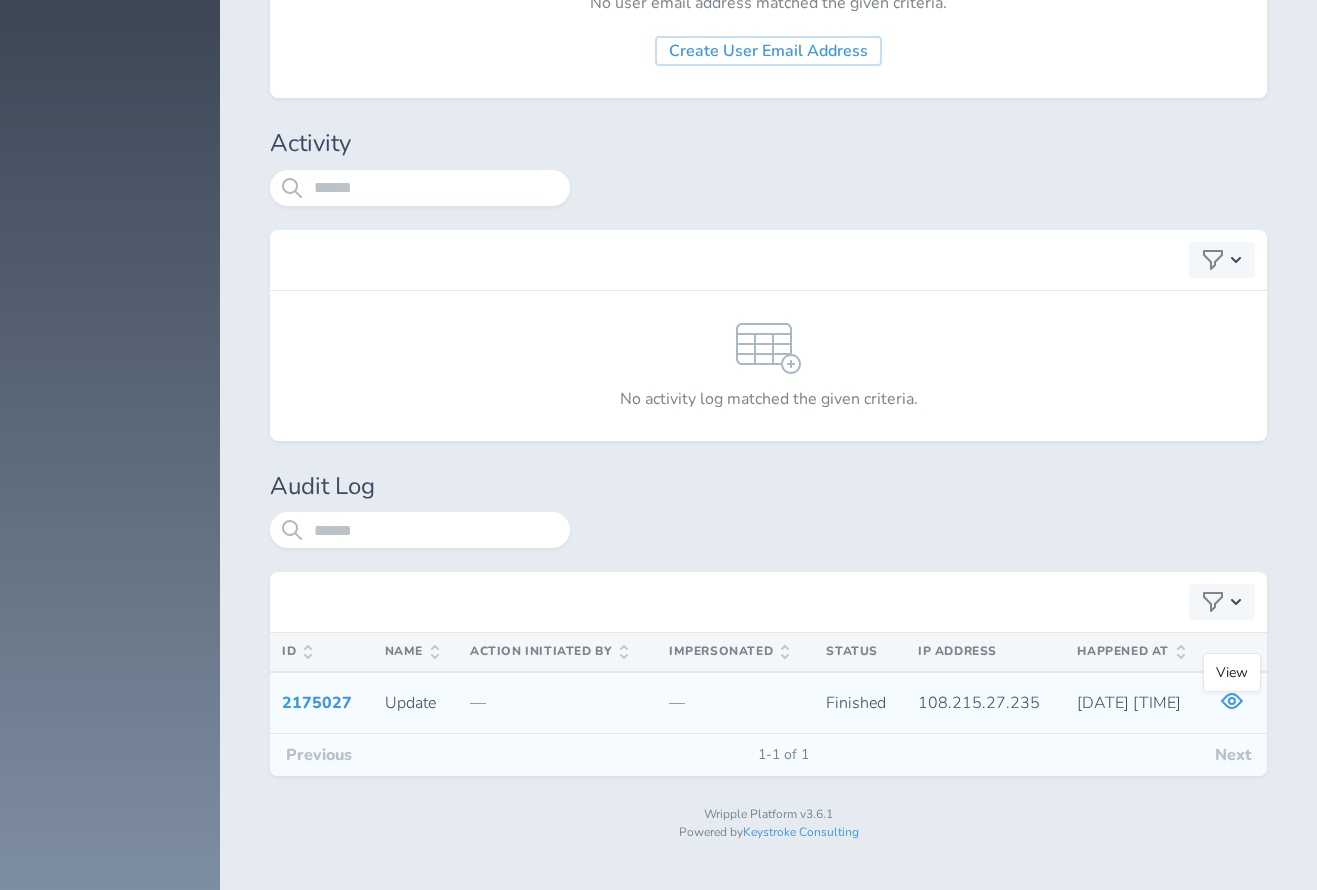 click 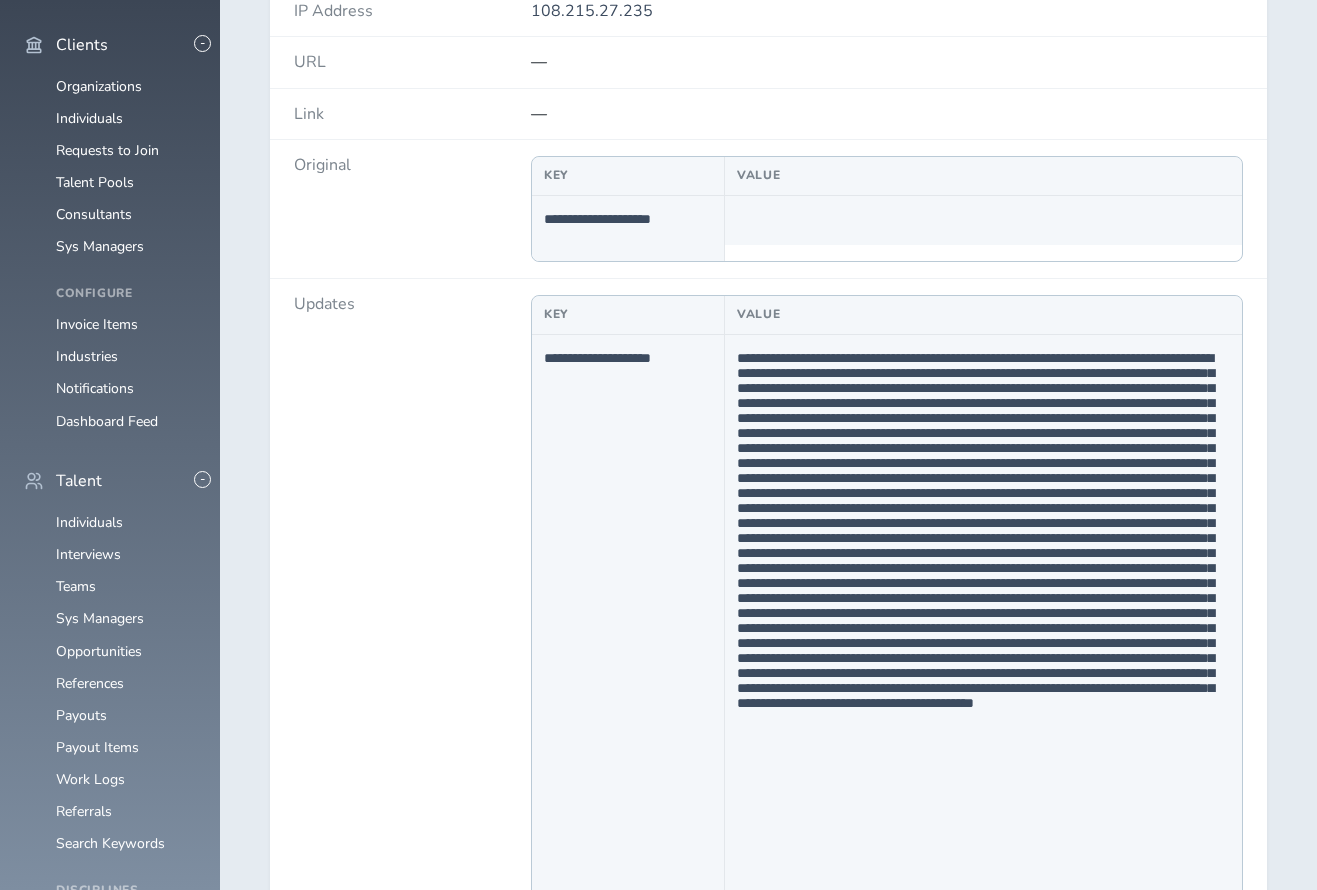 scroll, scrollTop: 0, scrollLeft: 0, axis: both 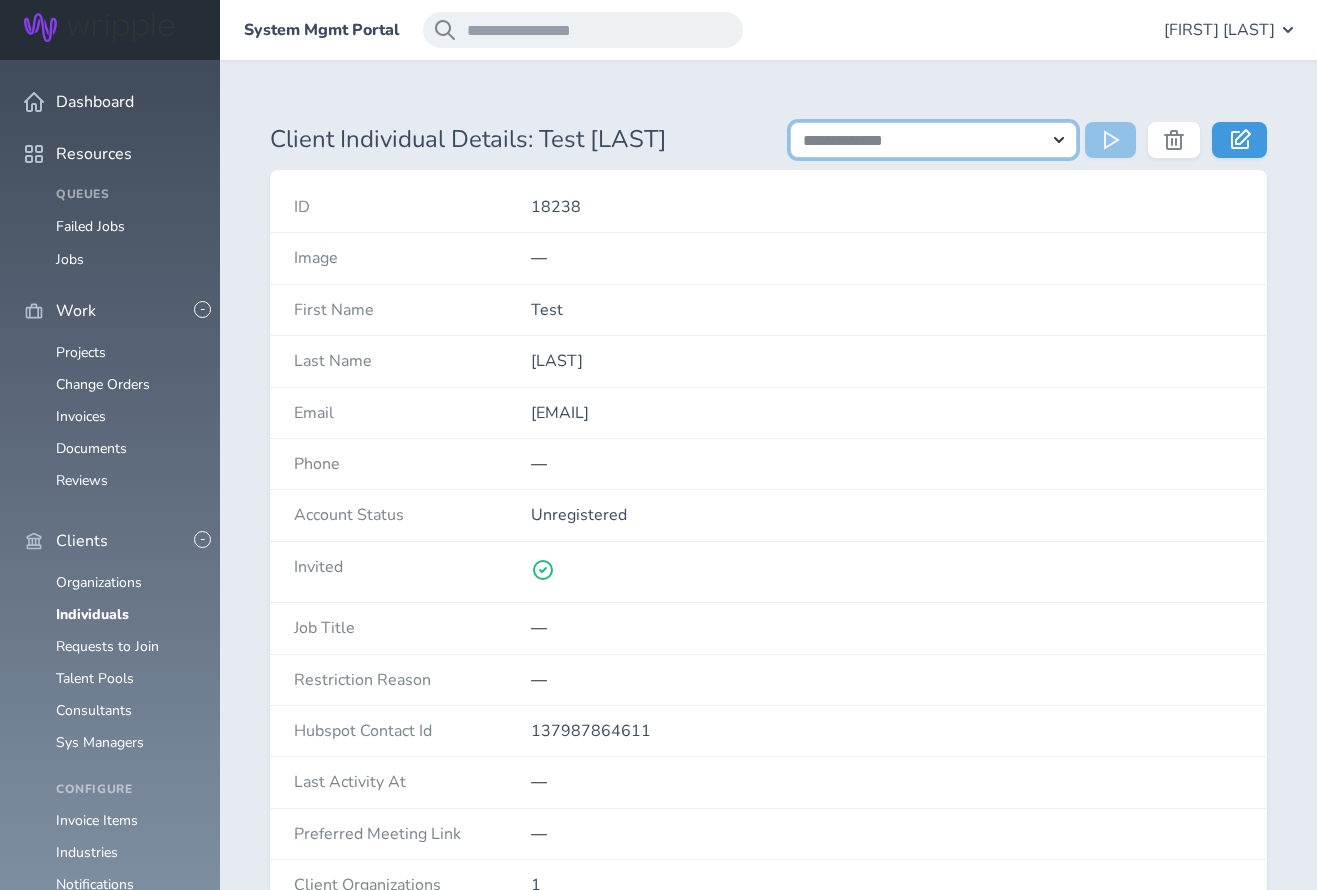 click on "**********" at bounding box center (934, 140) 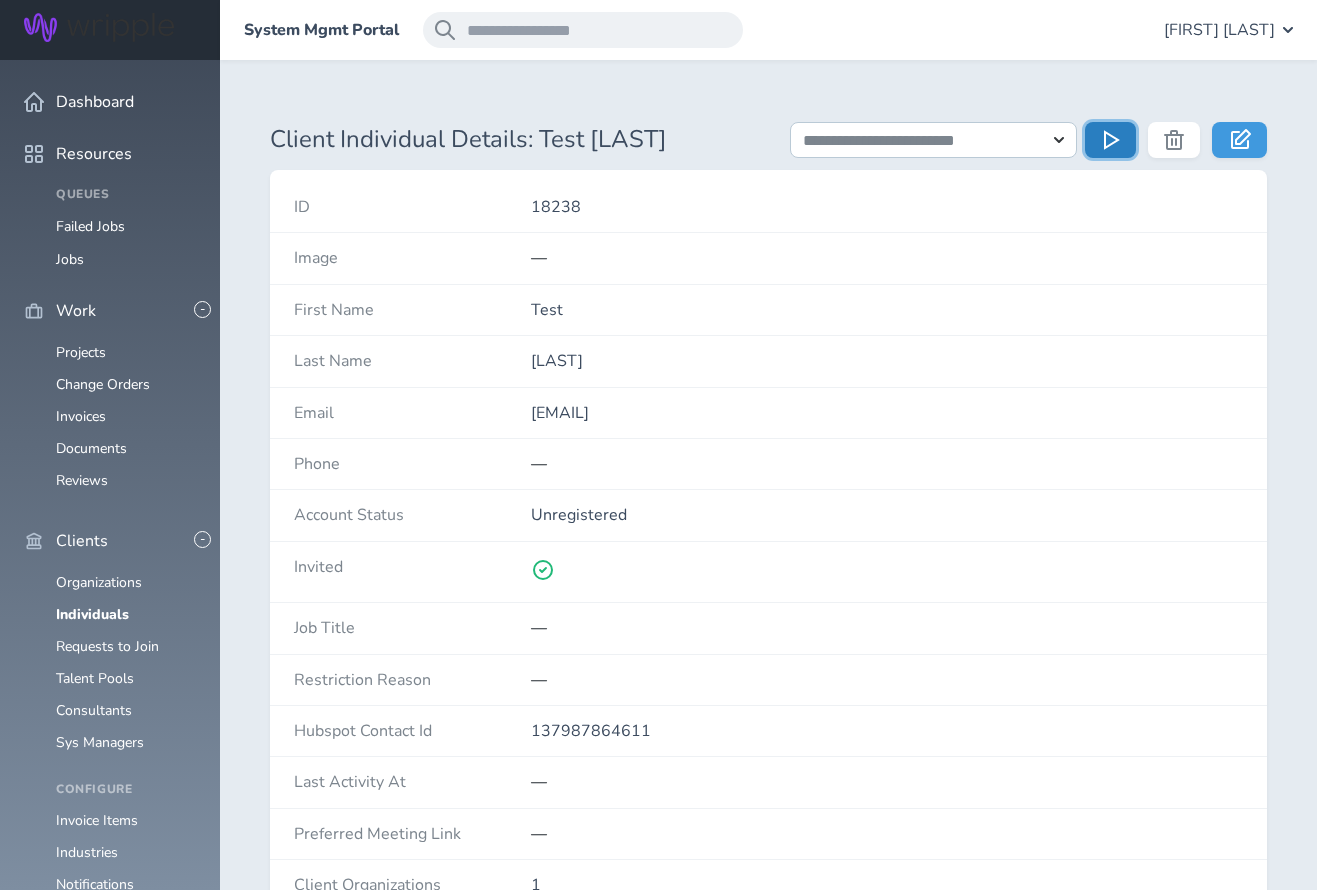 click at bounding box center (1110, 140) 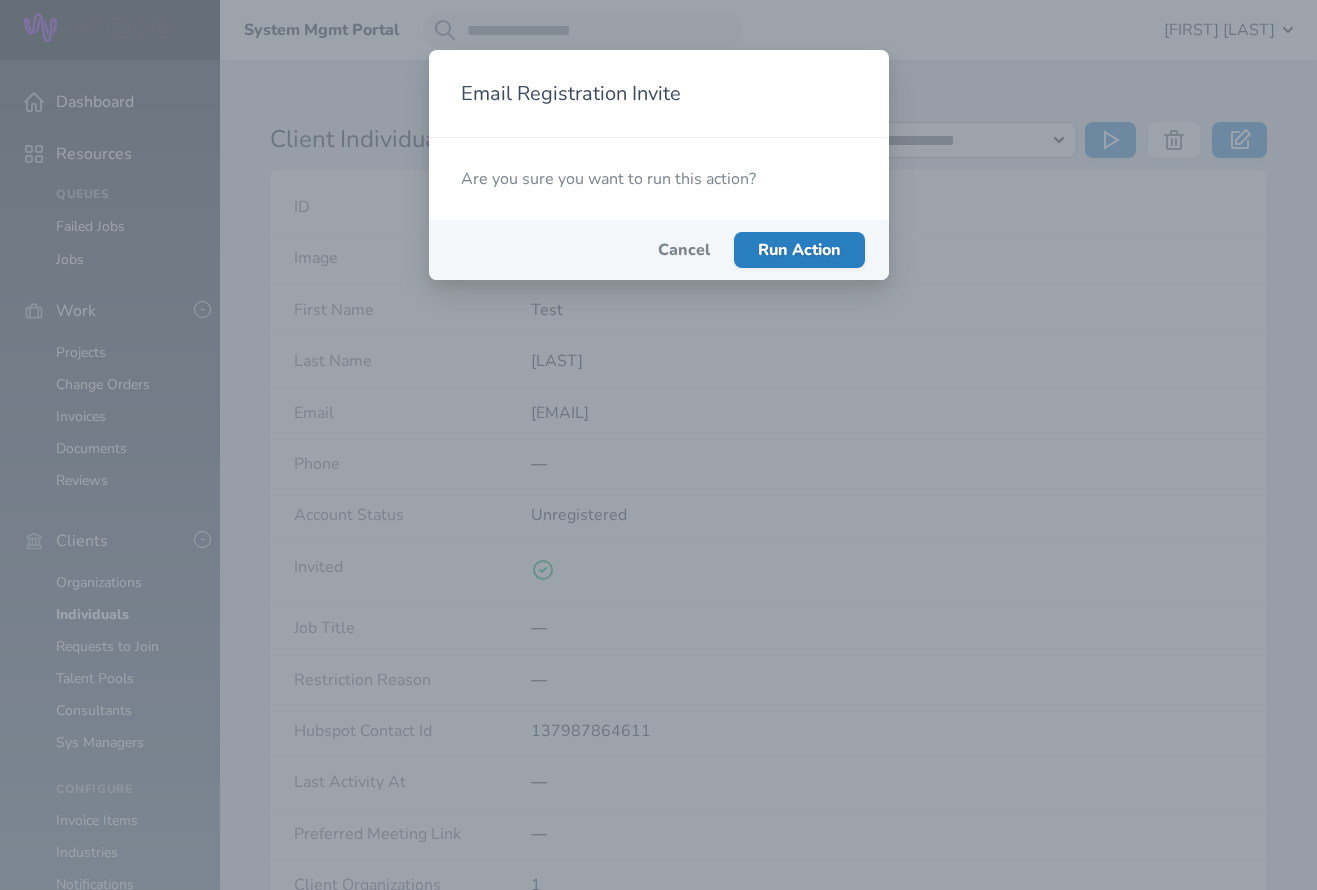 click on "Run Action" at bounding box center [799, 250] 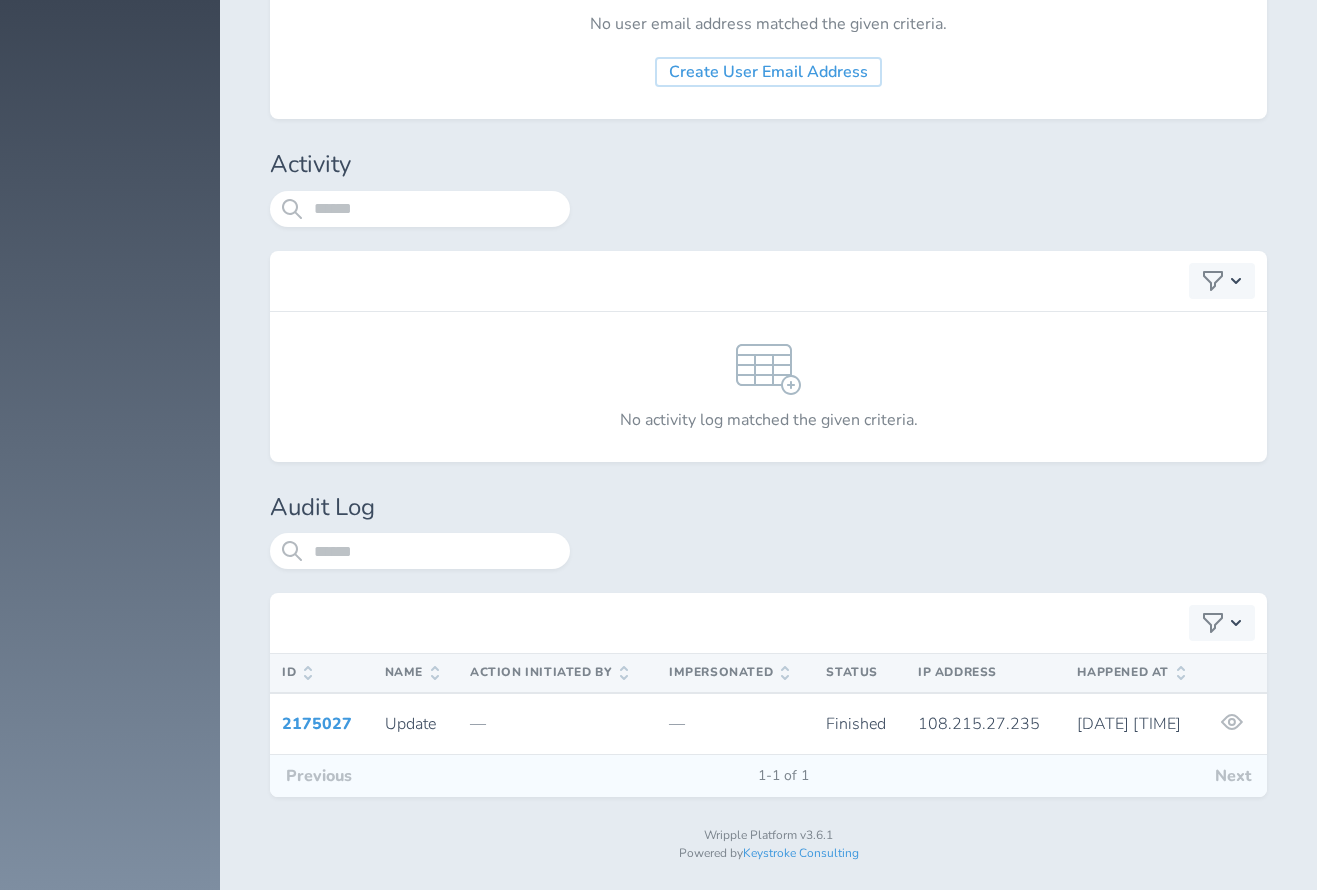scroll, scrollTop: 4212, scrollLeft: 0, axis: vertical 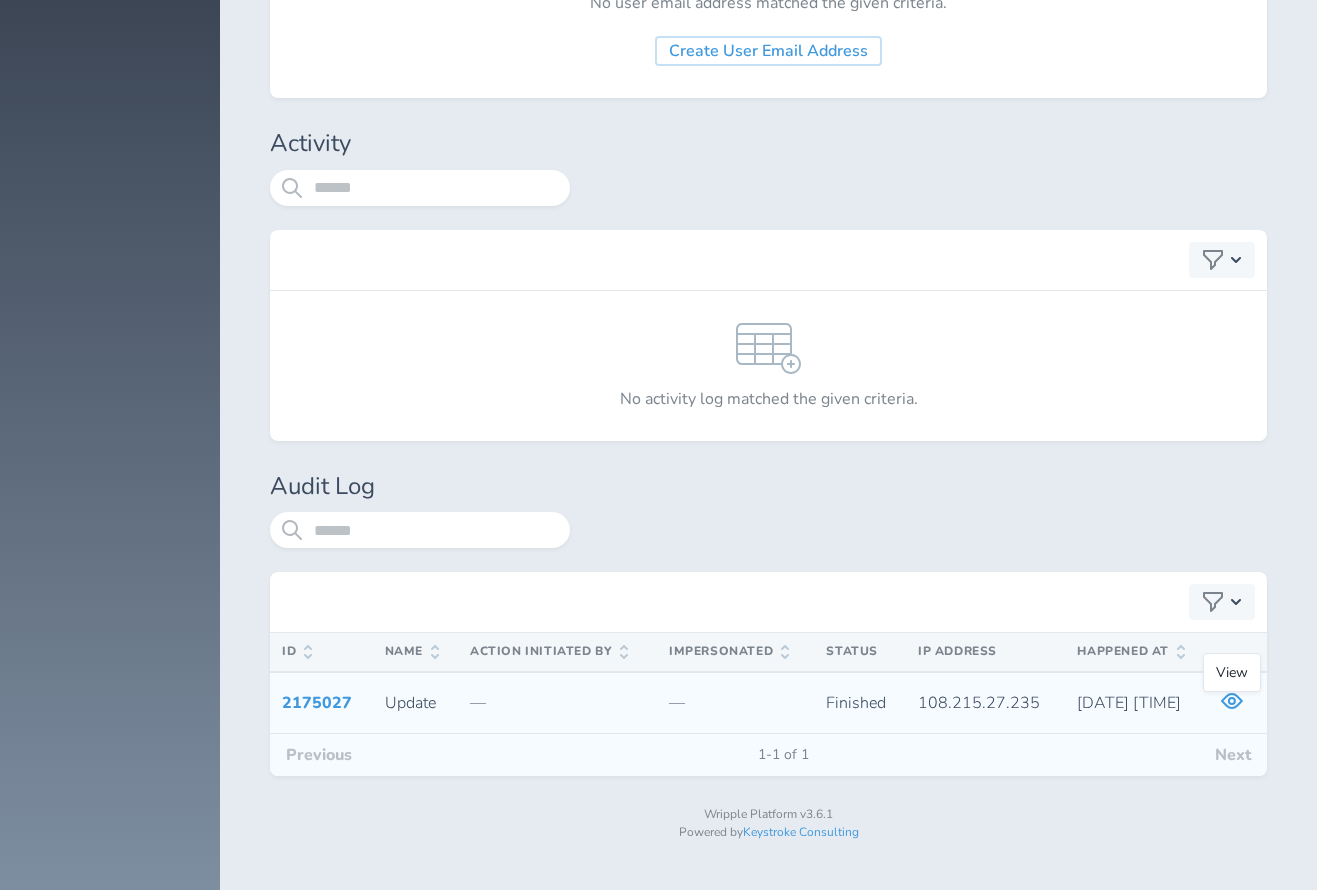click 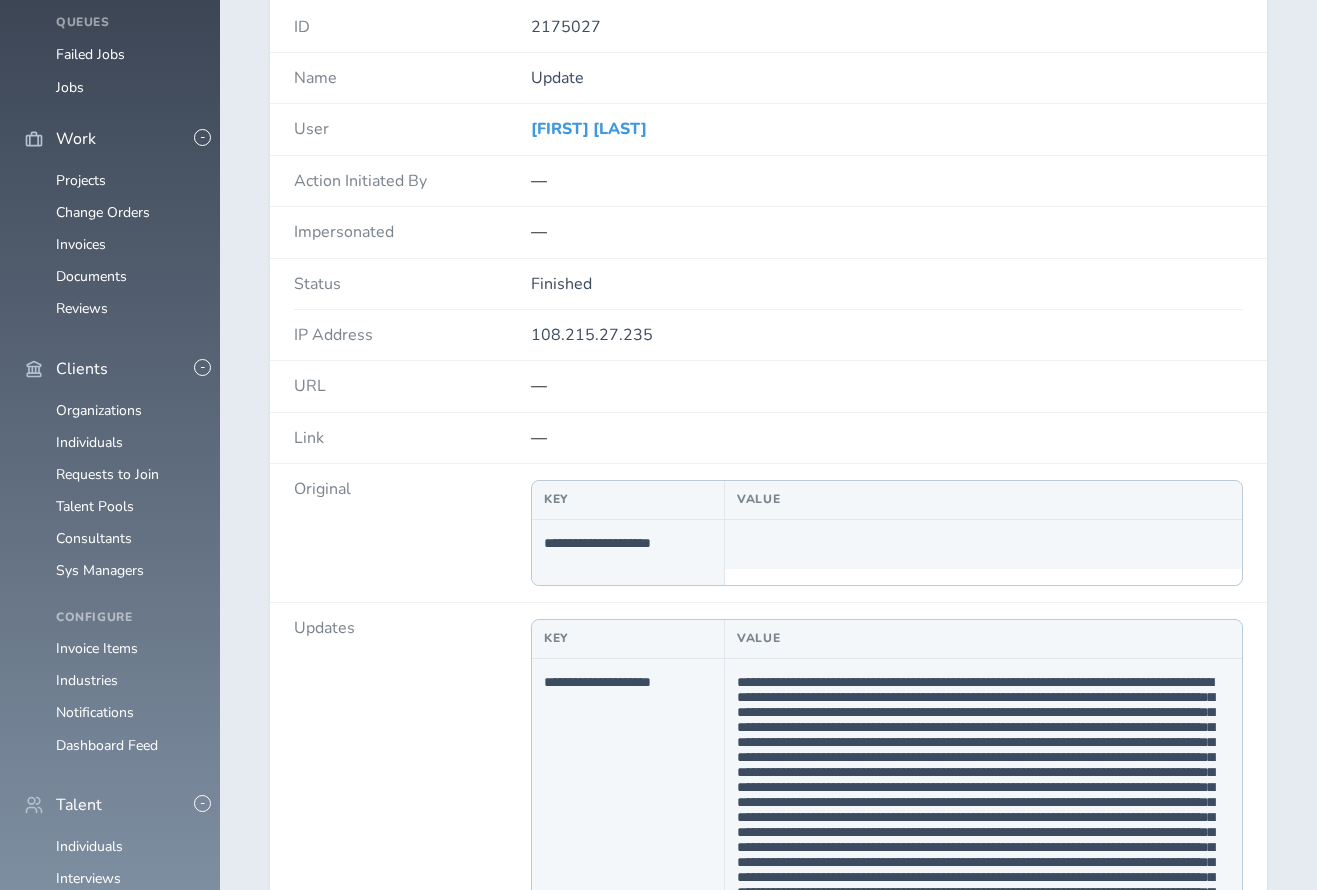 scroll, scrollTop: 175, scrollLeft: 0, axis: vertical 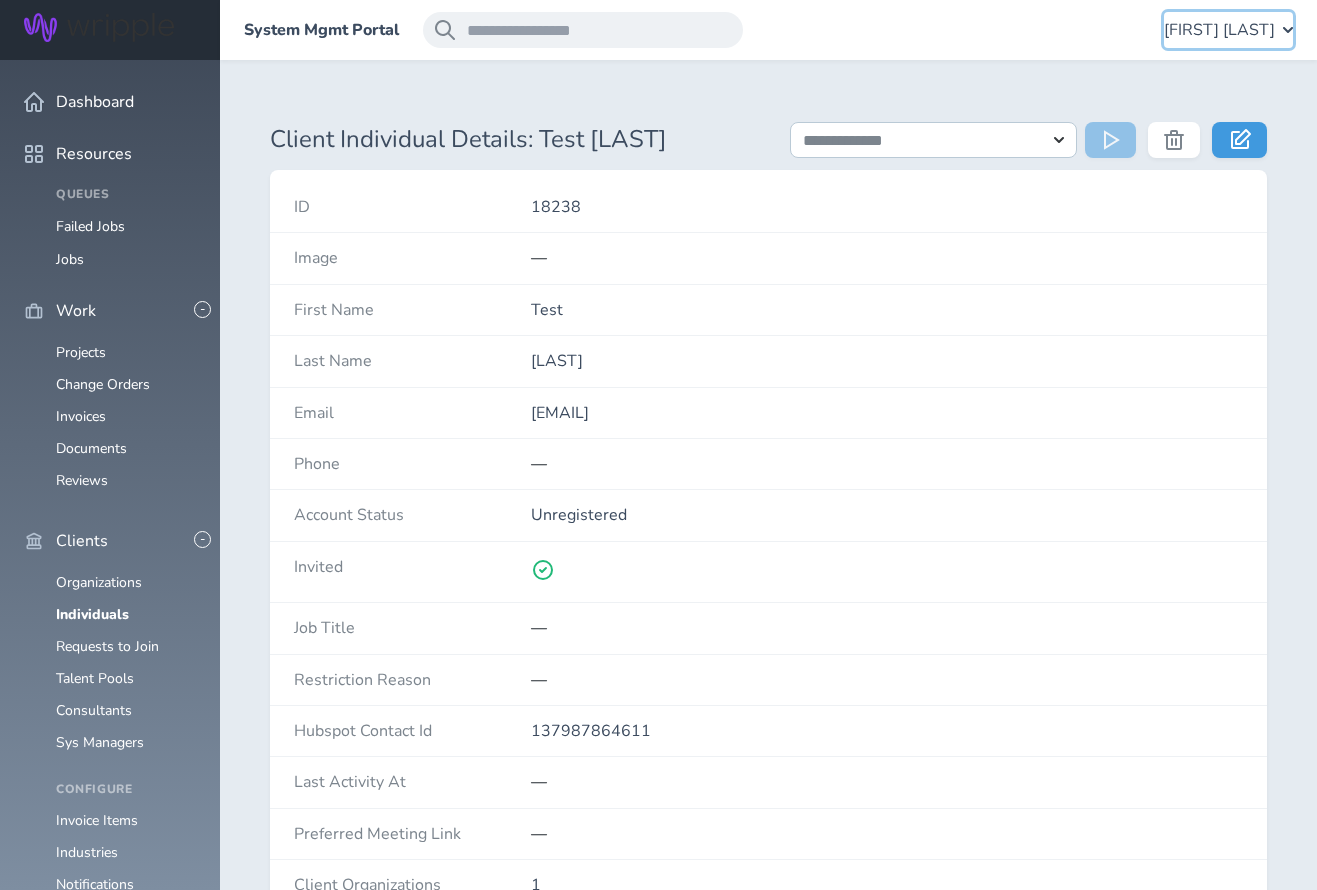 click on "[FIRST] [LAST]" at bounding box center (1219, 30) 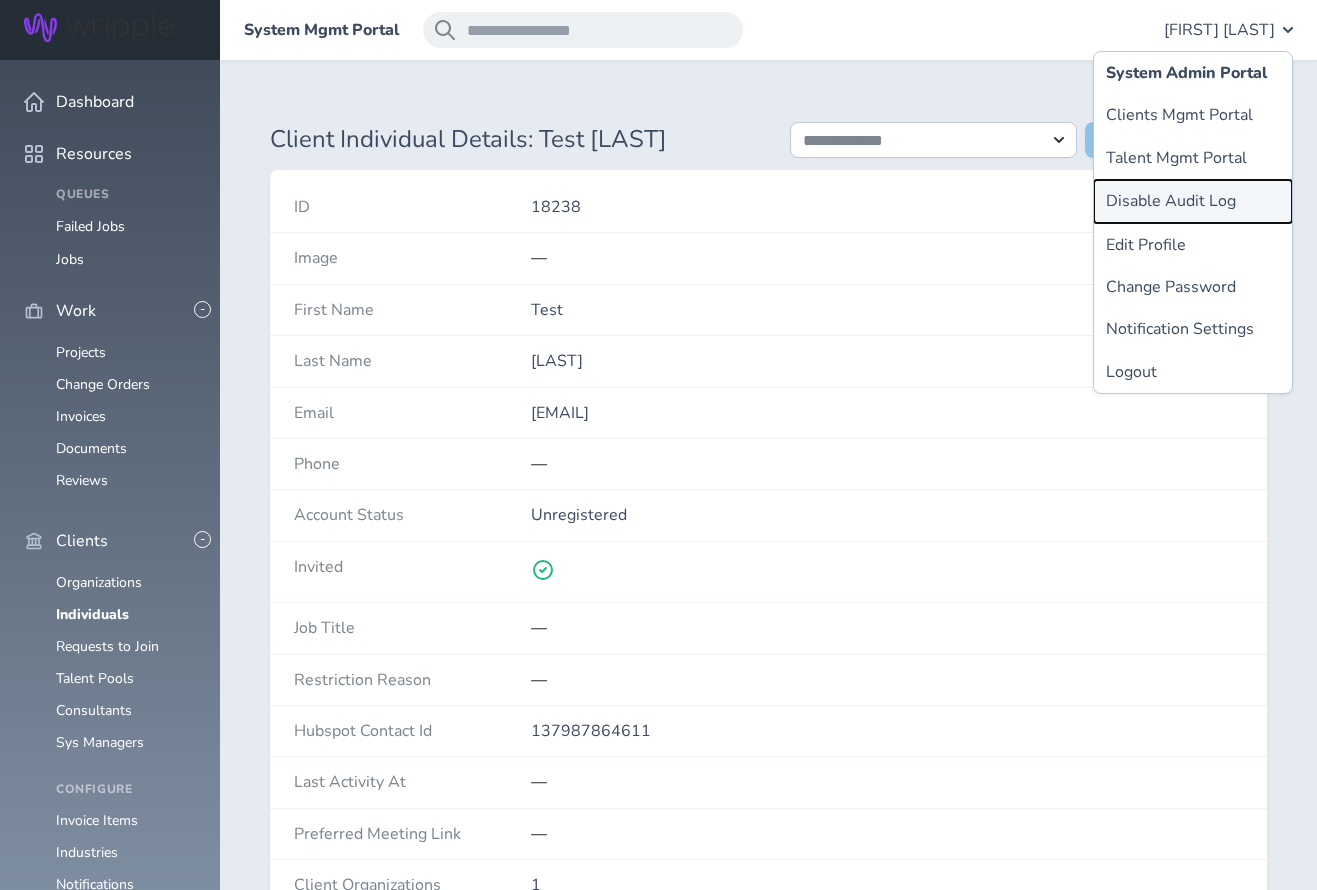 click on "Disable Audit Log" at bounding box center [1193, 201] 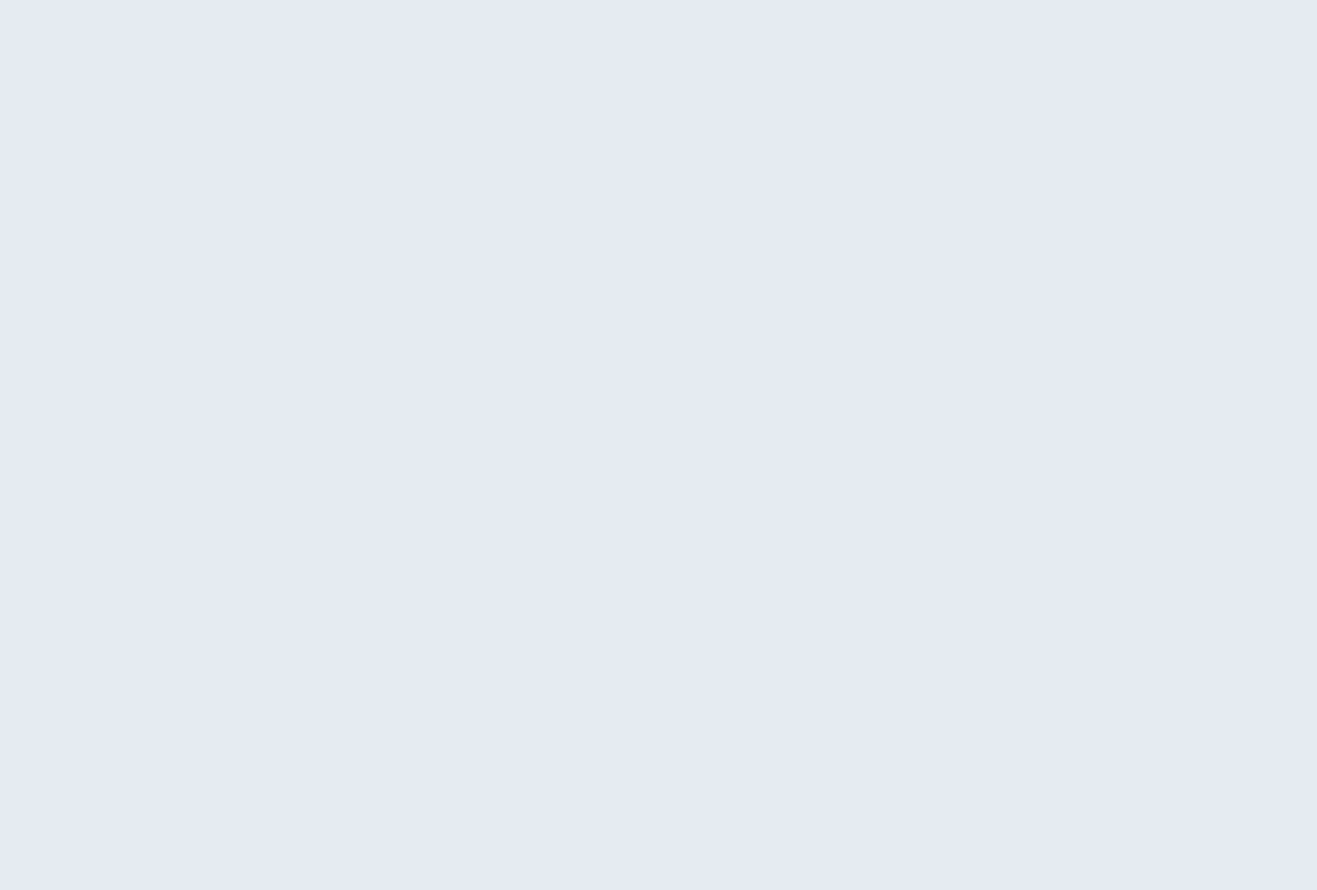 scroll, scrollTop: 0, scrollLeft: 0, axis: both 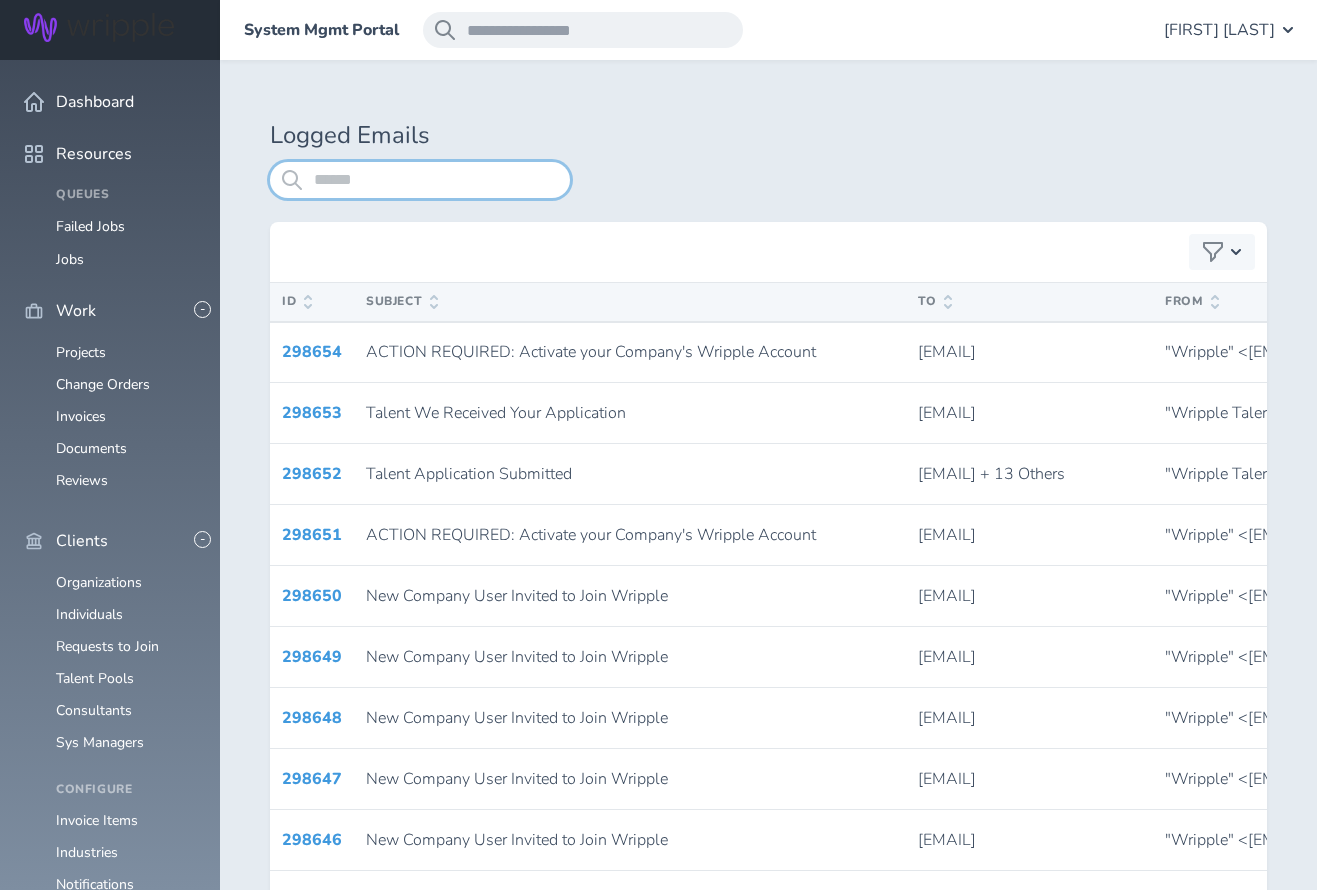 click at bounding box center [420, 180] 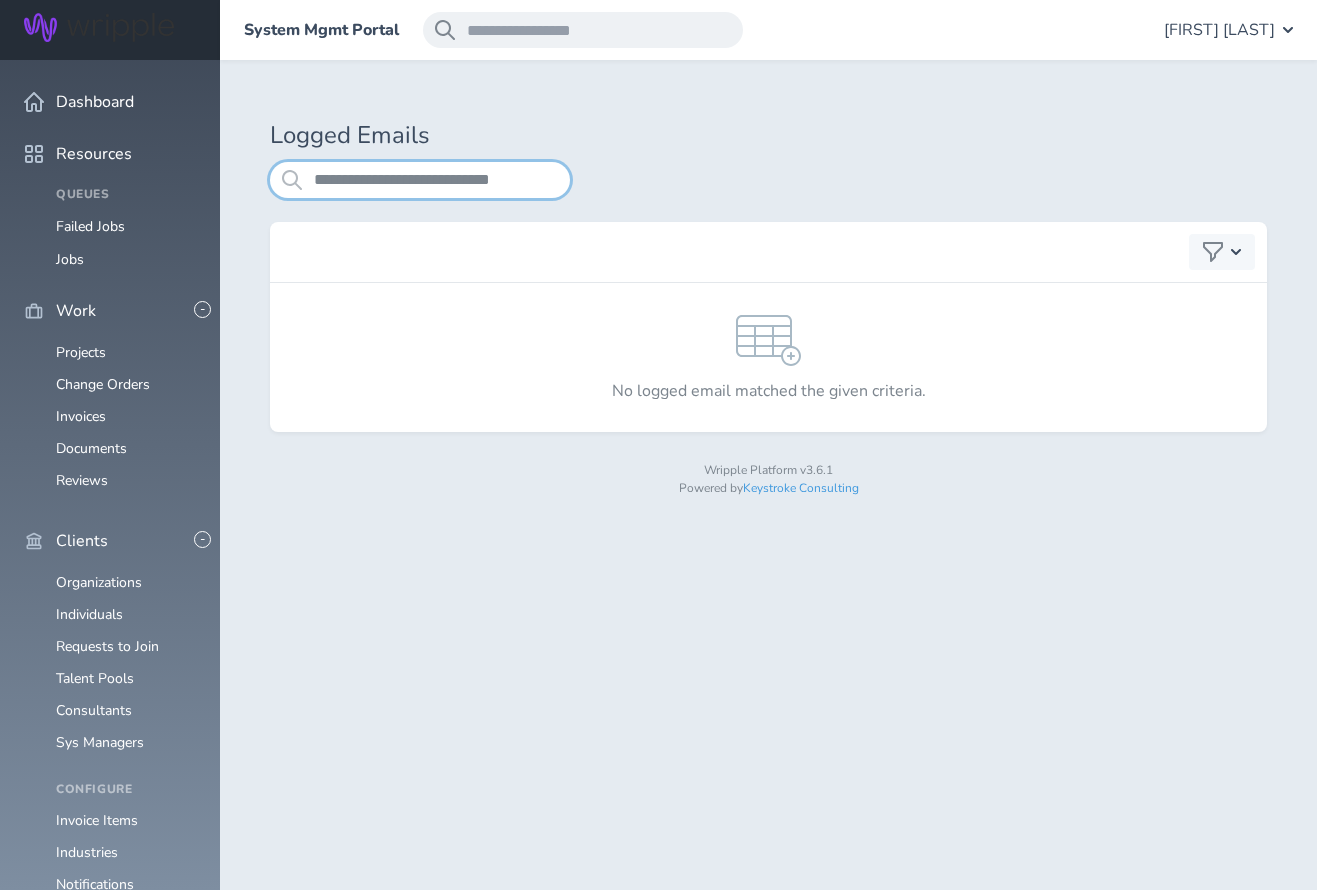 type on "**********" 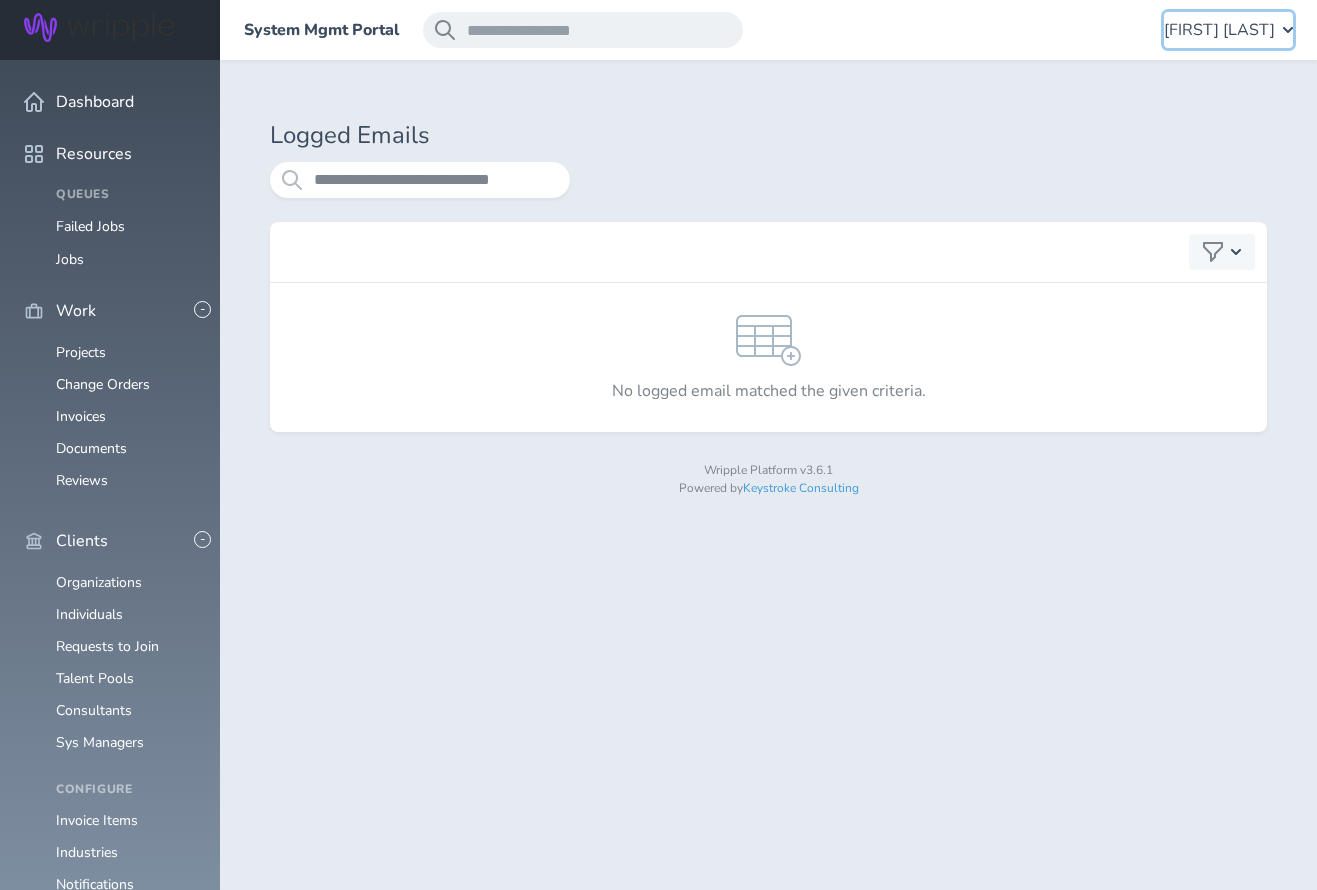 click on "[FIRST] [LAST]" at bounding box center (1219, 30) 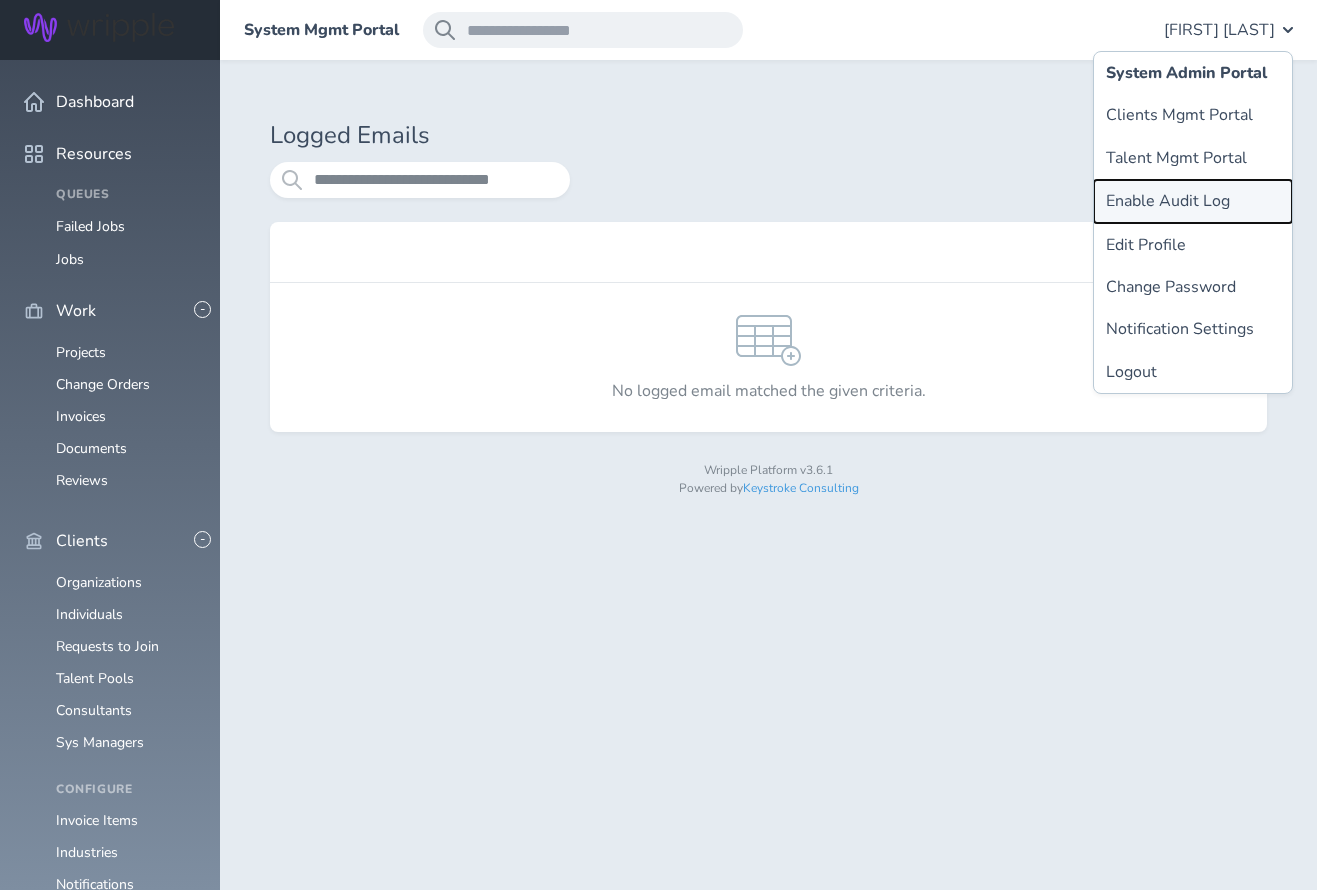 click on "Enable Audit Log" at bounding box center (1193, 201) 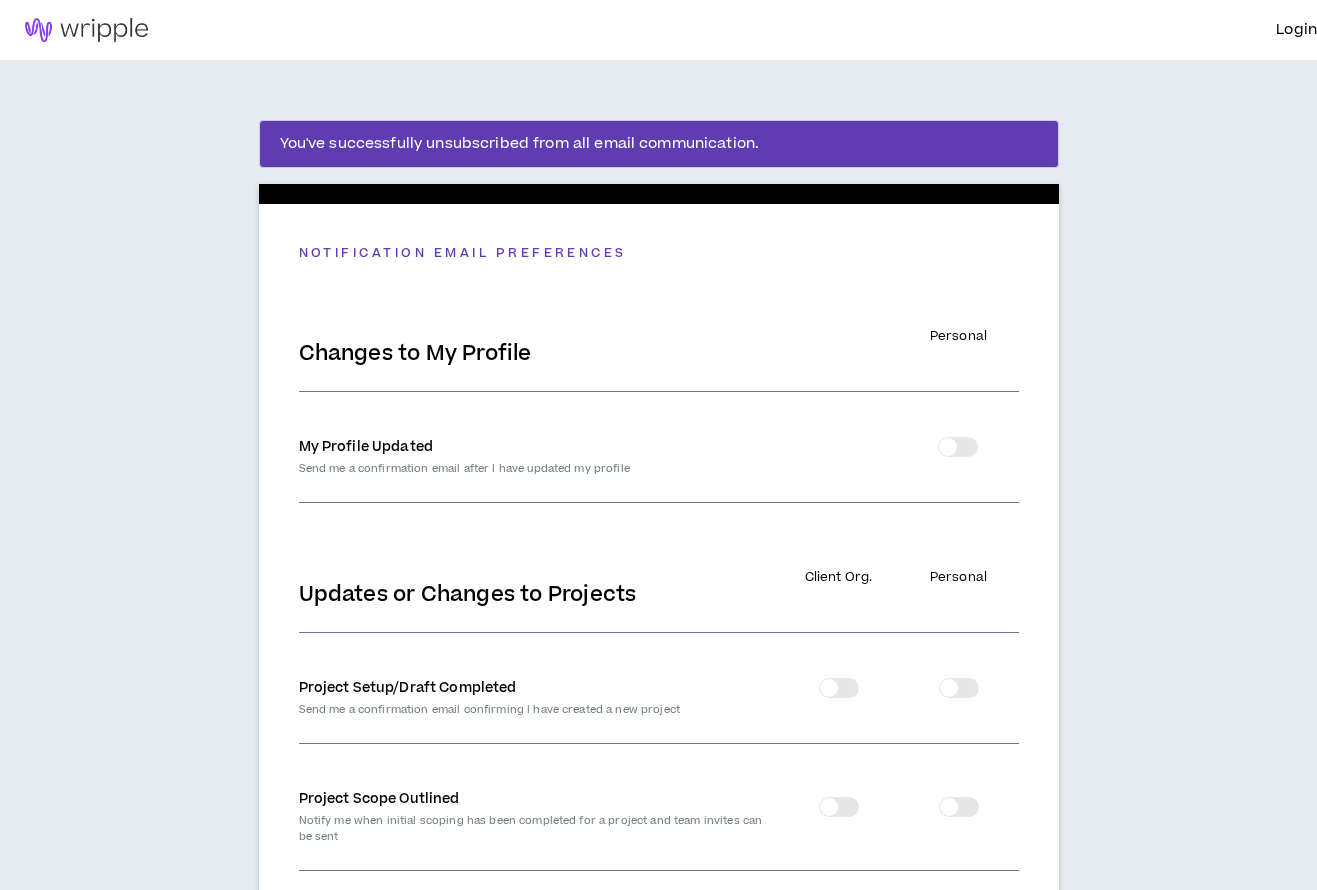 scroll, scrollTop: 0, scrollLeft: 0, axis: both 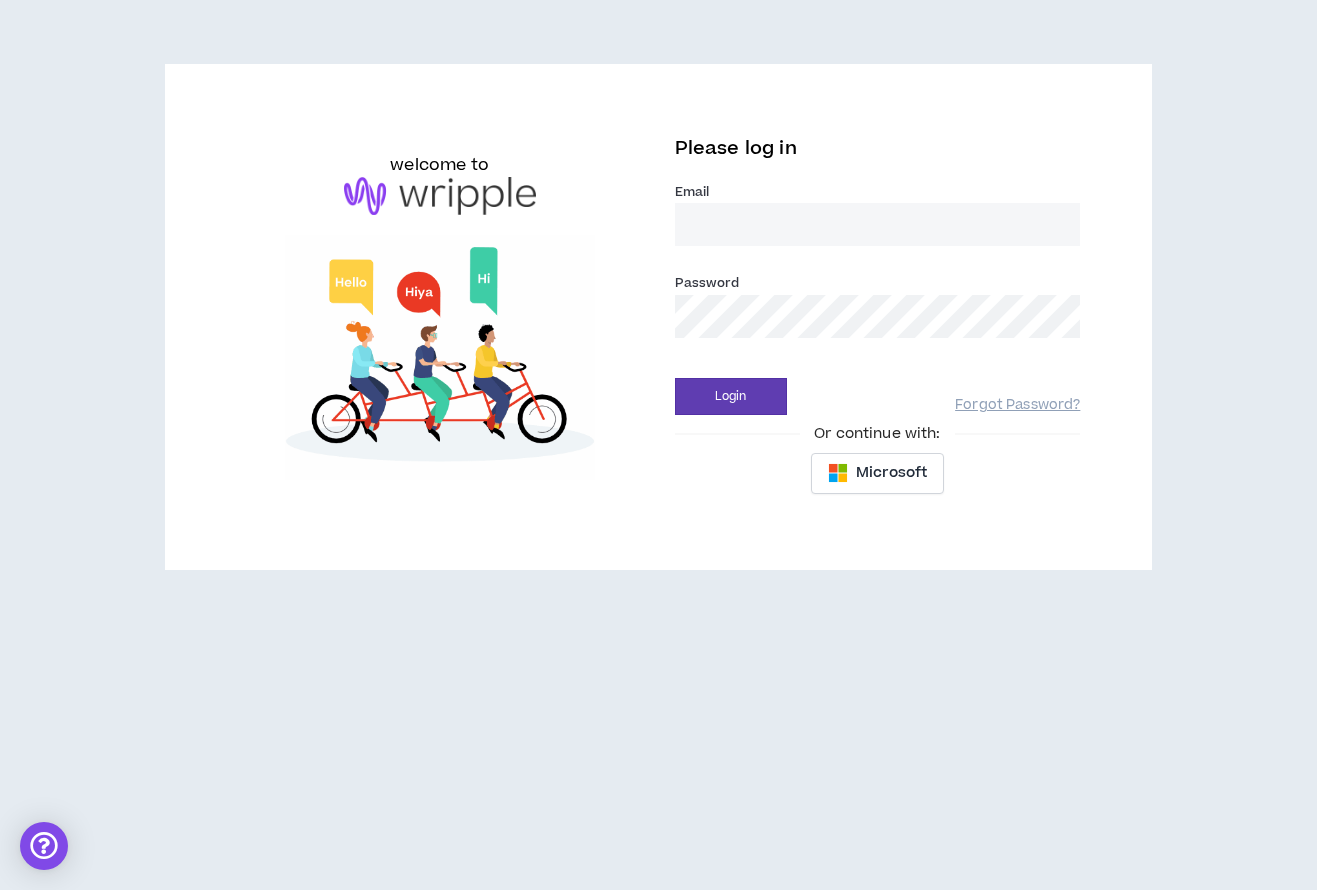 click on "Email  *" at bounding box center (878, 224) 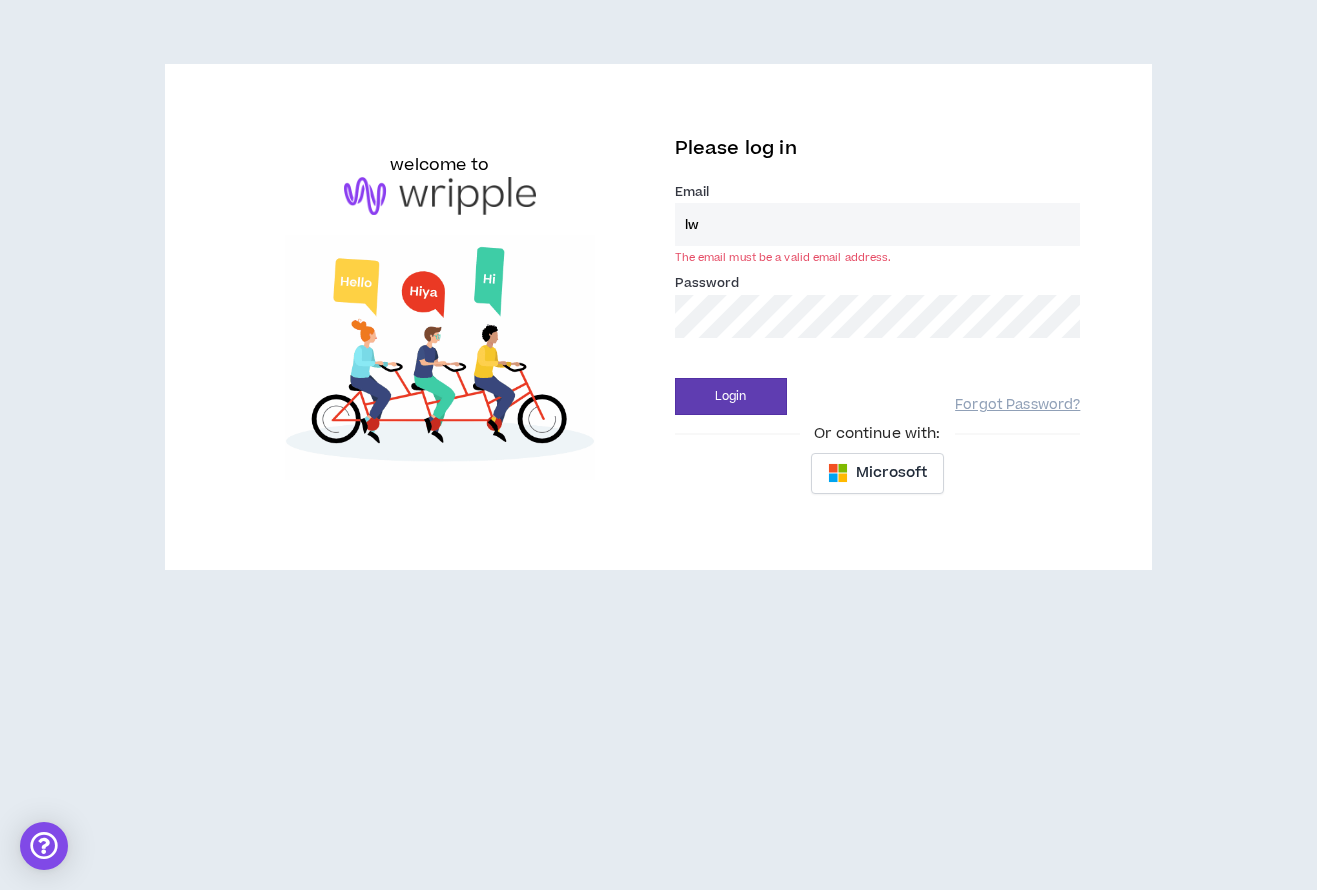 type on "[USERNAME]@example.com" 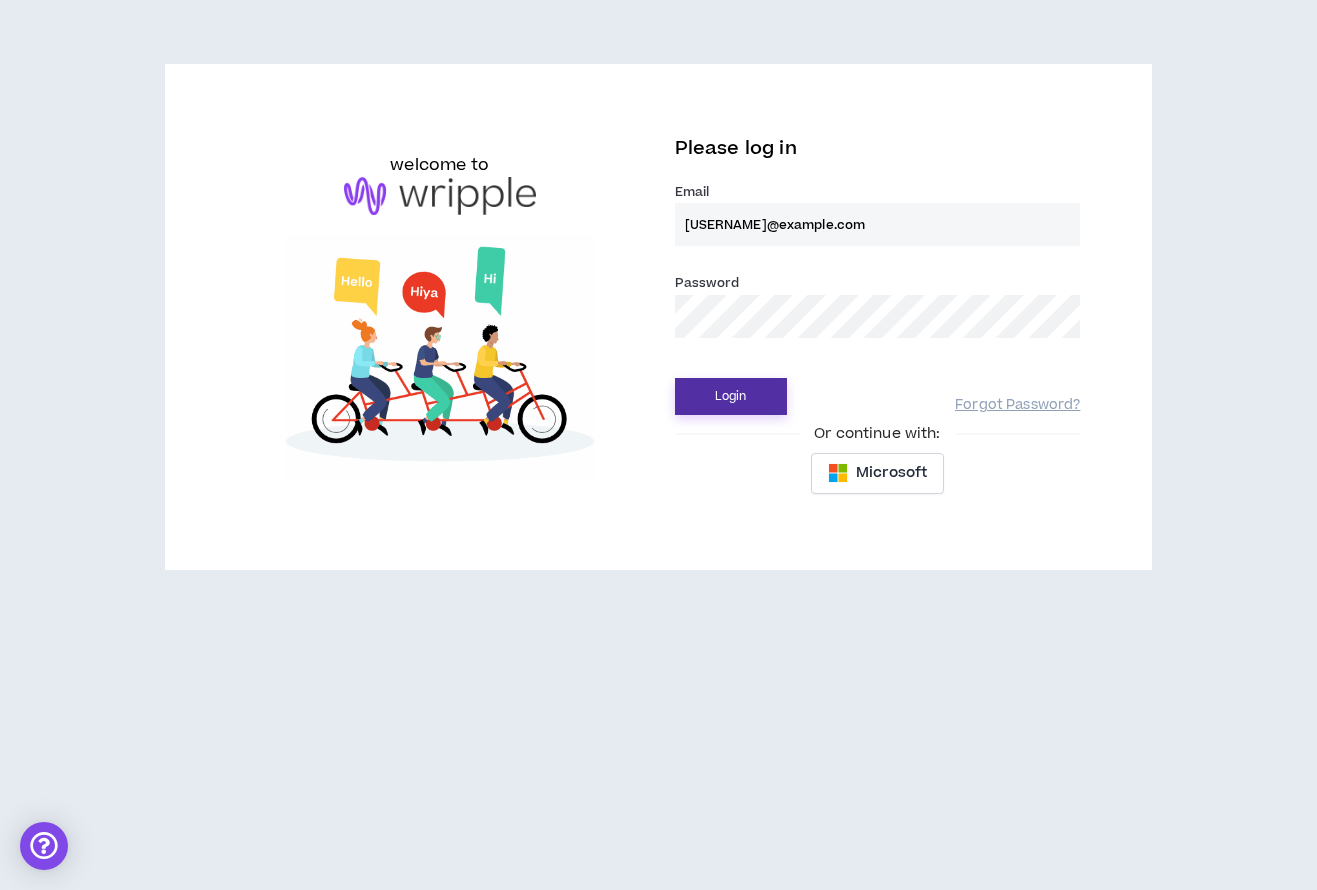 click on "Login" at bounding box center (731, 396) 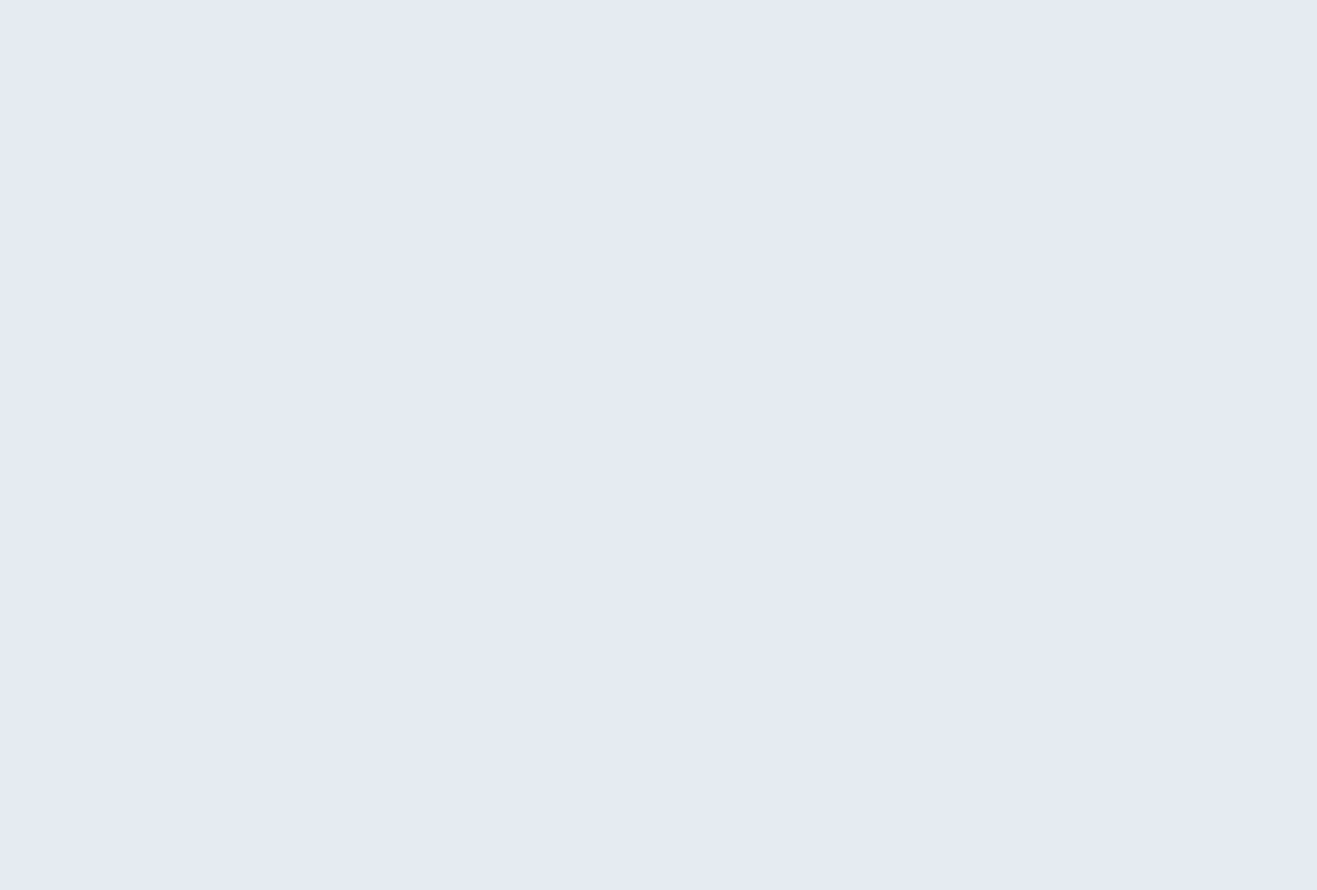 scroll, scrollTop: 0, scrollLeft: 0, axis: both 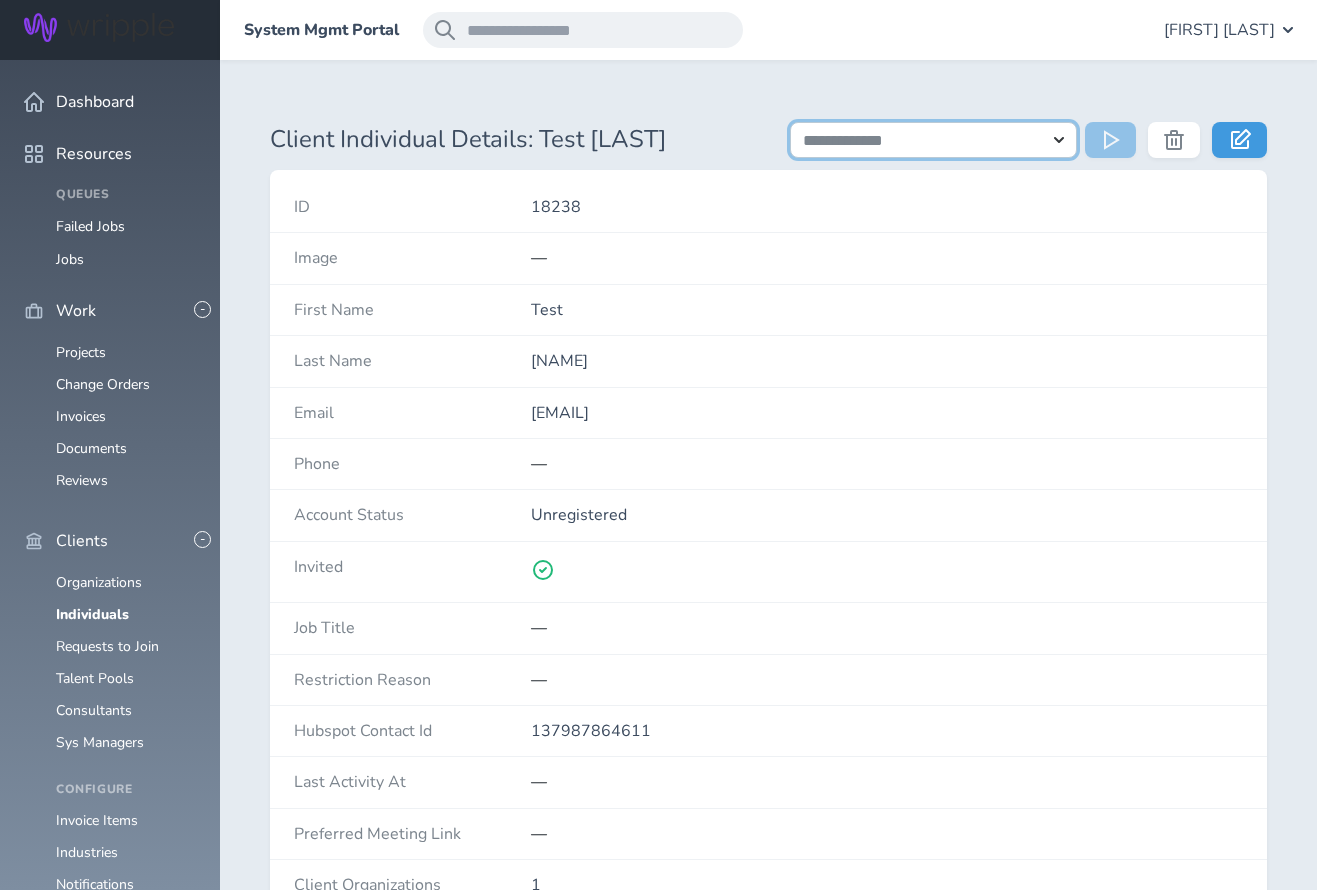 click on "**********" at bounding box center (934, 140) 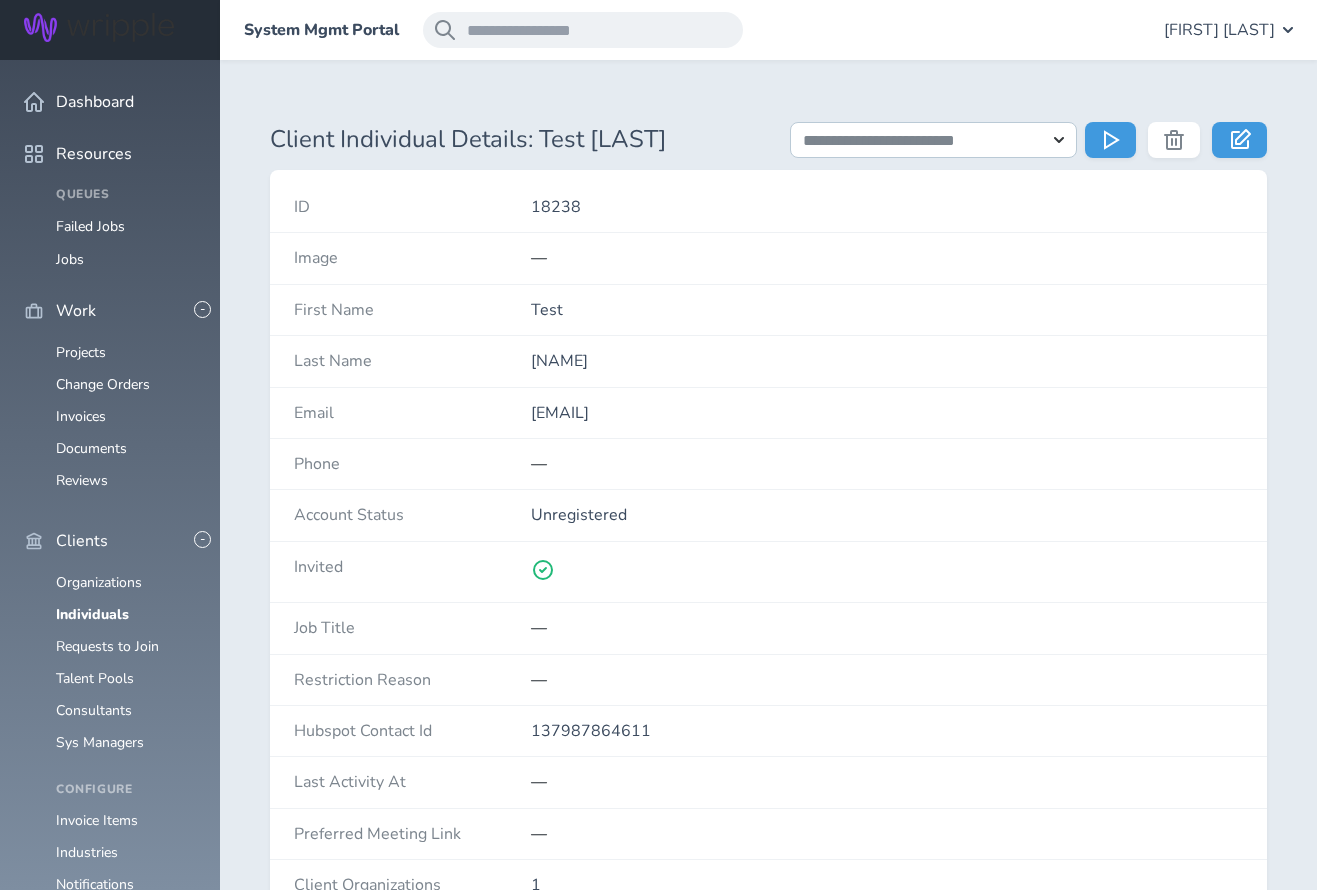 click on "**********" at bounding box center [768, 2324] 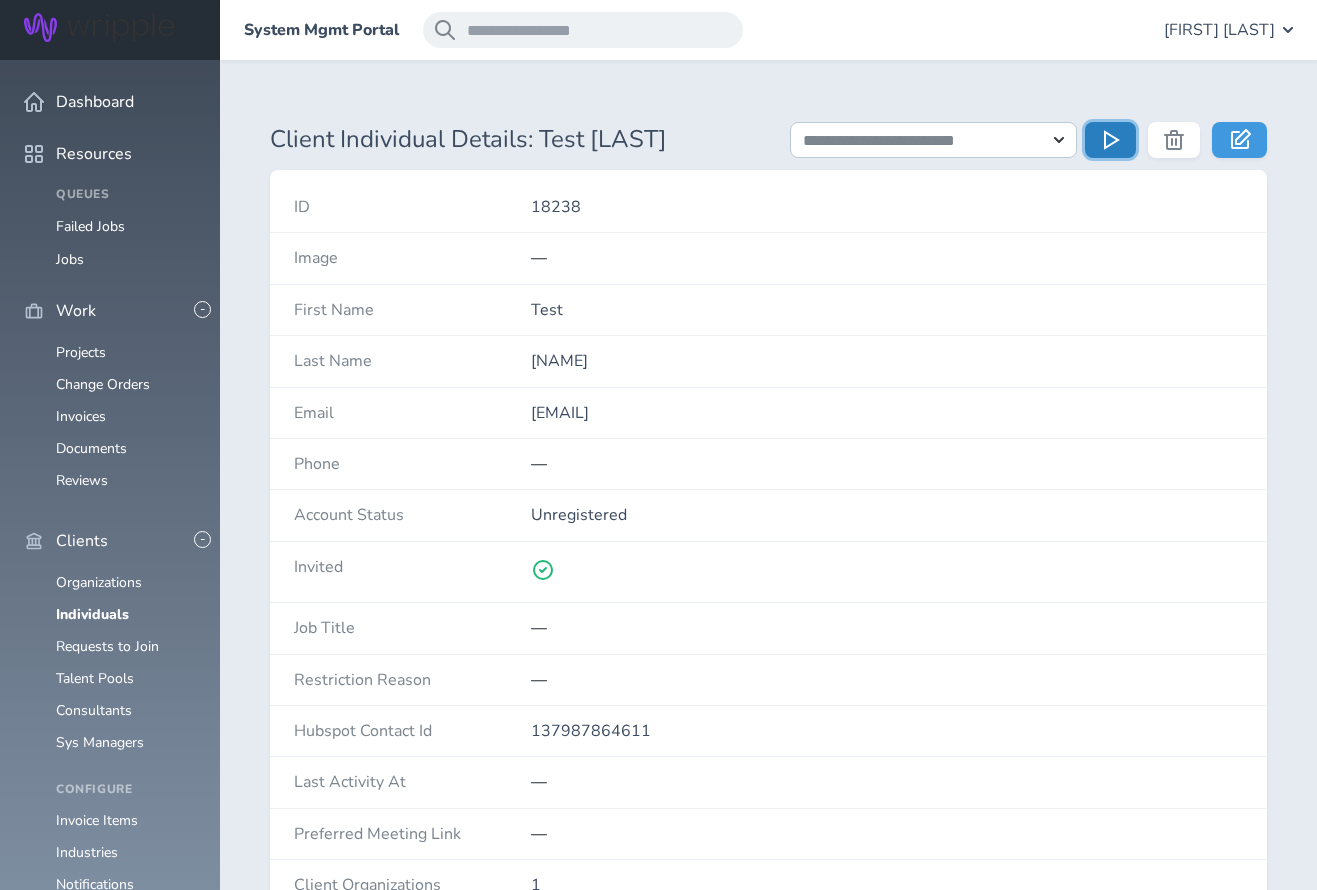 click 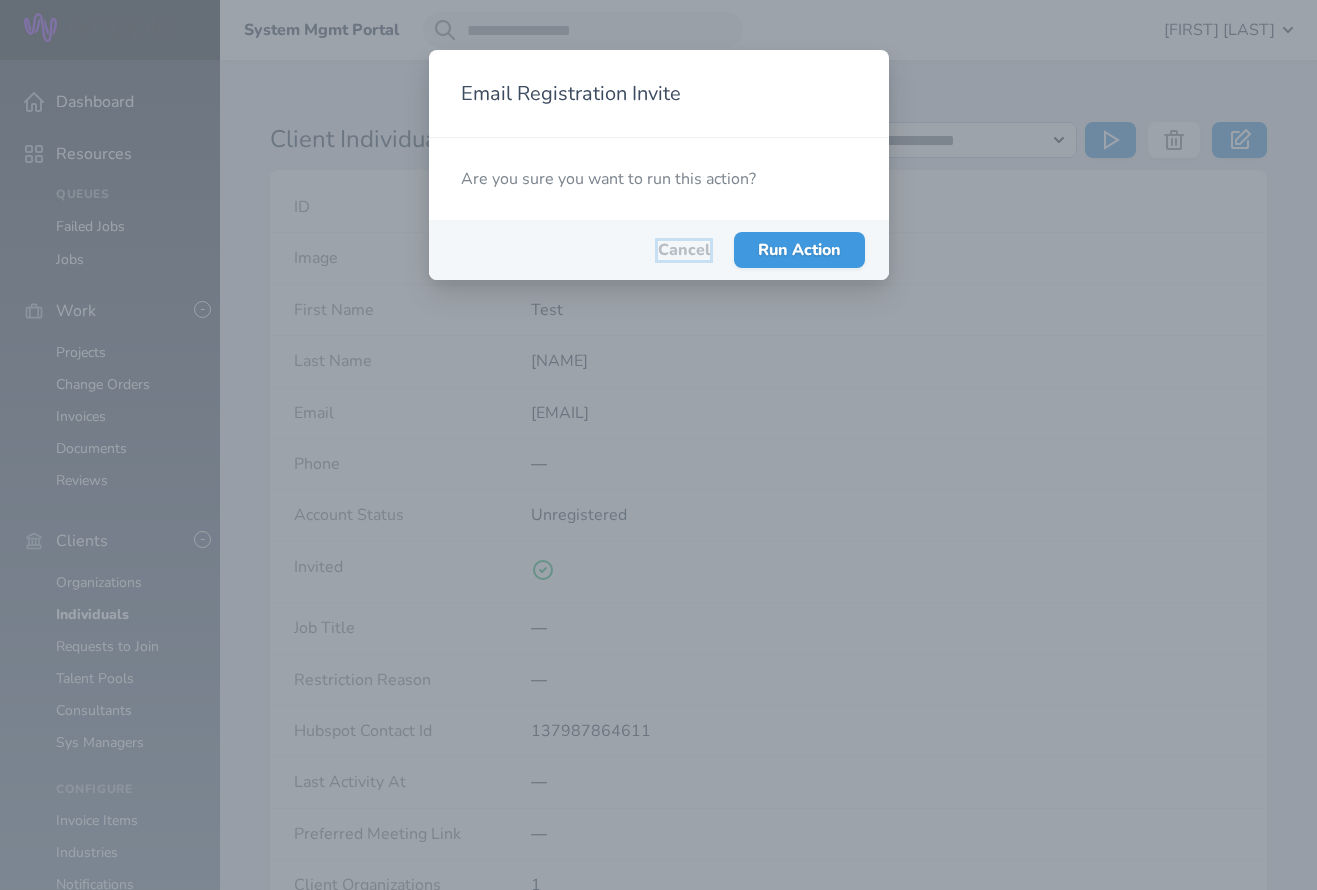 click on "Cancel" at bounding box center (684, 250) 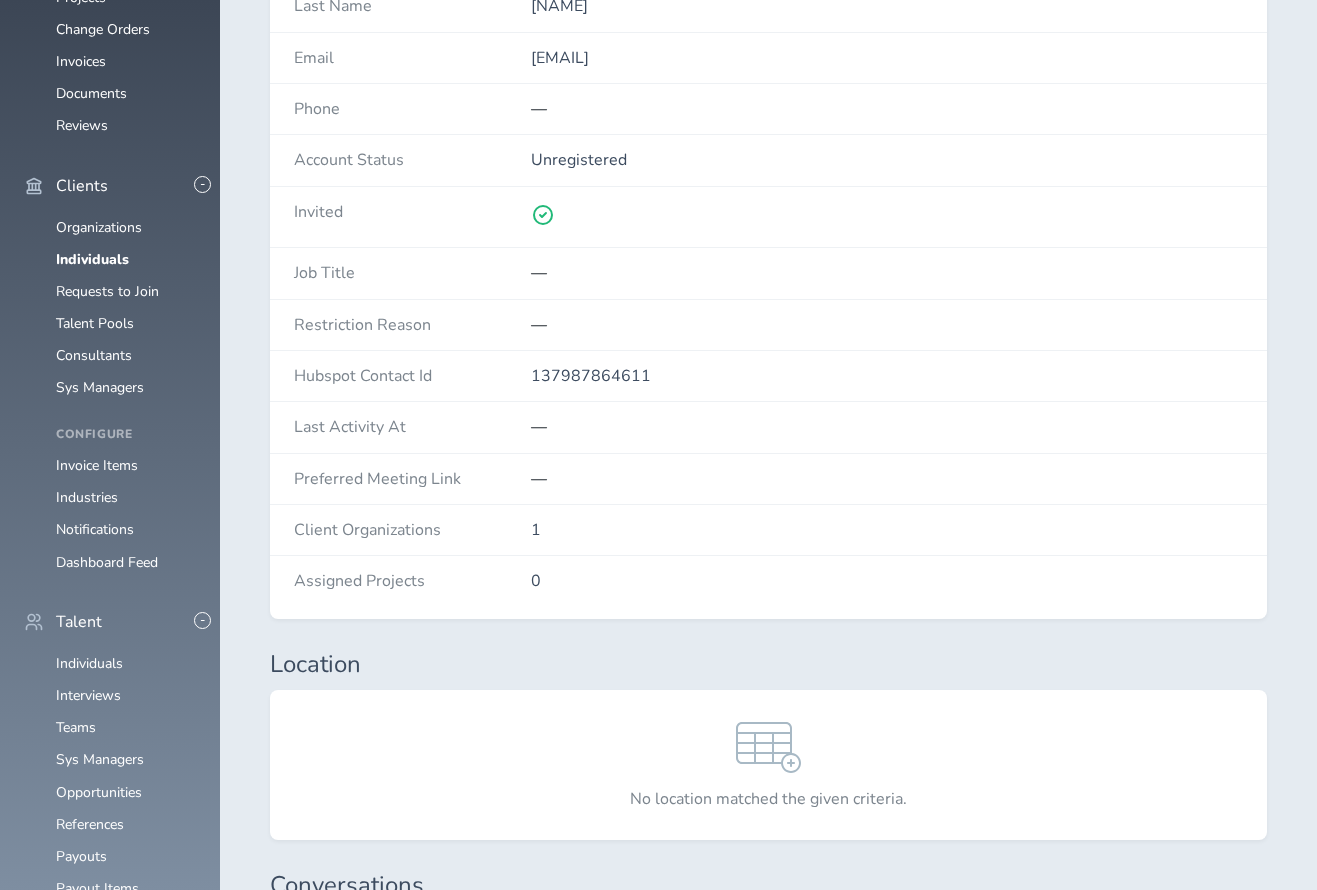 scroll, scrollTop: 0, scrollLeft: 0, axis: both 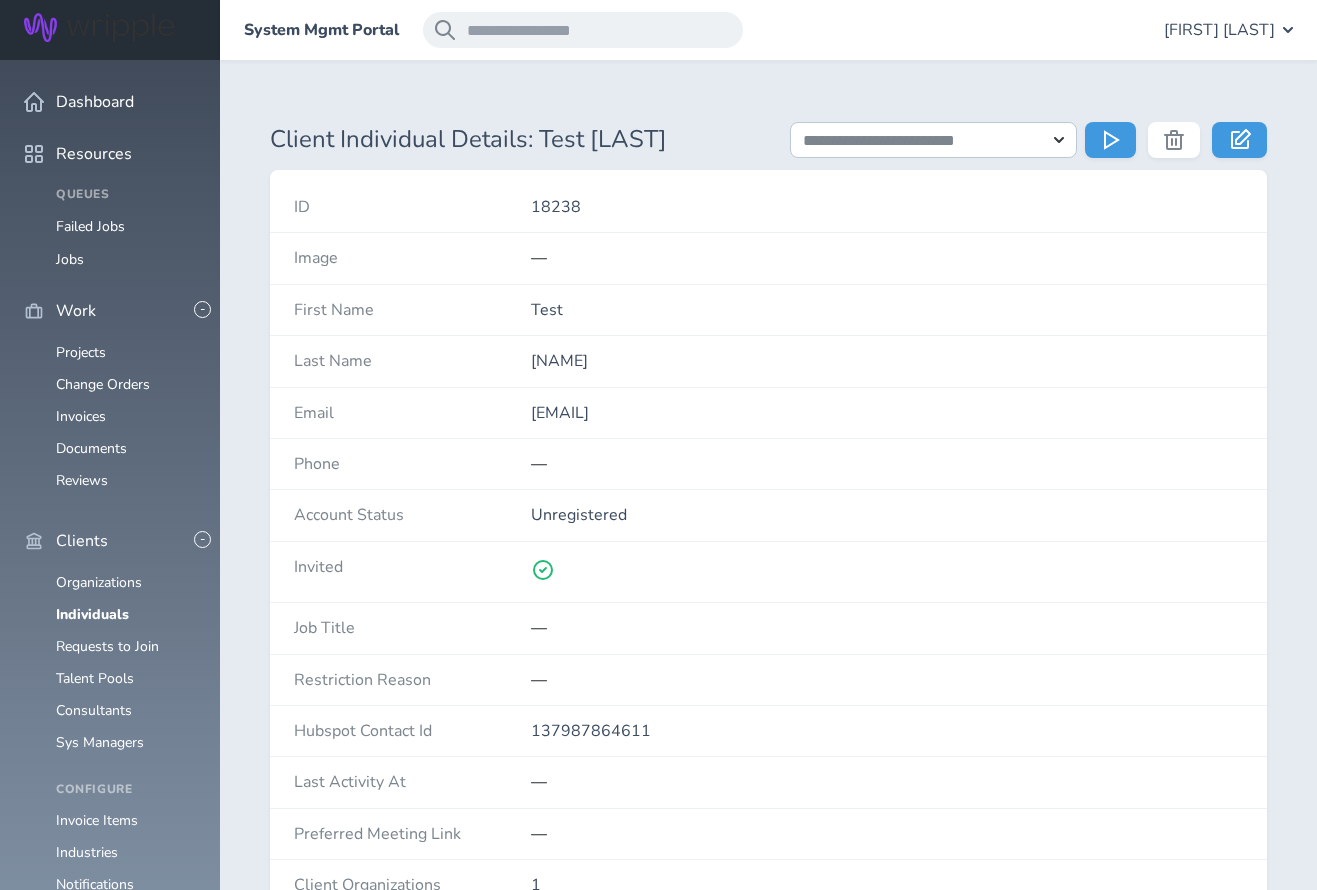 click on "System Mgmt Portal
Larkin Whitaker" at bounding box center (768, 30) 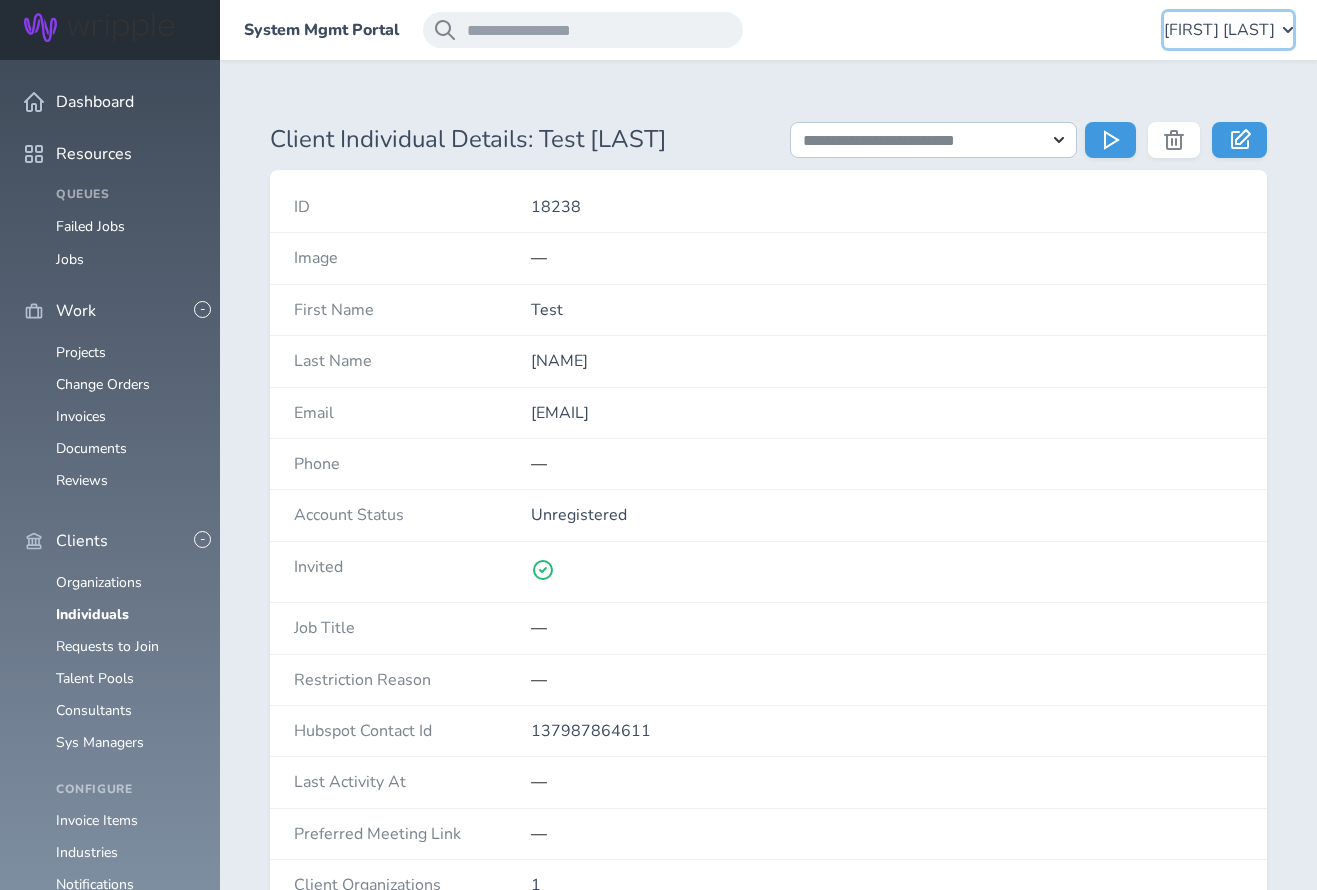 click on "[LAST] [LAST]" at bounding box center (1219, 30) 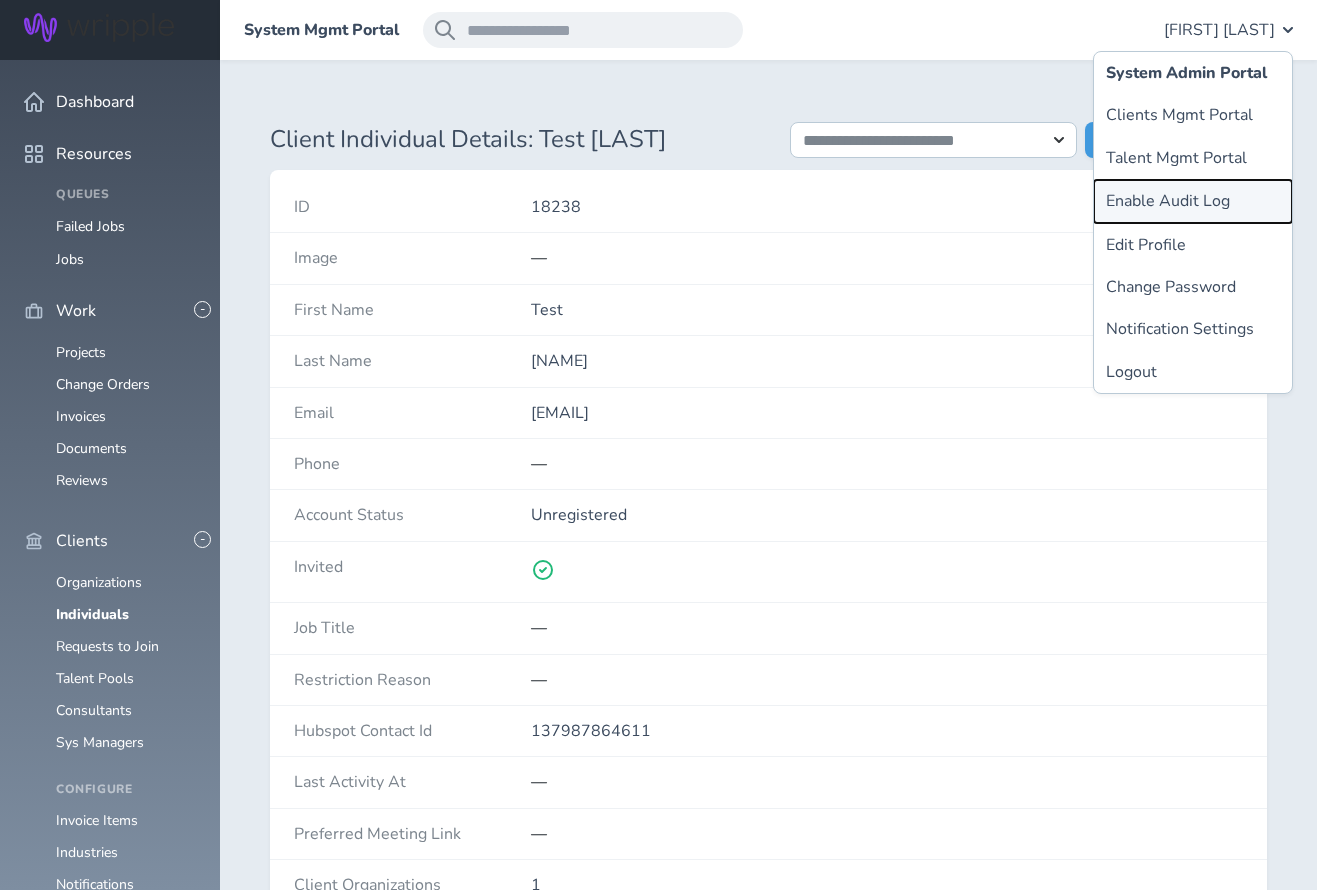 click on "Enable Audit Log" at bounding box center (1193, 201) 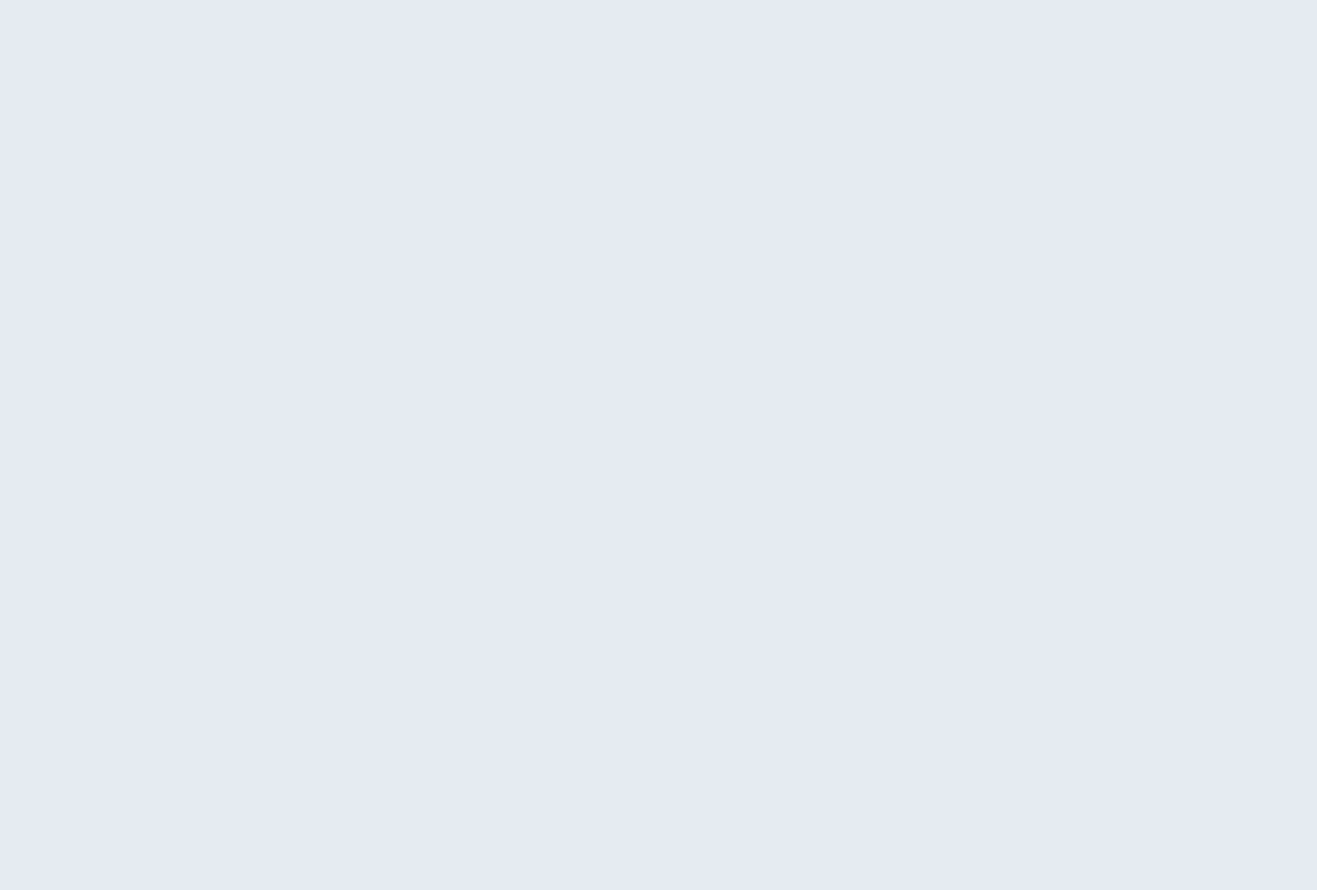 scroll, scrollTop: 0, scrollLeft: 0, axis: both 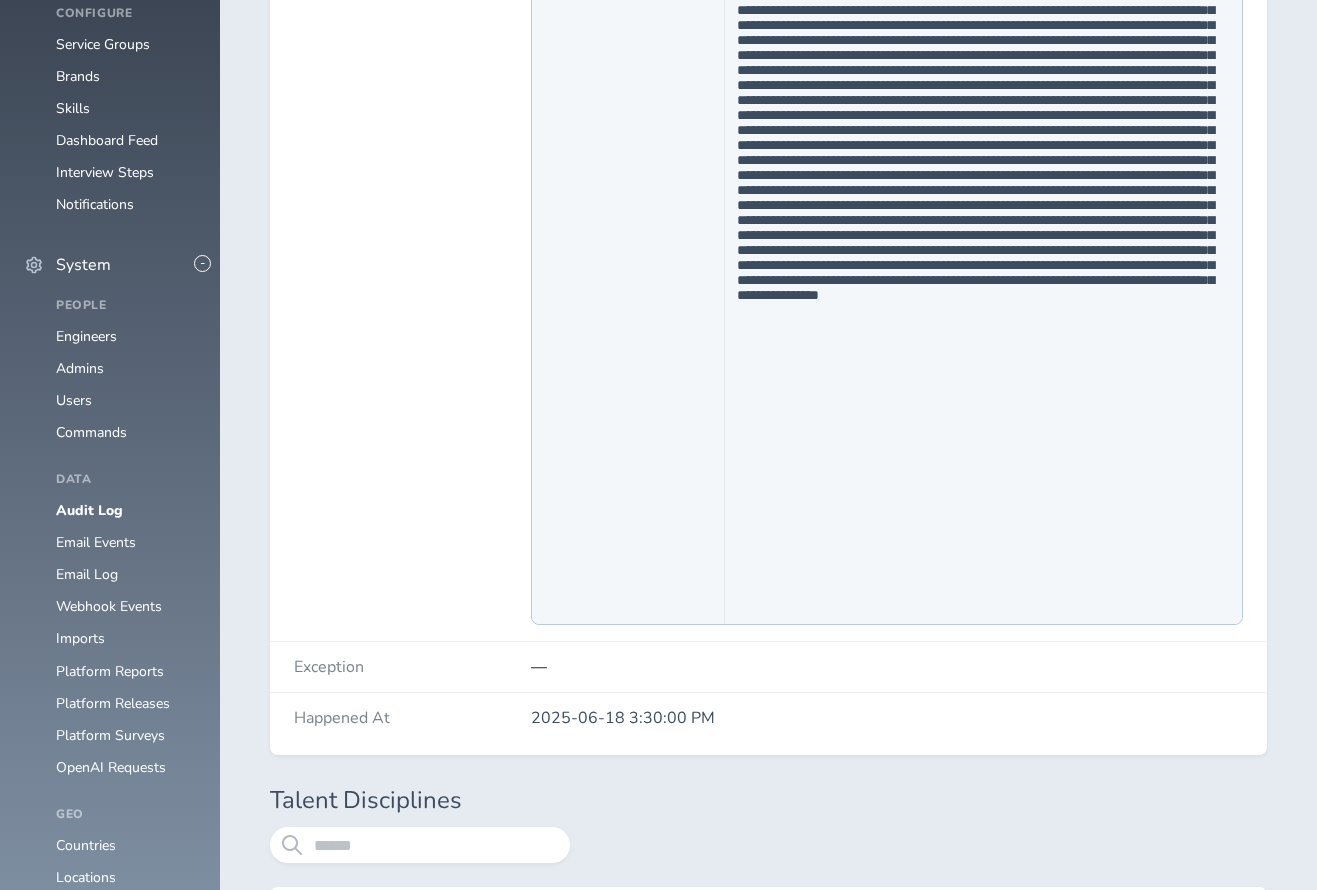 click on "2025-06-18 3:30:00 PM" at bounding box center [887, 718] 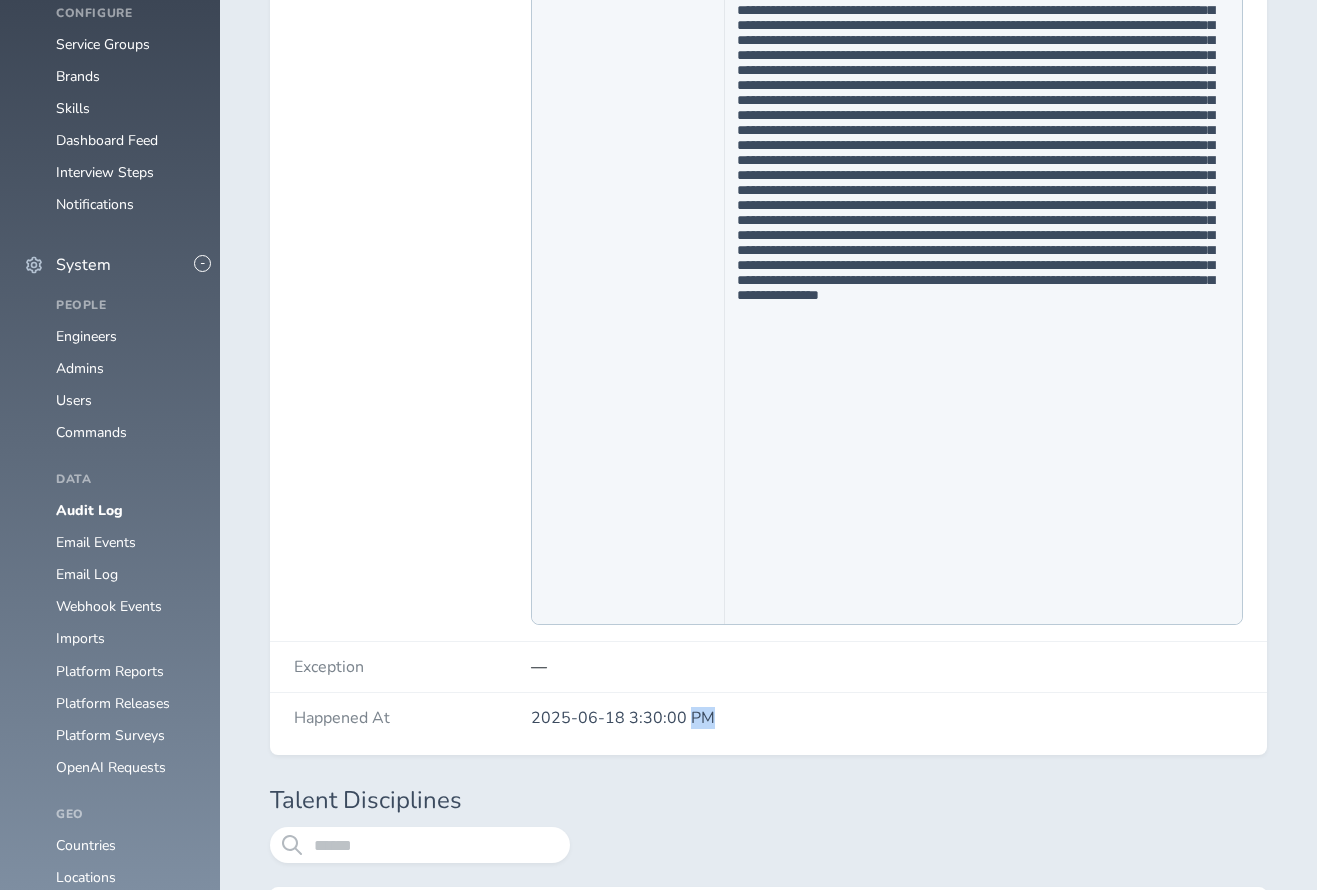 click on "2025-06-18 3:30:00 PM" at bounding box center (887, 718) 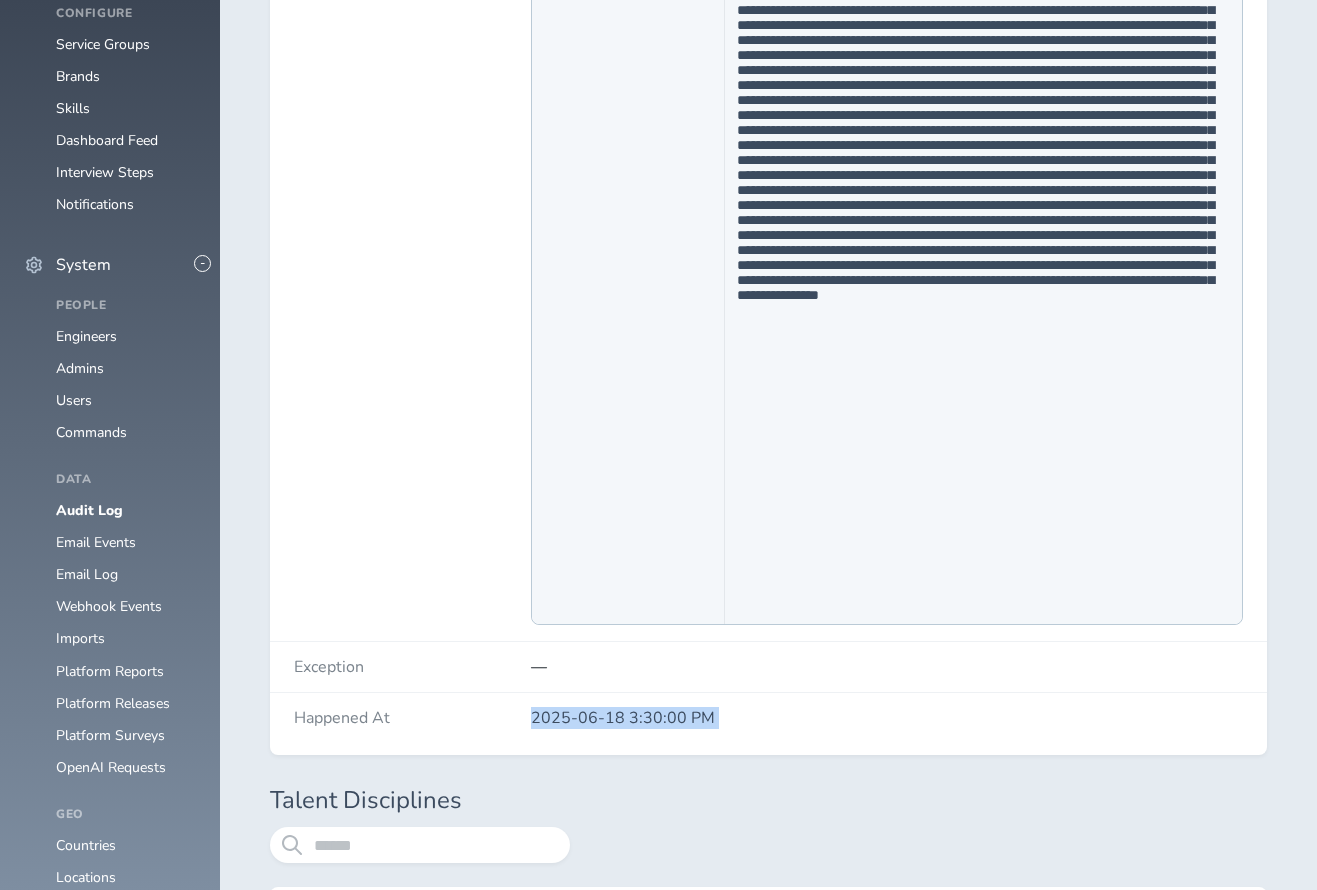 click on "2025-06-18 3:30:00 PM" at bounding box center (887, 718) 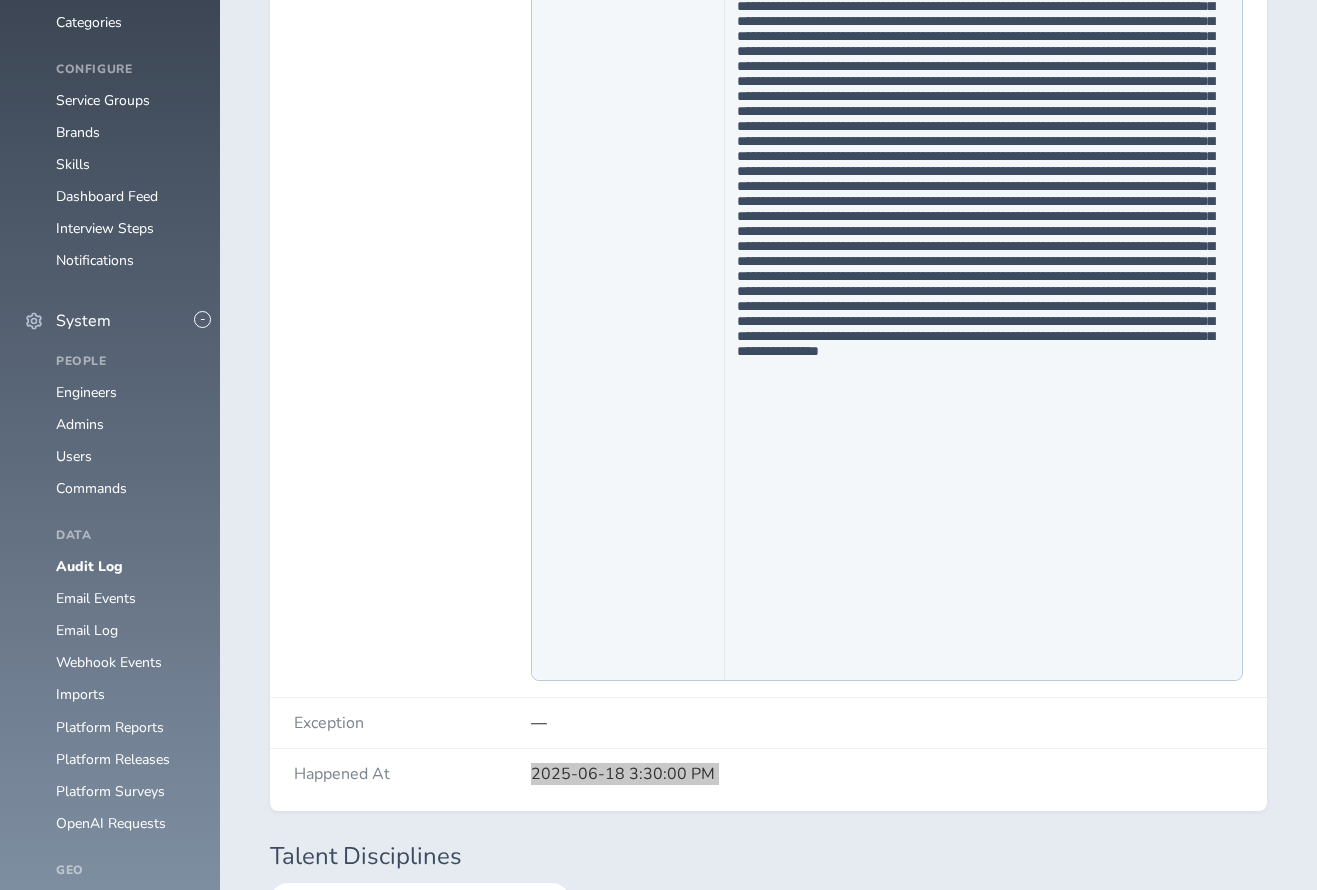 scroll, scrollTop: 1535, scrollLeft: 0, axis: vertical 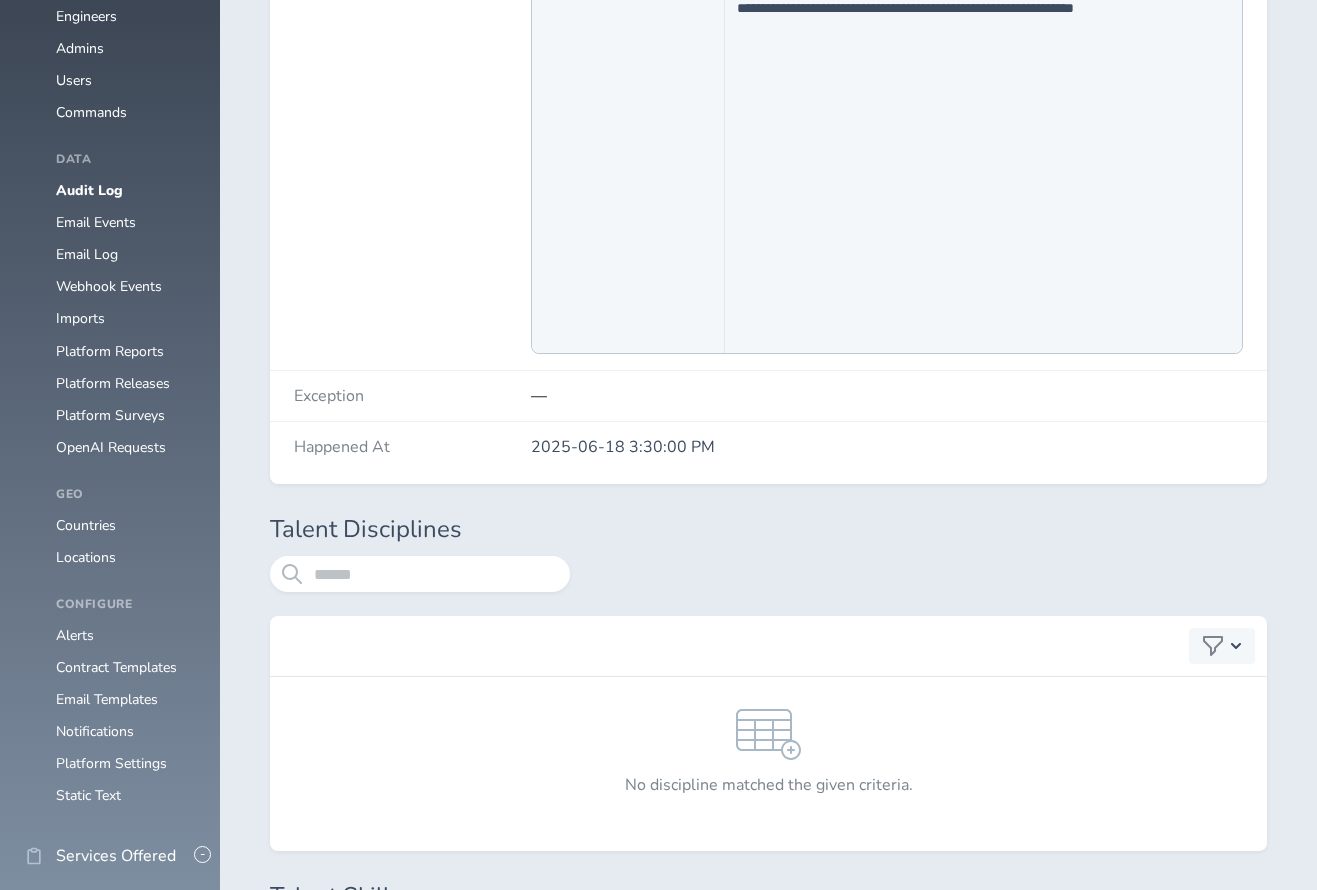 click on "2025-06-18 3:30:00 PM" at bounding box center (887, 447) 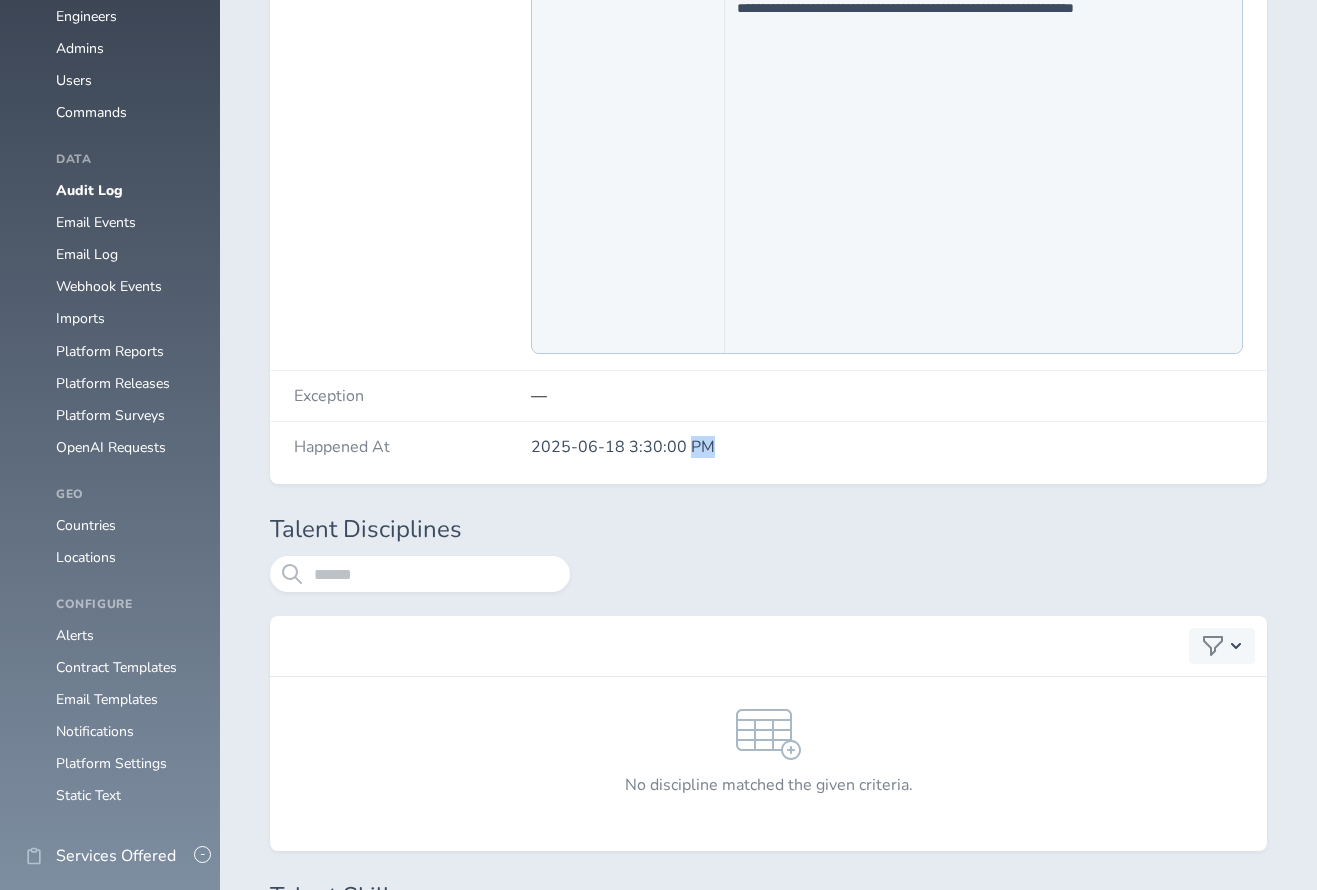 click on "2025-06-18 3:30:00 PM" at bounding box center [887, 447] 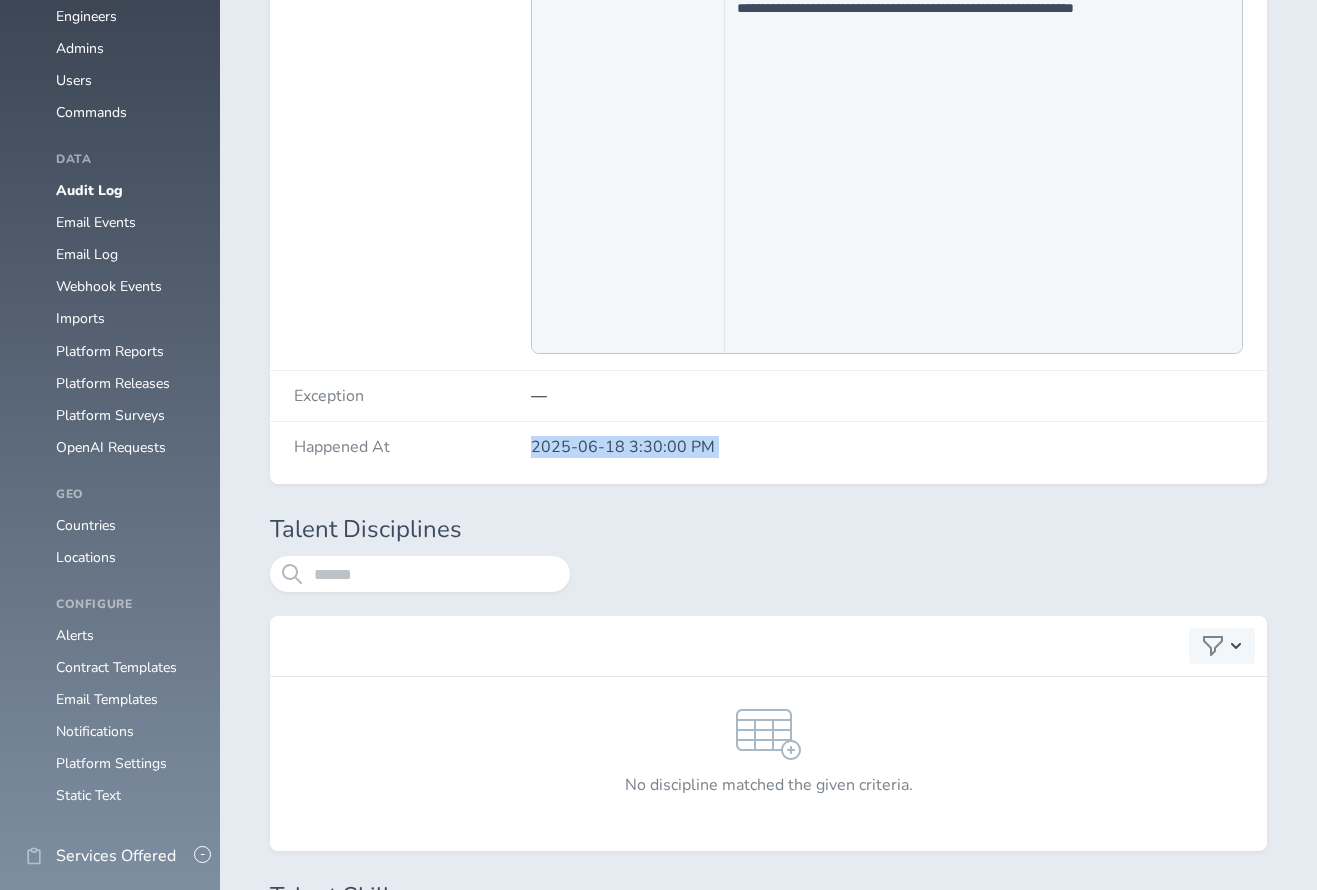 click on "2025-06-18 3:30:00 PM" at bounding box center [887, 447] 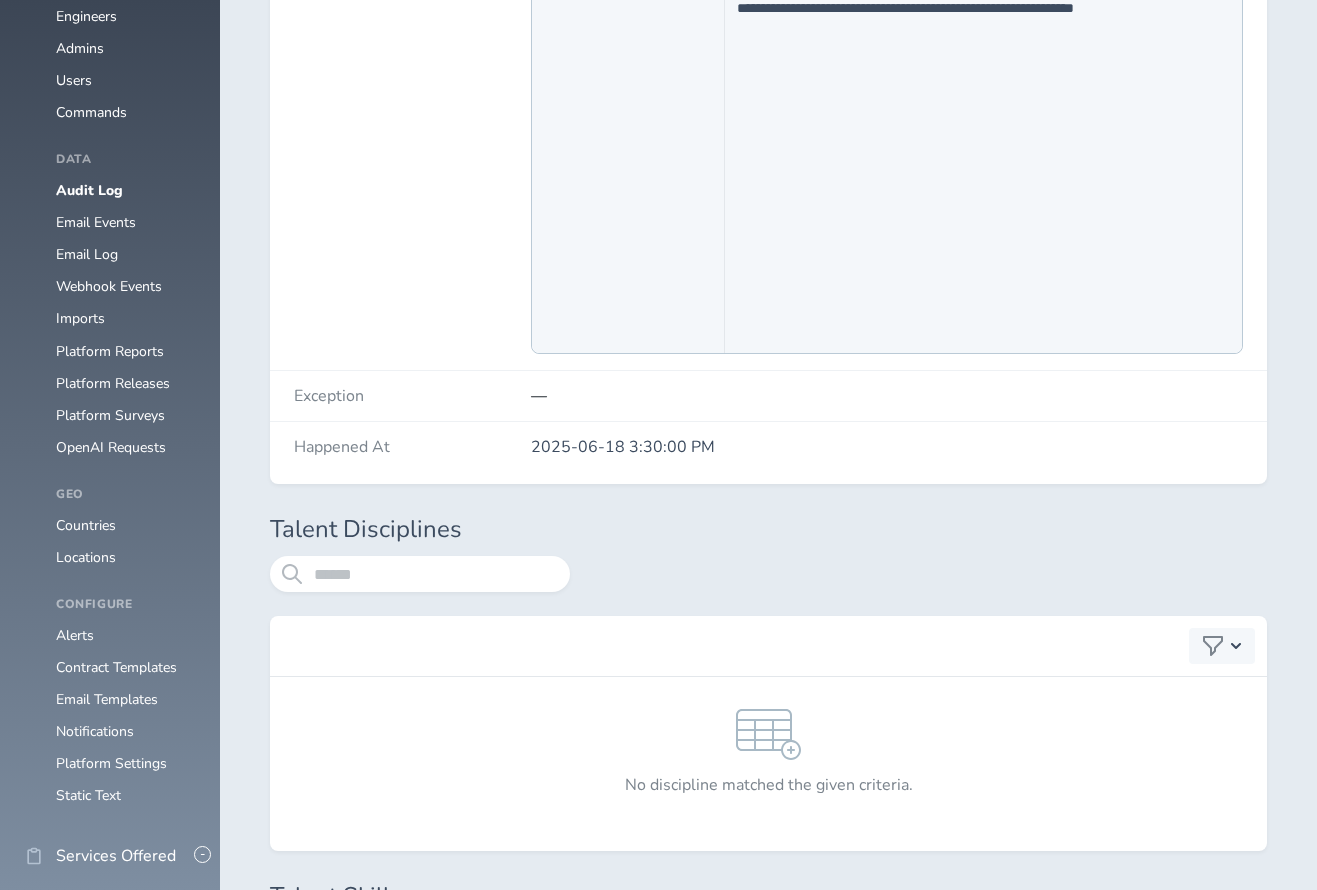 drag, startPoint x: 691, startPoint y: 448, endPoint x: 842, endPoint y: 448, distance: 151 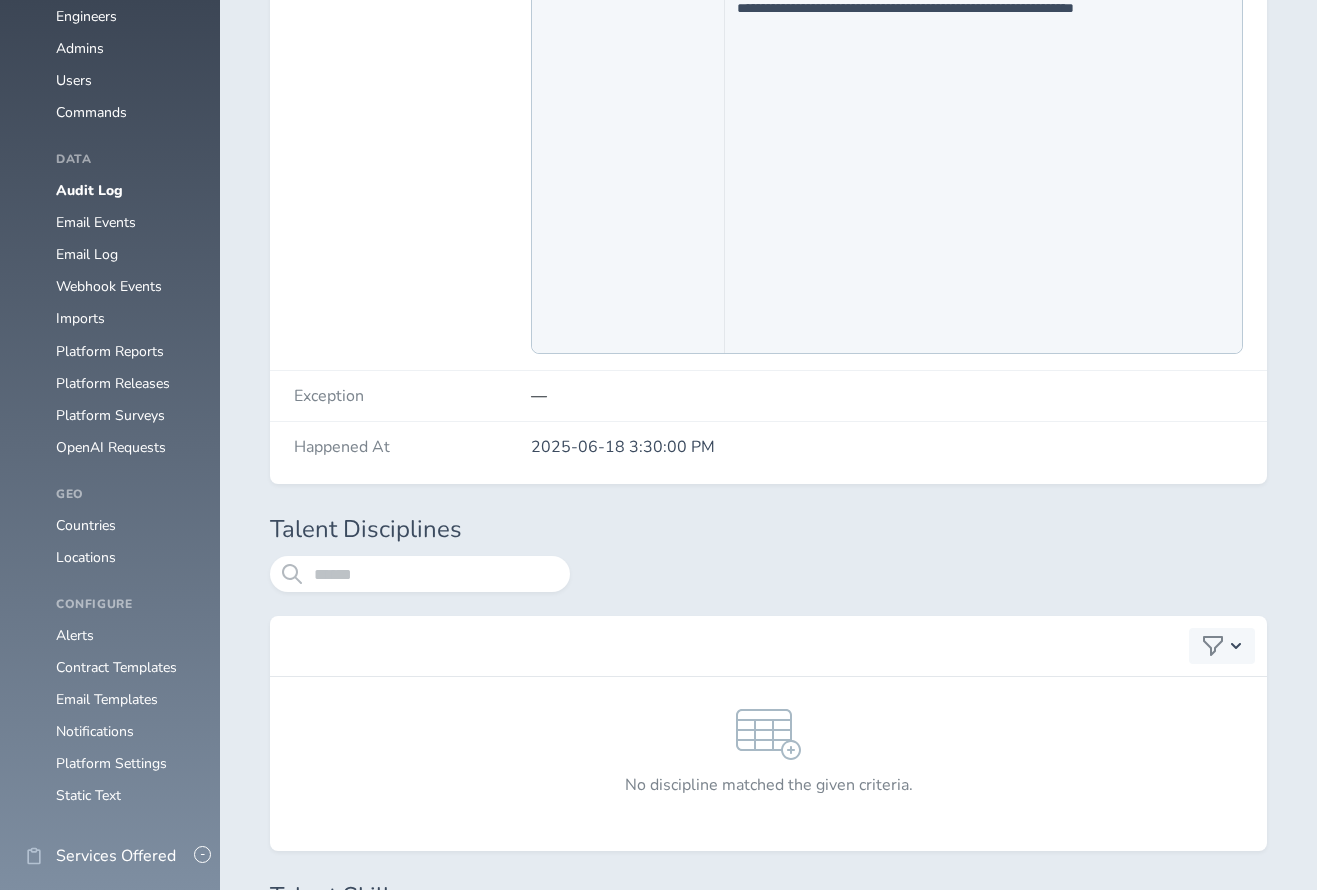 click on "2025-06-18 3:30:00 PM" at bounding box center (887, 447) 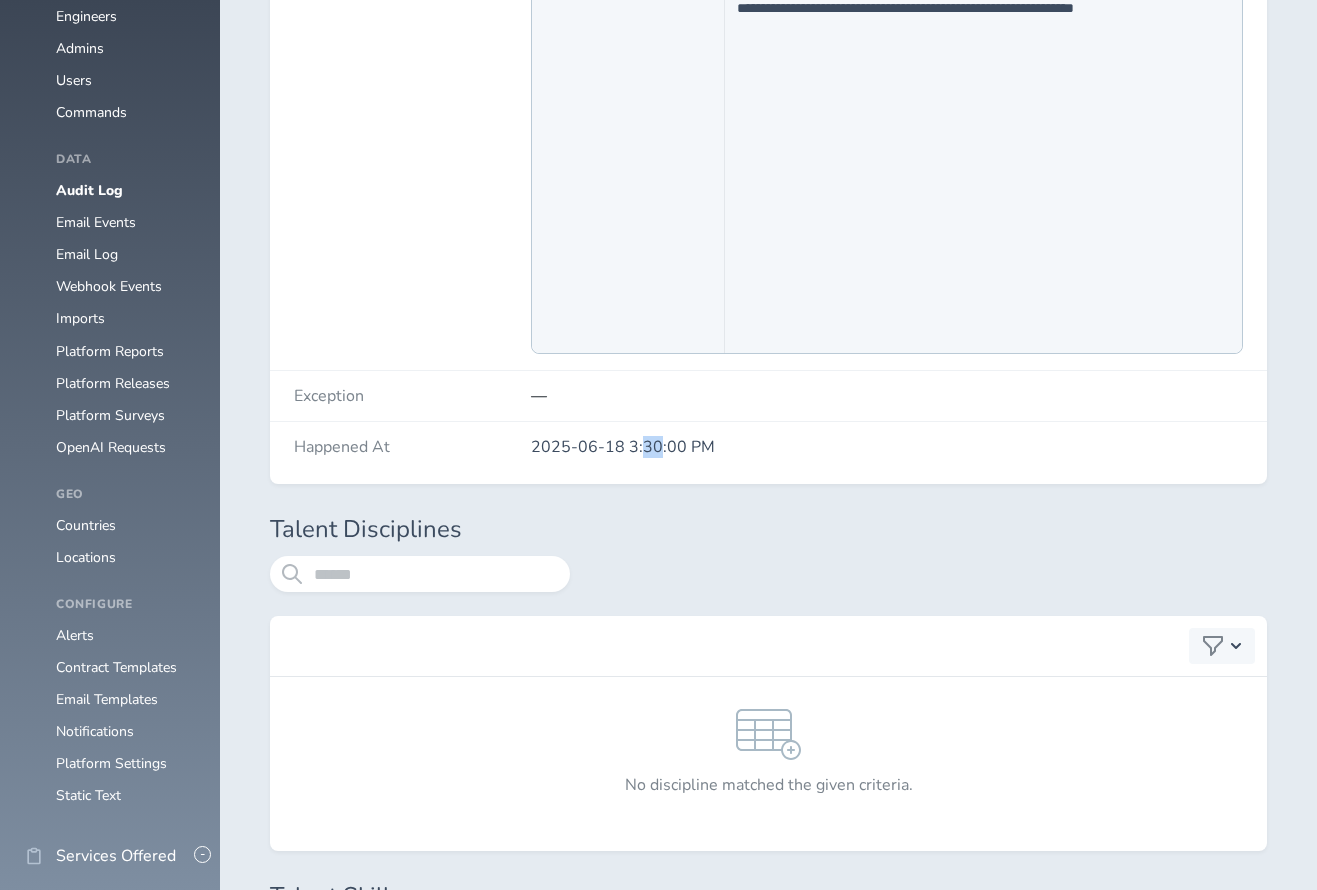 click on "2025-06-18 3:30:00 PM" at bounding box center (887, 447) 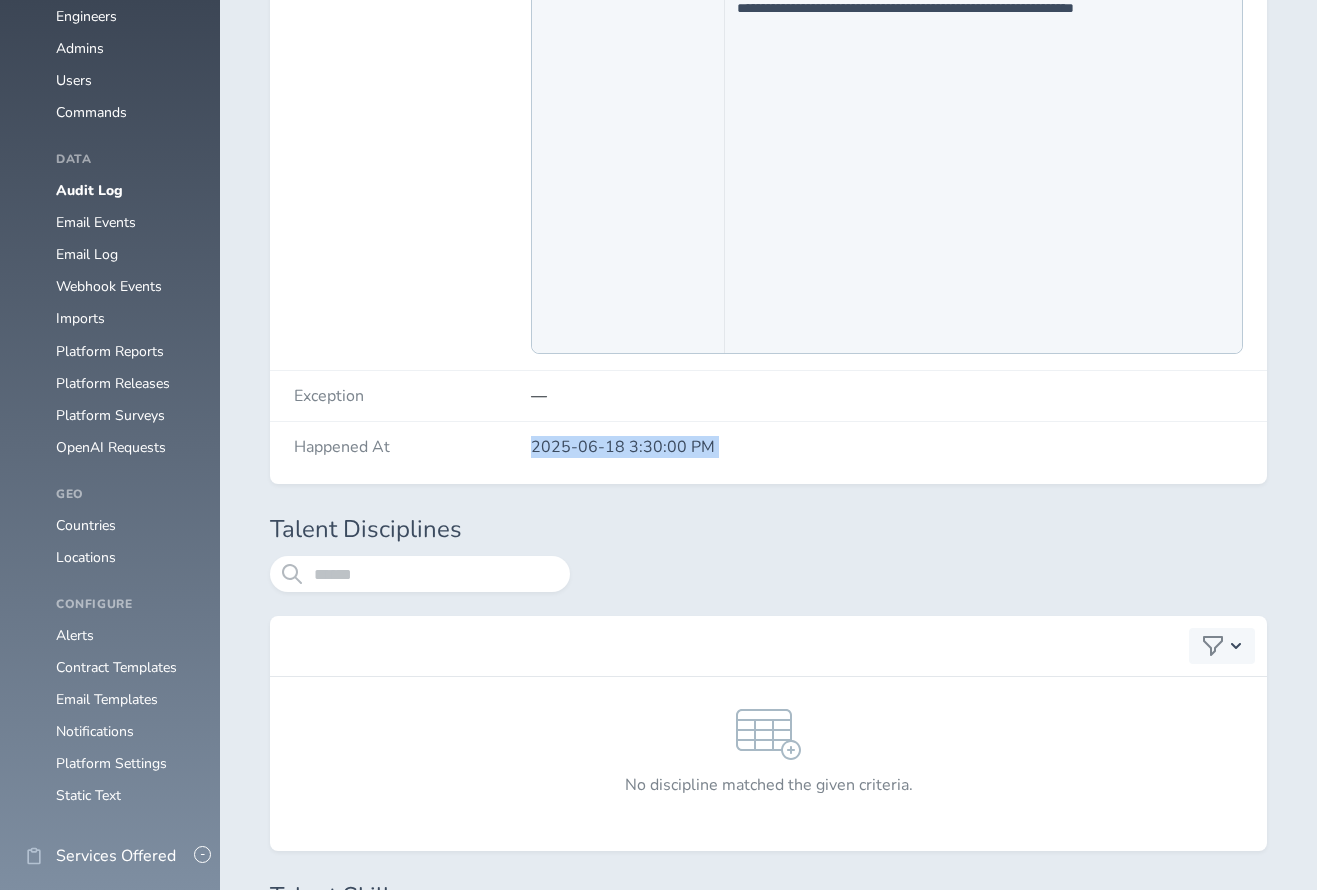 click on "2025-06-18 3:30:00 PM" at bounding box center (887, 447) 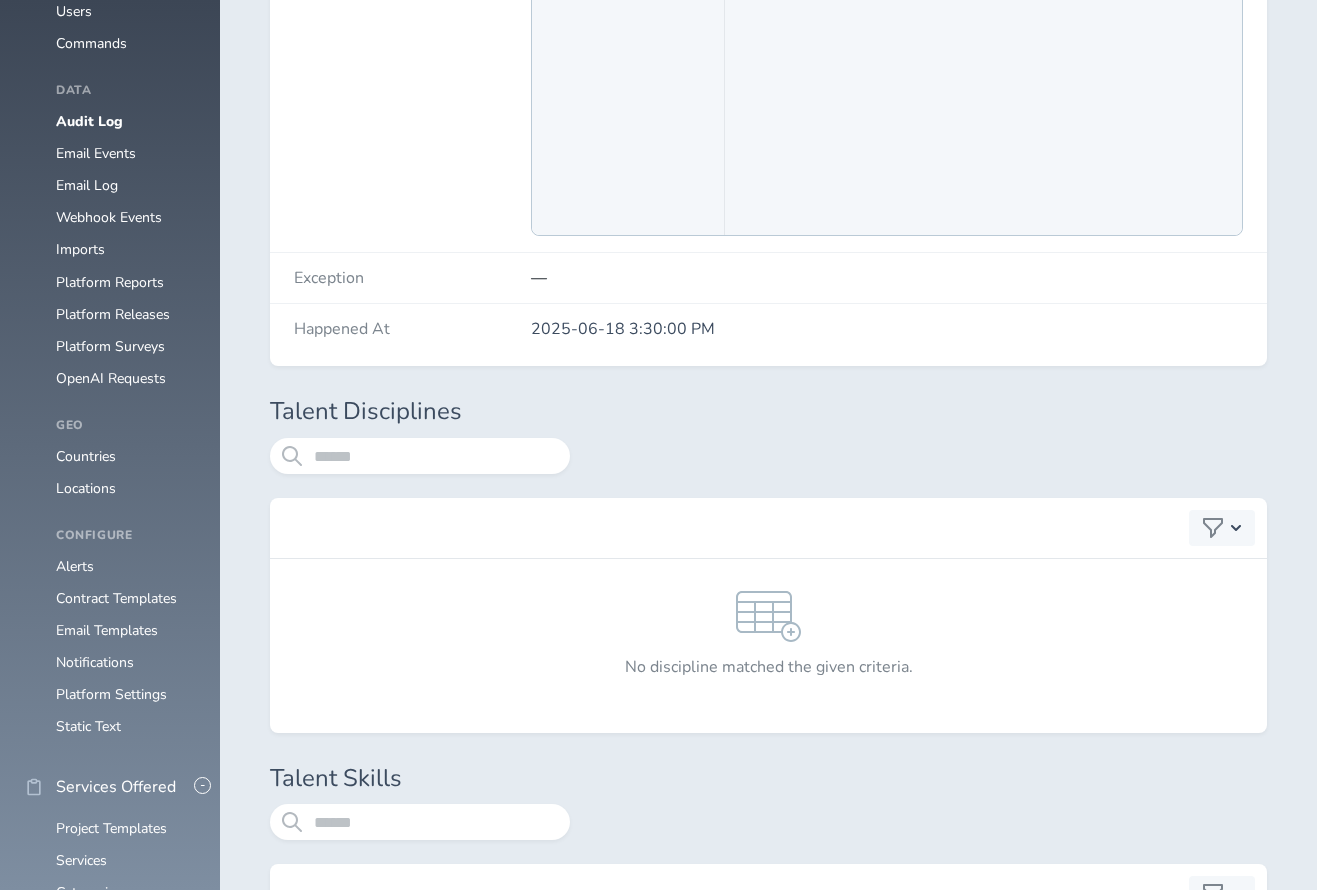 scroll, scrollTop: 1987, scrollLeft: 0, axis: vertical 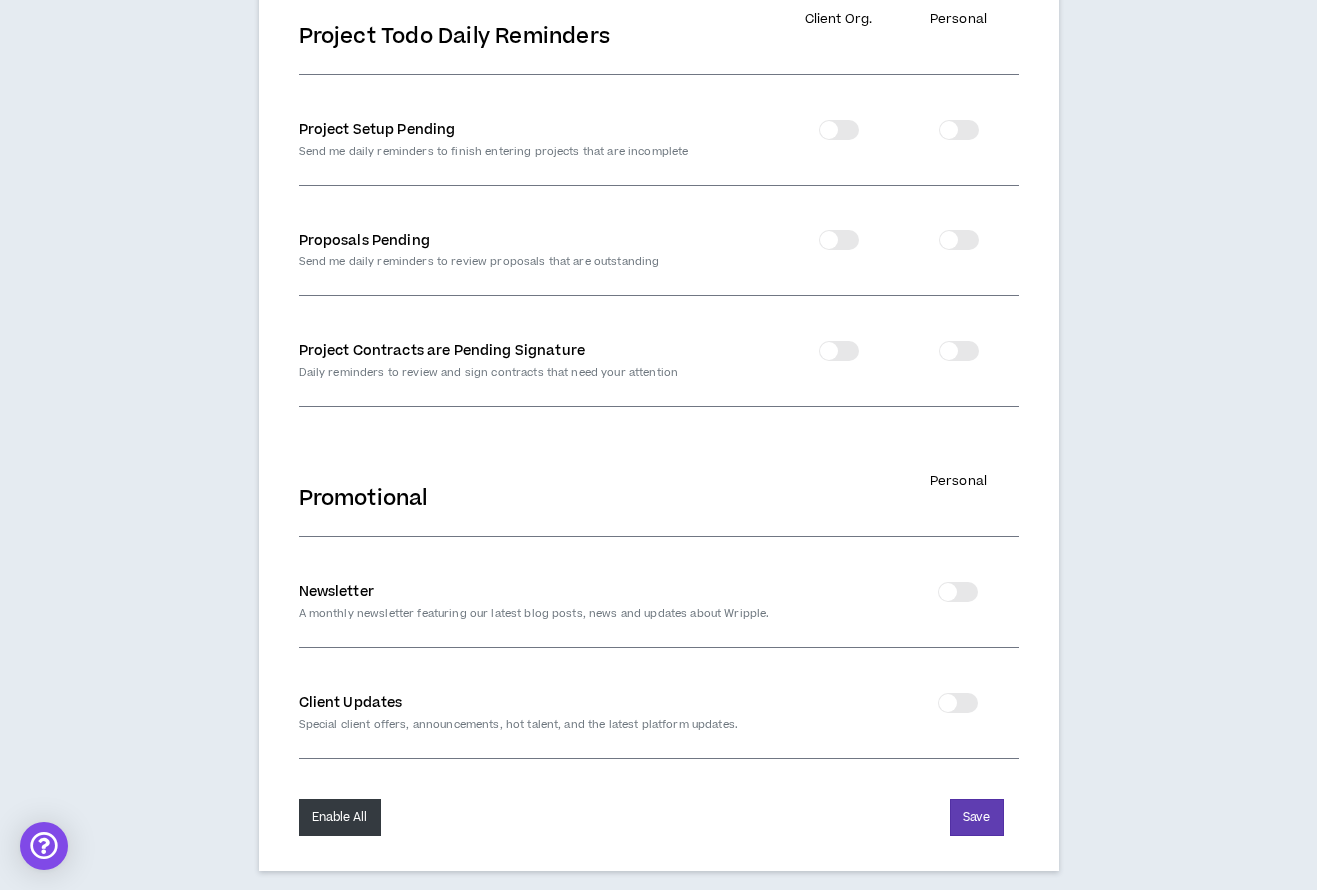 click at bounding box center [958, 592] 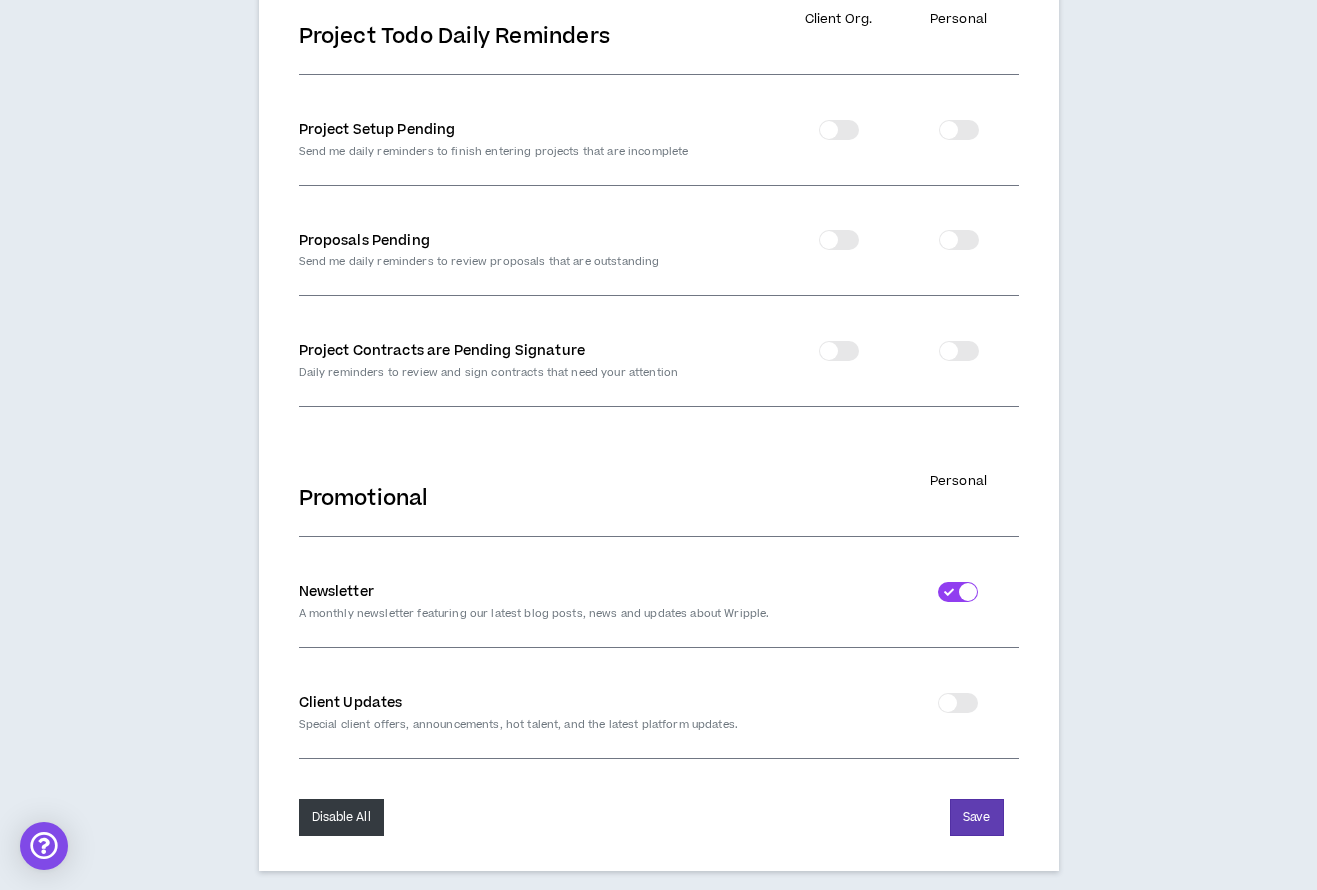 click at bounding box center (958, 703) 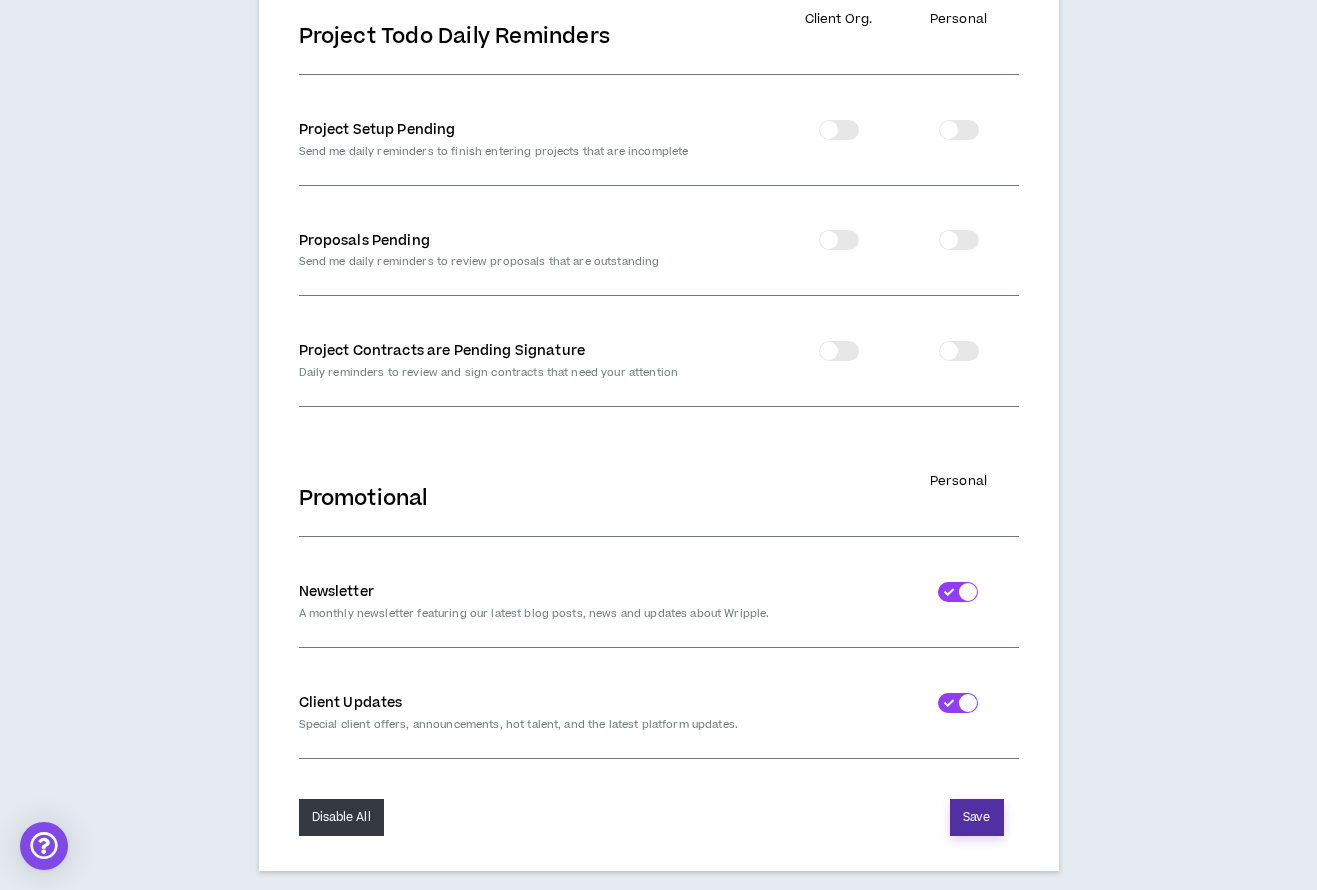 click on "Save" at bounding box center (976, 817) 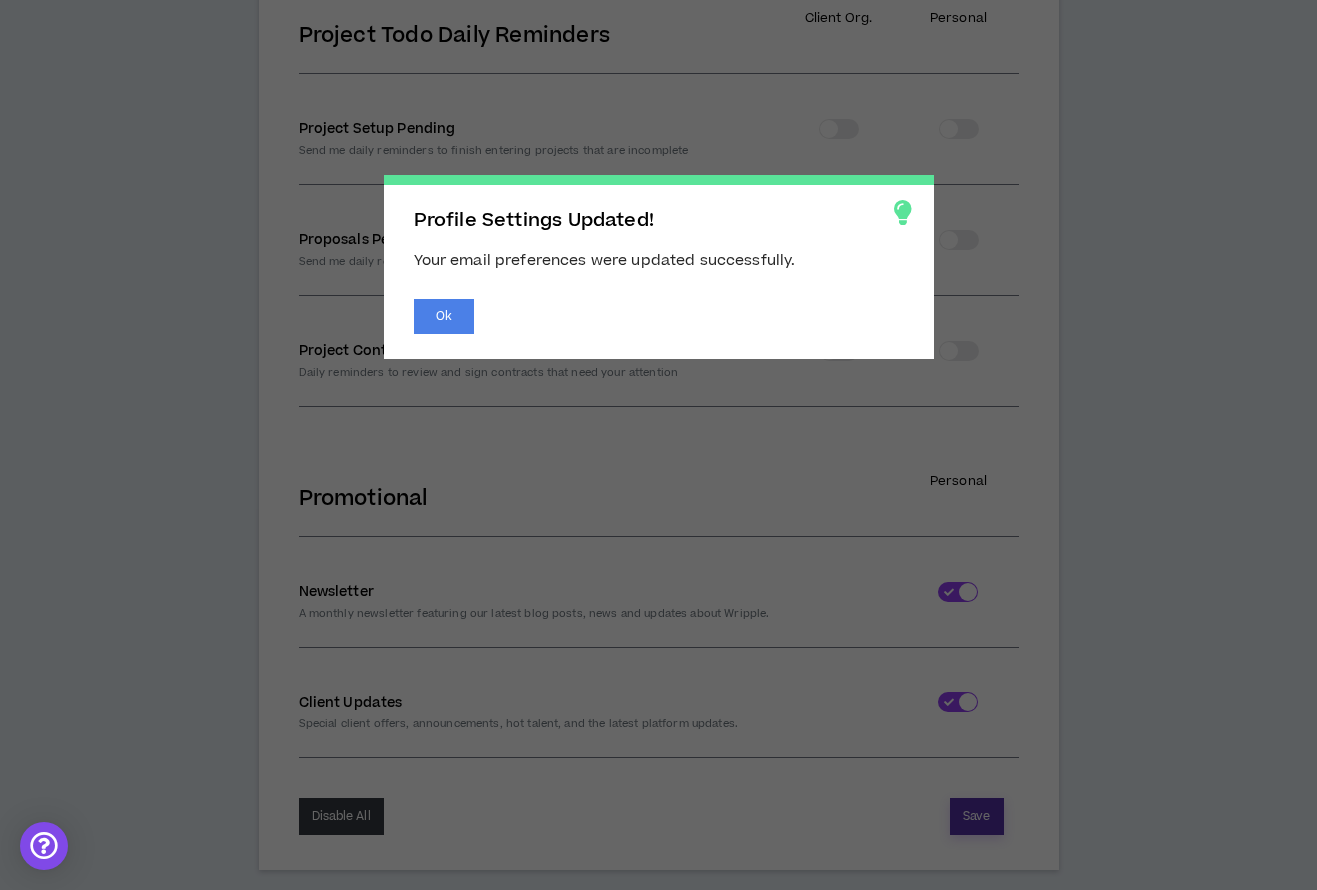 scroll, scrollTop: 3386, scrollLeft: 0, axis: vertical 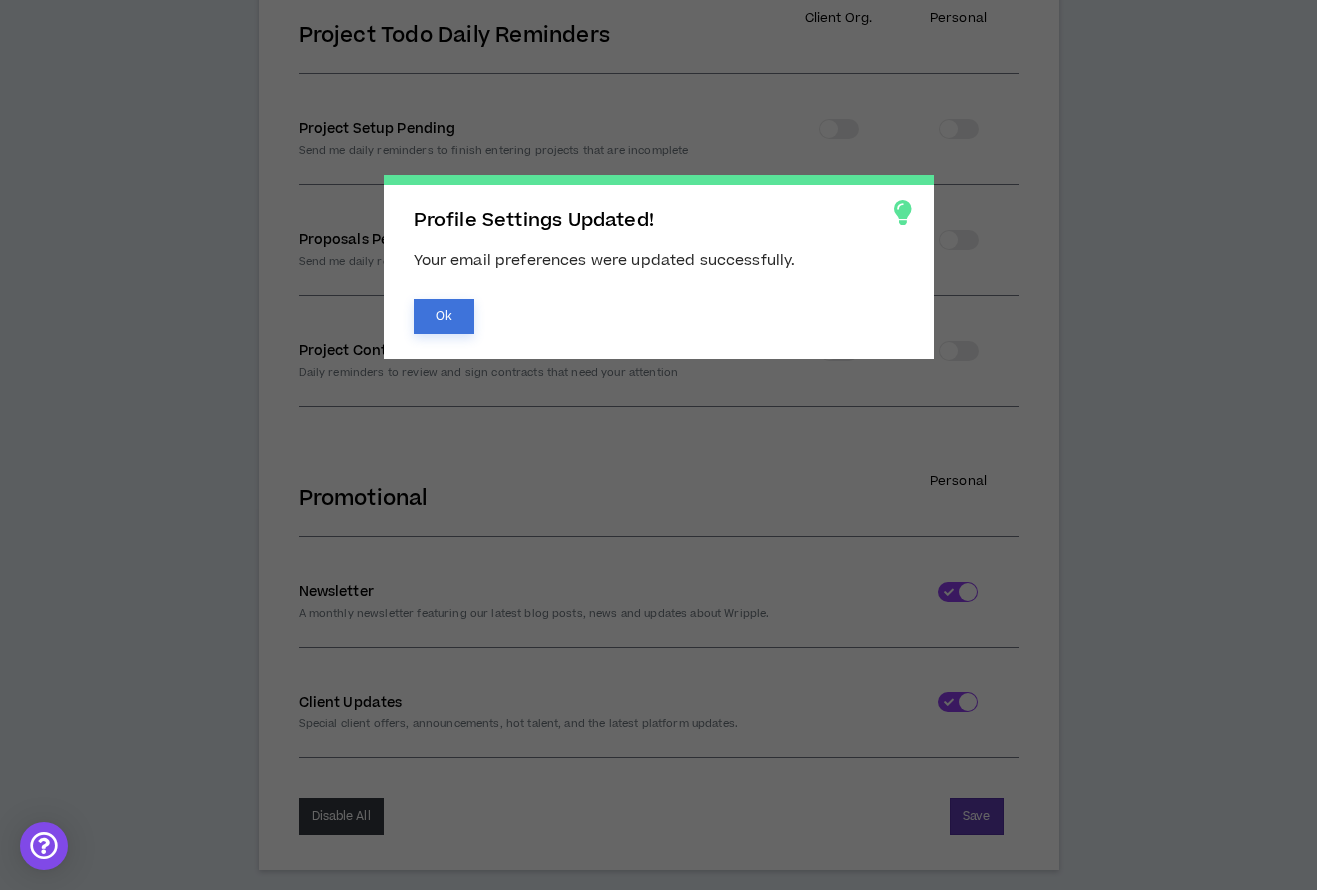 click on "Ok" at bounding box center (444, 316) 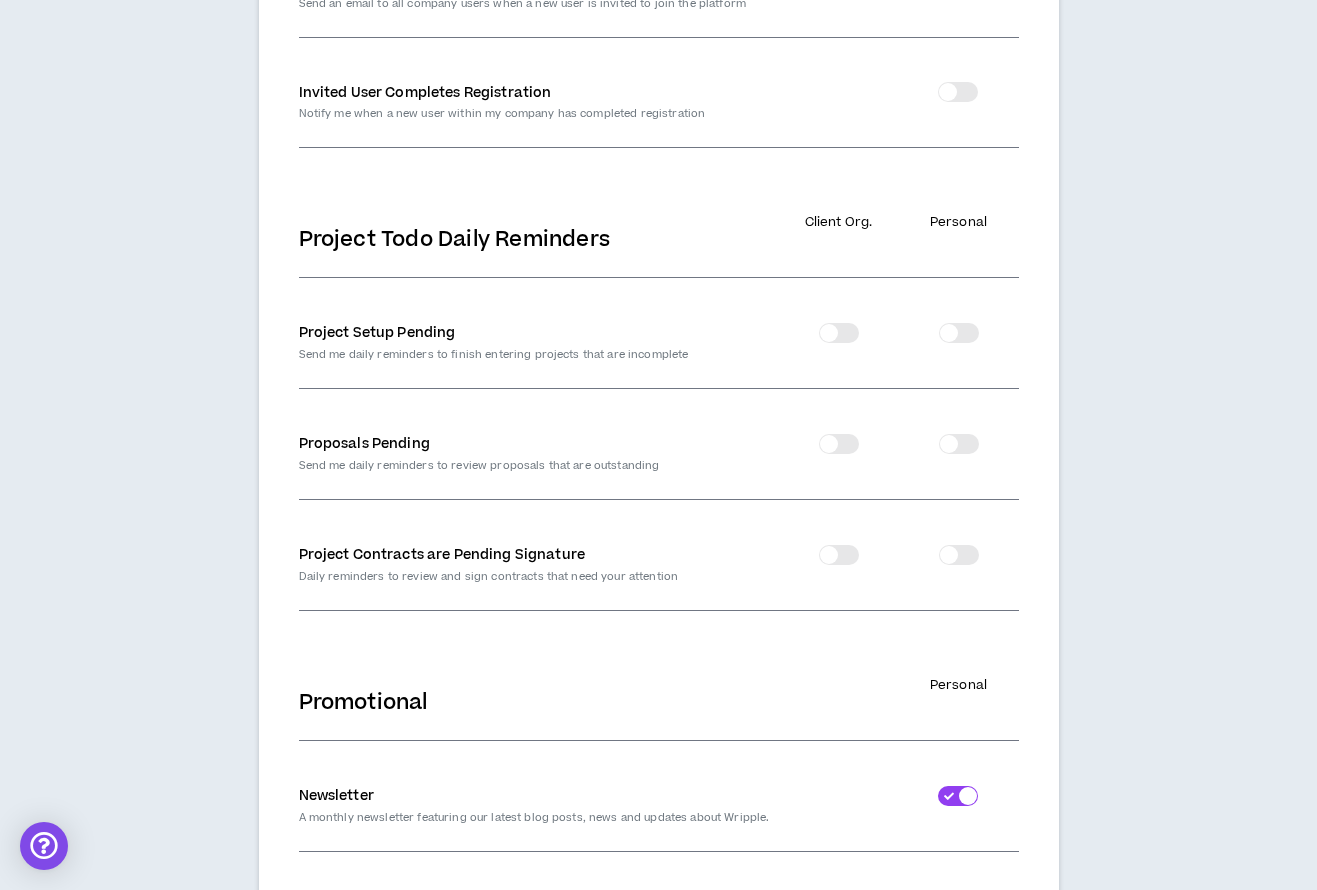 scroll, scrollTop: 3386, scrollLeft: 0, axis: vertical 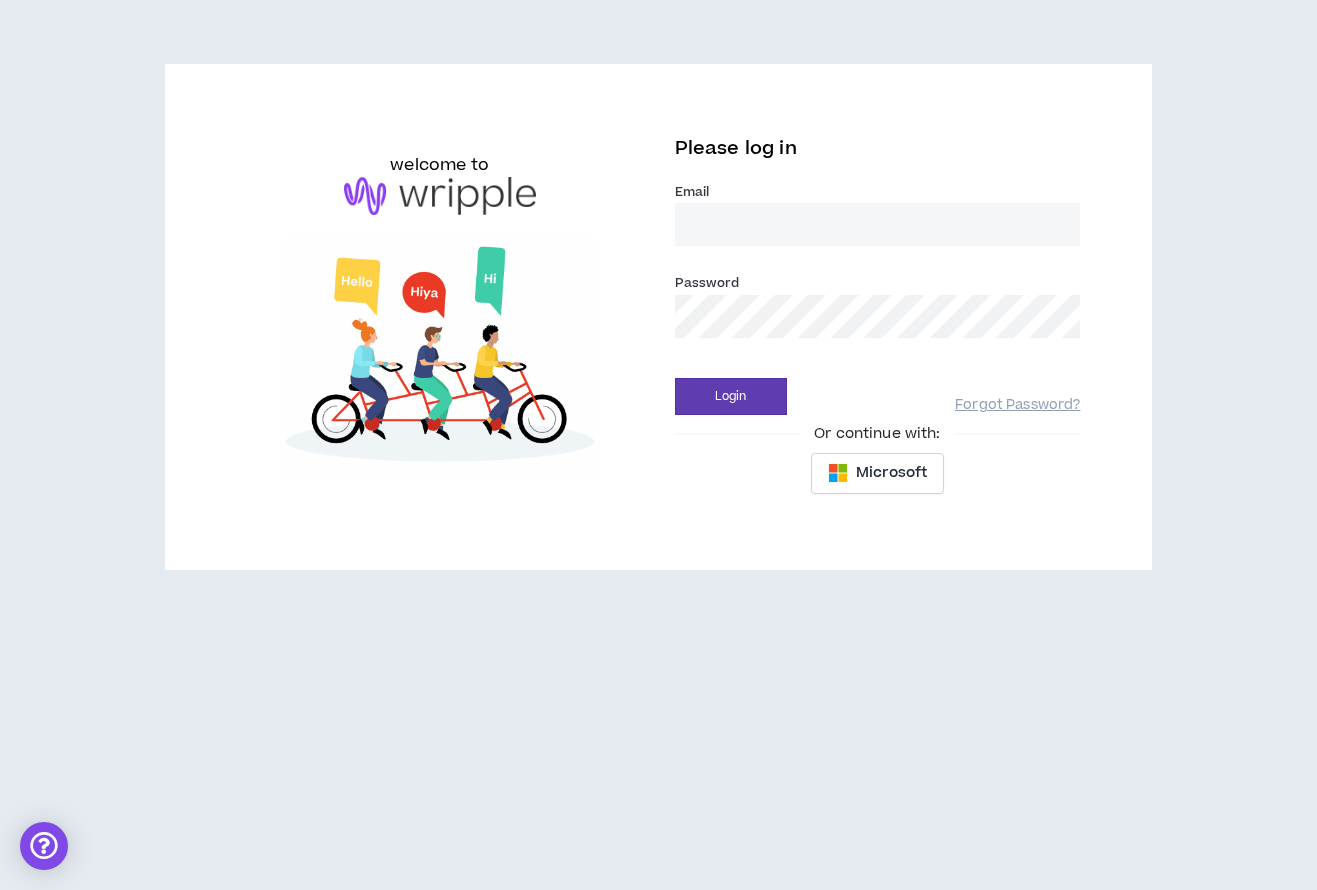 click on "Email  *" at bounding box center [878, 224] 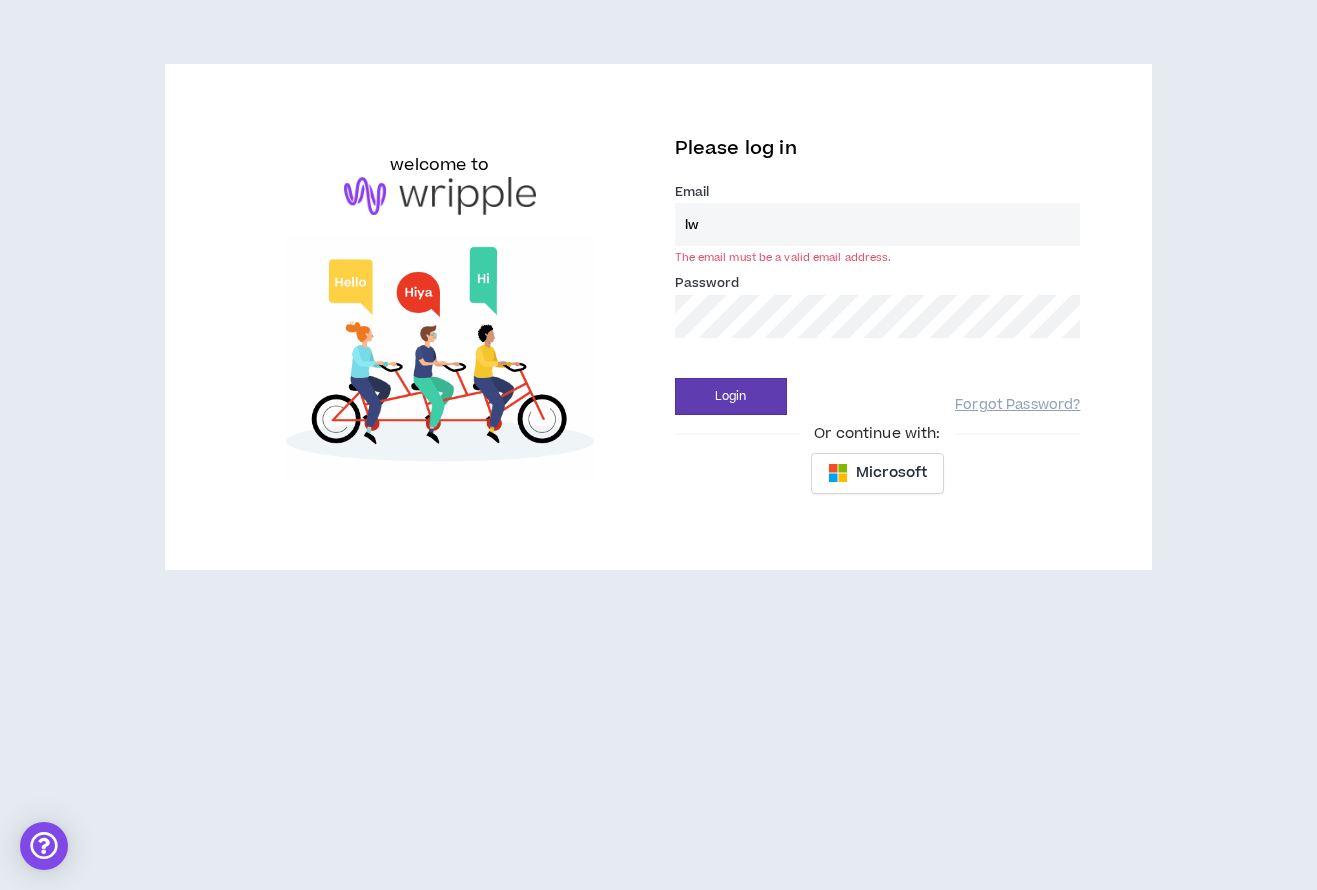 type on "[USERNAME]@example.com" 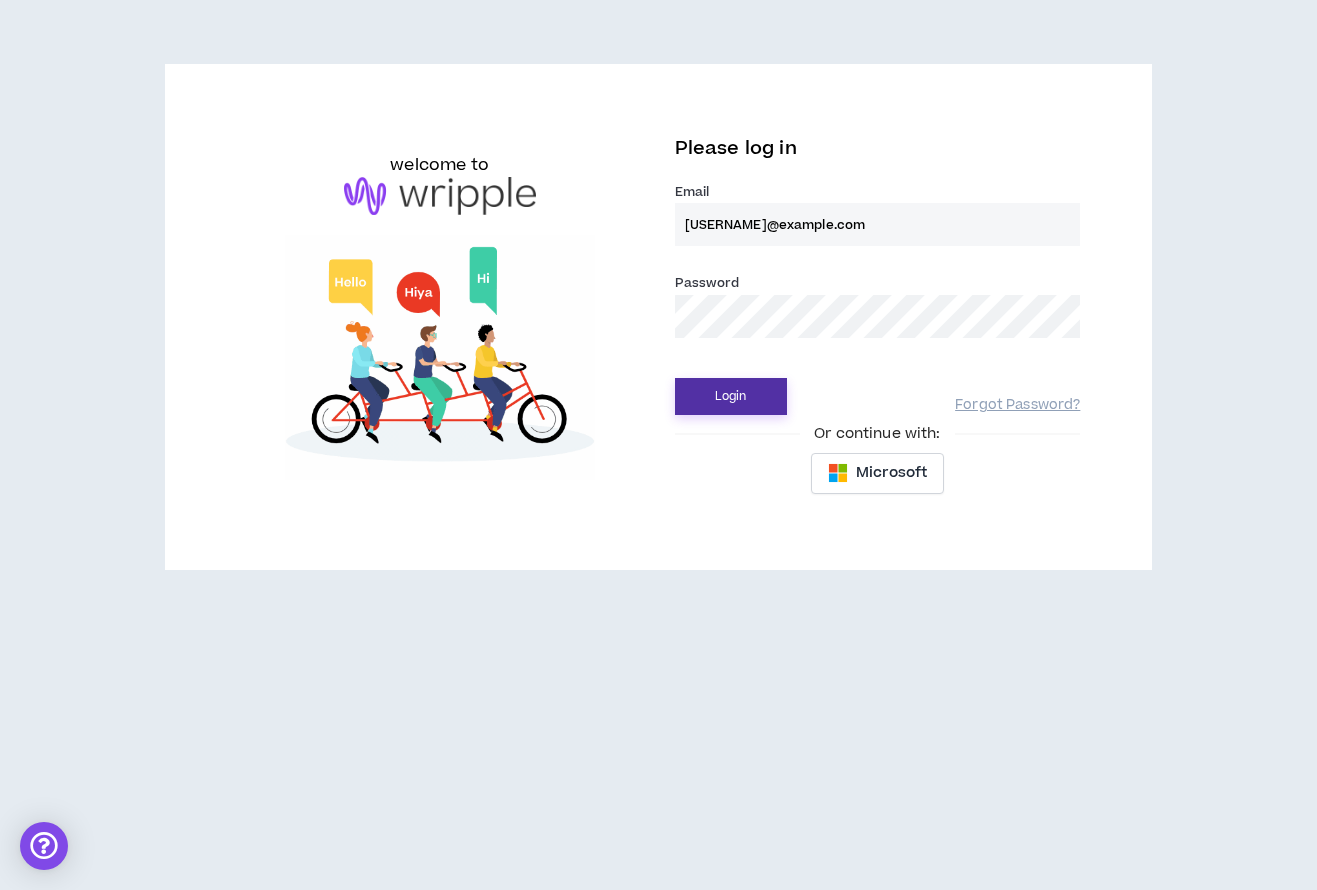 click on "Login" at bounding box center [731, 396] 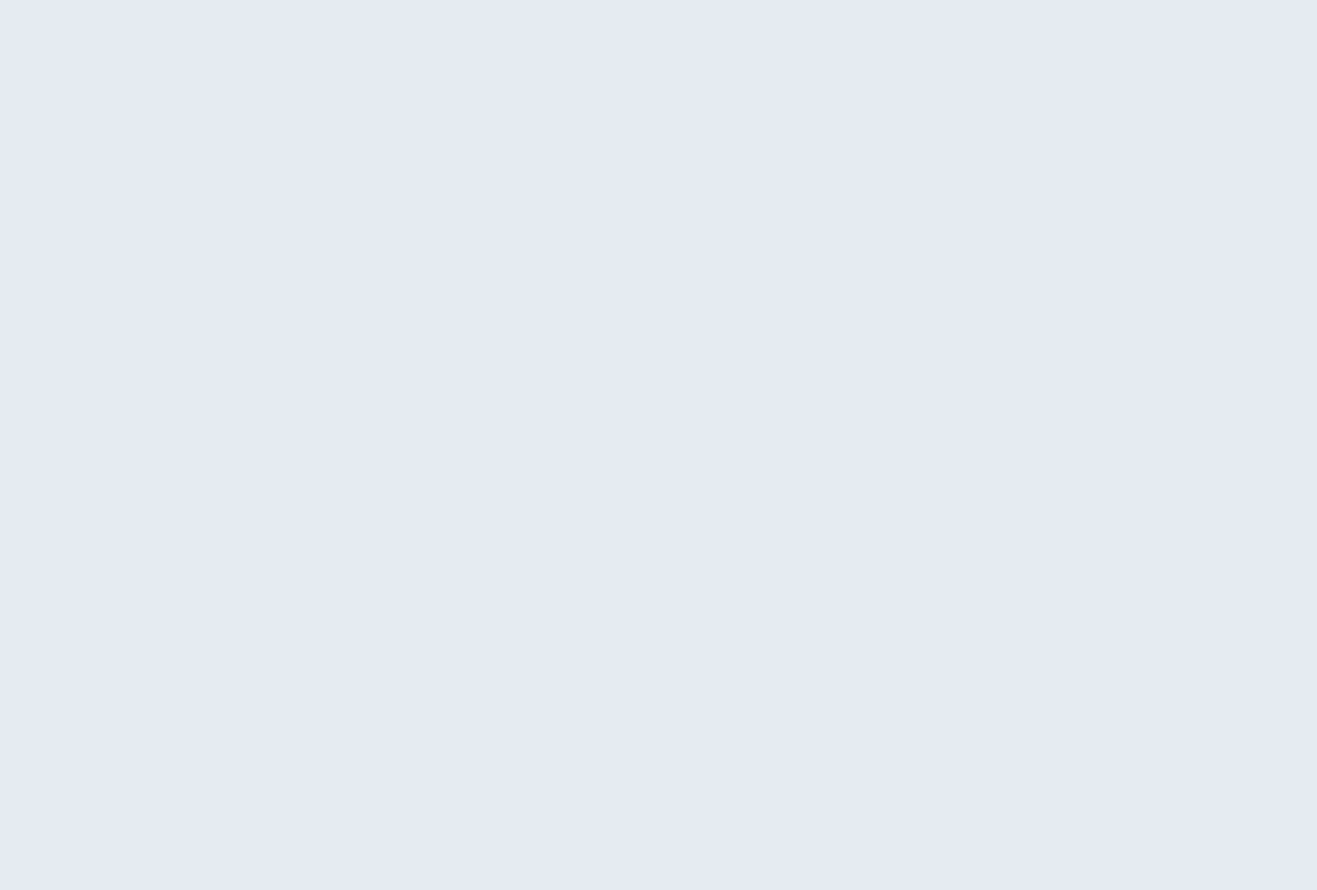 scroll, scrollTop: 0, scrollLeft: 0, axis: both 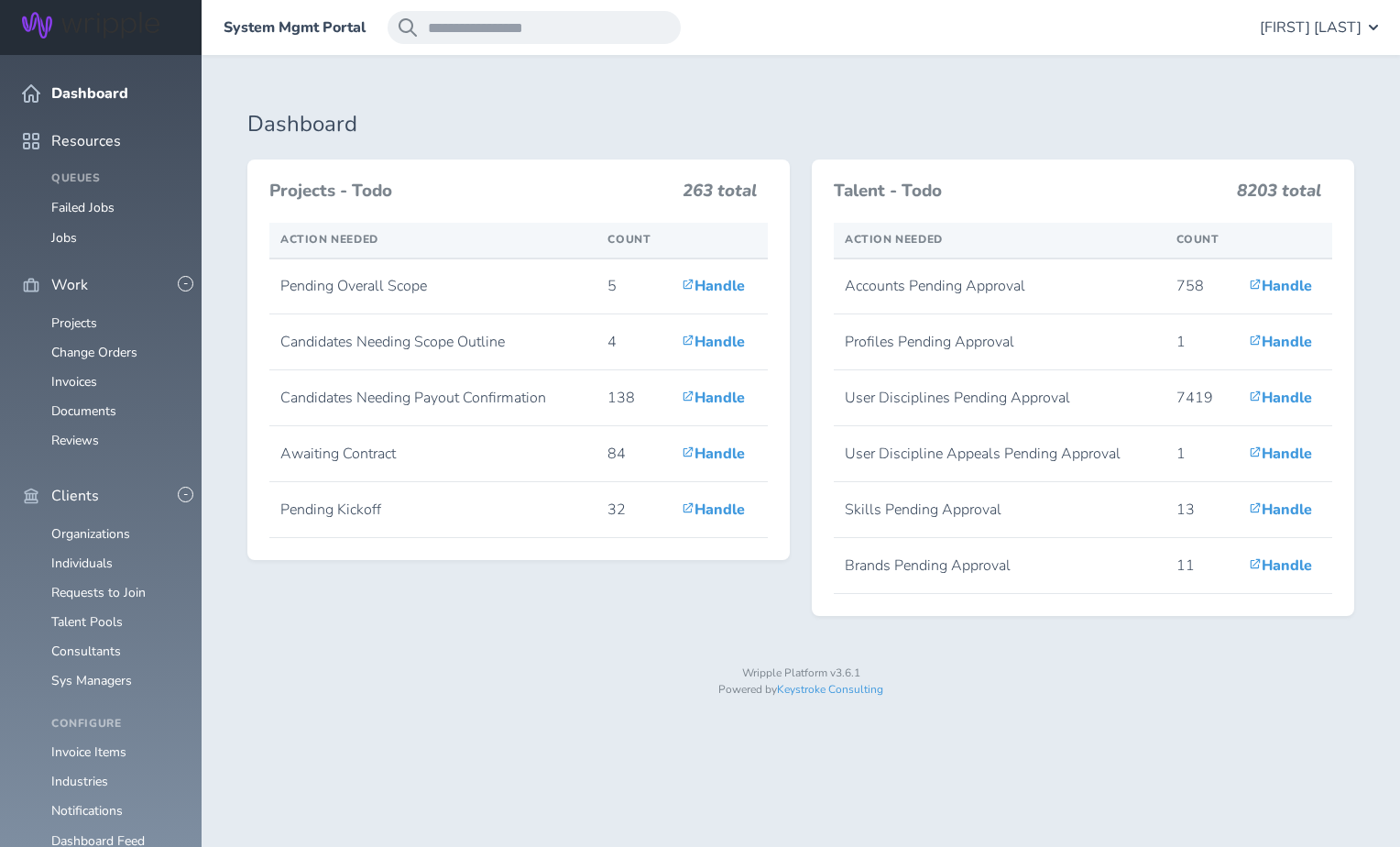 click on "Payout Items" at bounding box center [89, 1139] 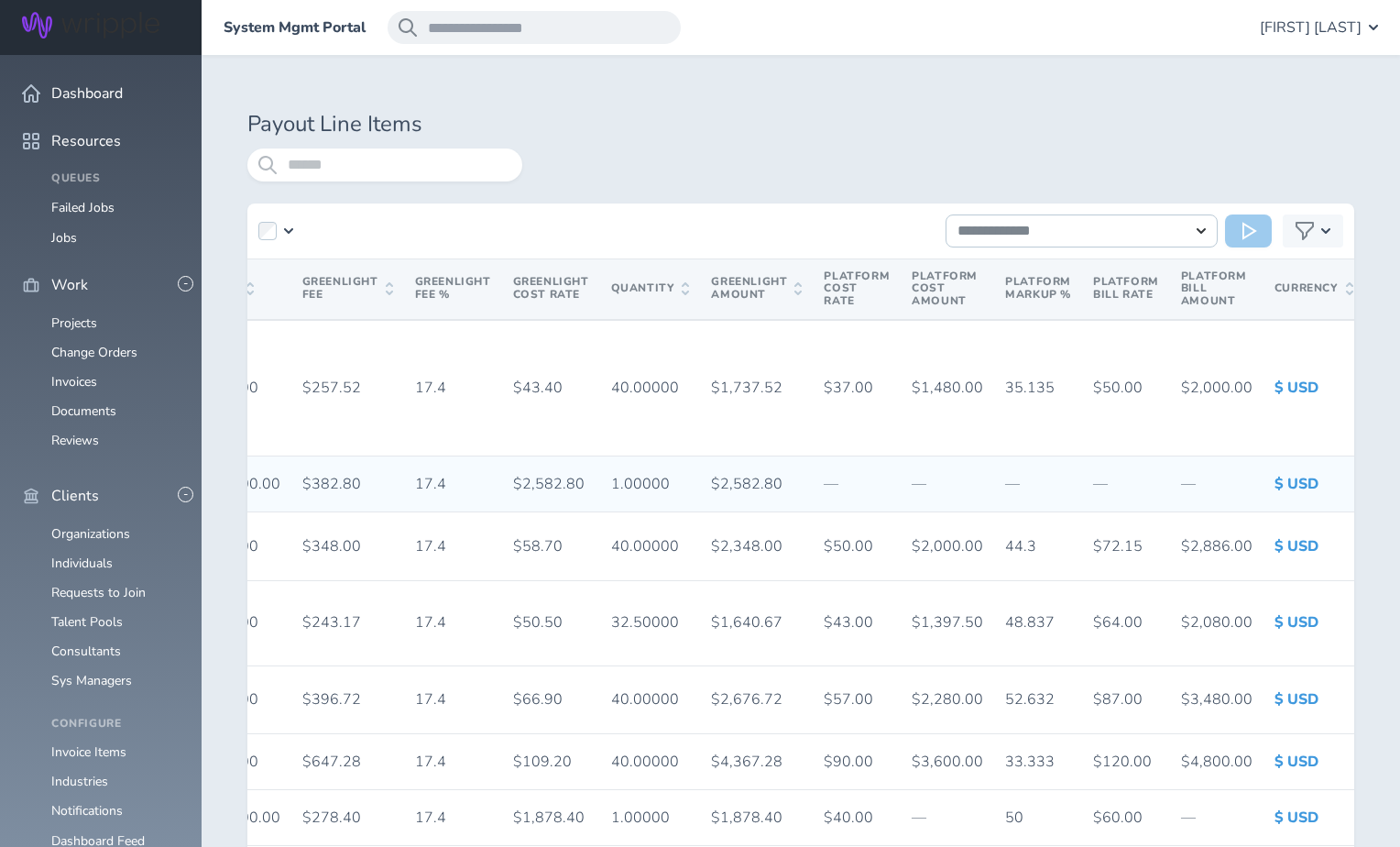 scroll, scrollTop: 0, scrollLeft: 839, axis: horizontal 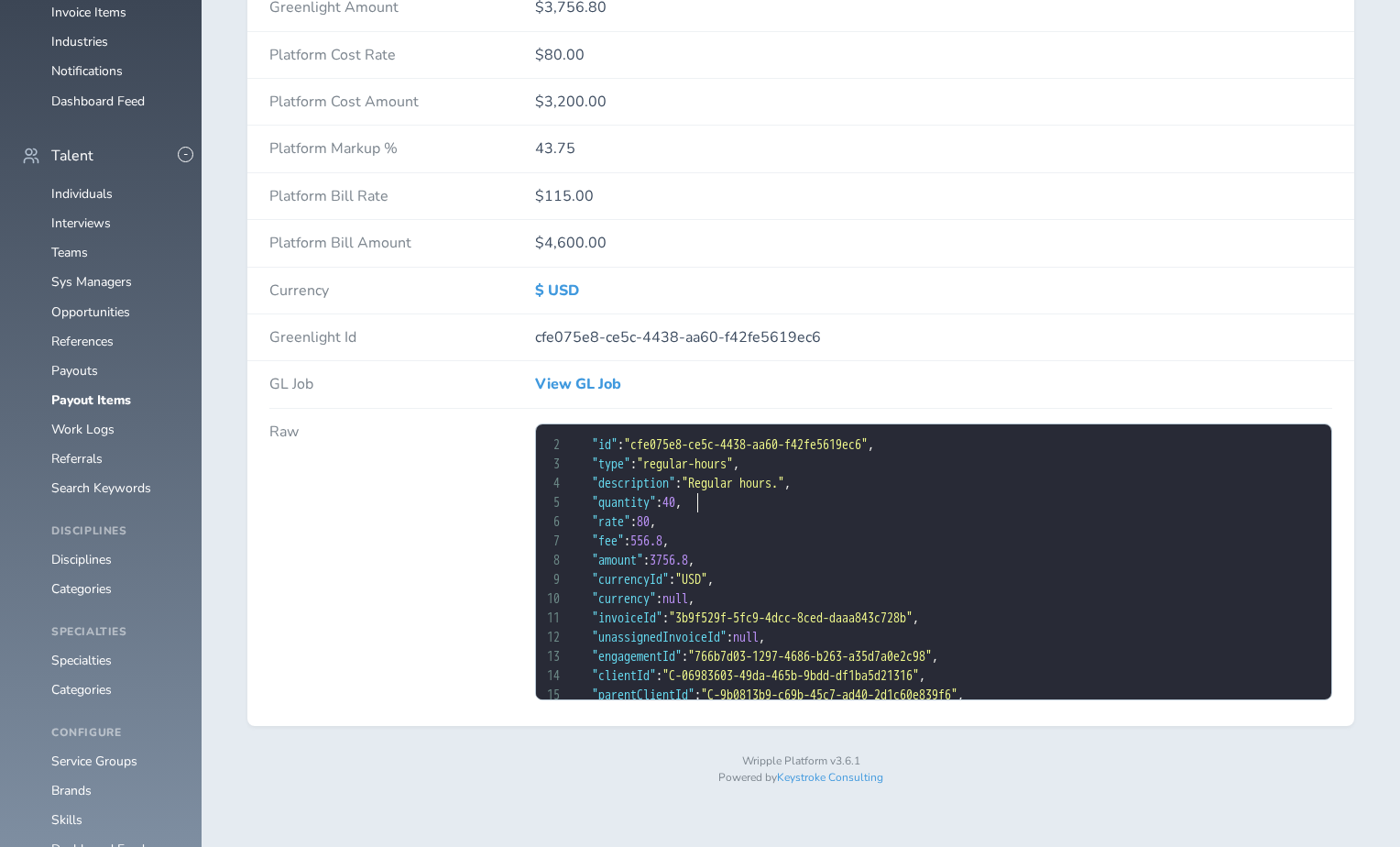 click on "40" at bounding box center (669, 502) 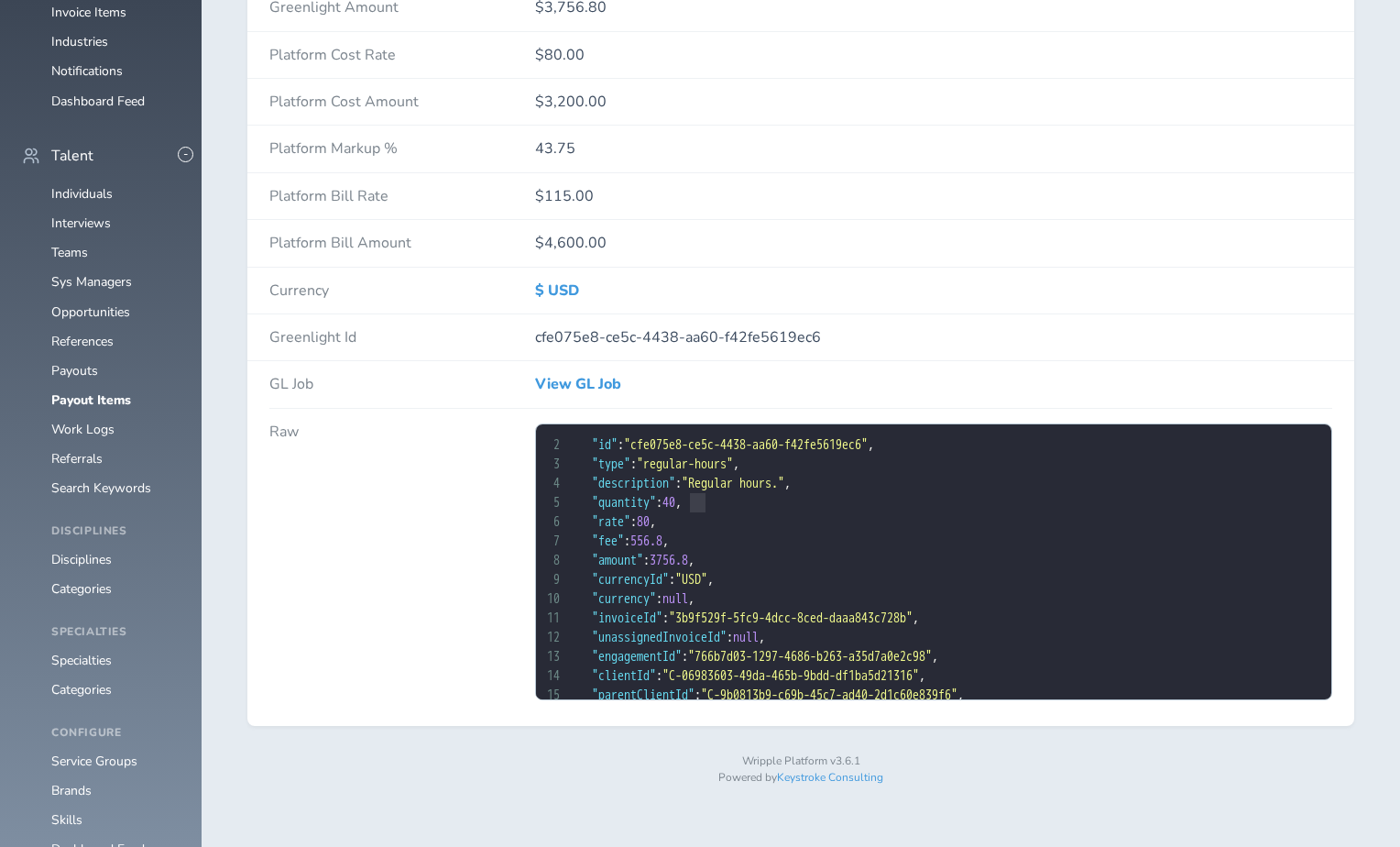 click on "40" at bounding box center (669, 502) 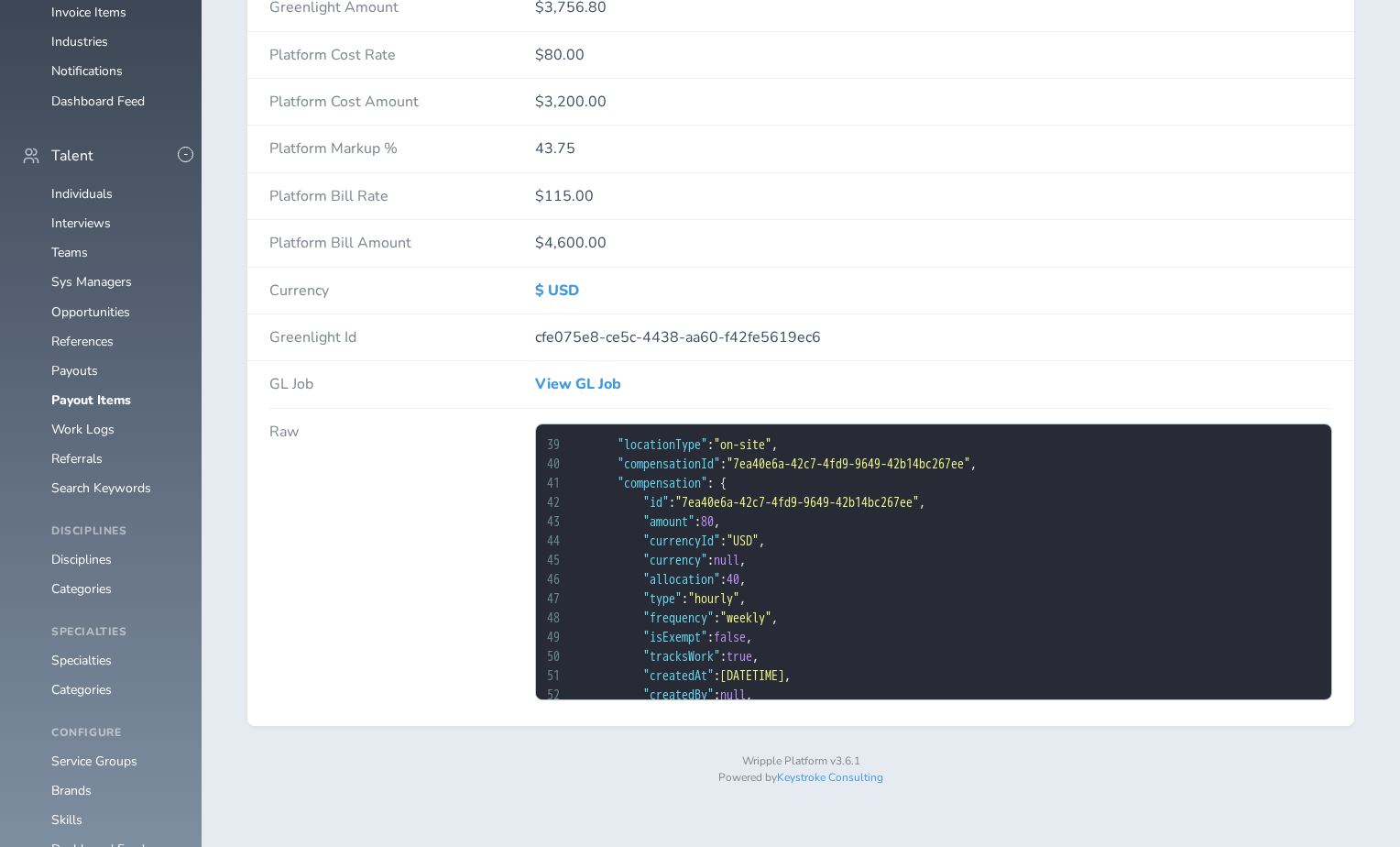 scroll, scrollTop: 709, scrollLeft: 0, axis: vertical 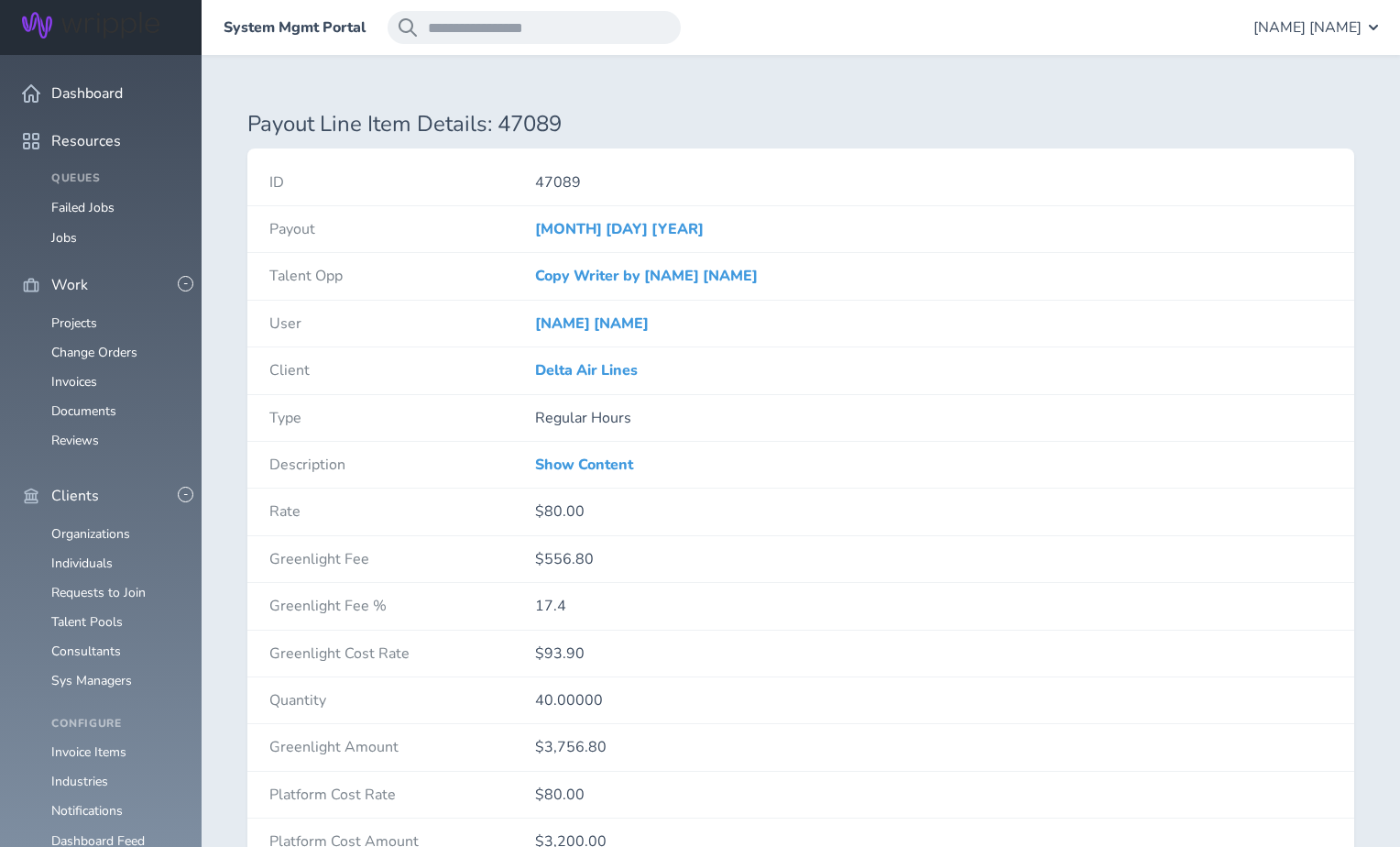 click on "Payout Items" at bounding box center (91, 1139) 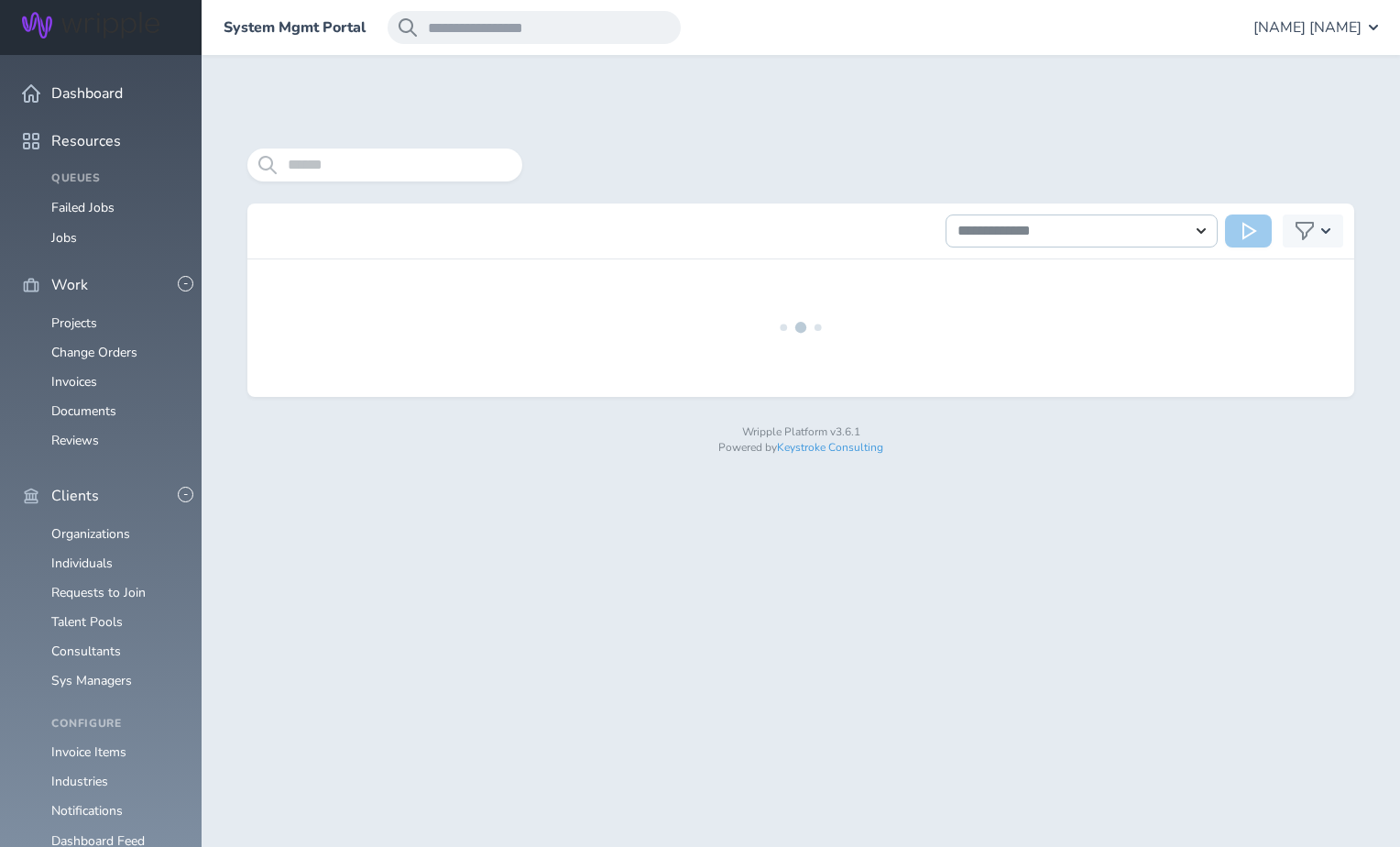 click on "Payouts" at bounding box center (74, 1110) 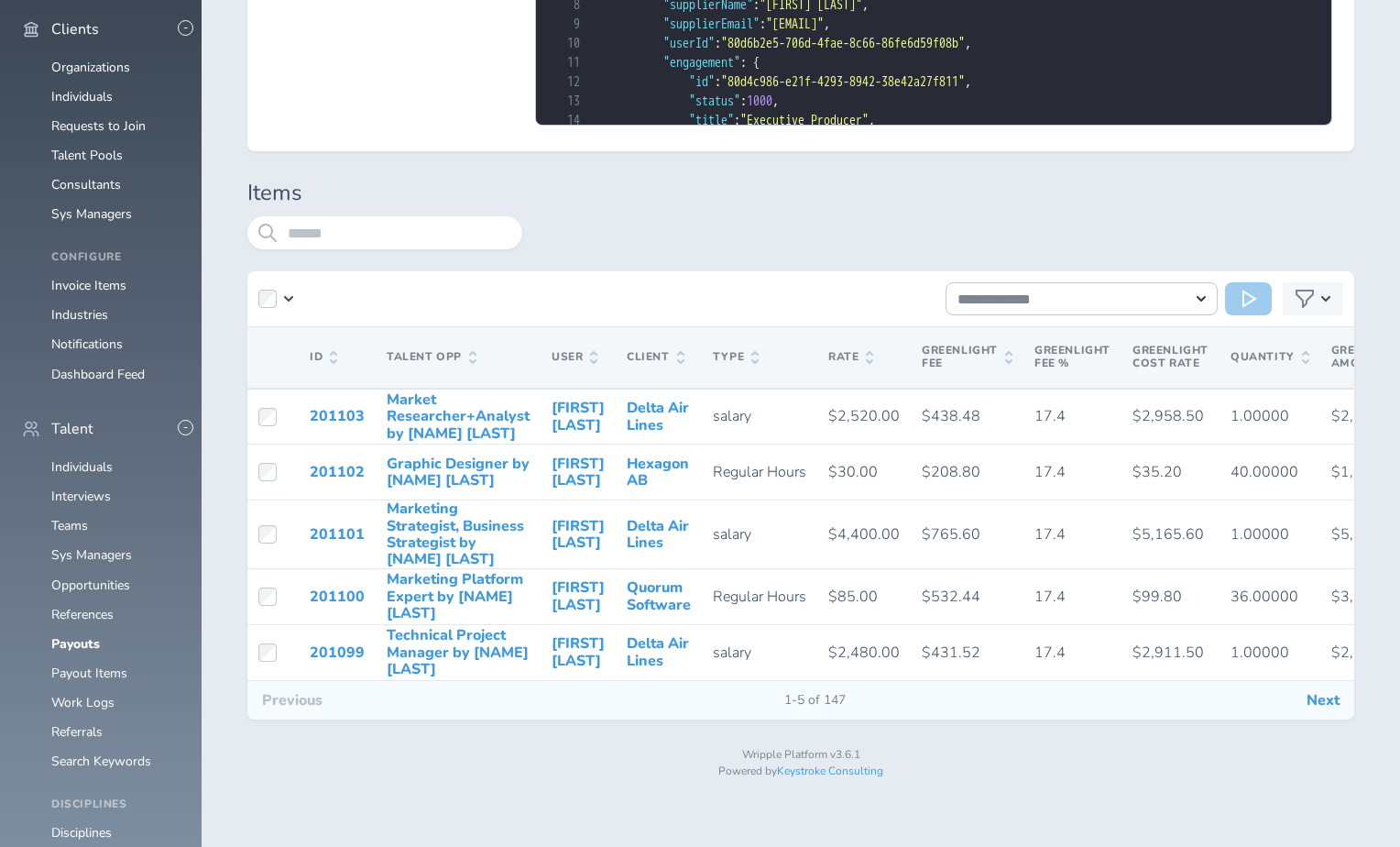 scroll, scrollTop: 473, scrollLeft: 0, axis: vertical 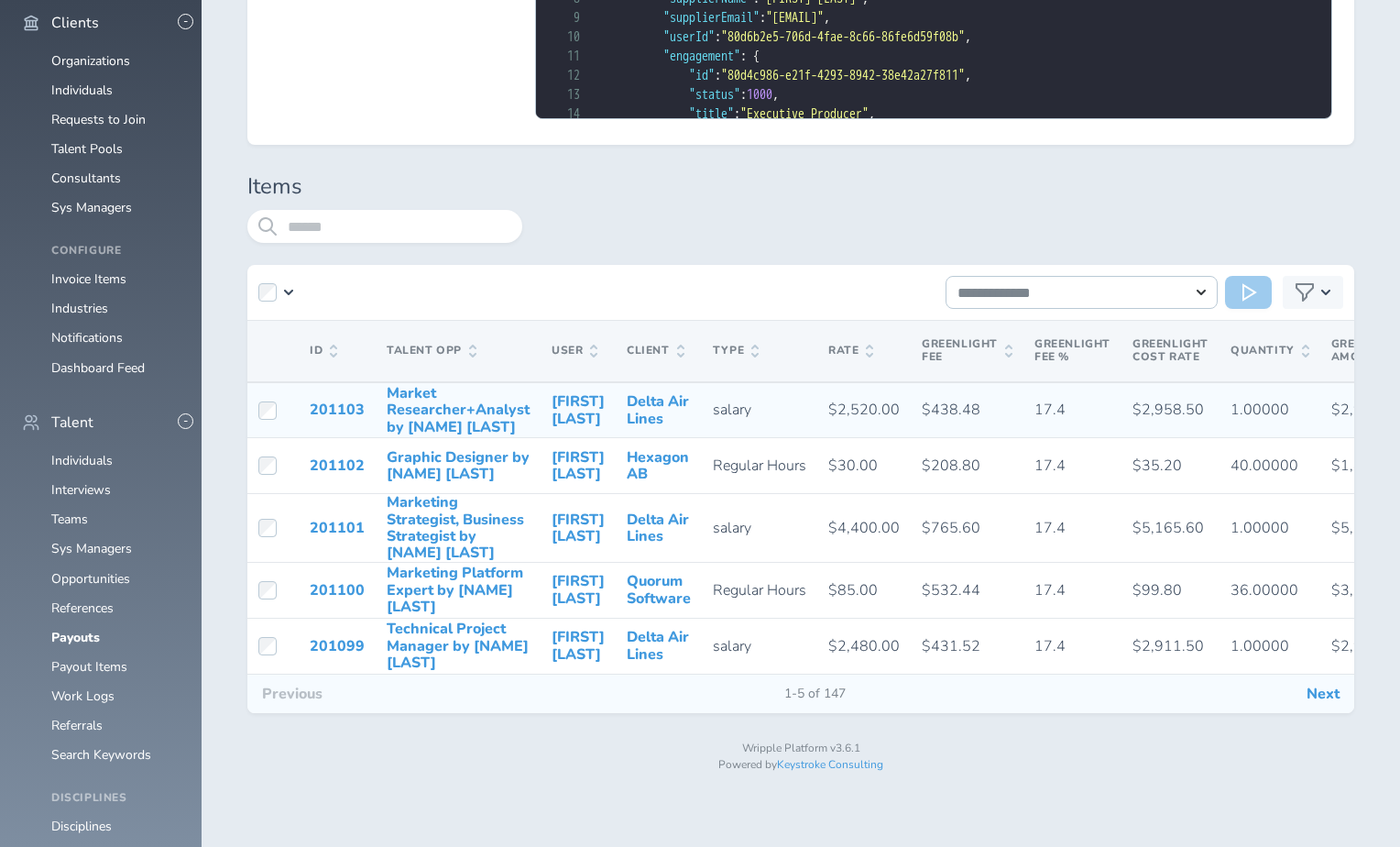click on "salary" at bounding box center (732, 410) 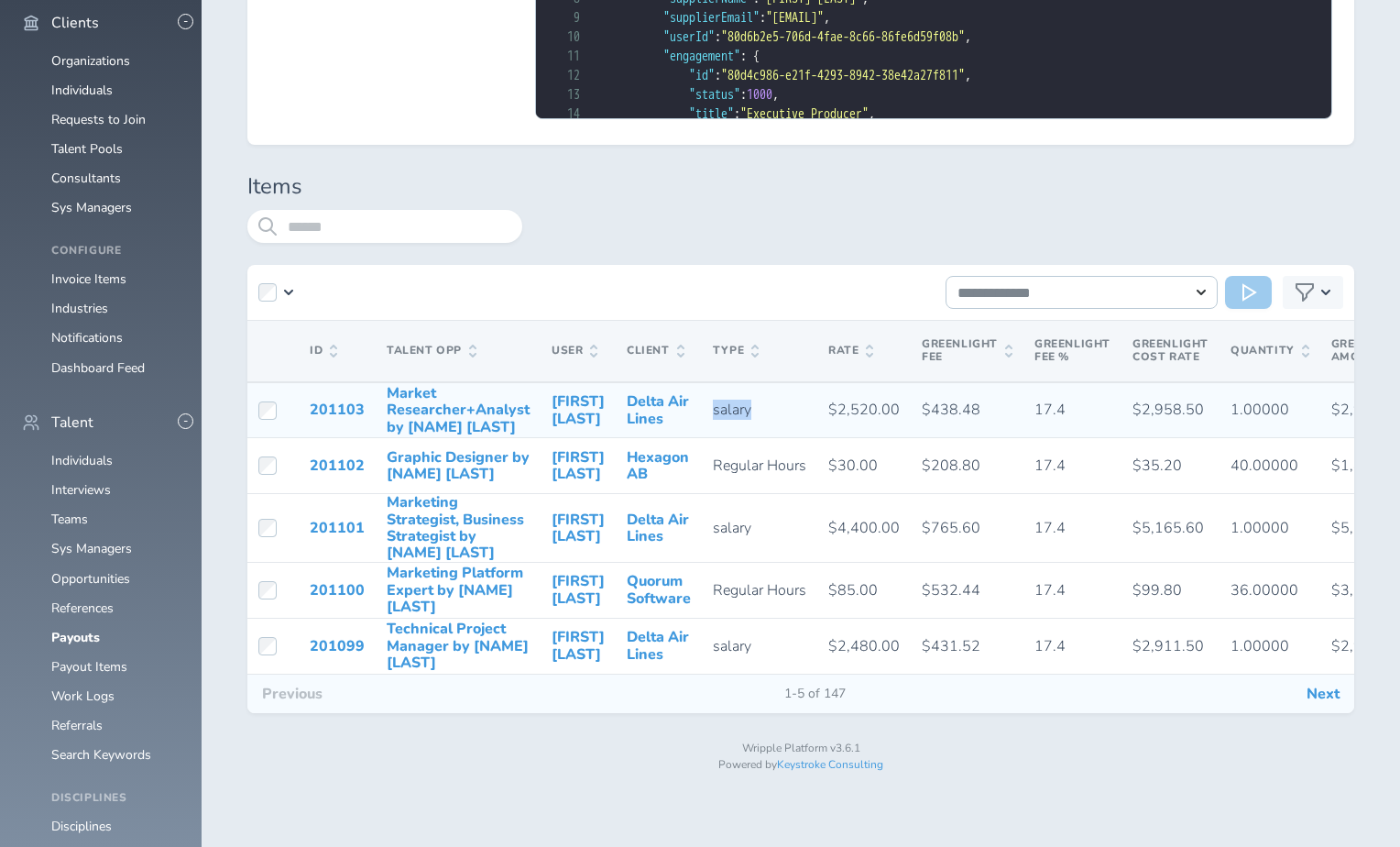click on "salary" at bounding box center (732, 410) 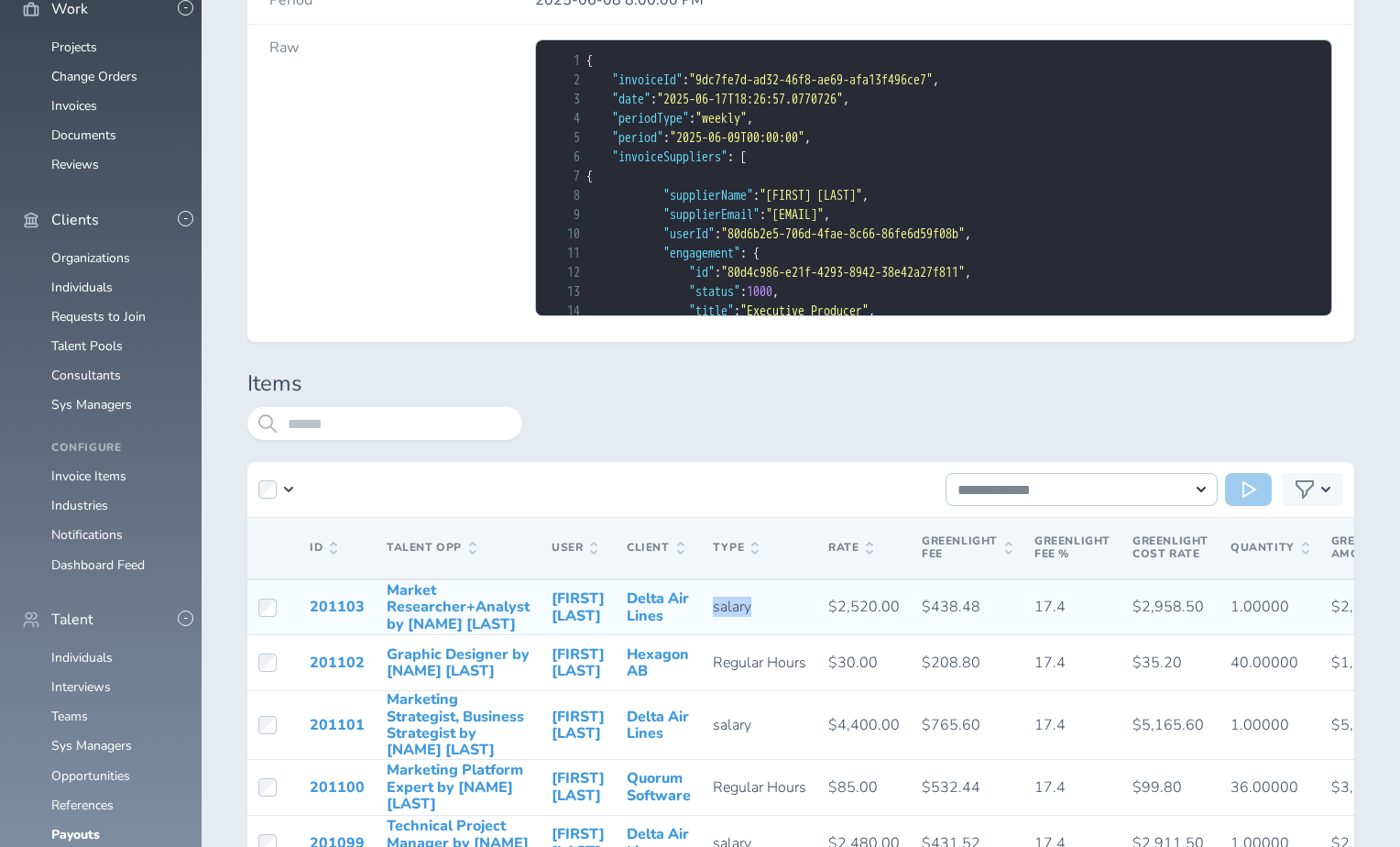 scroll, scrollTop: 89, scrollLeft: 0, axis: vertical 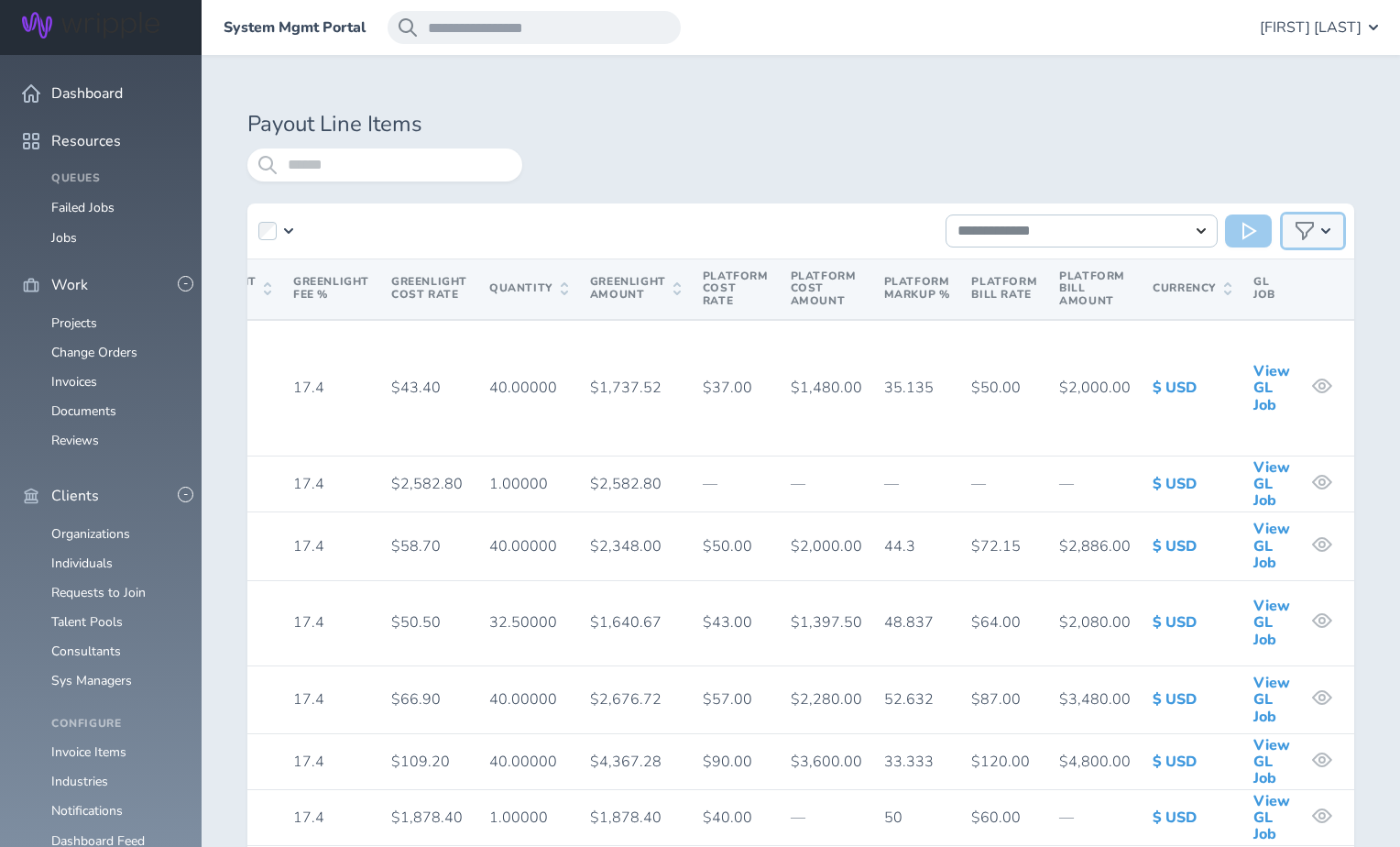 click at bounding box center [1313, 231] 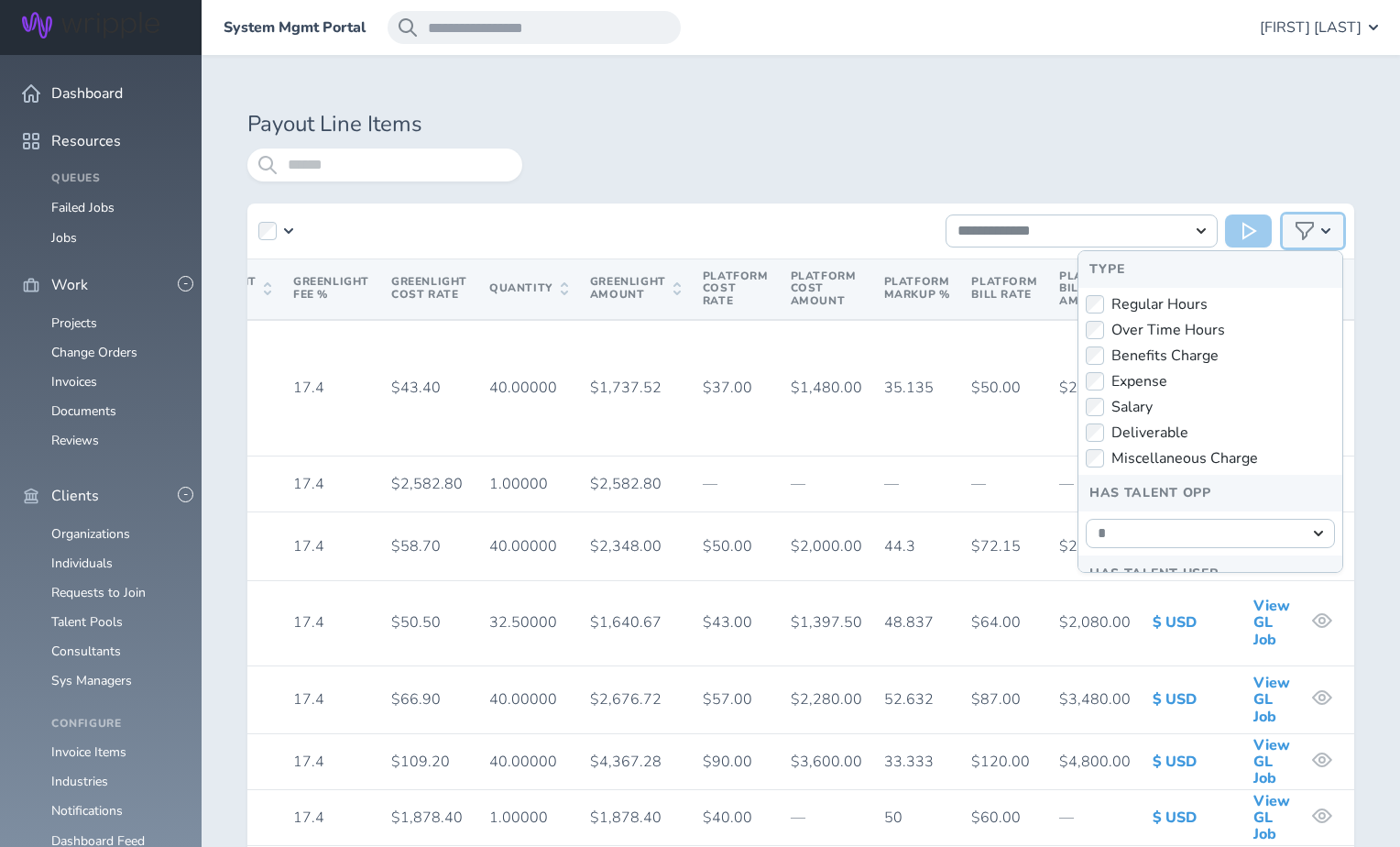 scroll, scrollTop: 226, scrollLeft: 0, axis: vertical 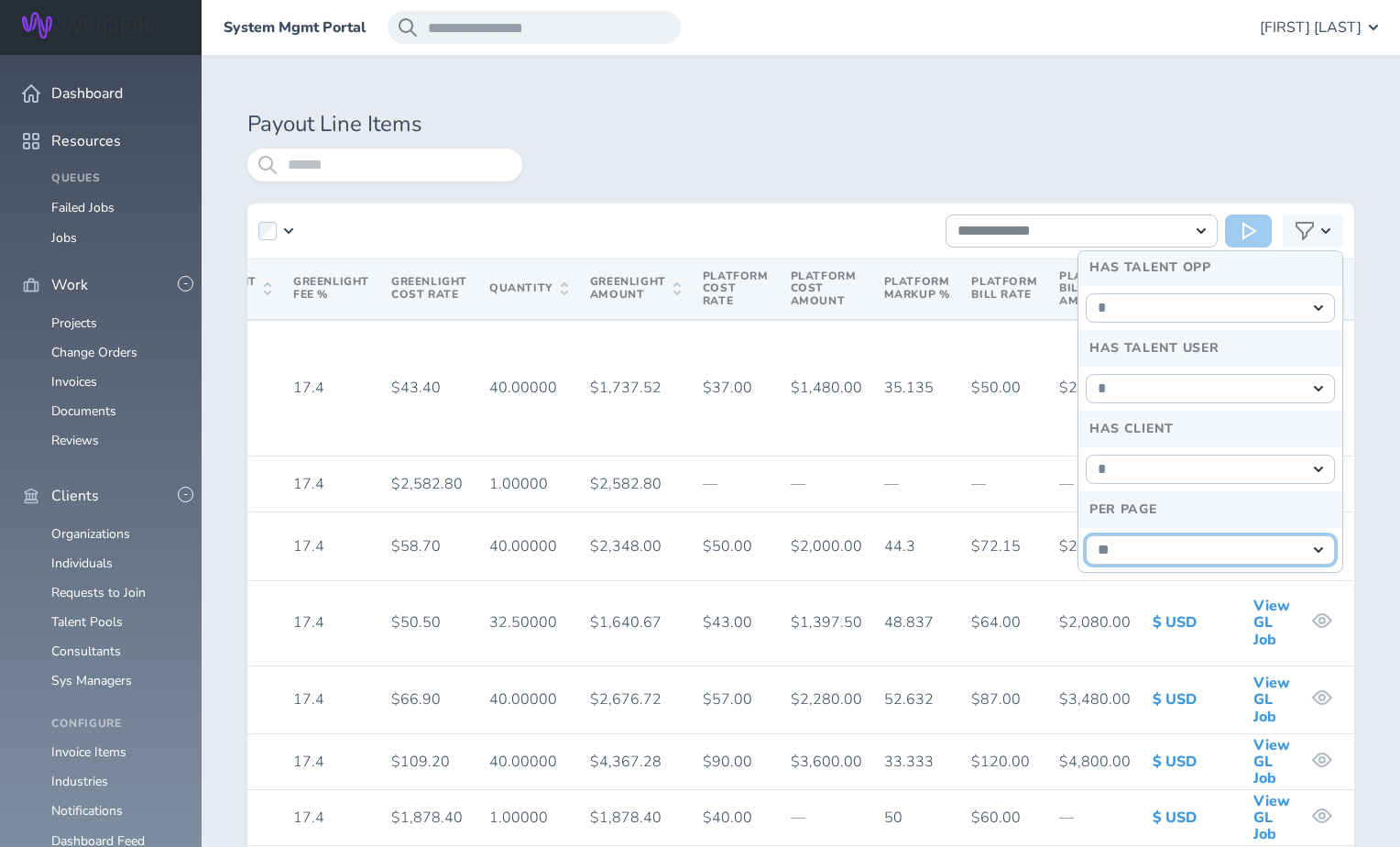 click on "** ** ***" at bounding box center [1210, 550] 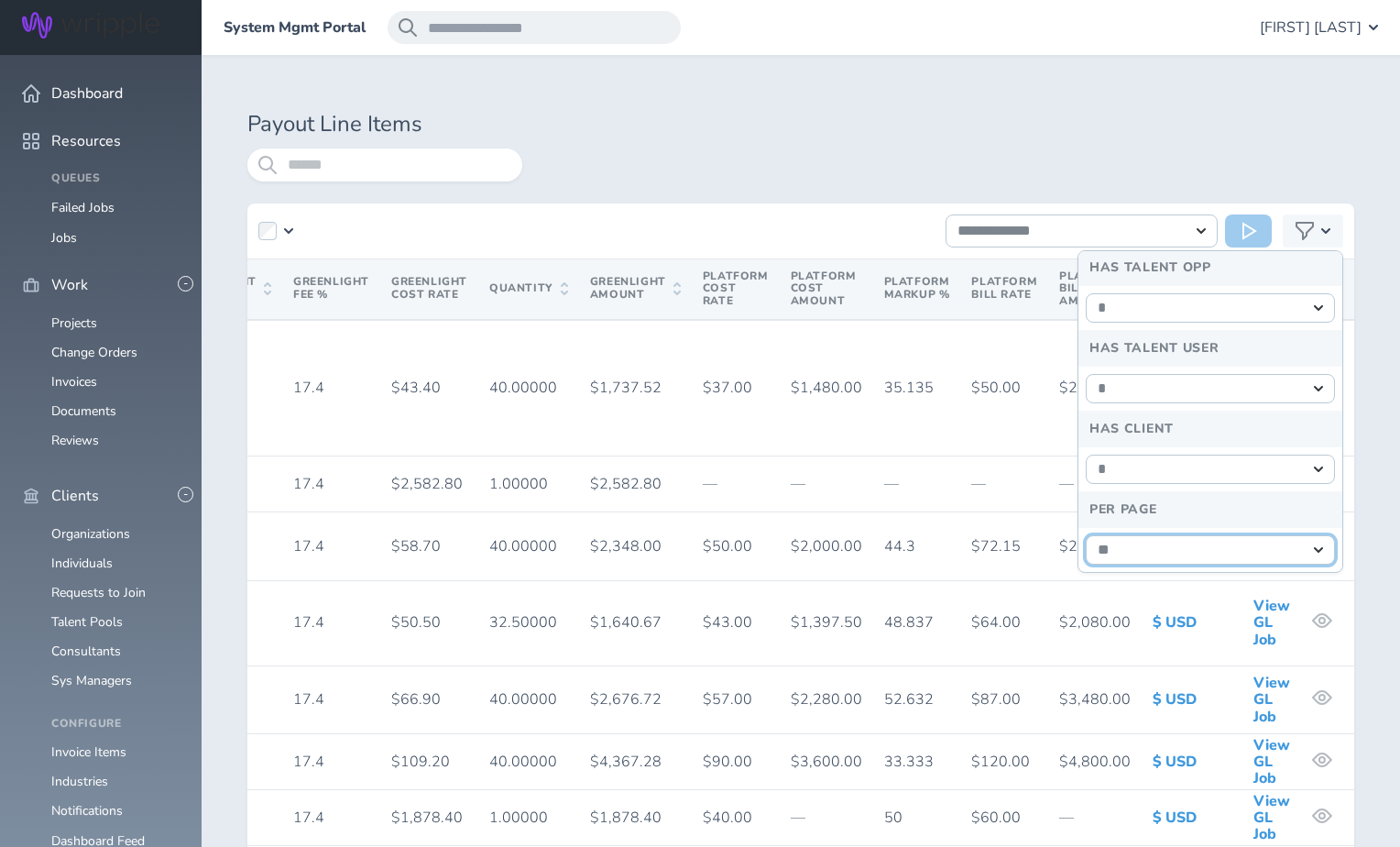 select on "***" 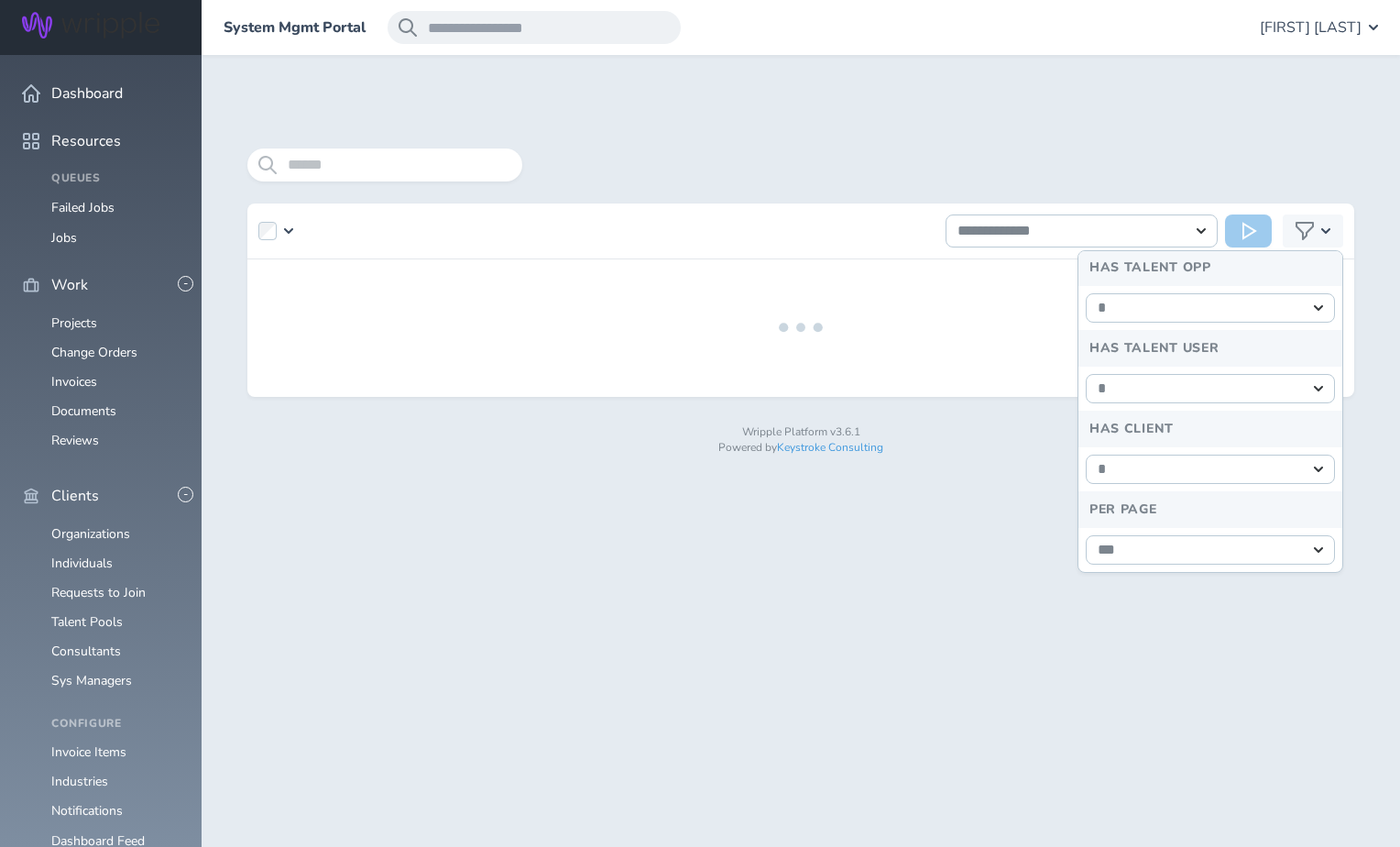 click at bounding box center (938, 165) 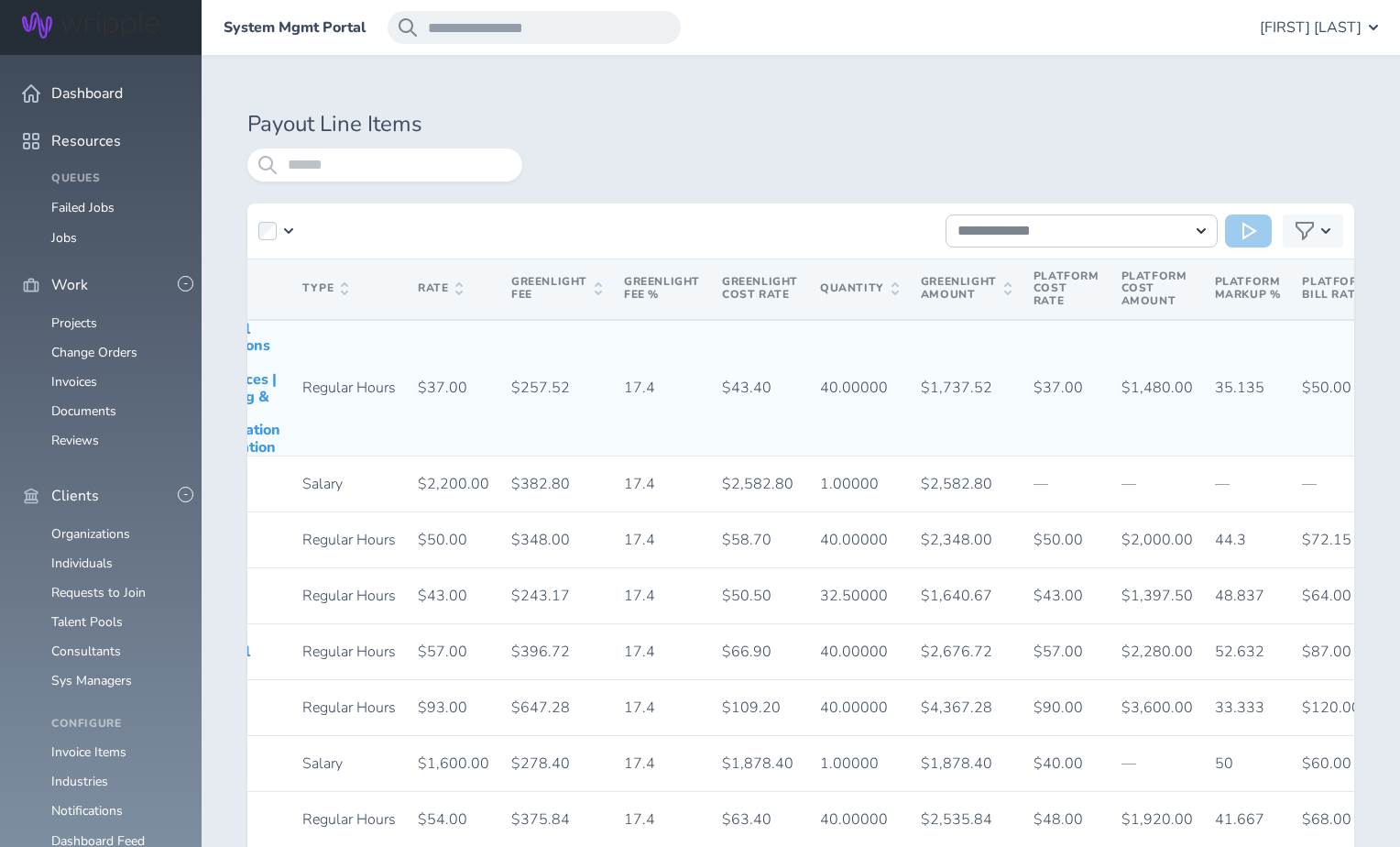 scroll, scrollTop: 0, scrollLeft: 895, axis: horizontal 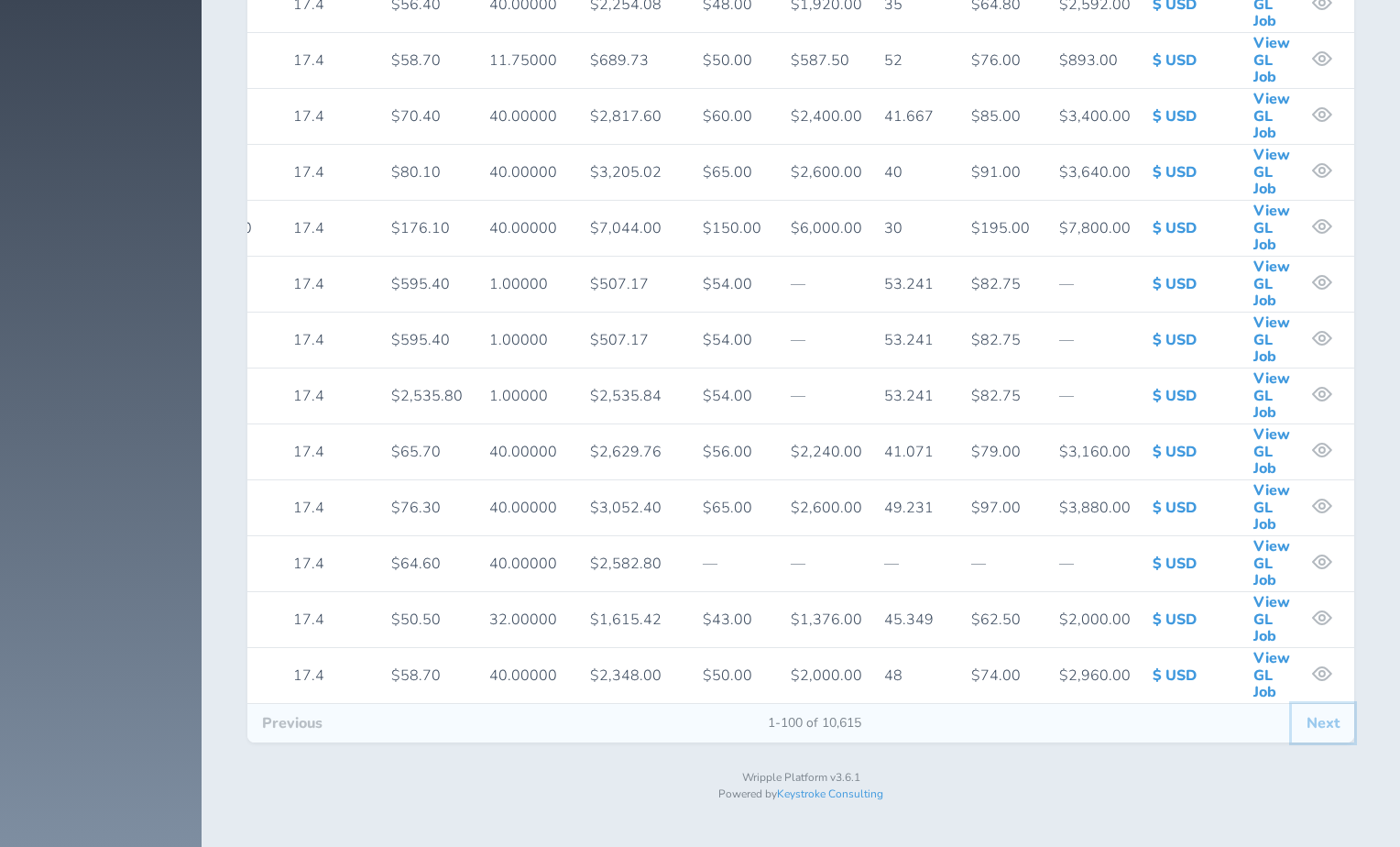 click on "Next" at bounding box center (1323, 723) 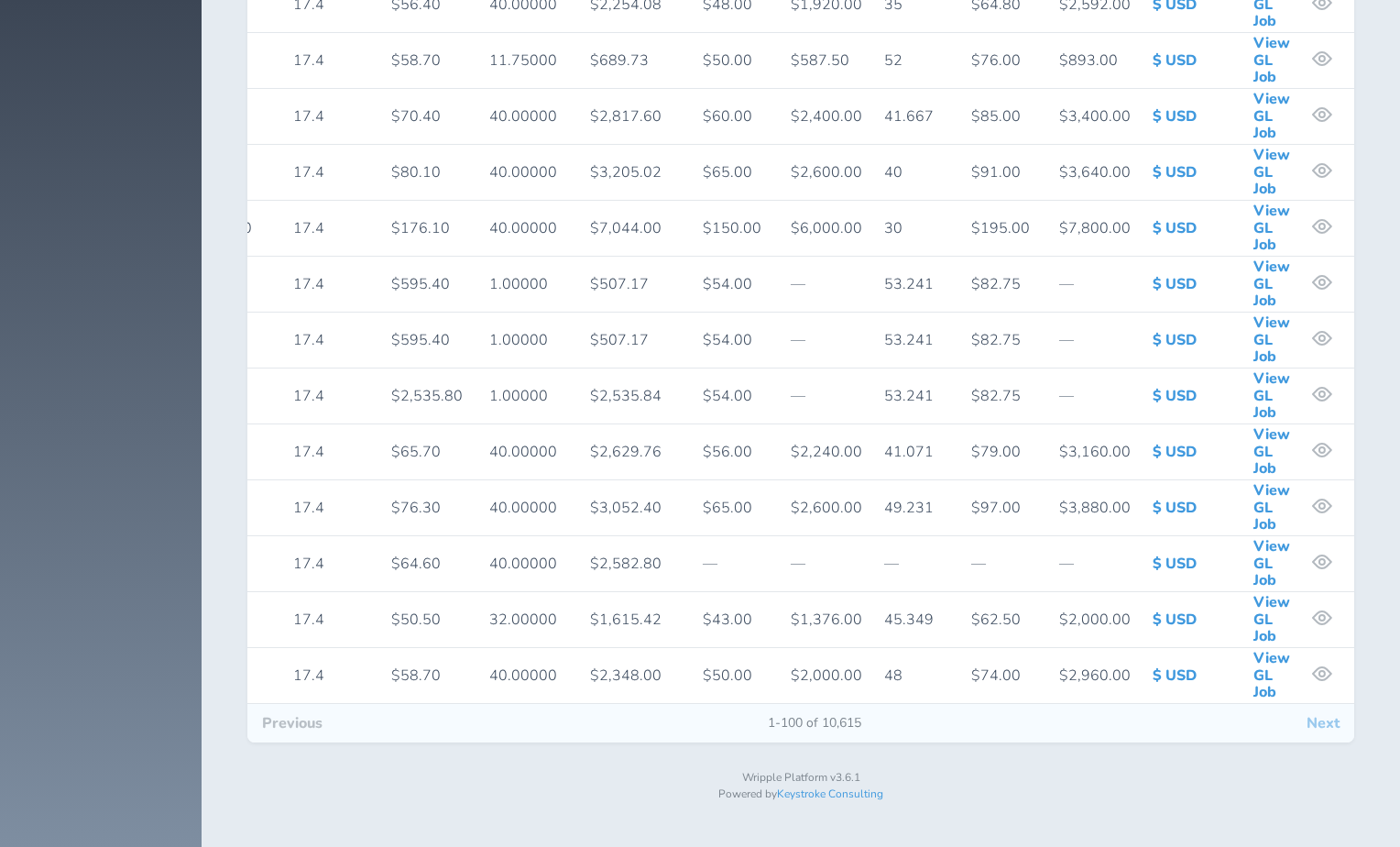 scroll, scrollTop: 0, scrollLeft: 0, axis: both 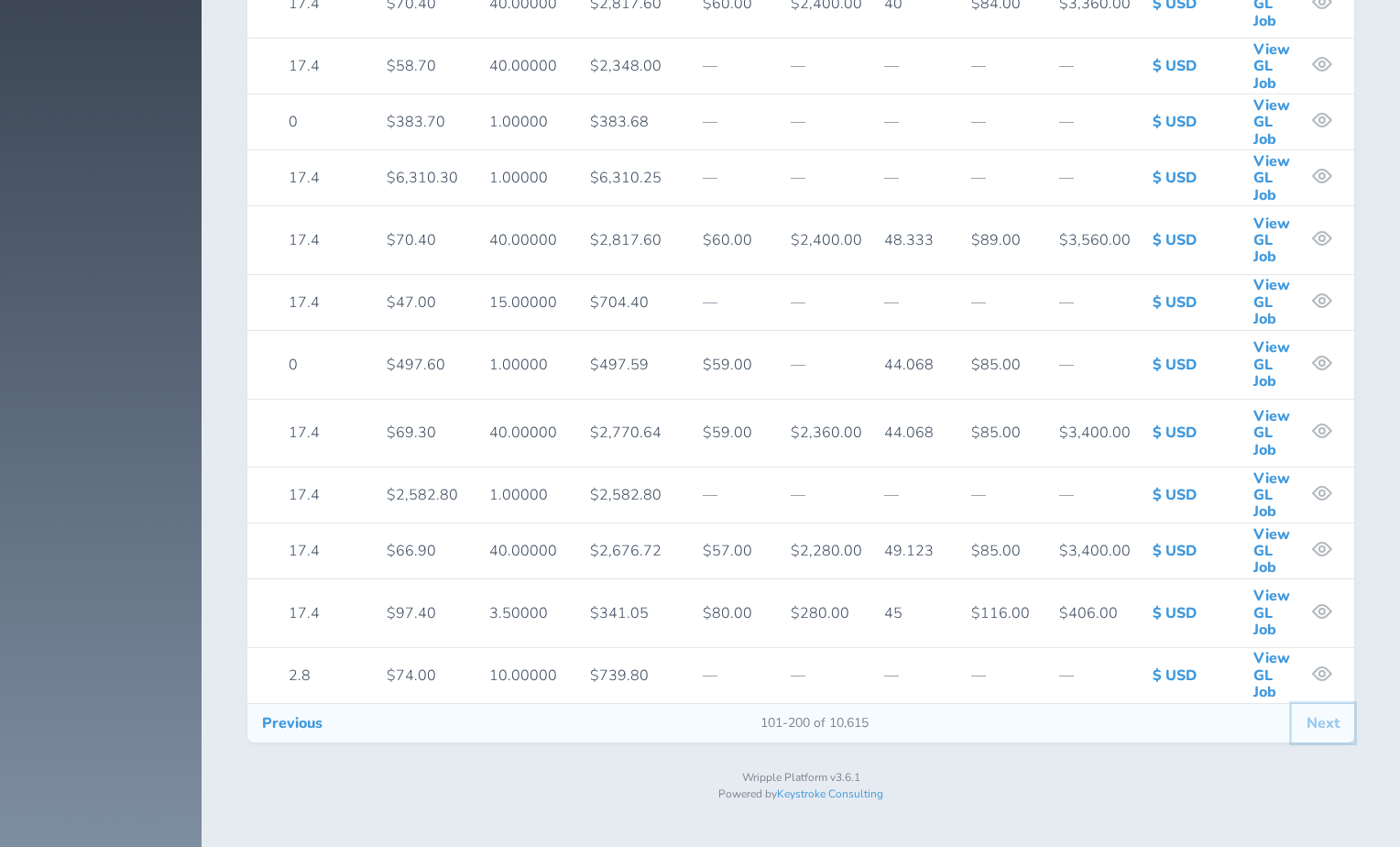 click on "Next" at bounding box center [1323, 723] 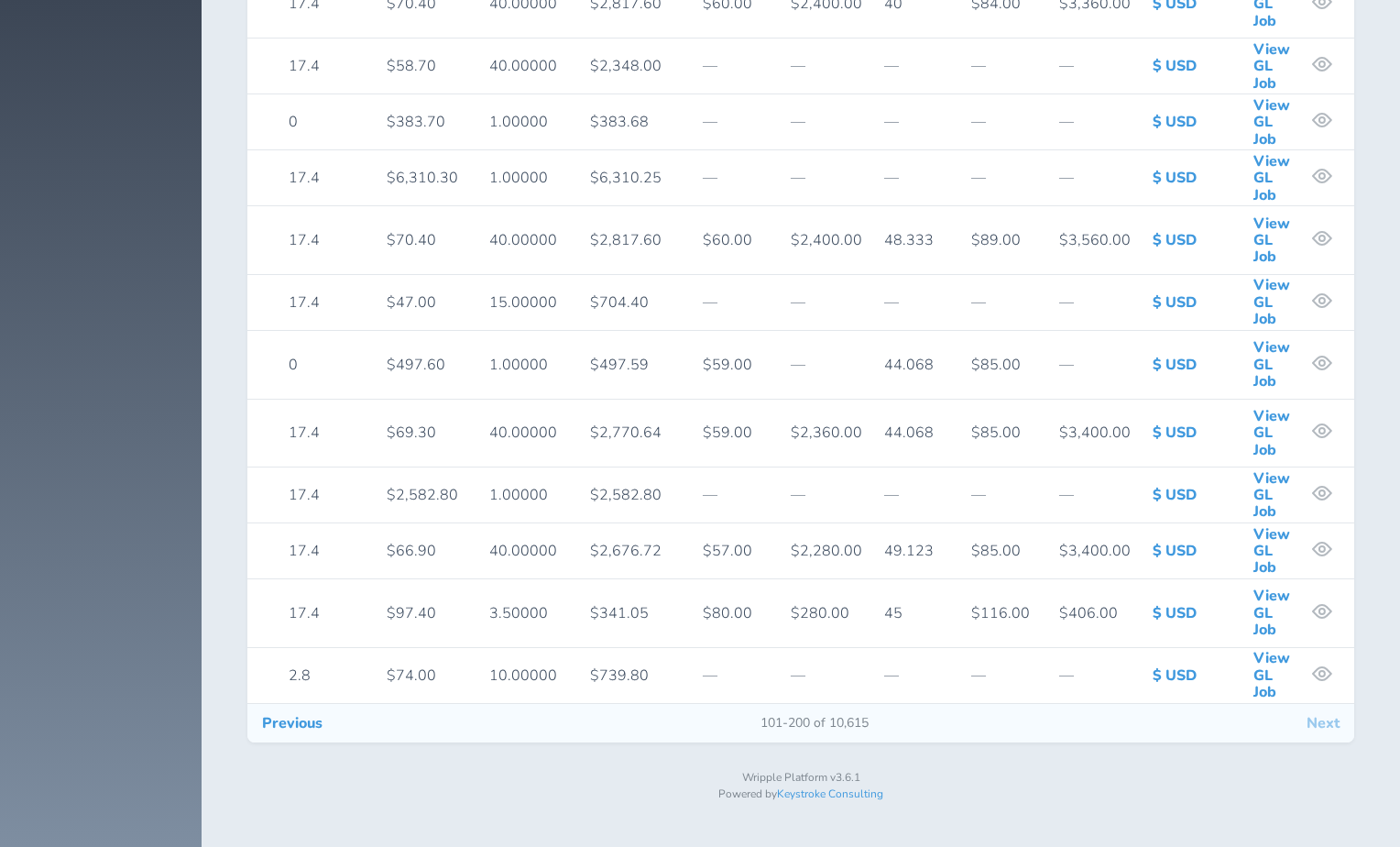 scroll, scrollTop: 0, scrollLeft: 0, axis: both 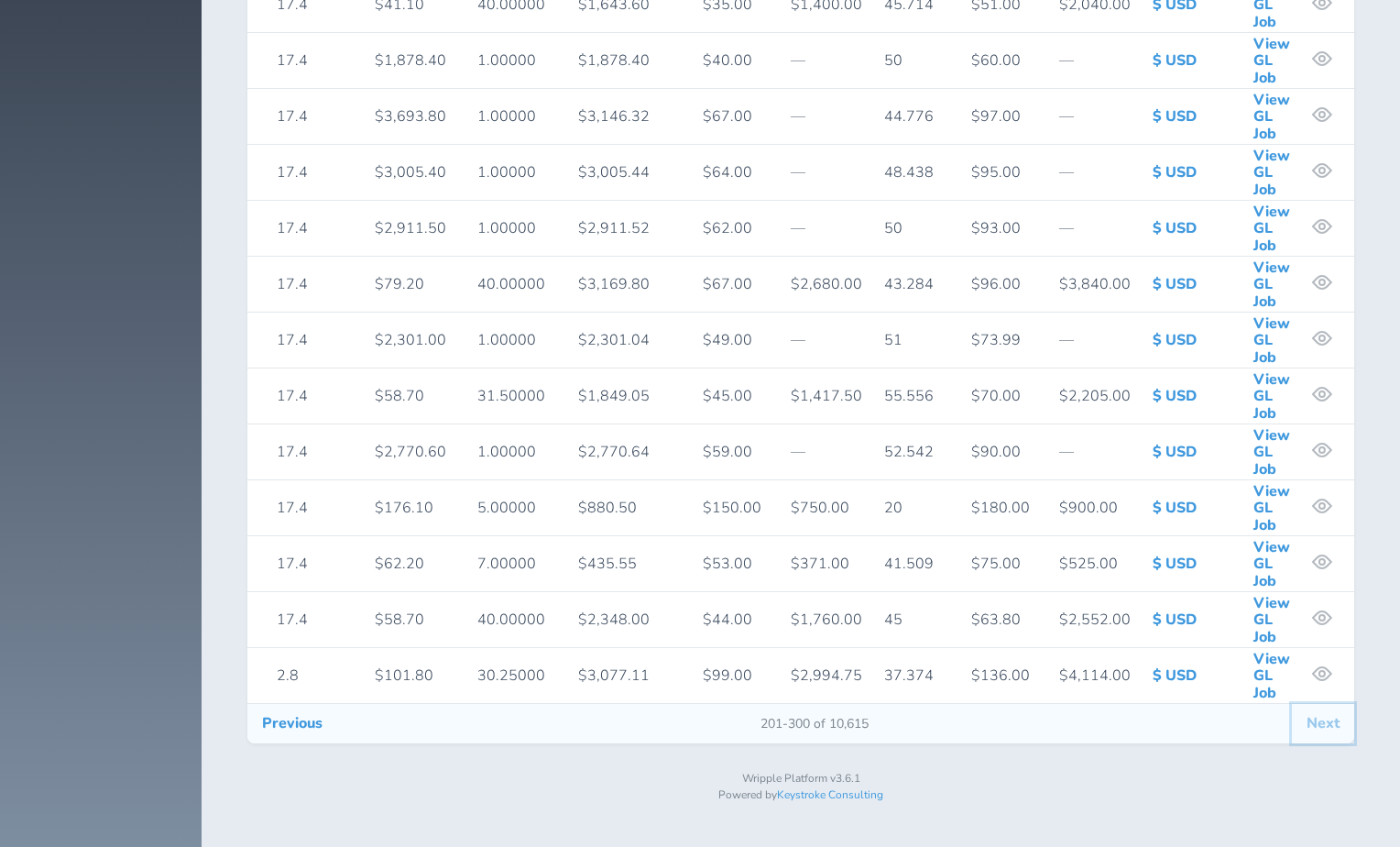 click on "Next" at bounding box center [1323, 723] 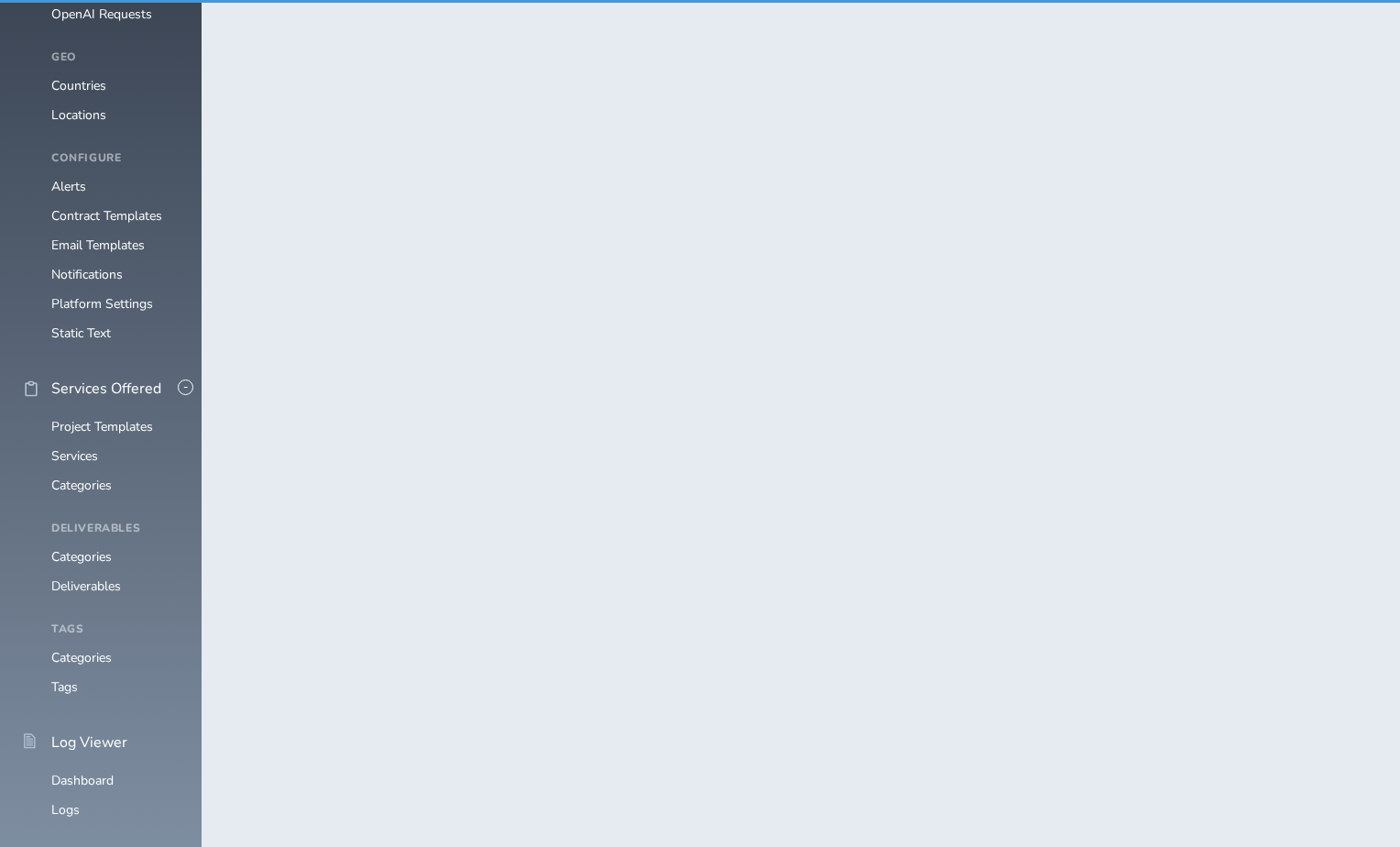 scroll, scrollTop: 0, scrollLeft: 0, axis: both 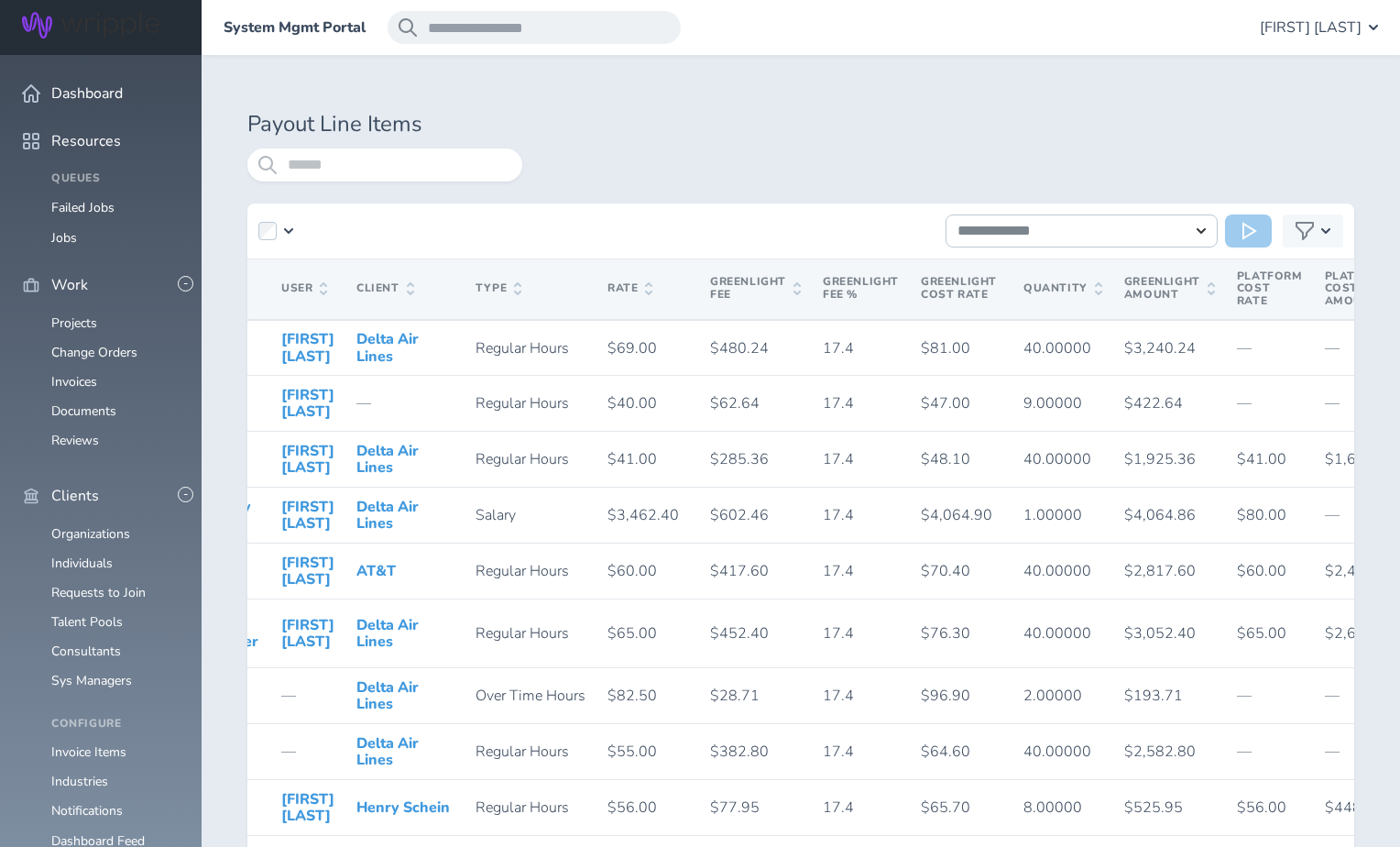drag, startPoint x: 140, startPoint y: 319, endPoint x: 749, endPoint y: 2, distance: 686.56391 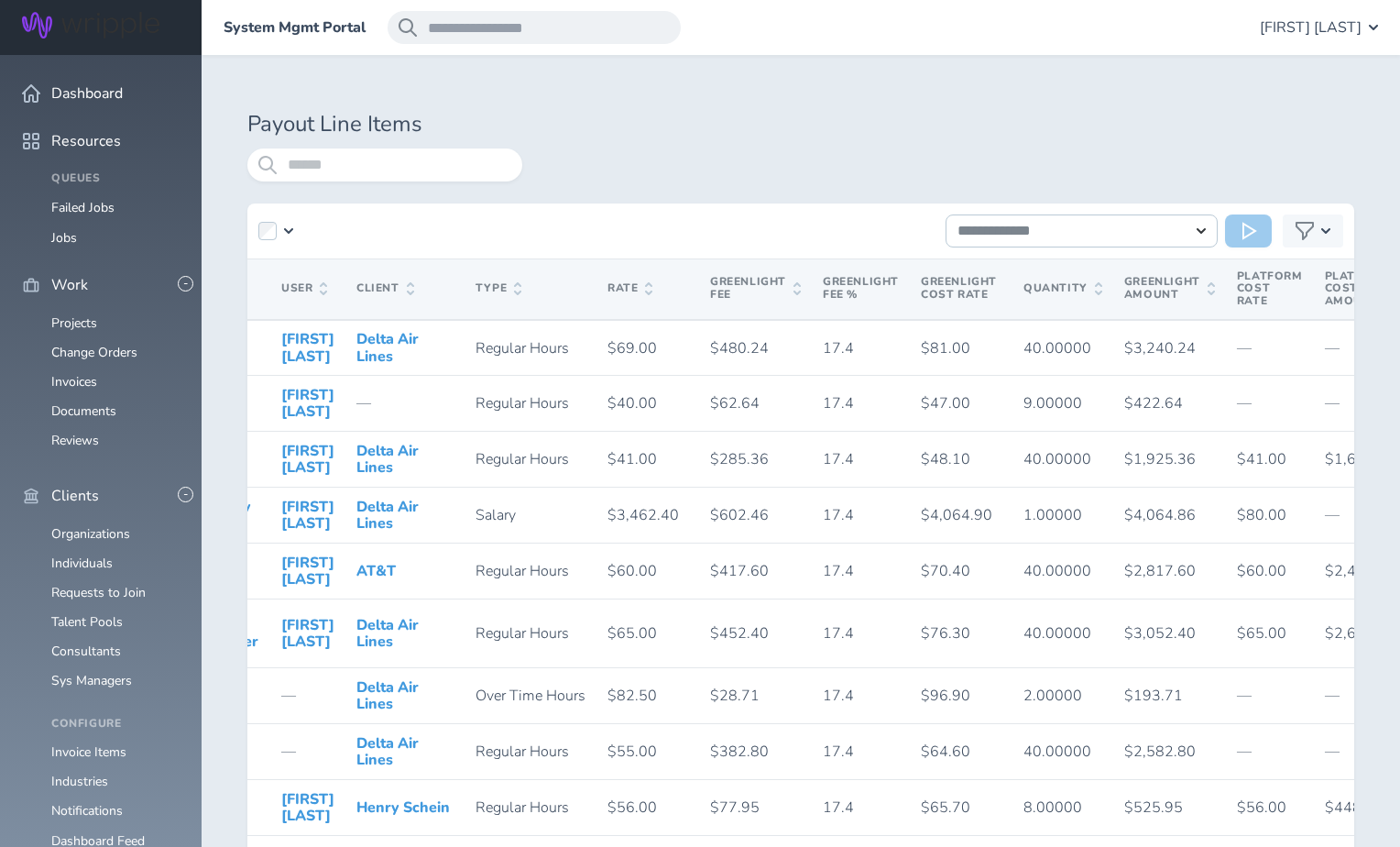 click on "Dashboard     Resources   Queues
Failed Jobs
Jobs
+   -
Work
Projects
Change Orders
Invoices
Documents
Reviews
+   -
Clients
Organizations
Individuals
Requests to Join
Talent Pools
Consultants
Sys Managers
Configure
Invoice Items
Industries
Notifications
Dashboard Feed
+   -
Talent
Individuals
Interviews
Teams" at bounding box center (101, 3141) 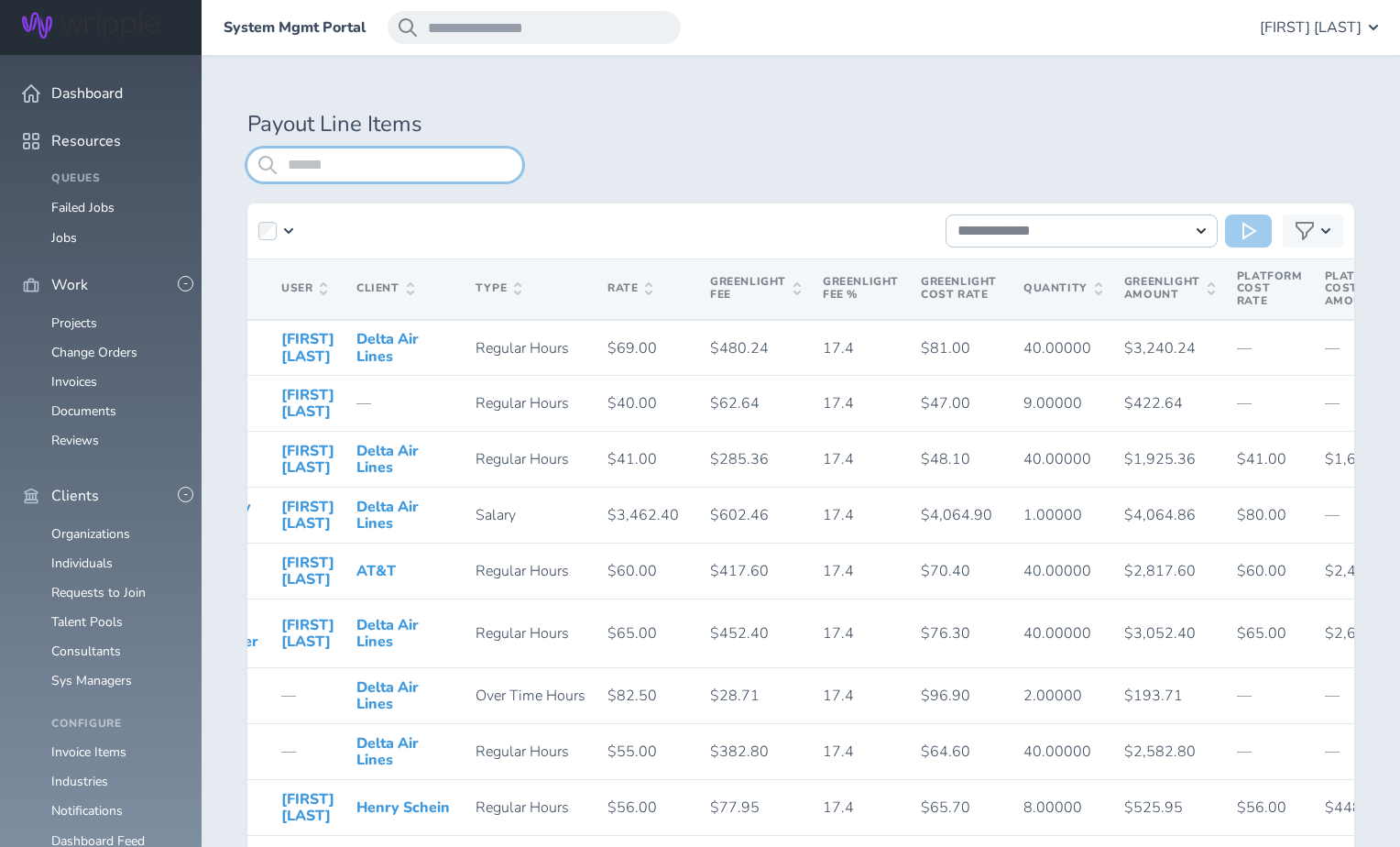 click at bounding box center (385, 165) 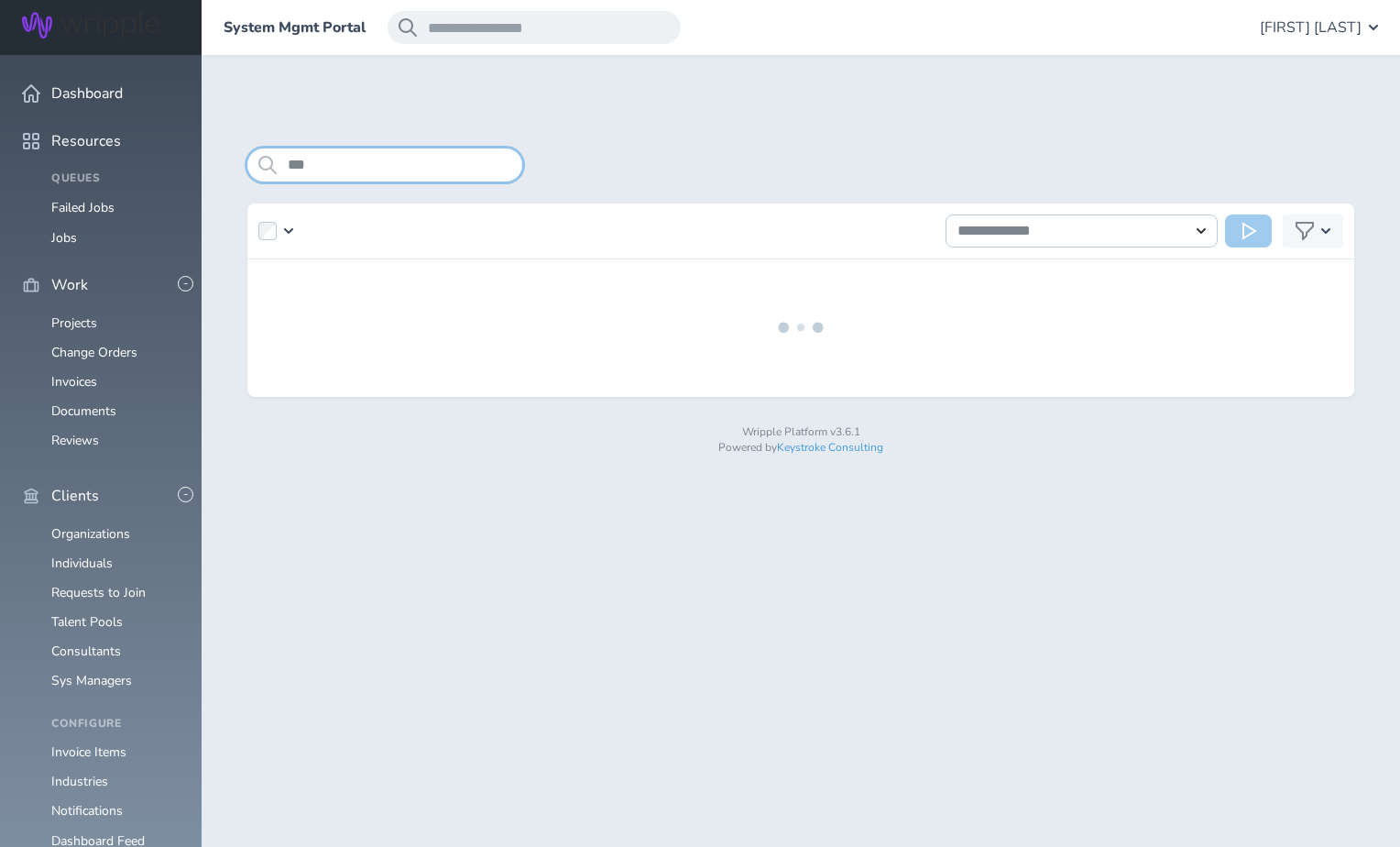 type on "***" 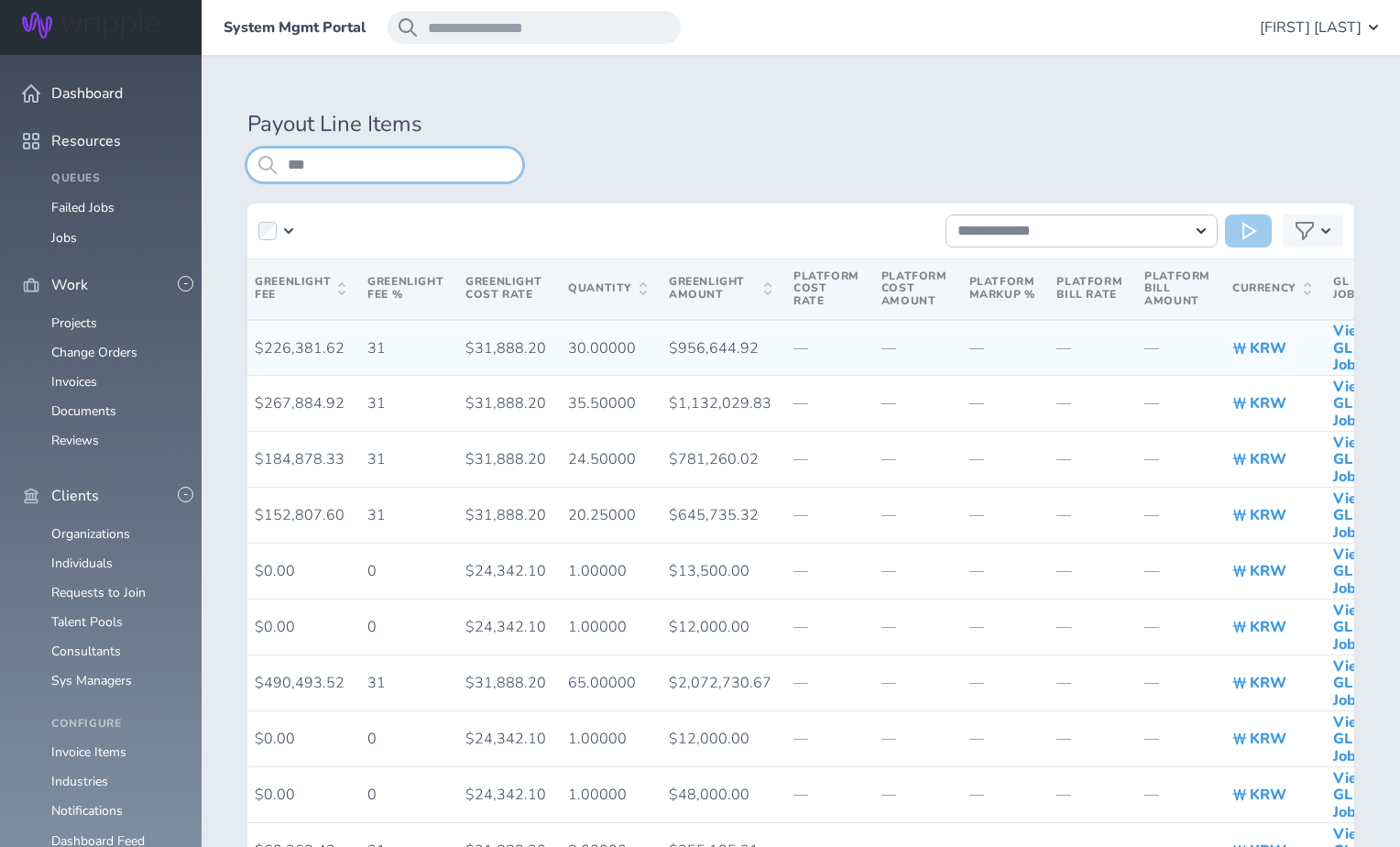 scroll, scrollTop: 0, scrollLeft: 734, axis: horizontal 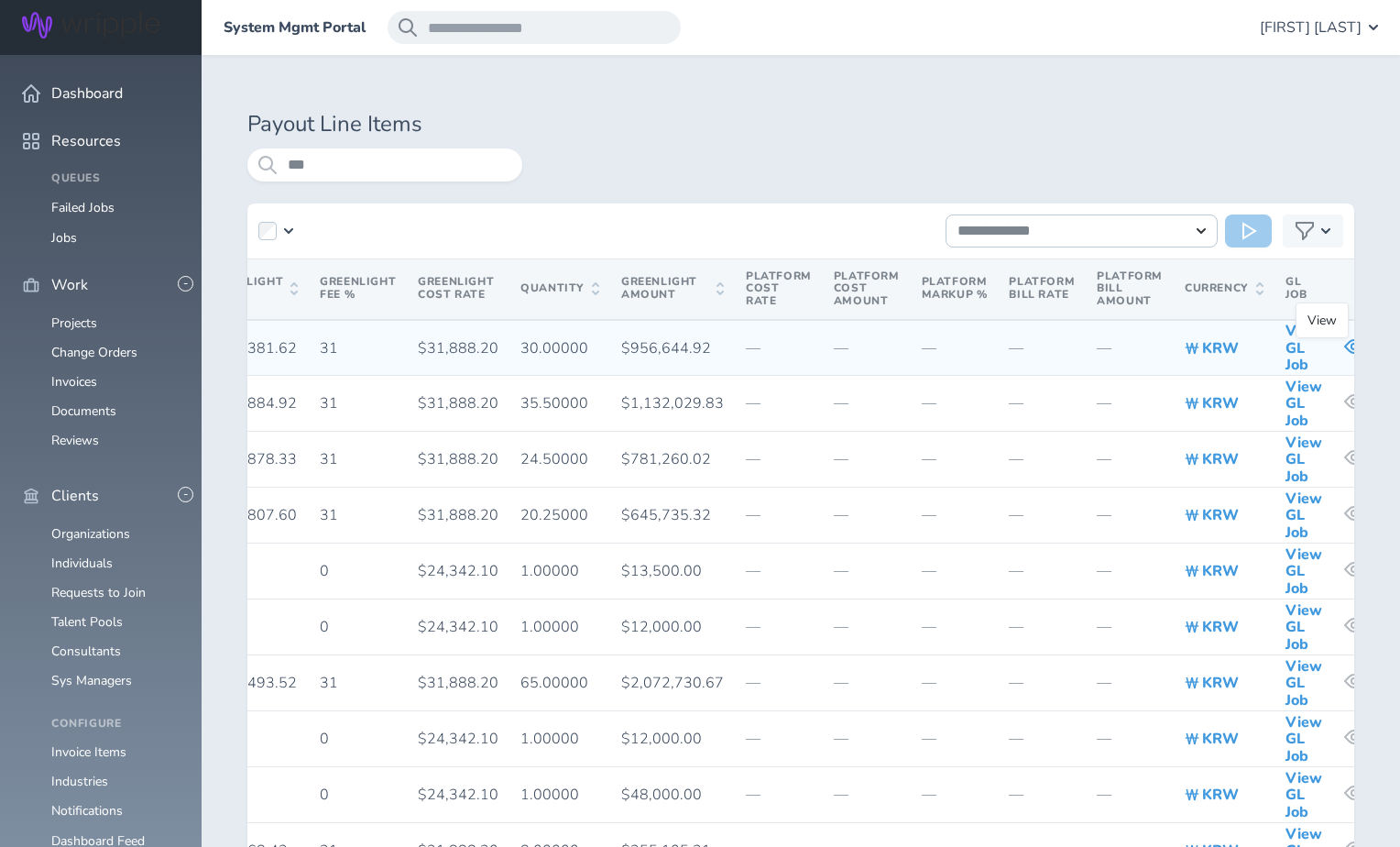 click 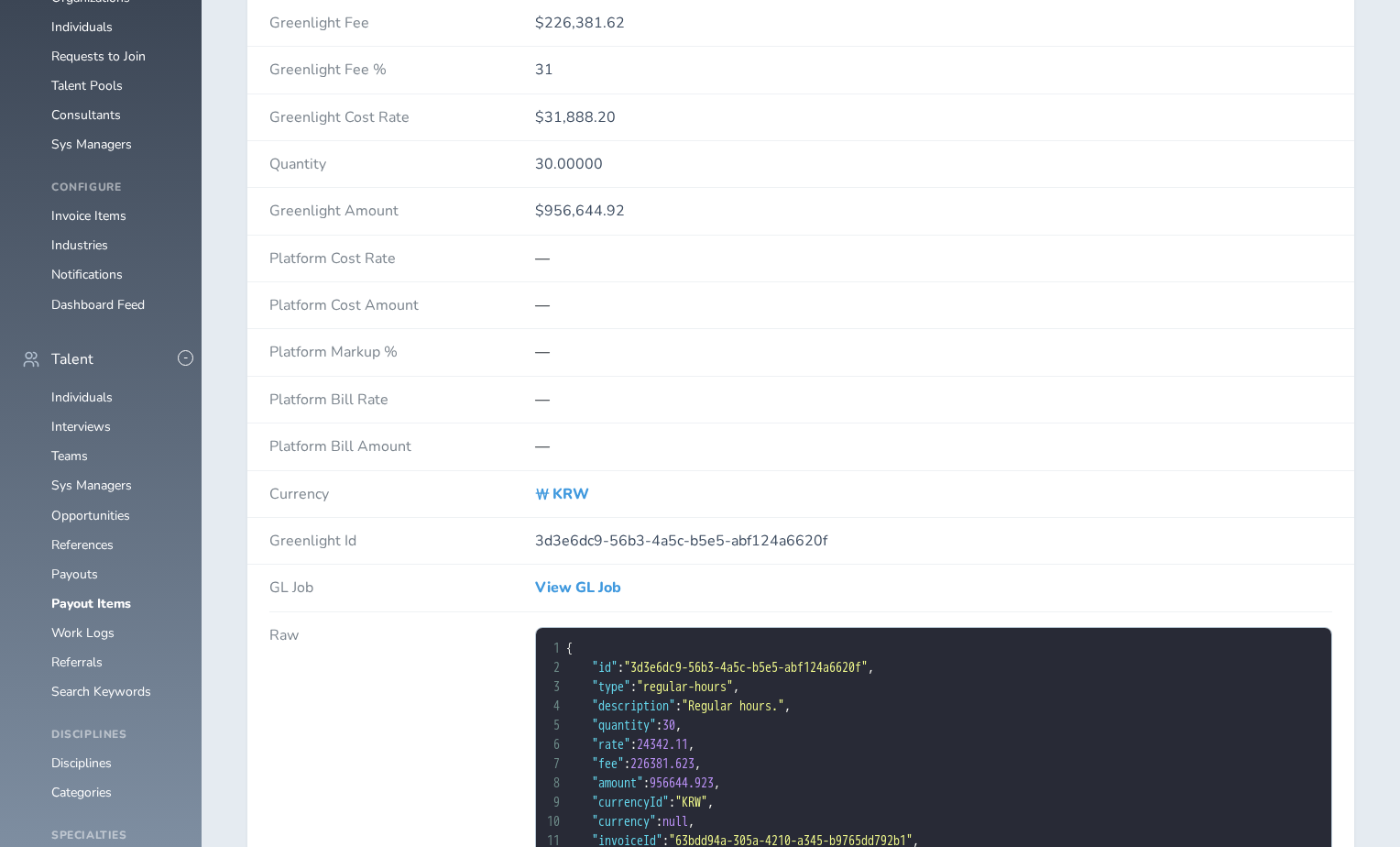 scroll, scrollTop: 740, scrollLeft: 0, axis: vertical 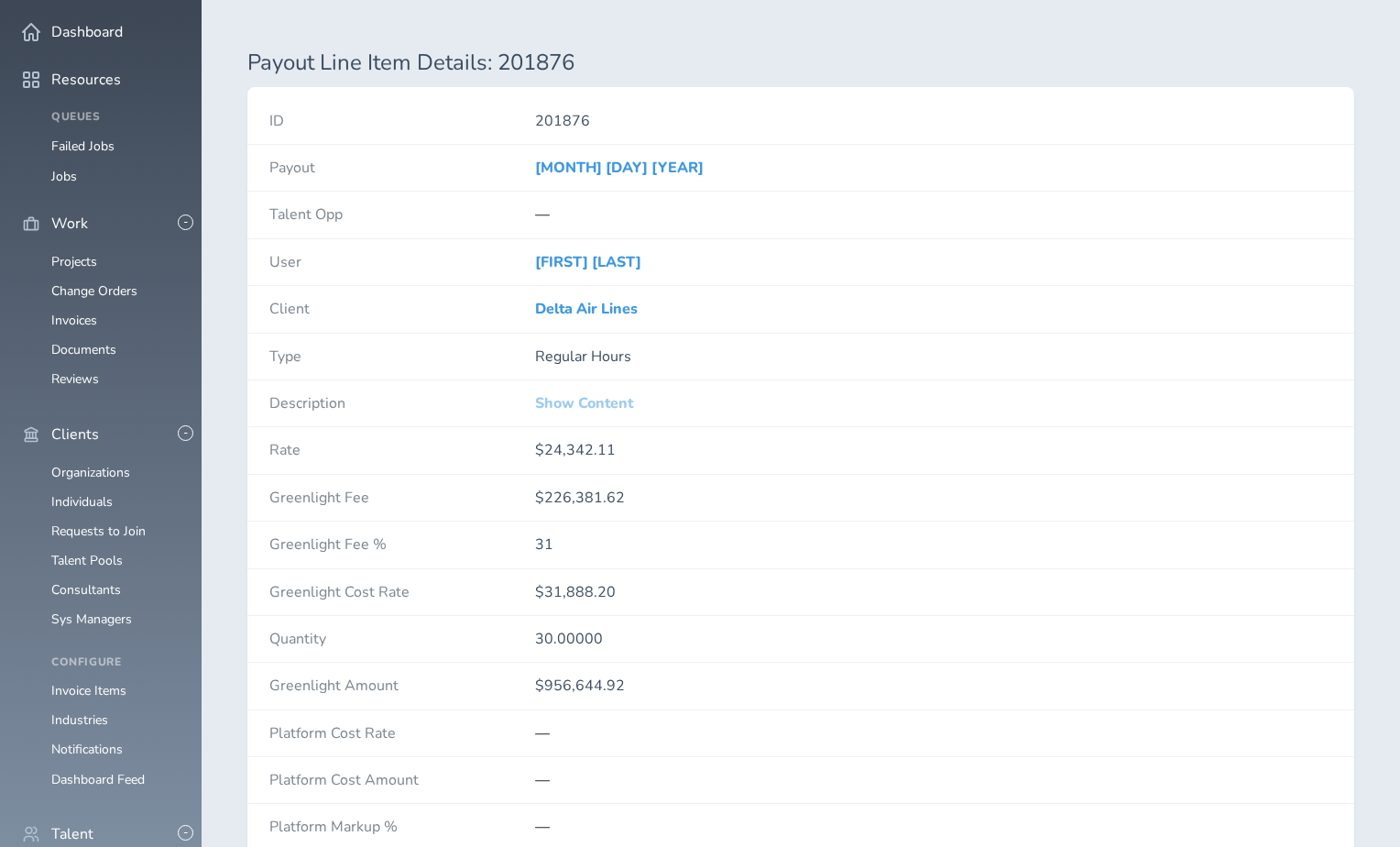 click on "Show Content" at bounding box center [584, 403] 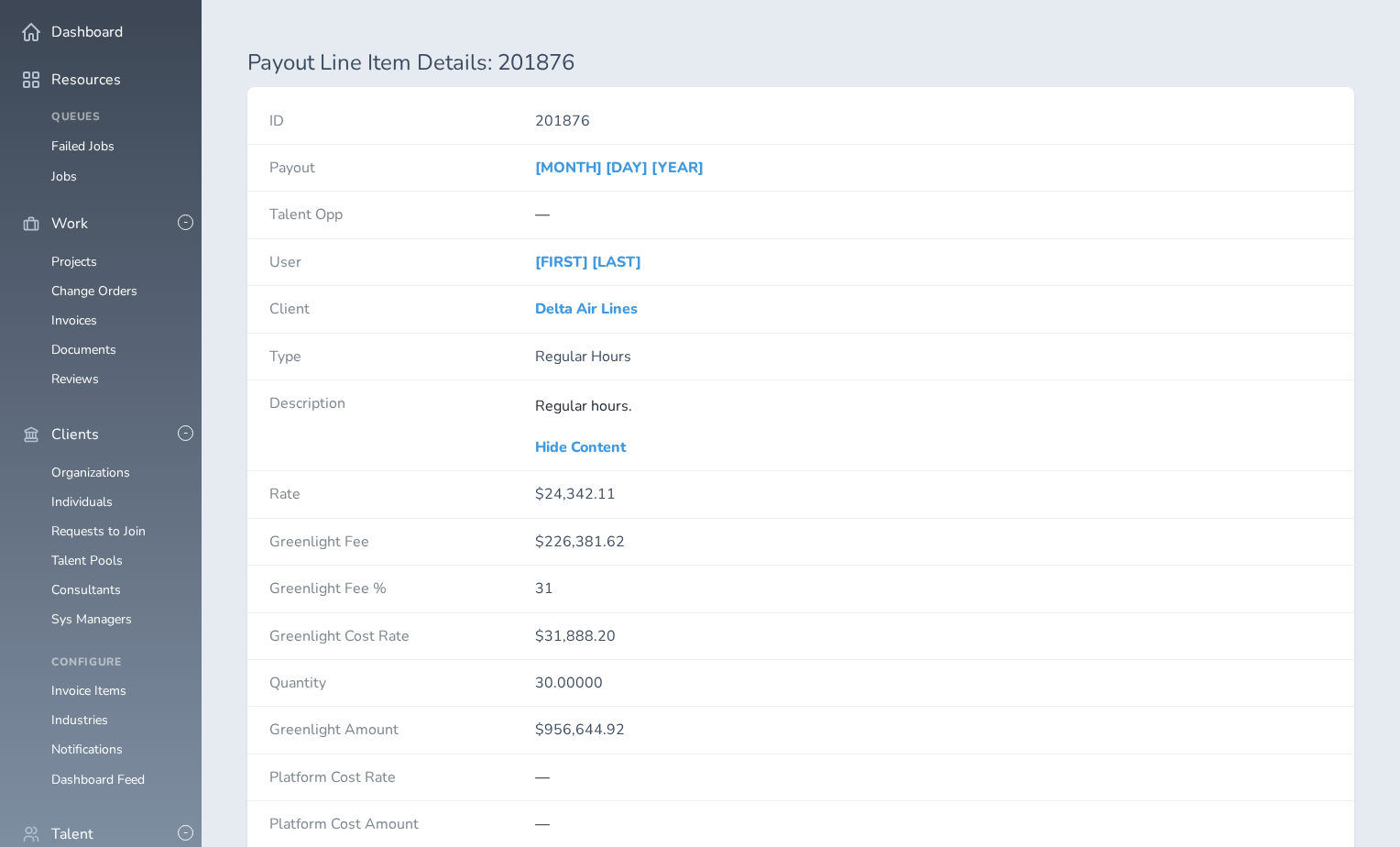 drag, startPoint x: 634, startPoint y: 165, endPoint x: 833, endPoint y: 20, distance: 246.2235 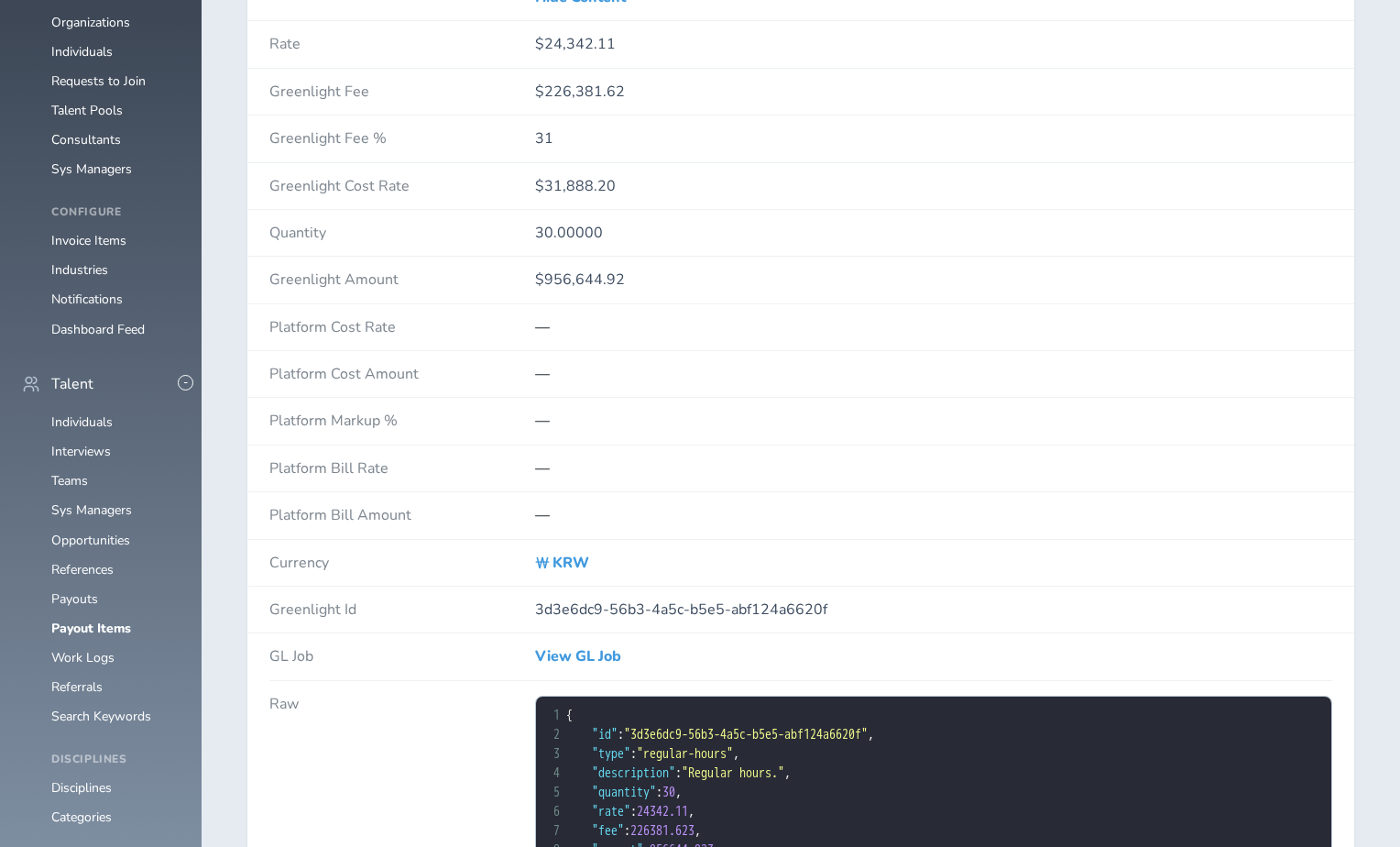 scroll, scrollTop: 542, scrollLeft: 0, axis: vertical 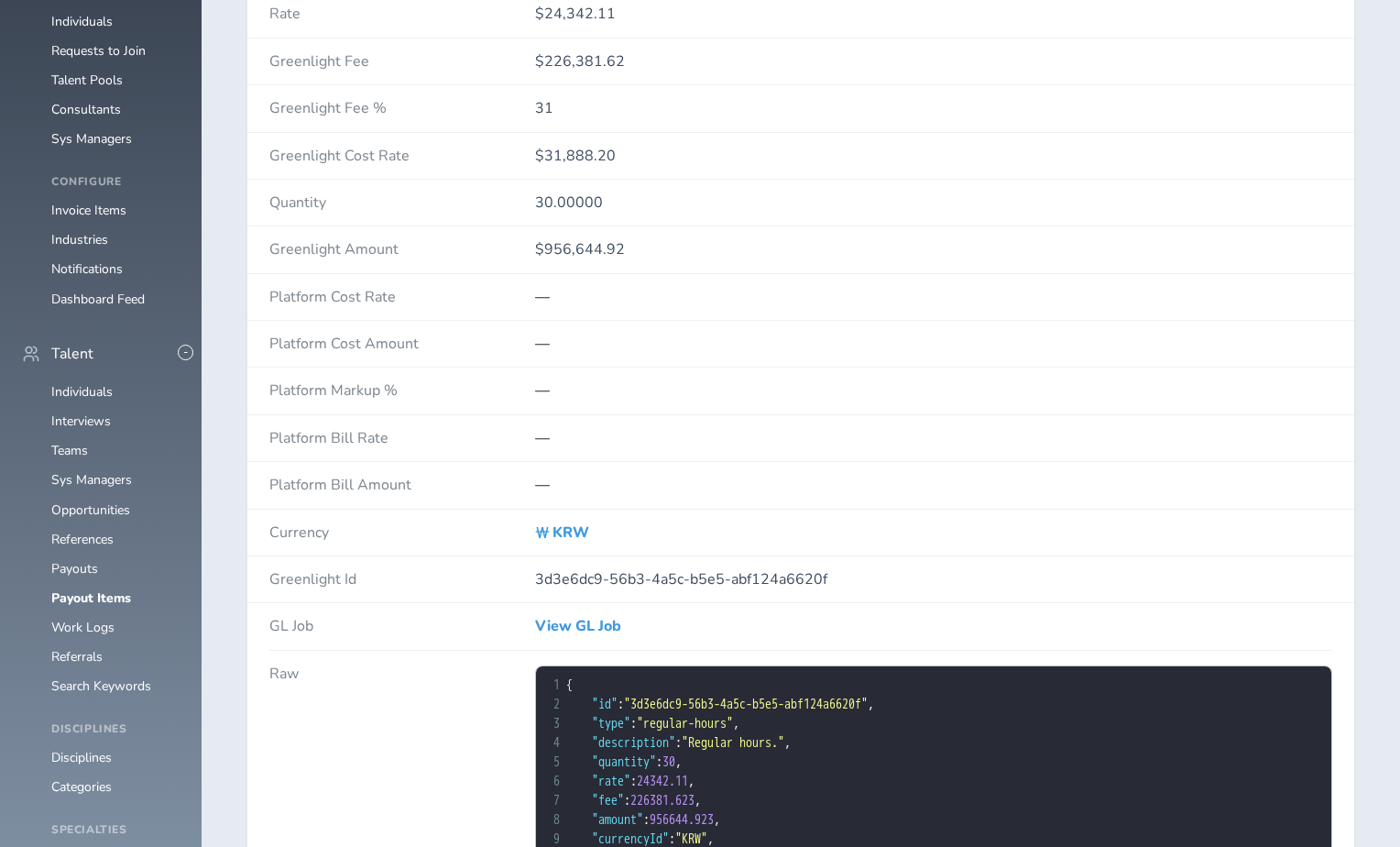 drag, startPoint x: 582, startPoint y: 525, endPoint x: 935, endPoint y: 1, distance: 631.8109 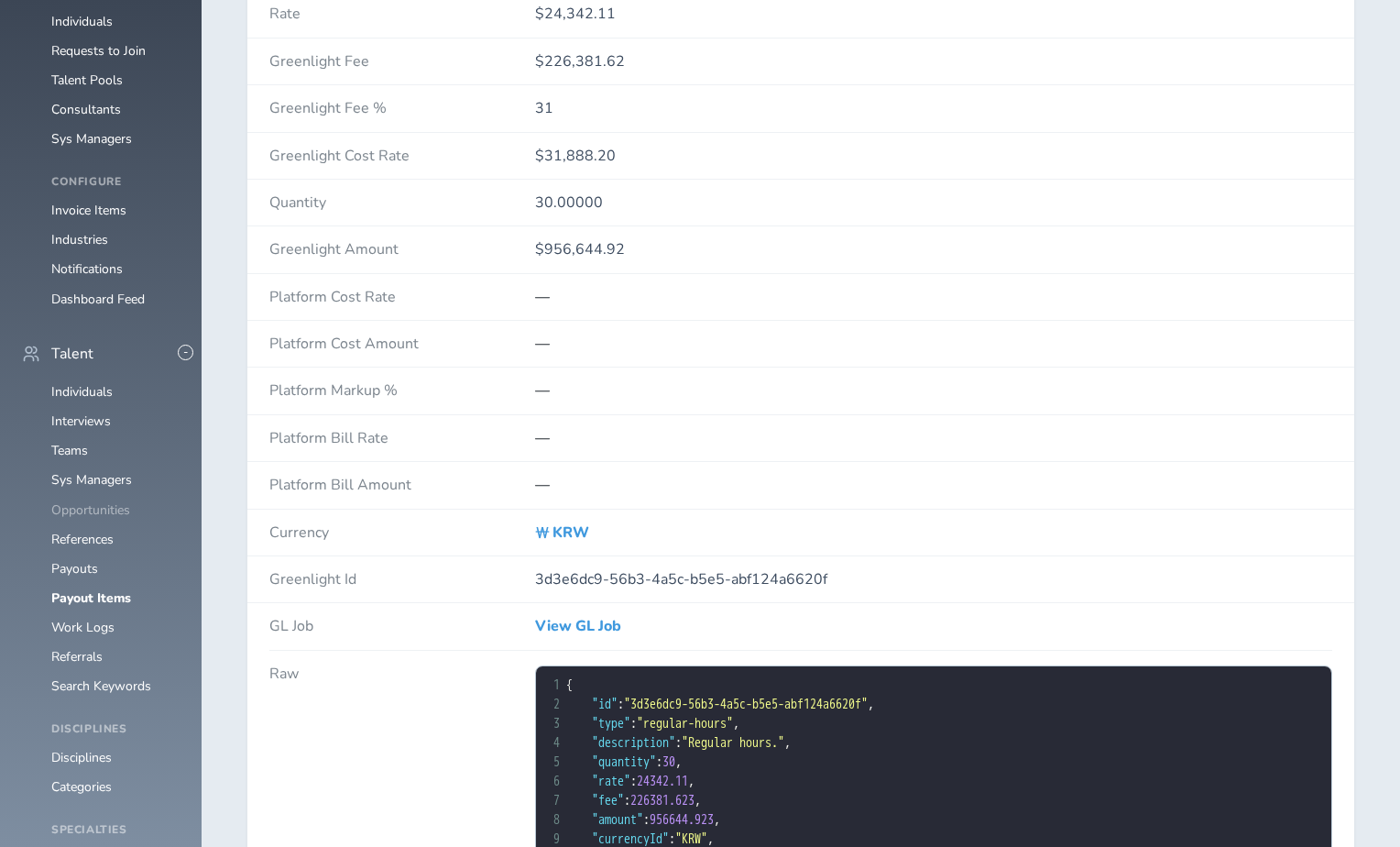 click on "Opportunities" at bounding box center (91, 510) 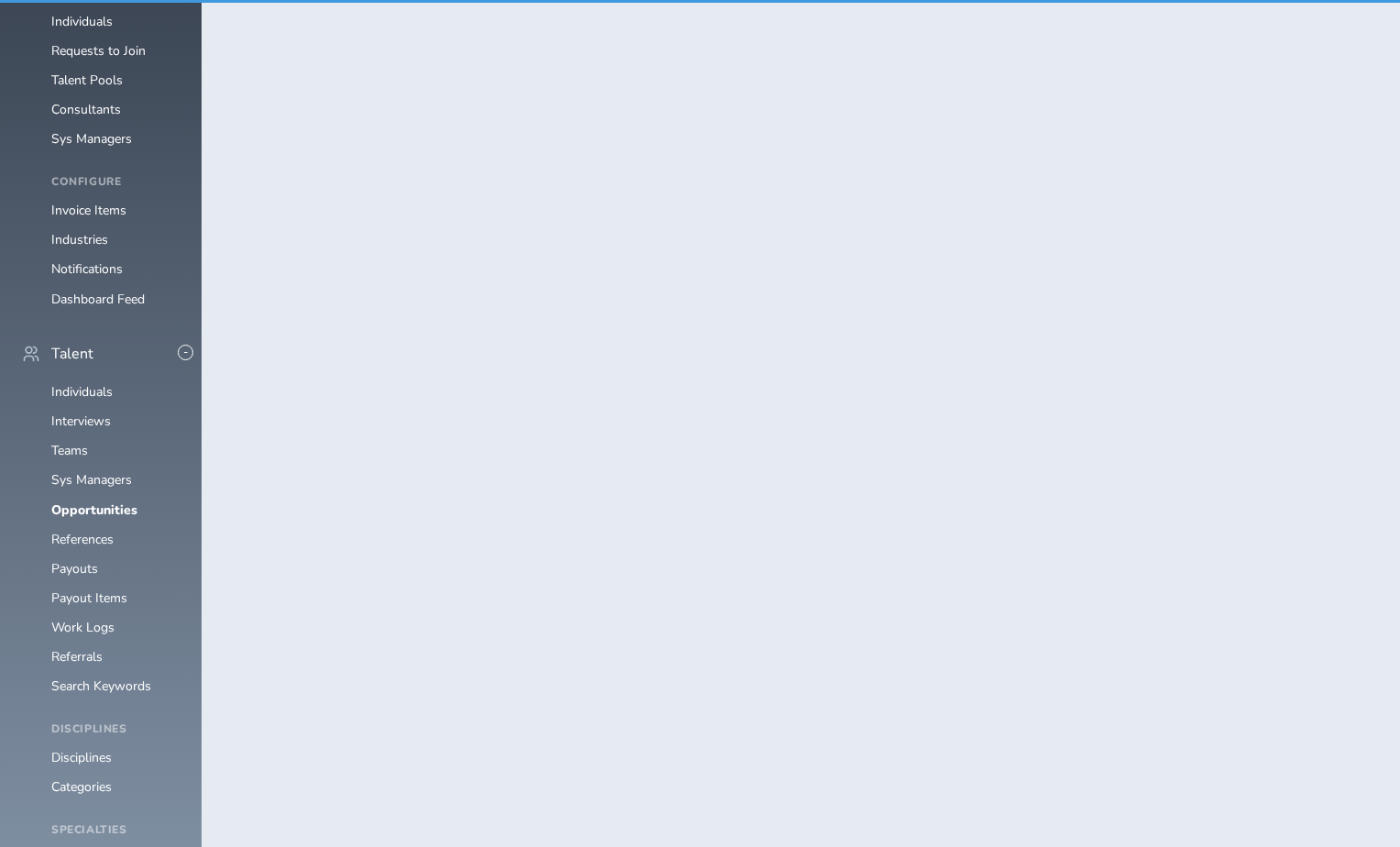 scroll, scrollTop: 0, scrollLeft: 0, axis: both 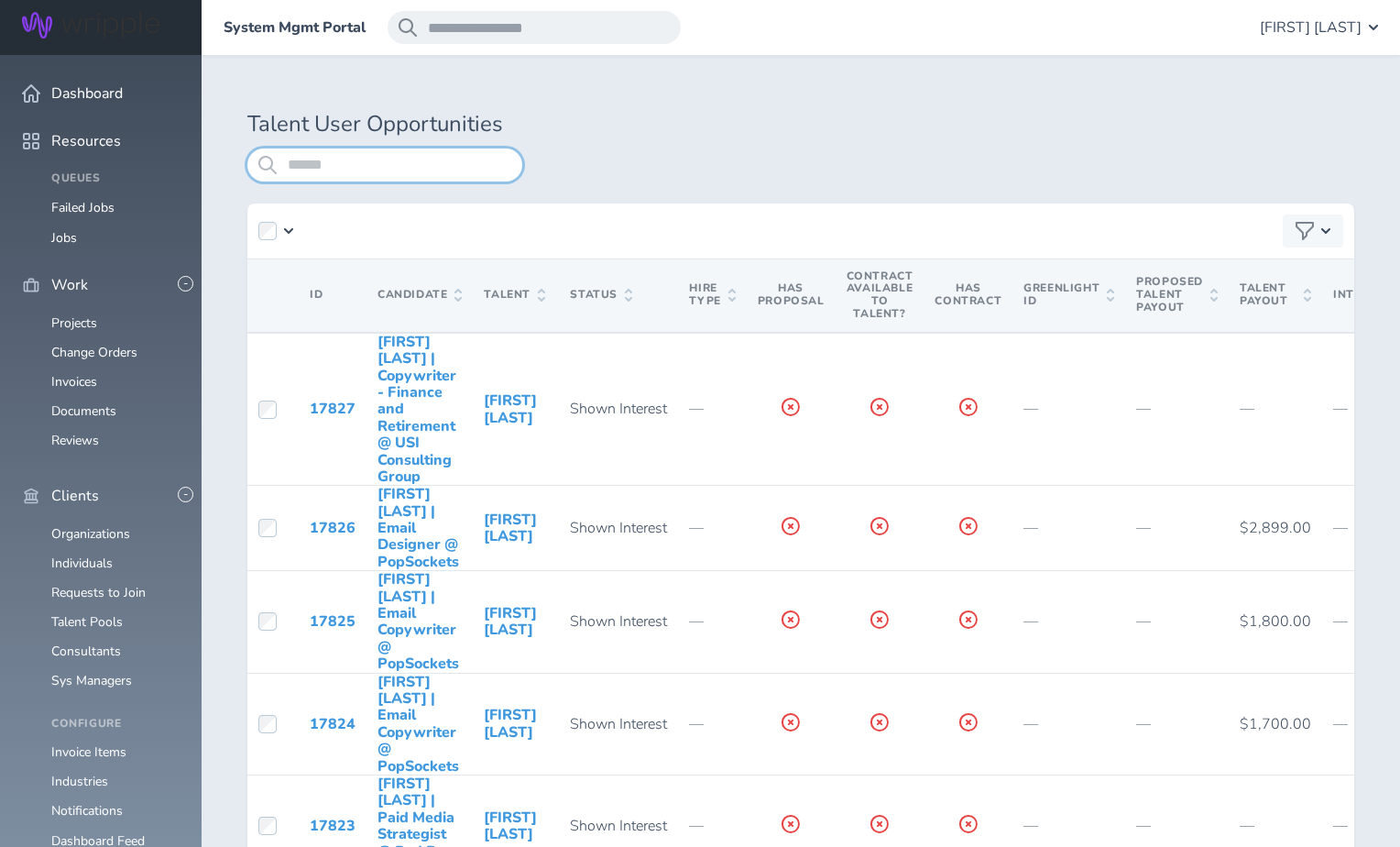 click at bounding box center [385, 165] 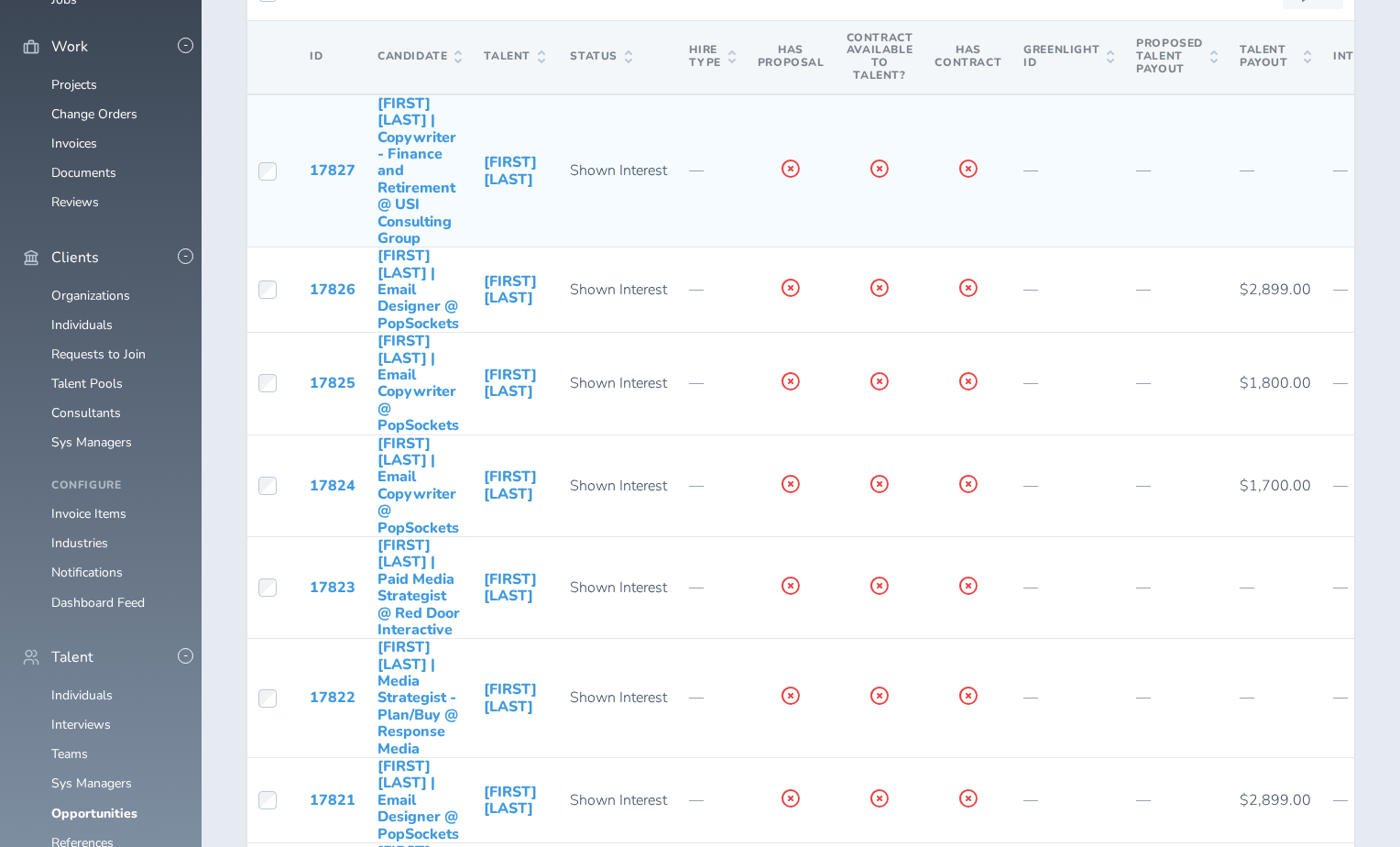 scroll, scrollTop: 0, scrollLeft: 0, axis: both 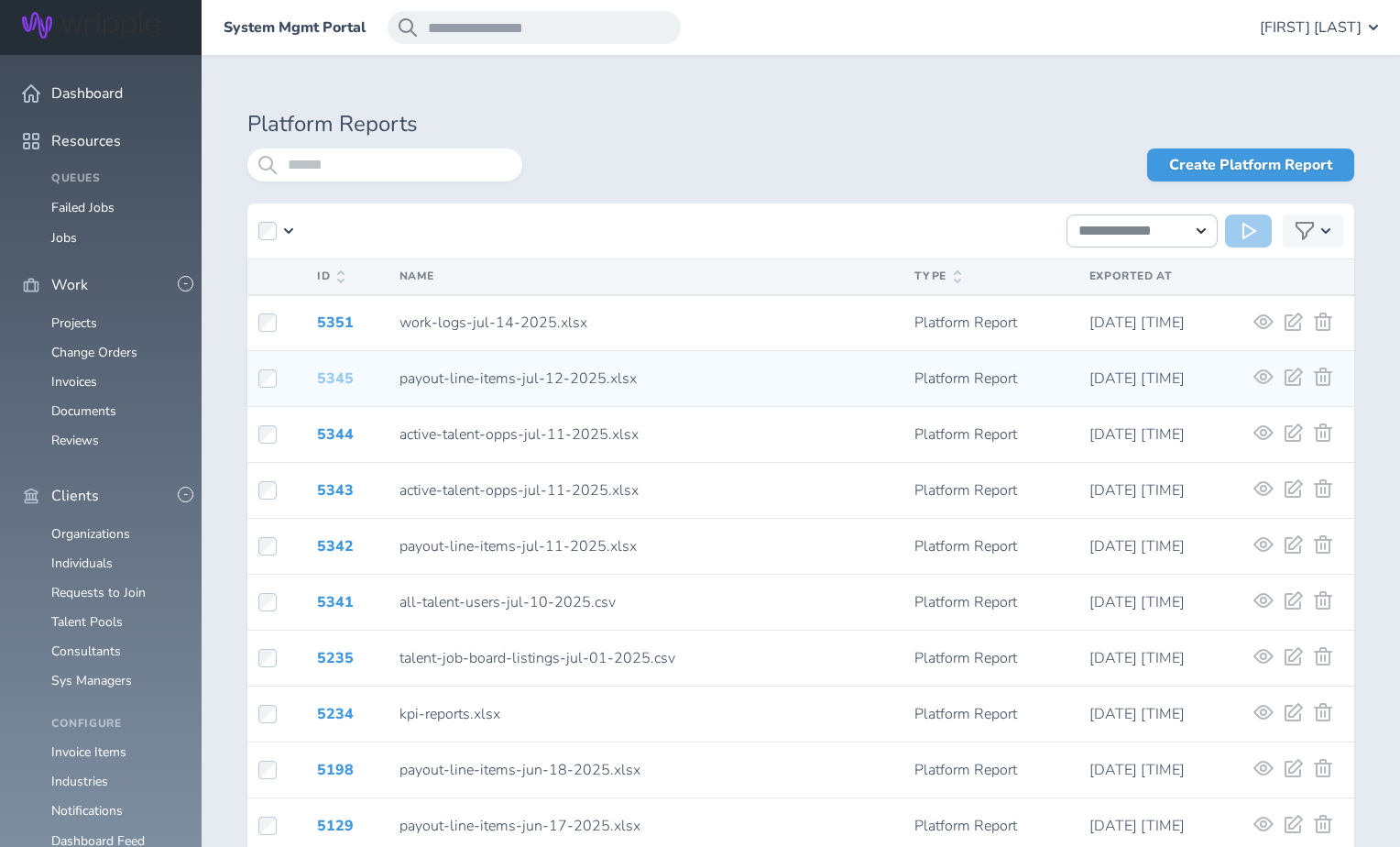 click on "5345" at bounding box center [335, 379] 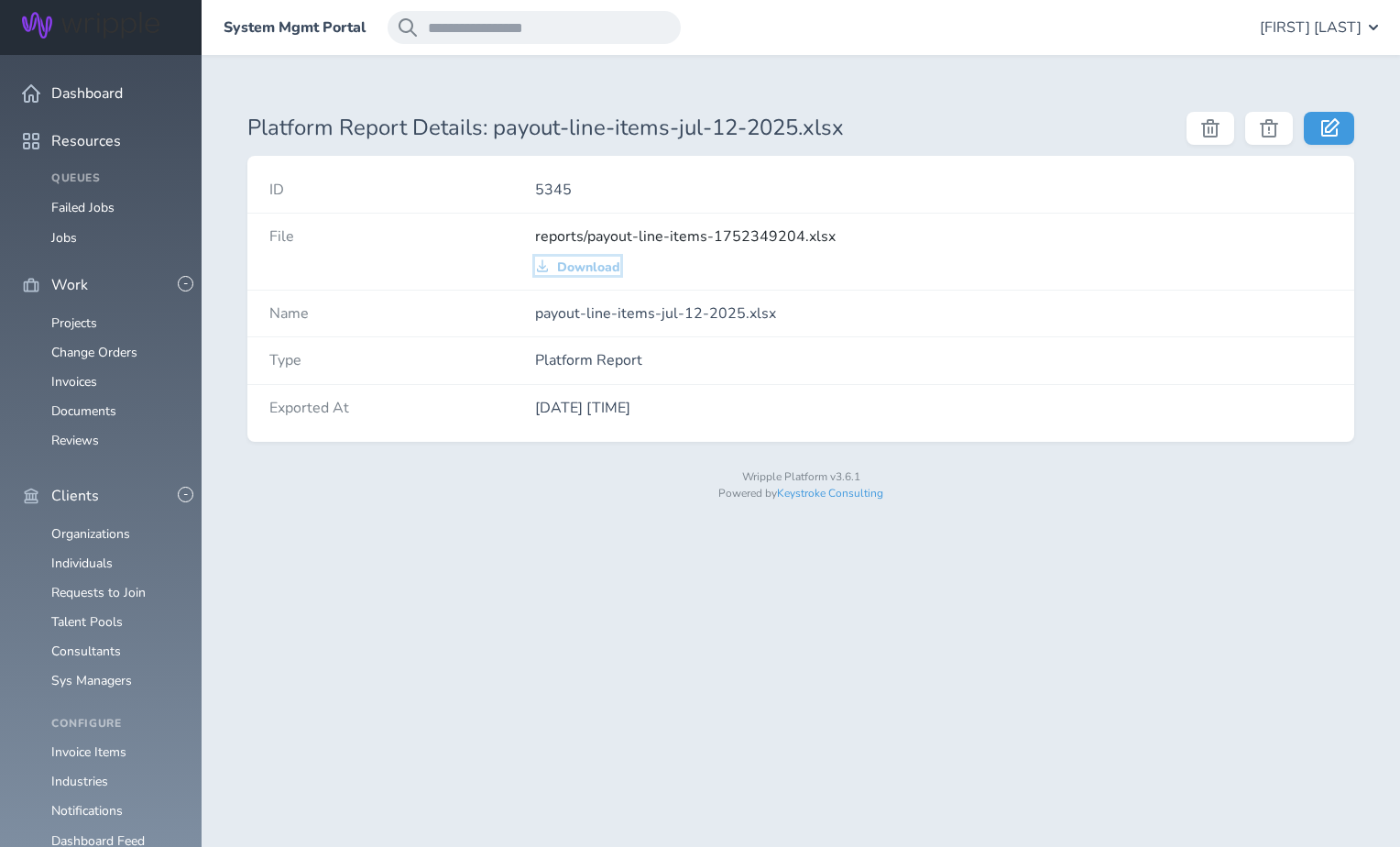 click on "Download" at bounding box center (588, 268) 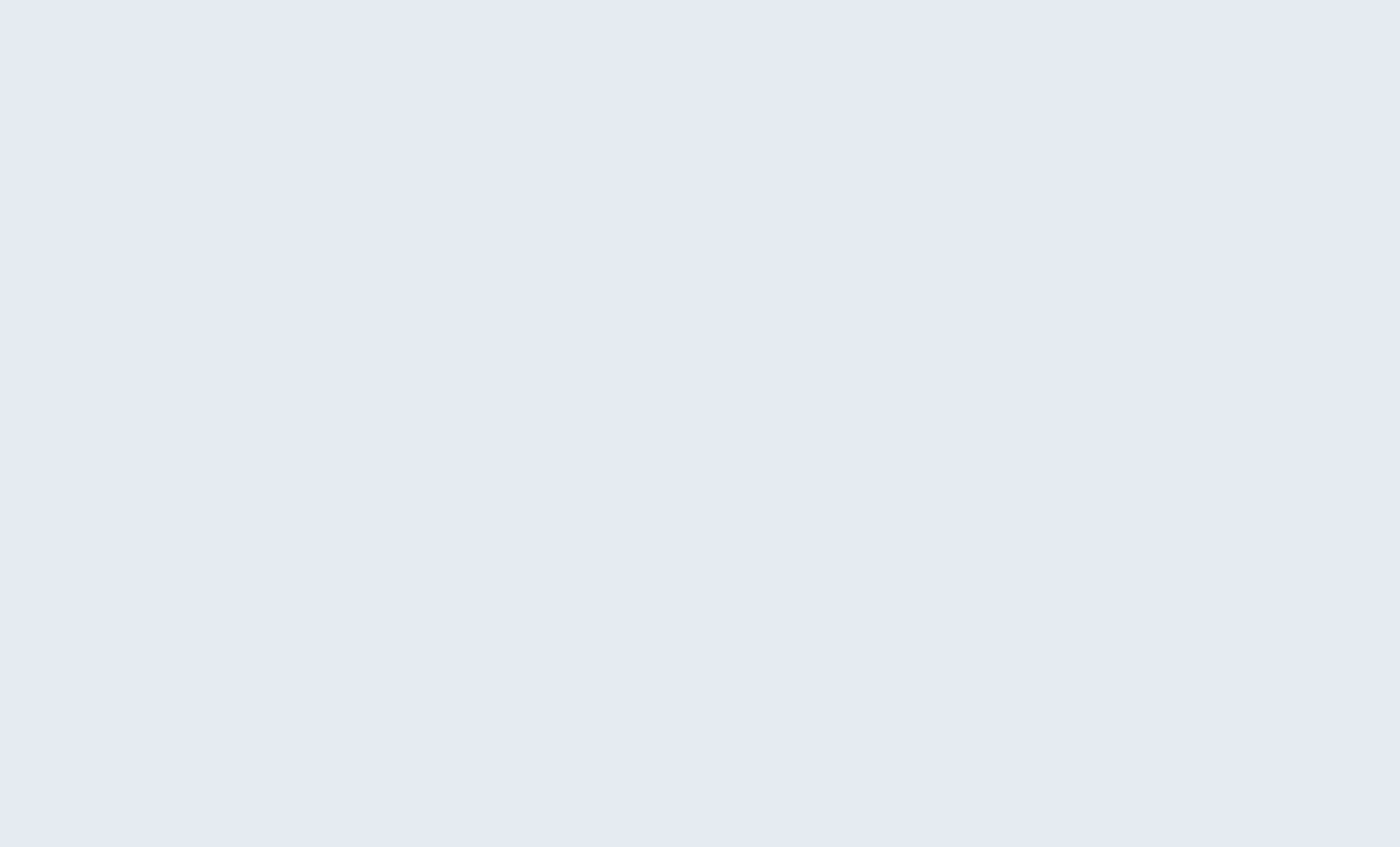scroll, scrollTop: 0, scrollLeft: 0, axis: both 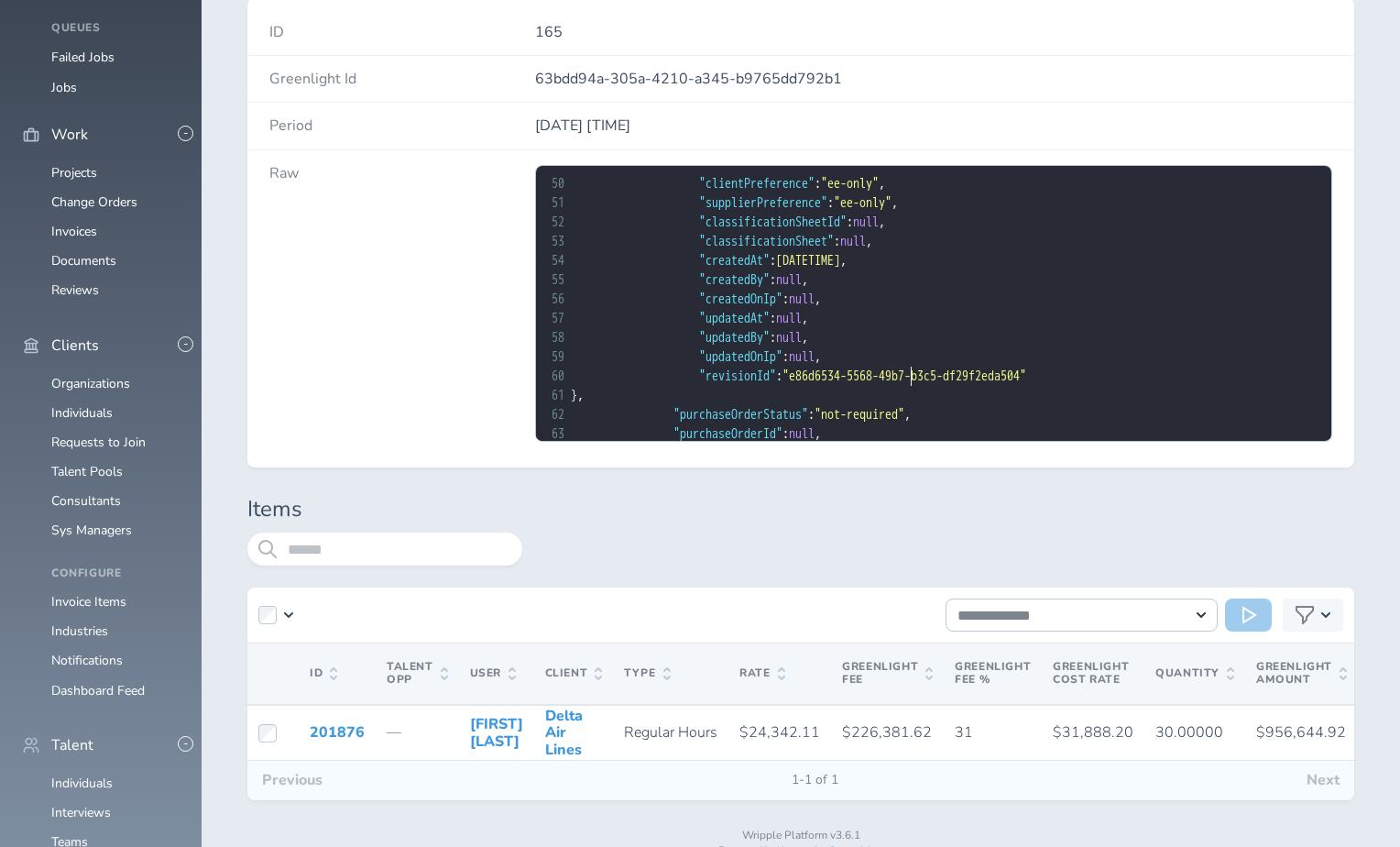 type on "*" 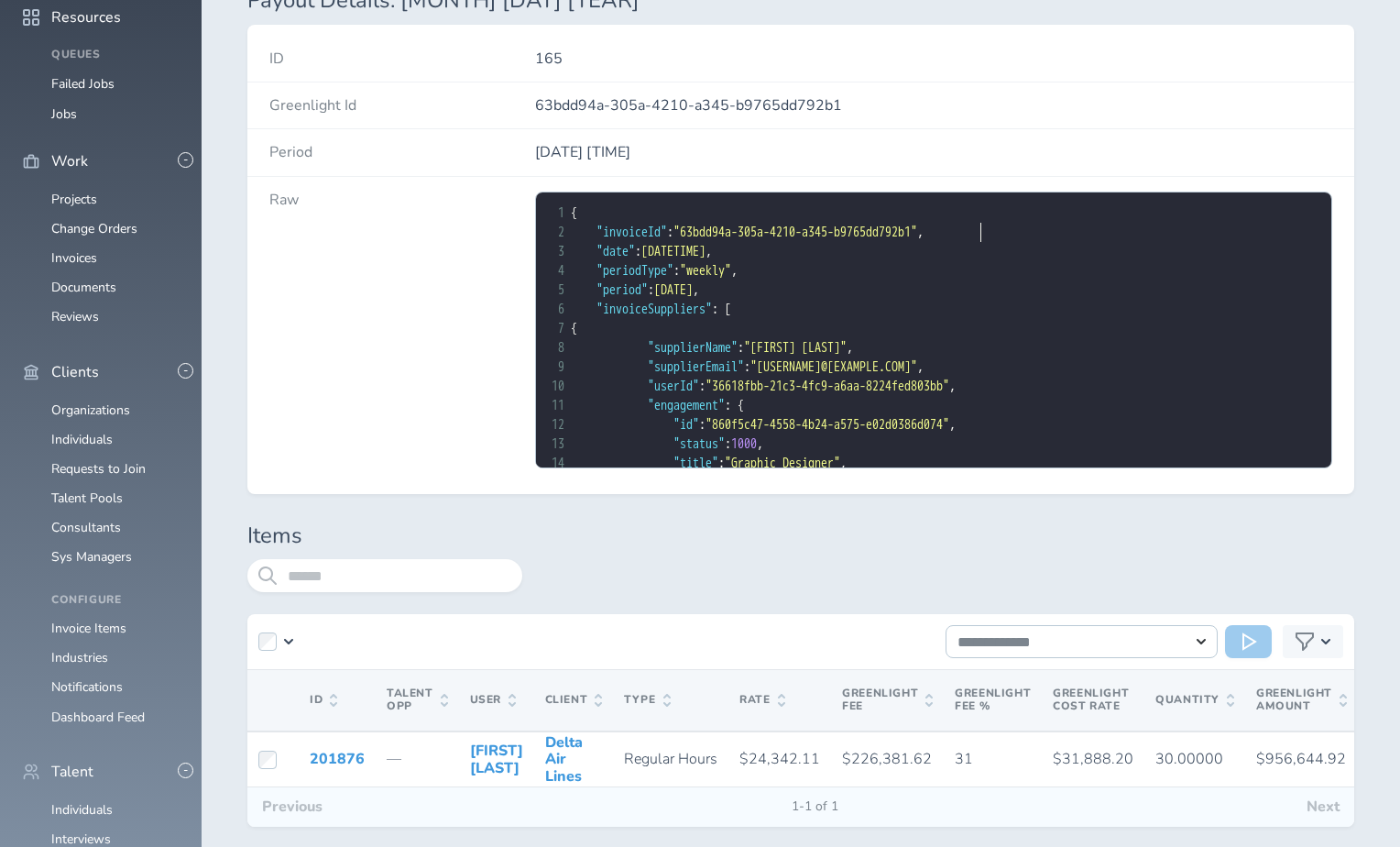 type on "**********" 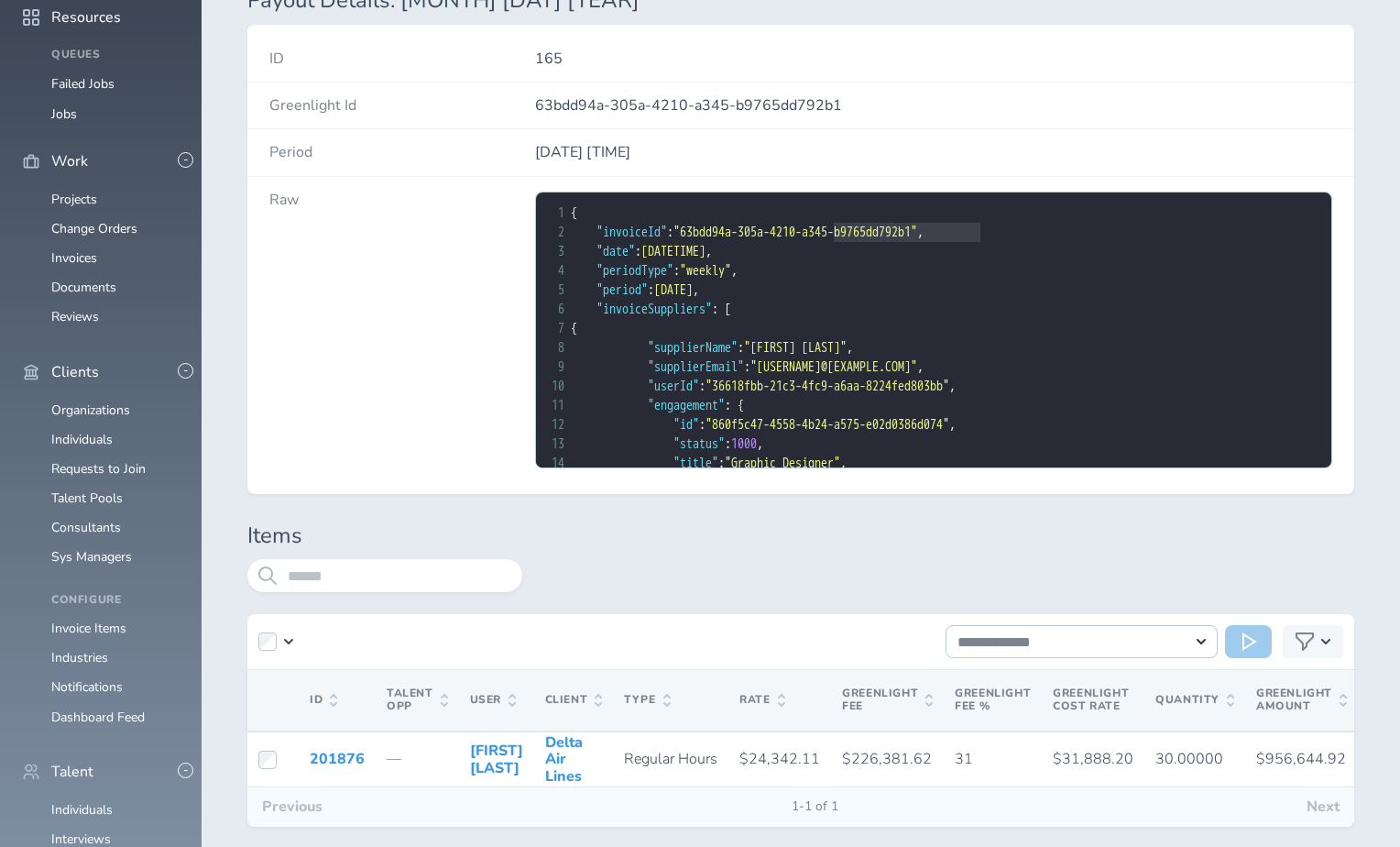 drag, startPoint x: 983, startPoint y: 233, endPoint x: 834, endPoint y: 233, distance: 149 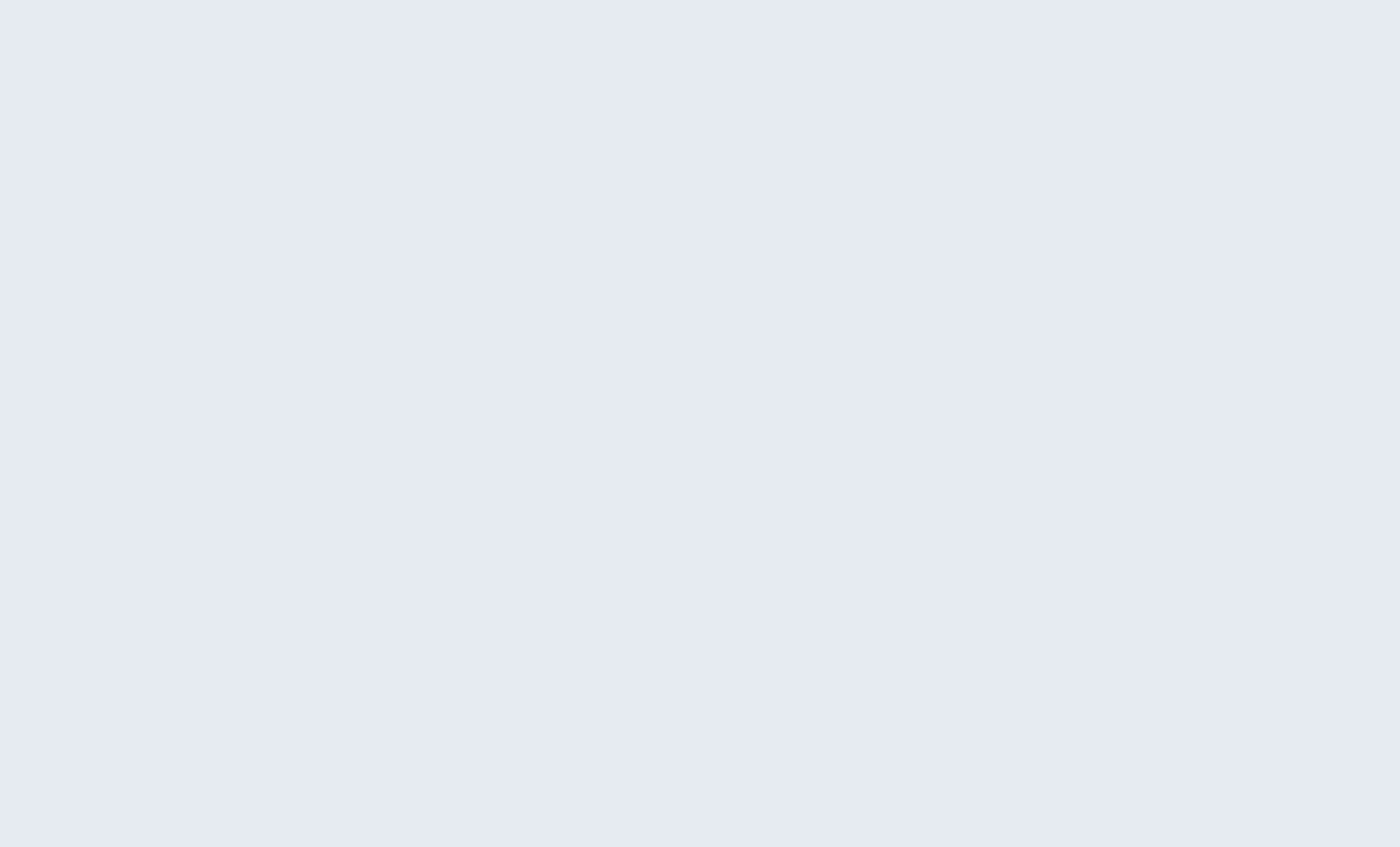 scroll, scrollTop: 0, scrollLeft: 0, axis: both 